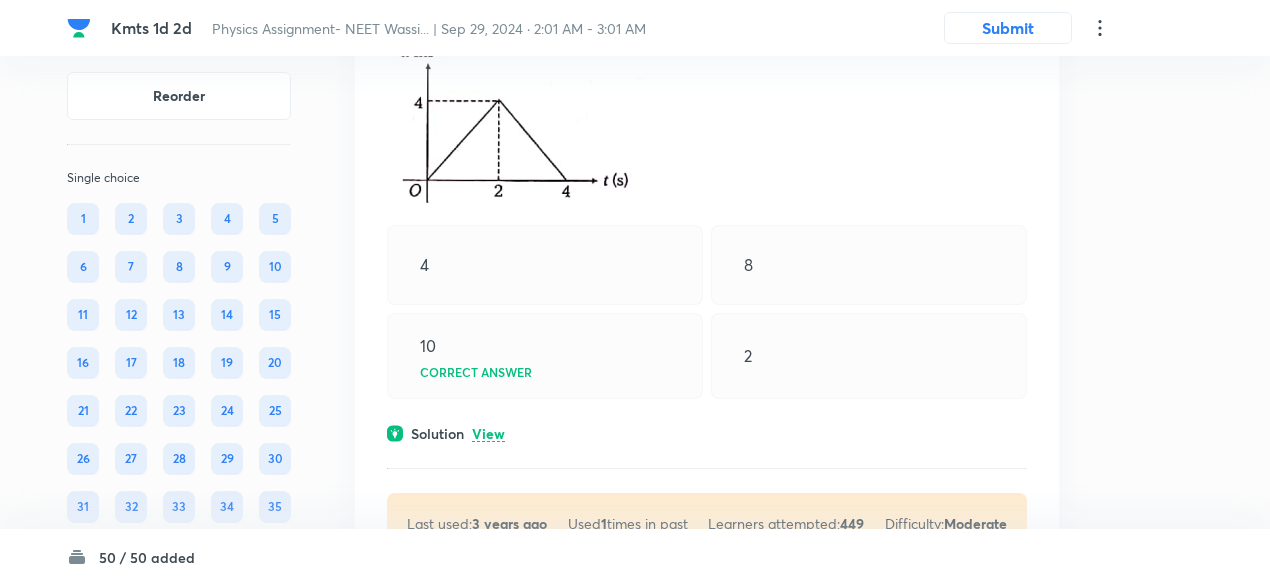 scroll, scrollTop: 302, scrollLeft: 0, axis: vertical 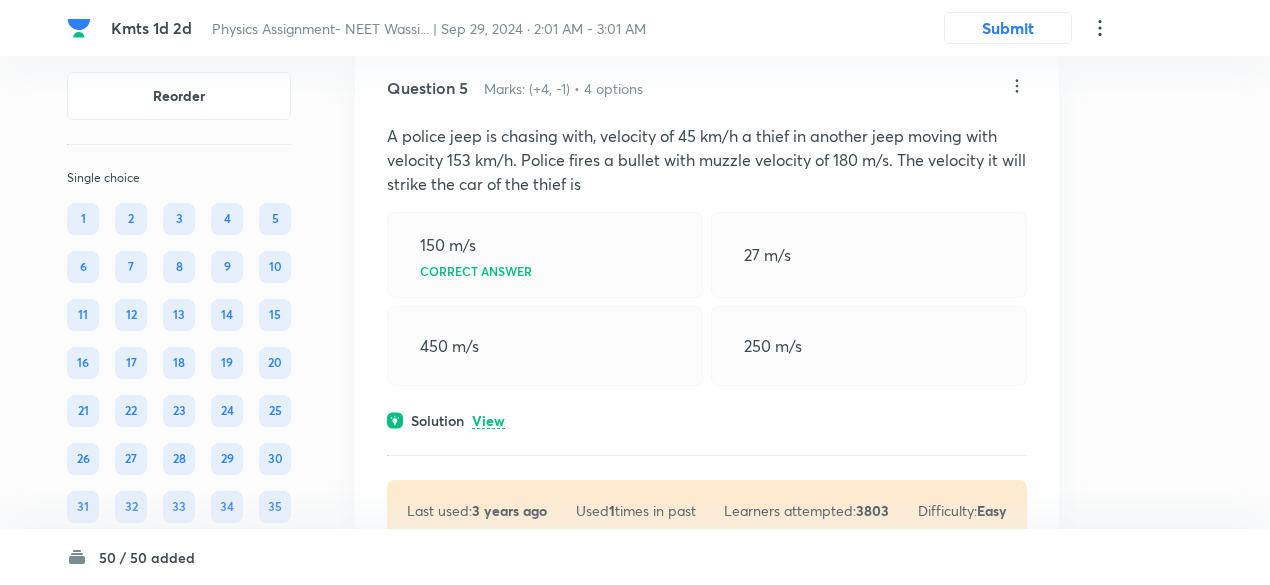 click on "View" at bounding box center (488, 421) 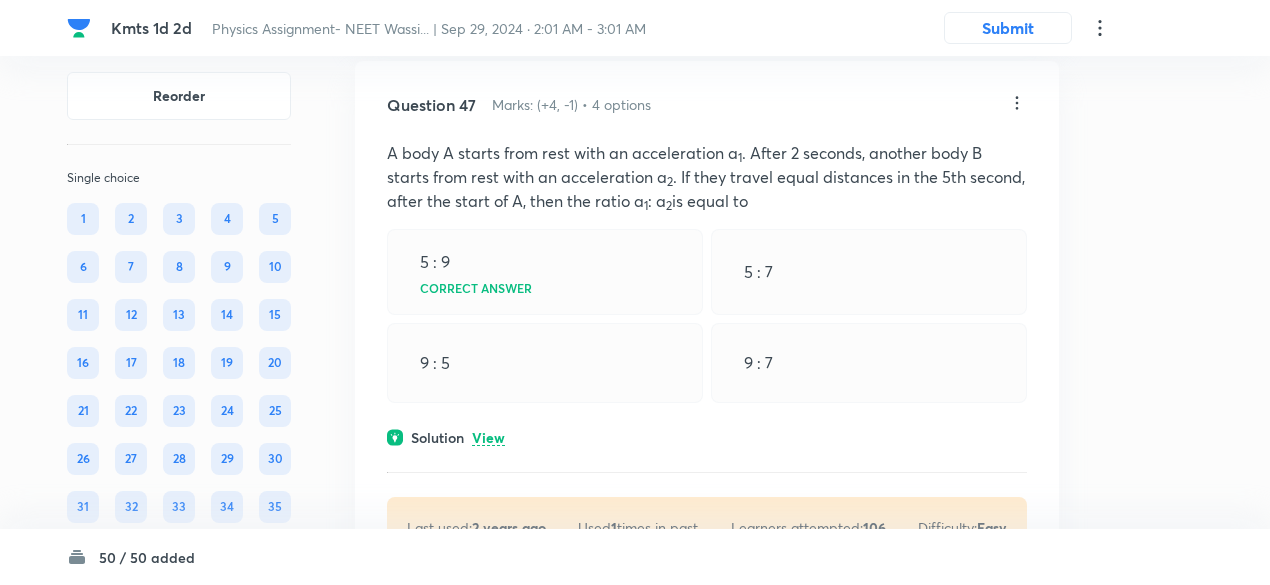 scroll, scrollTop: 29638, scrollLeft: 0, axis: vertical 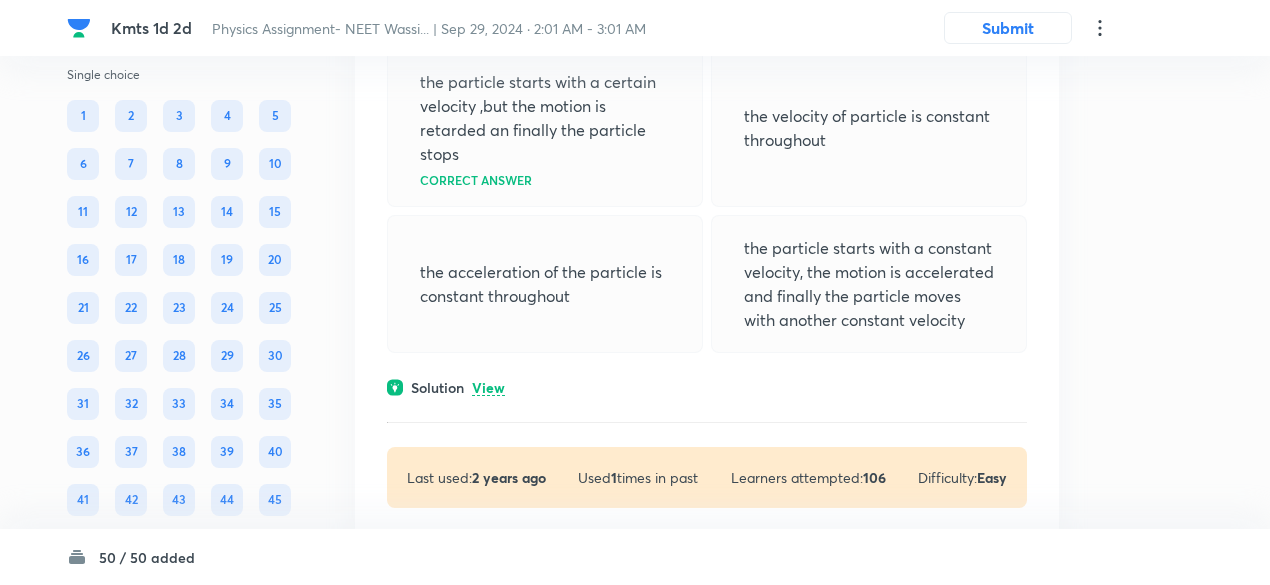 click on "View" at bounding box center [488, 388] 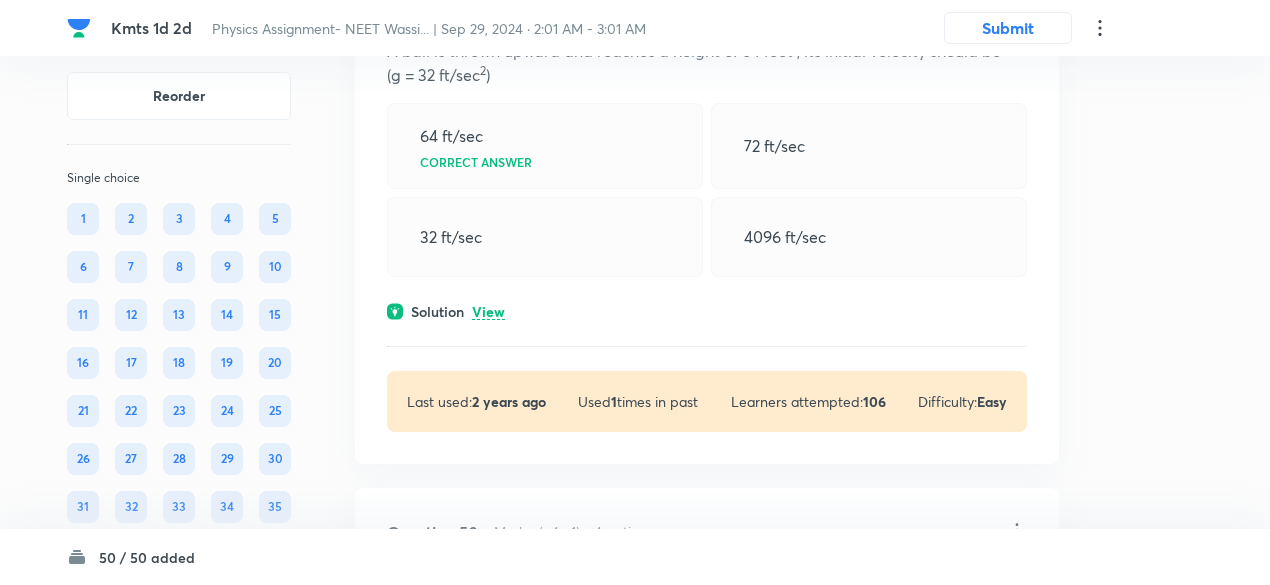 scroll, scrollTop: 28912, scrollLeft: 0, axis: vertical 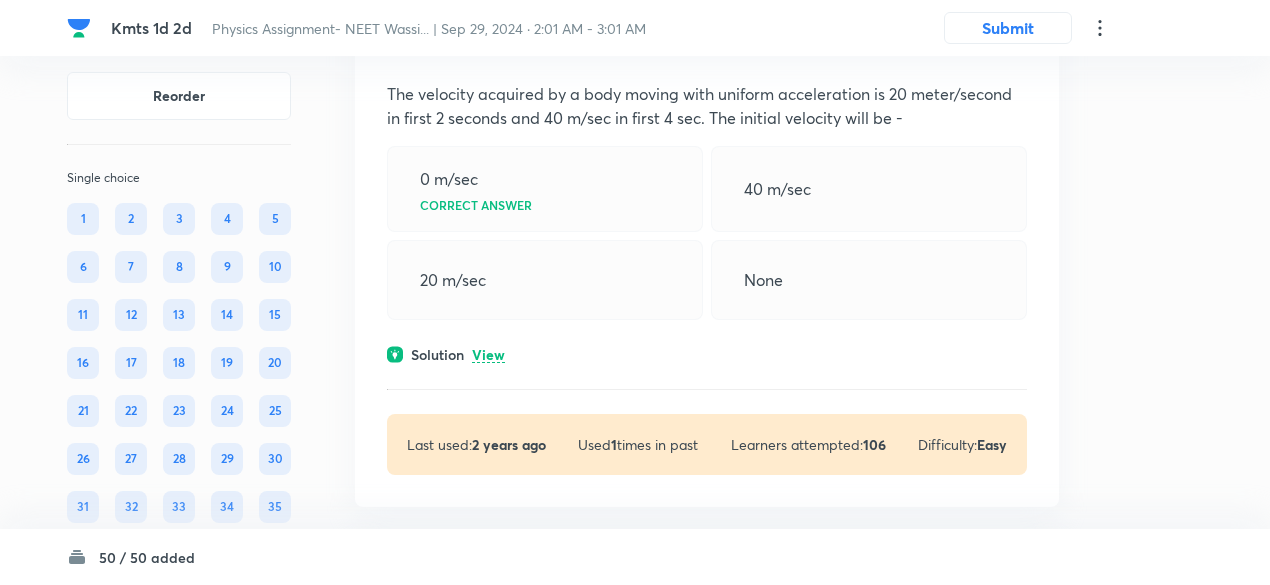 click on "View" at bounding box center (488, 355) 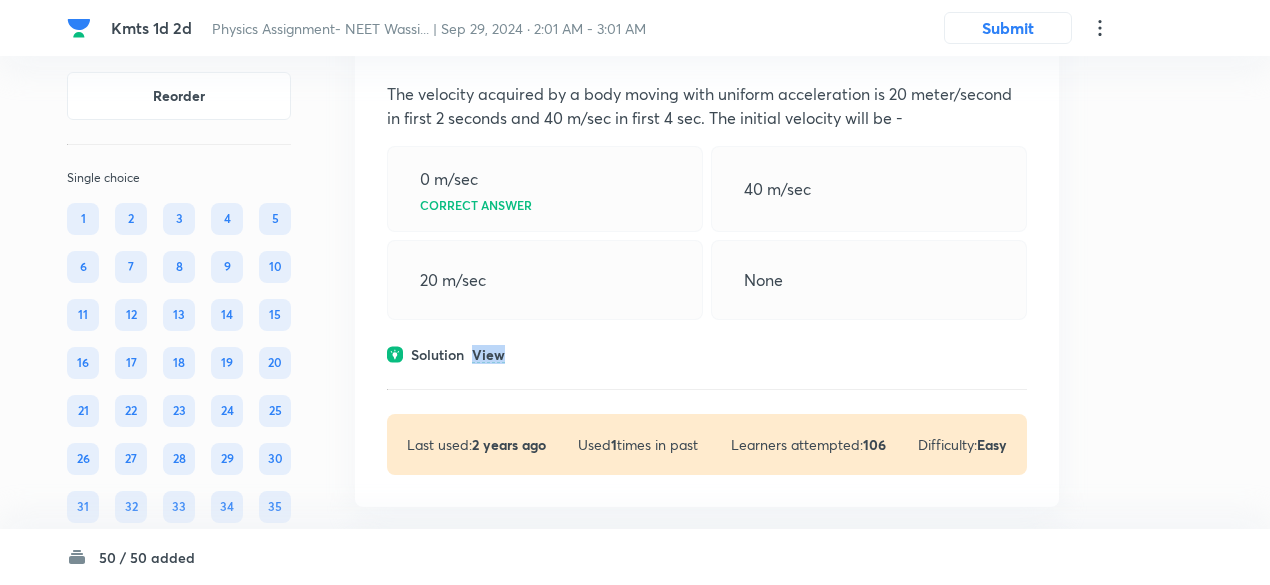 click on "View" at bounding box center [488, 355] 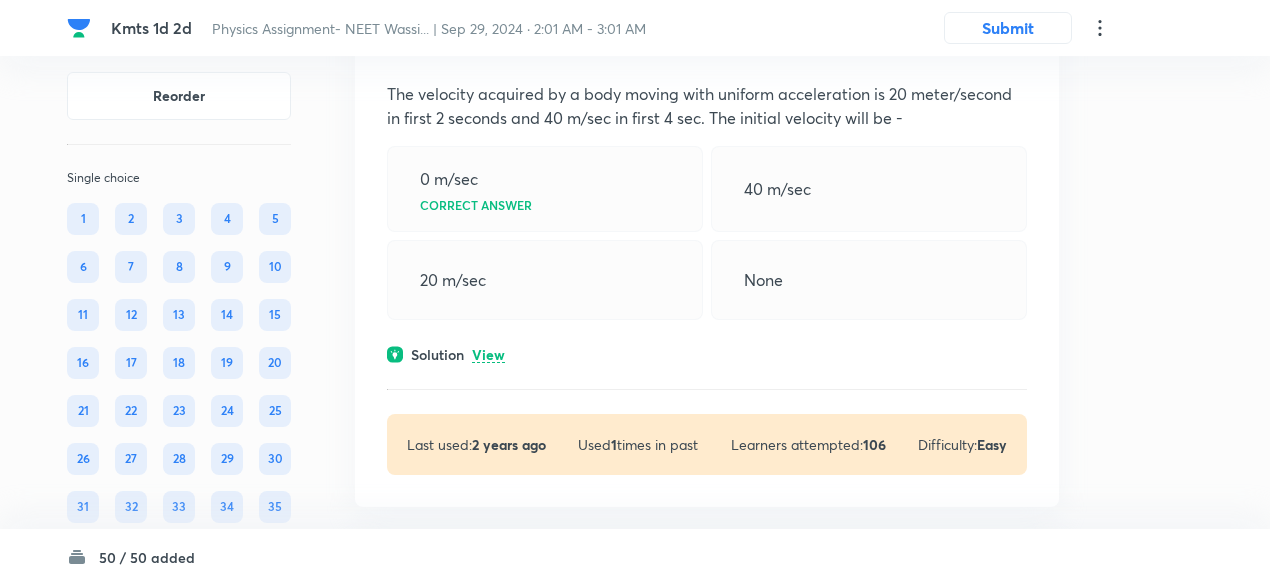click on "View" at bounding box center [488, 355] 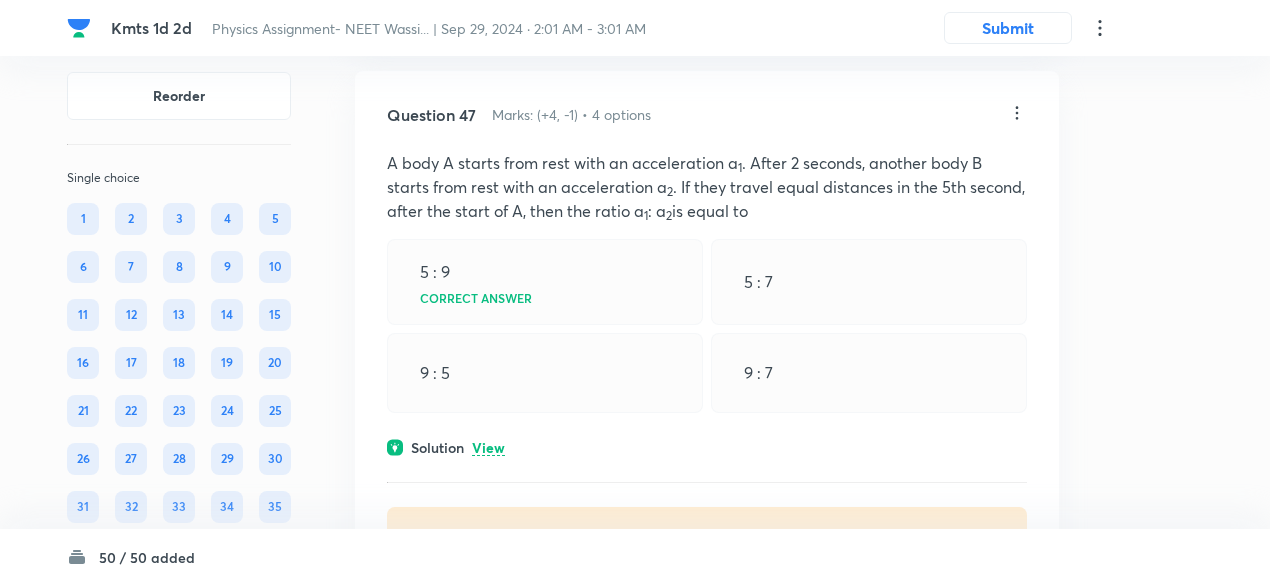 scroll, scrollTop: 27718, scrollLeft: 0, axis: vertical 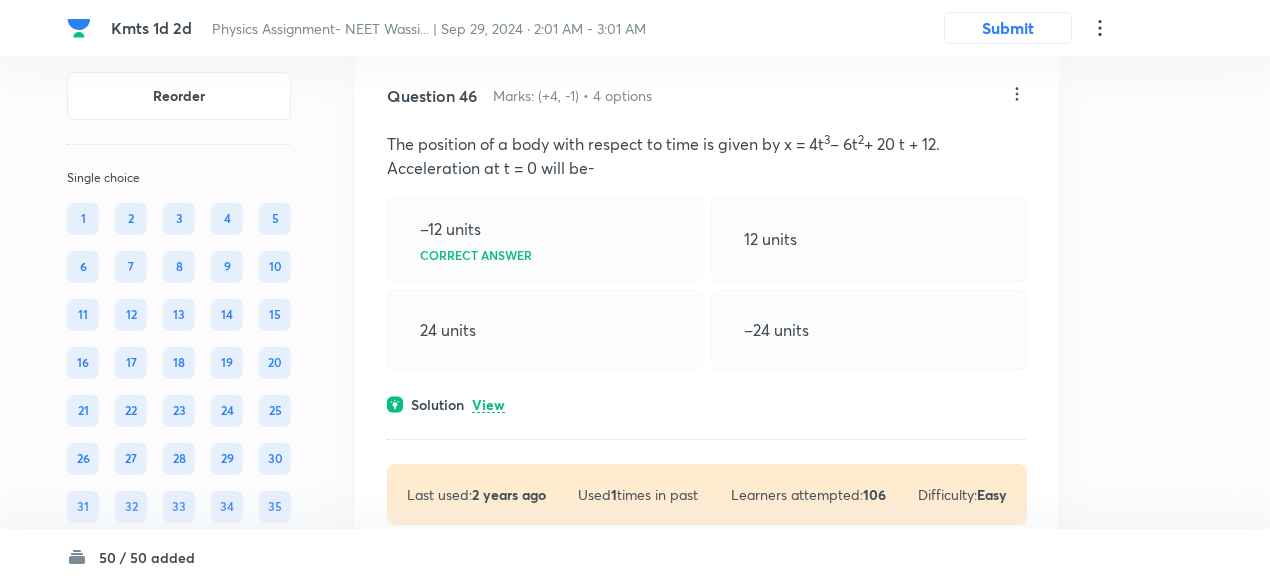 click on "Question 46 Marks: (+4, -1) • 4 options The position of a body with respect to time is given by x = 4t 3  – 6t 2  + 20 t + 12. Acceleration at t = 0 will be- –12 units Correct answer 12 units            24 units –24 units Solution View Last used:  2 years ago Used  1  times in past Learners attempted:  106 Difficulty: Easy" at bounding box center (707, 304) 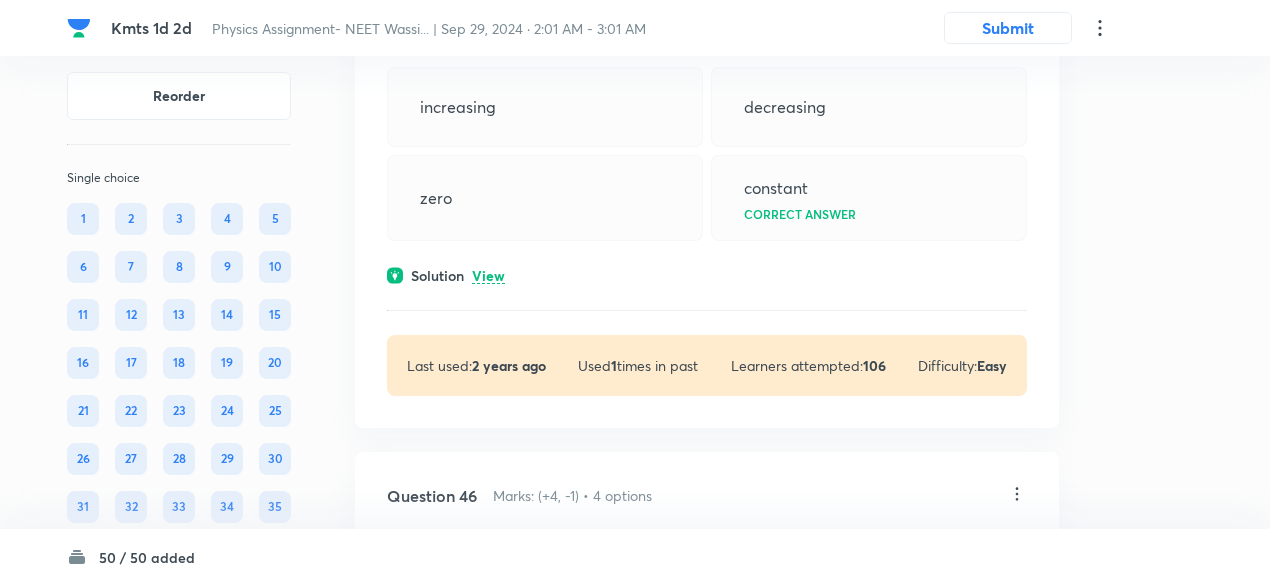 scroll, scrollTop: 26806, scrollLeft: 0, axis: vertical 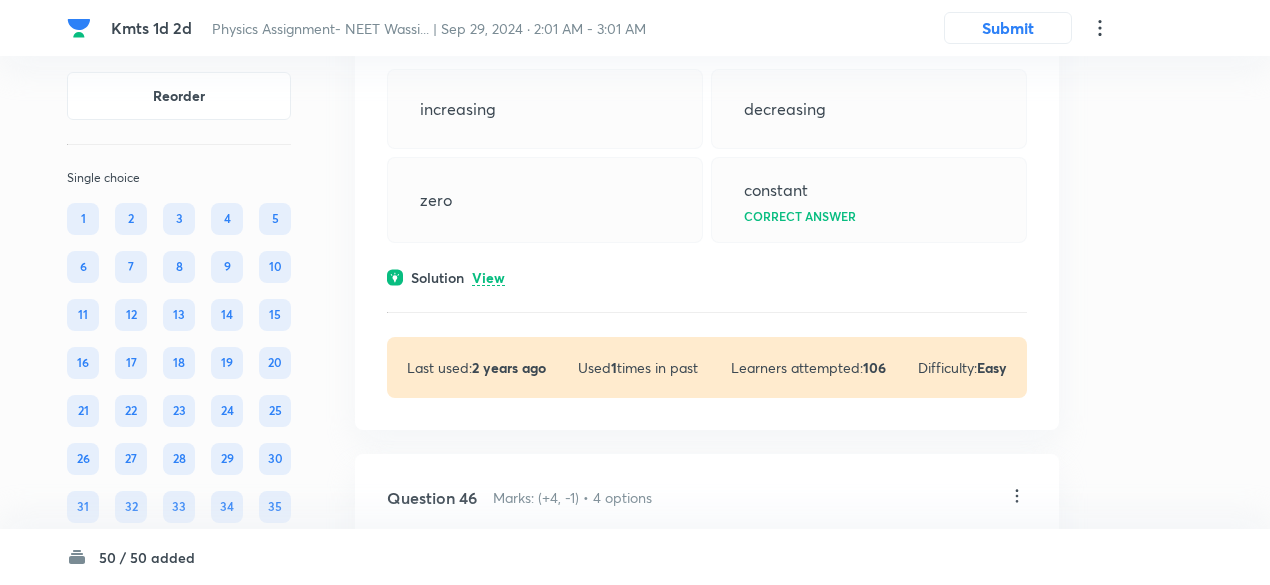 click on "View" at bounding box center [488, 278] 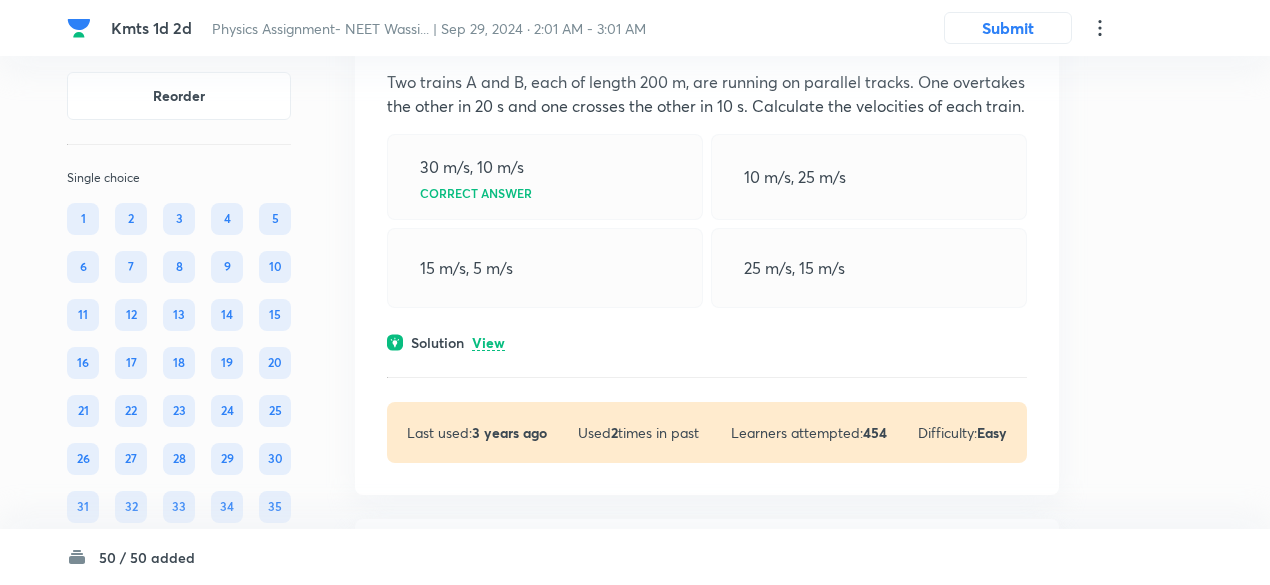 scroll, scrollTop: 26208, scrollLeft: 0, axis: vertical 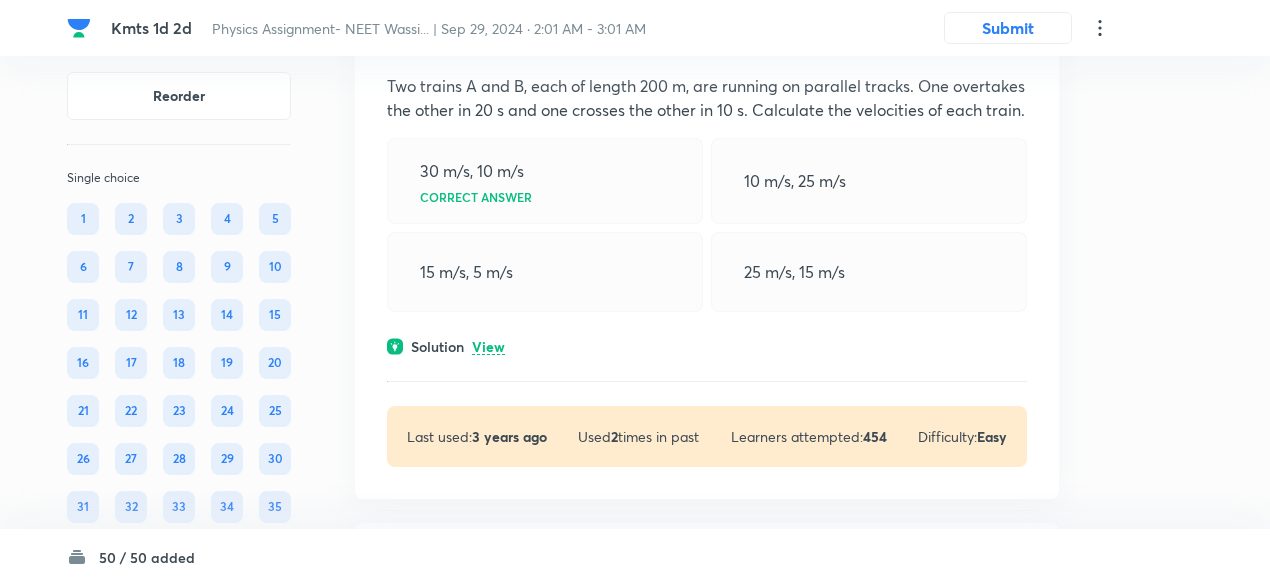click on "View" at bounding box center [488, 347] 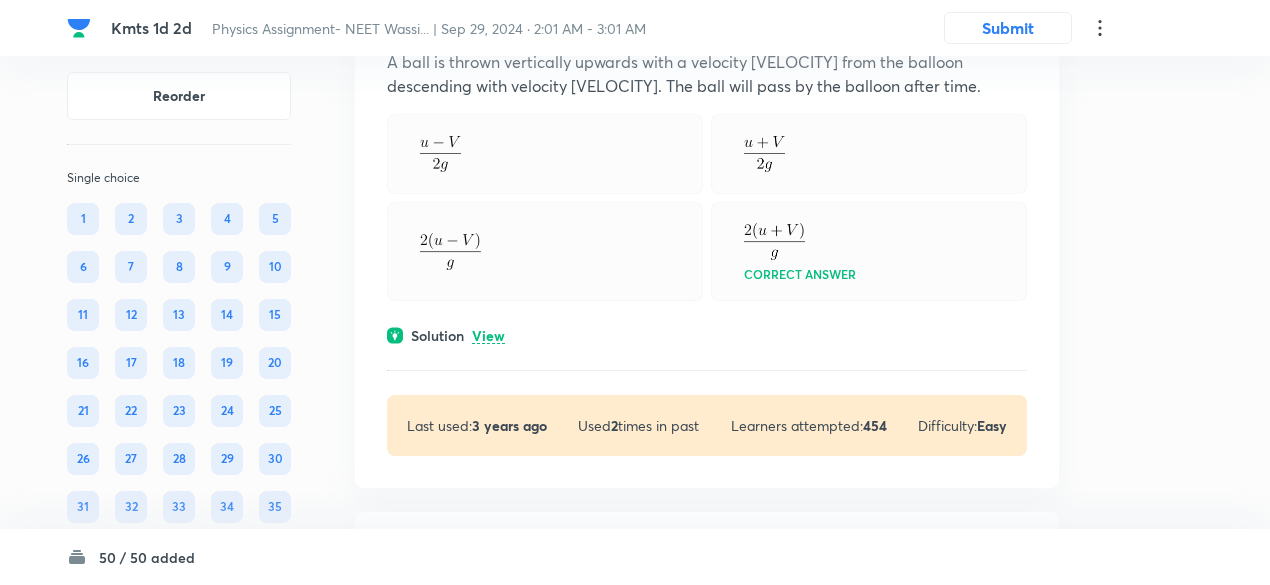 scroll, scrollTop: 25680, scrollLeft: 0, axis: vertical 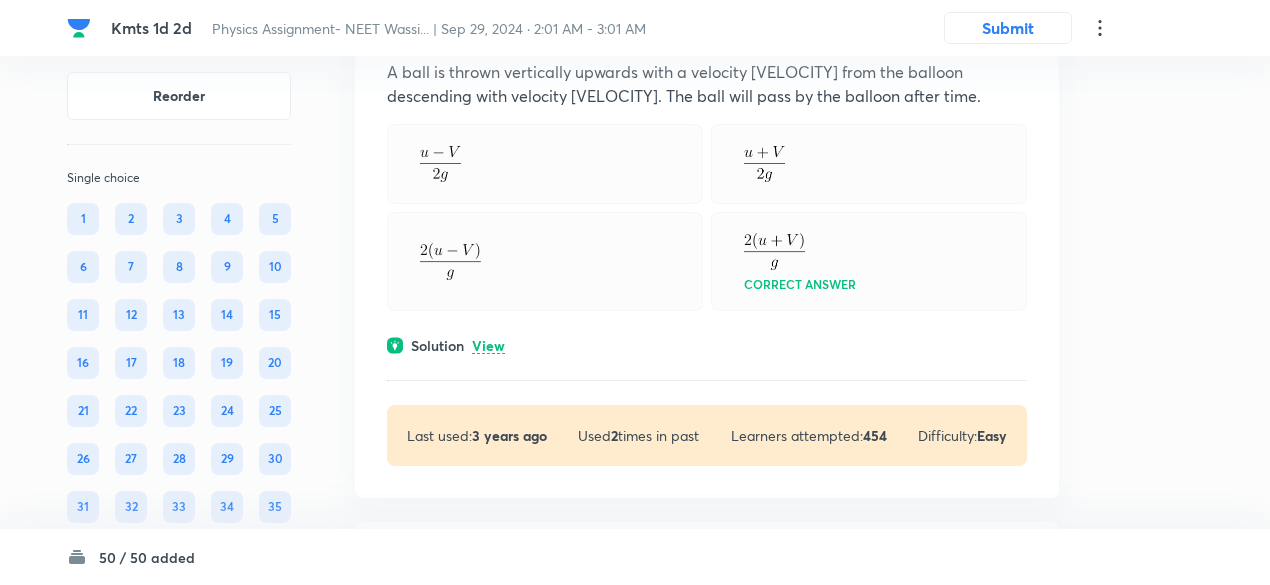click on "Question 43 Marks: (+4, -1) • 4 options A ball is thrown vertically upwards with a velocity u from the balloon descending with velocity V. The ball will pass by the balloon after time. Correct answer Solution View Last used:  3 years ago Used  2  times in past Learners attempted:  454 Difficulty: Easy" at bounding box center [707, 239] 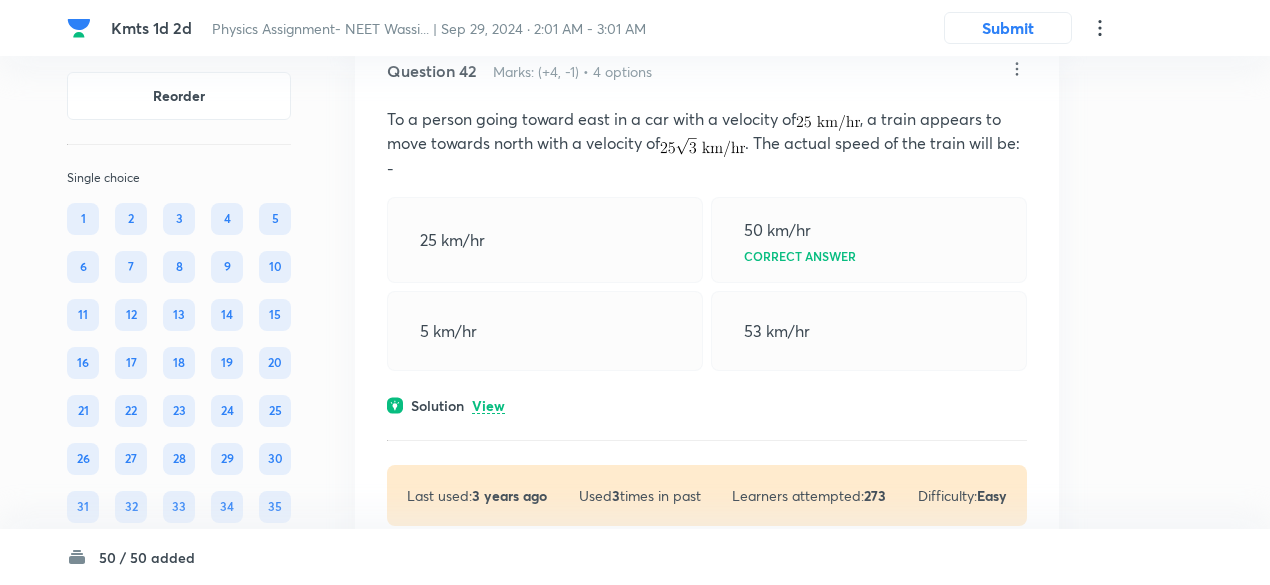 scroll, scrollTop: 25076, scrollLeft: 0, axis: vertical 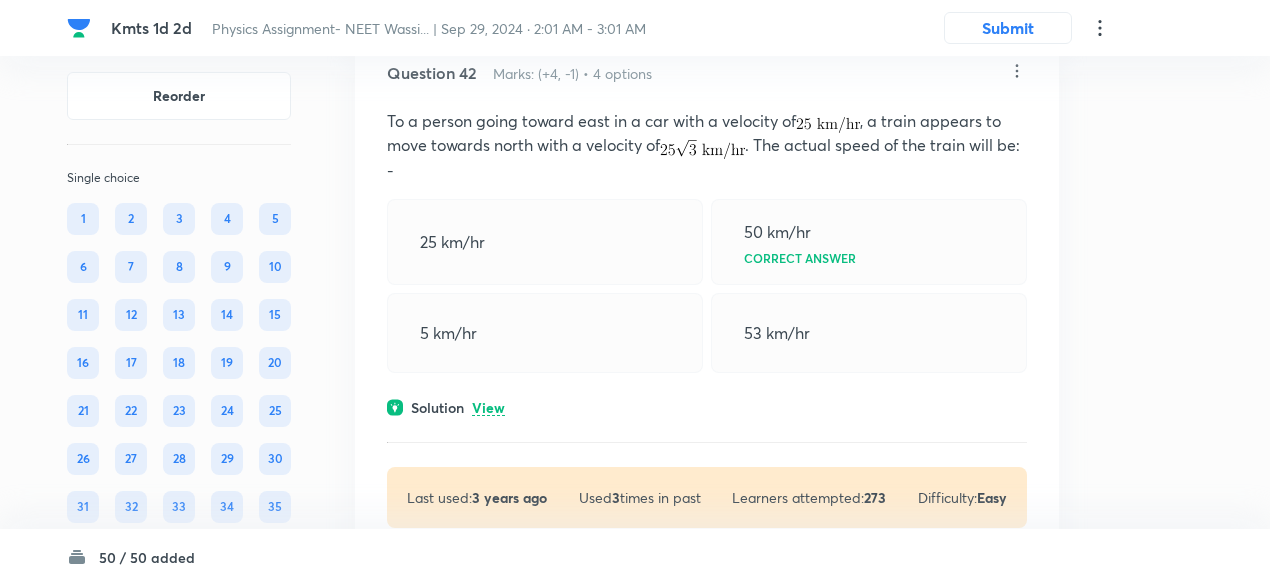 click on "View" at bounding box center [488, 408] 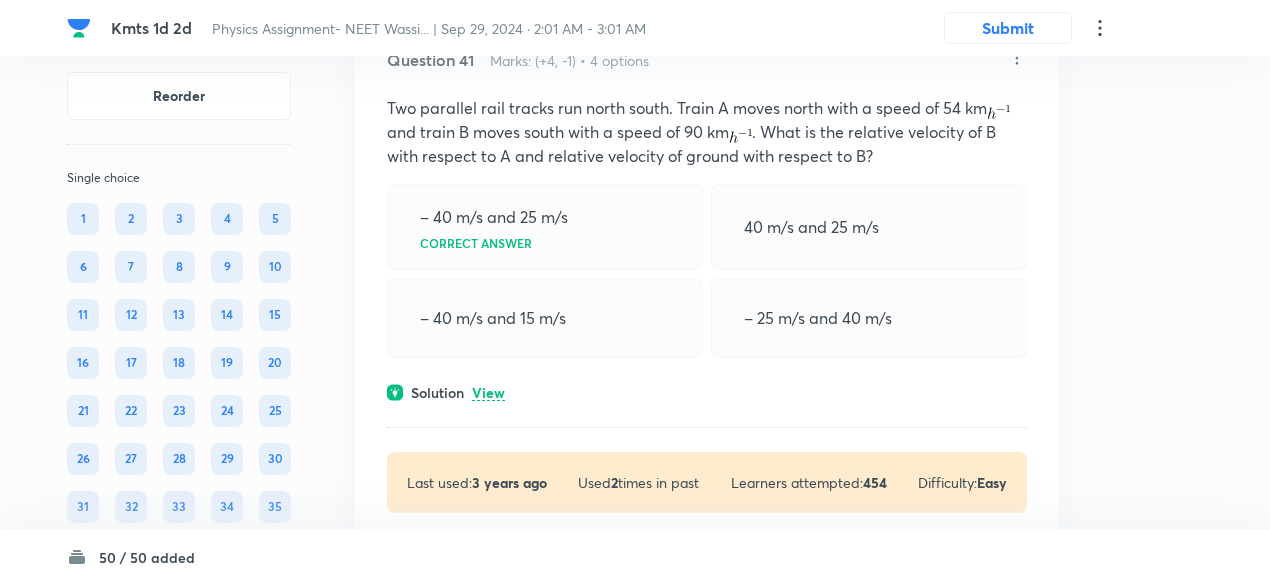 scroll, scrollTop: 24534, scrollLeft: 0, axis: vertical 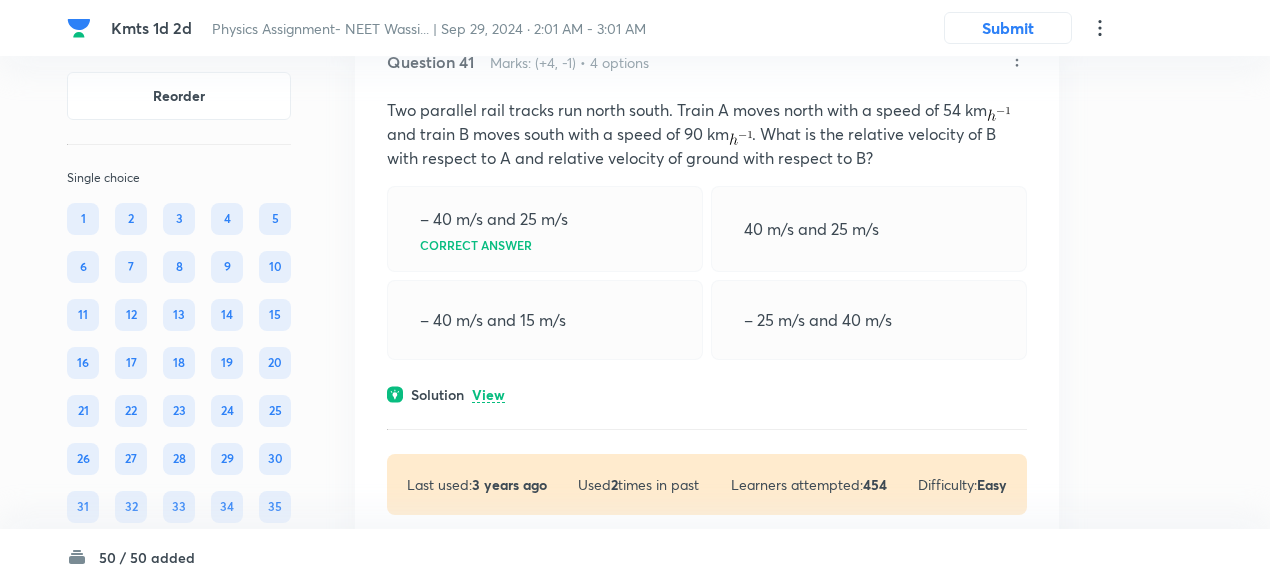click on "View" at bounding box center (488, 395) 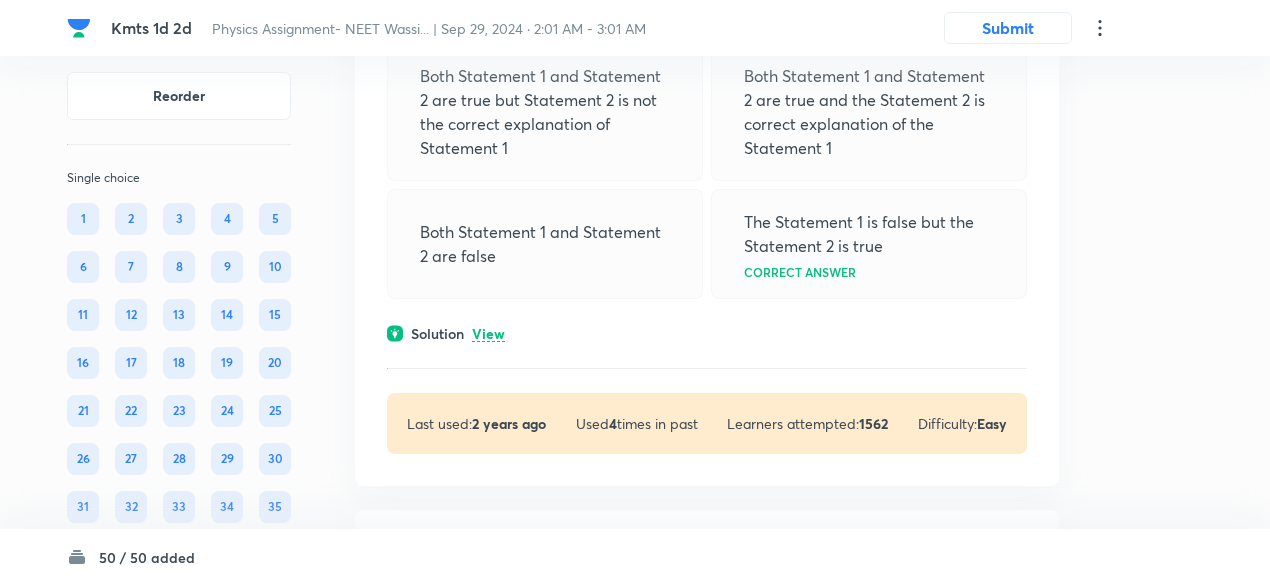 scroll, scrollTop: 24036, scrollLeft: 0, axis: vertical 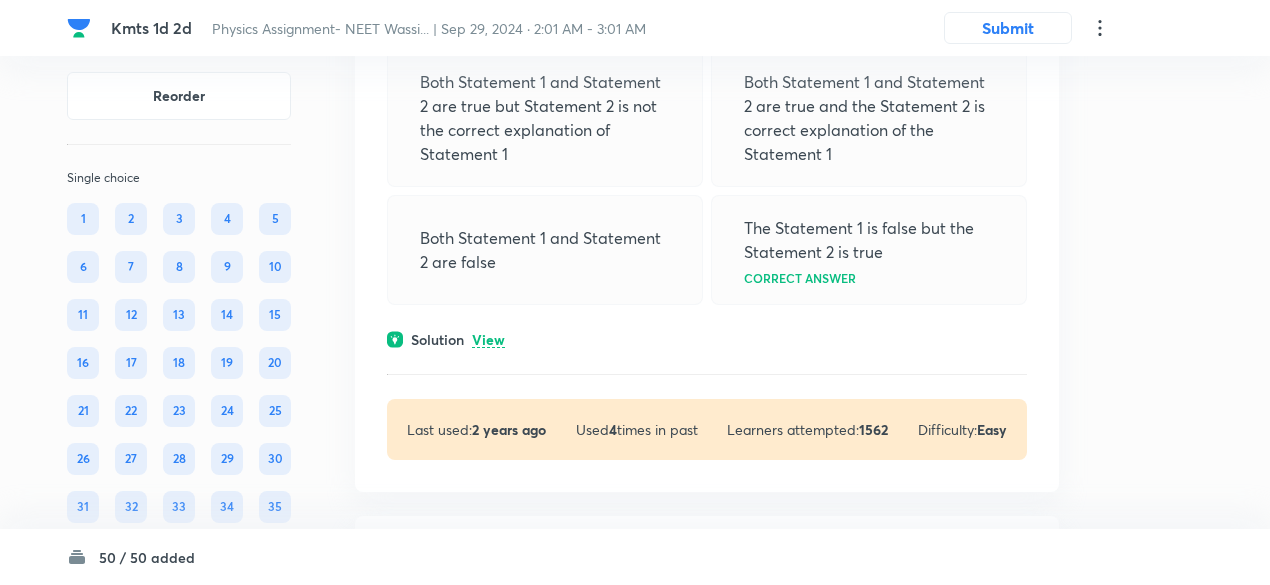 click on "View" at bounding box center [488, 340] 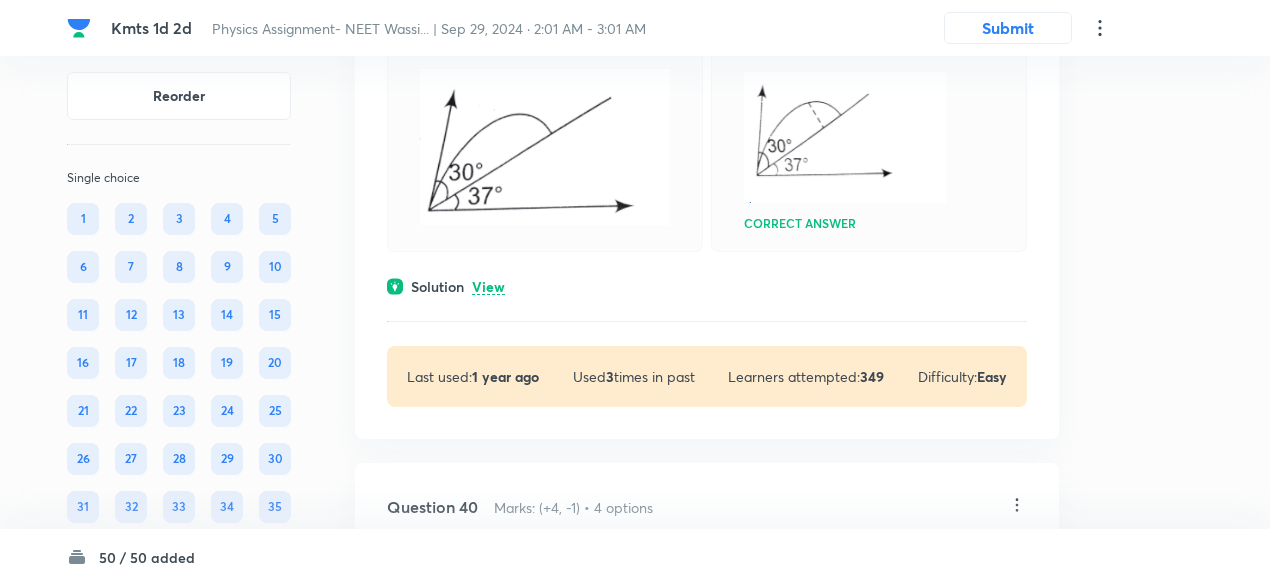 scroll, scrollTop: 23450, scrollLeft: 0, axis: vertical 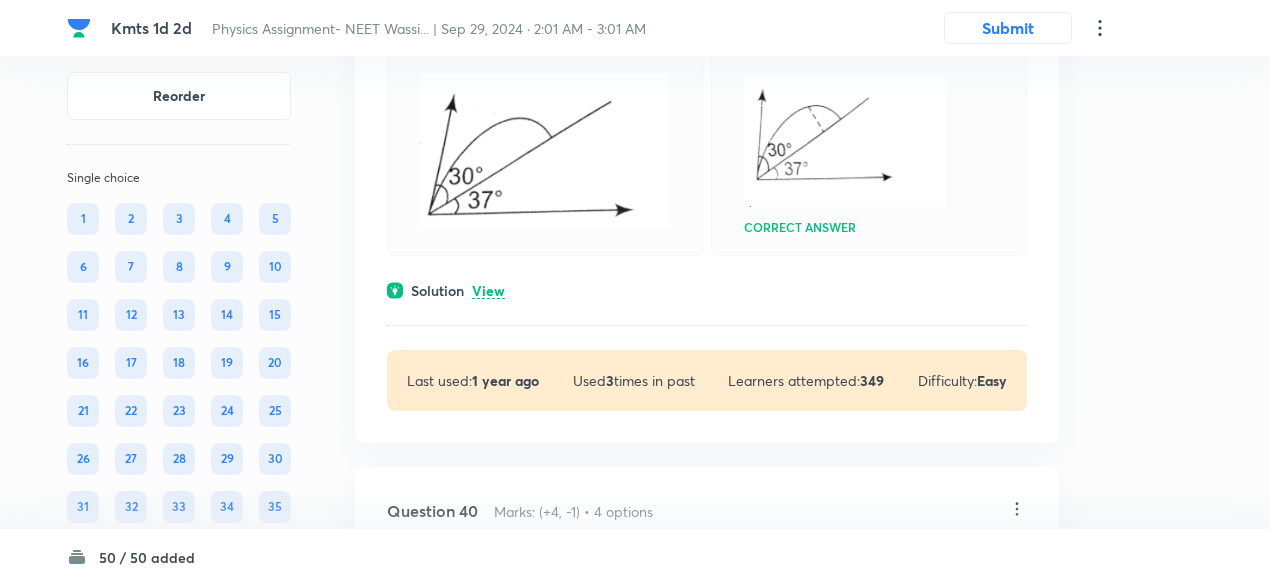 click on "View" at bounding box center (488, 291) 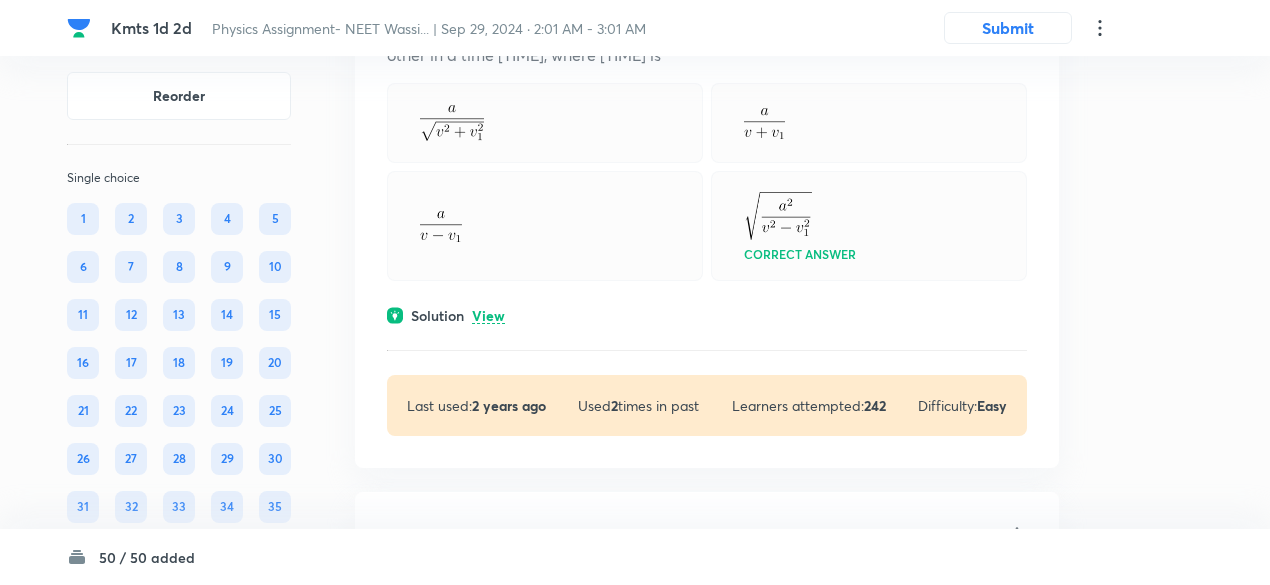 scroll, scrollTop: 22596, scrollLeft: 0, axis: vertical 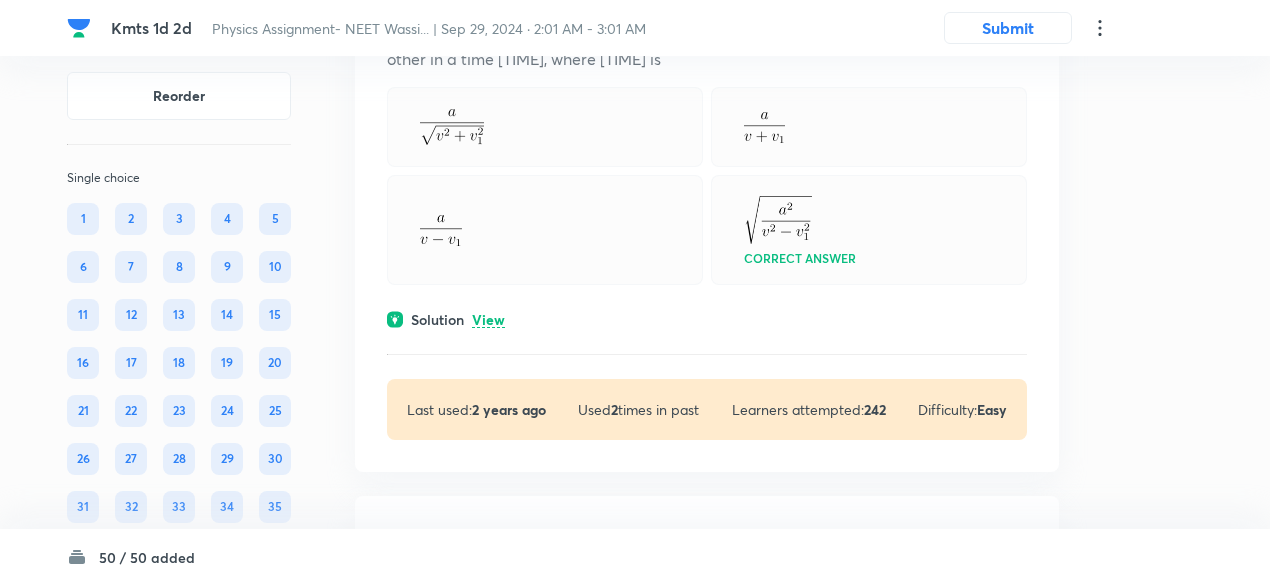 click on "View" at bounding box center (488, 320) 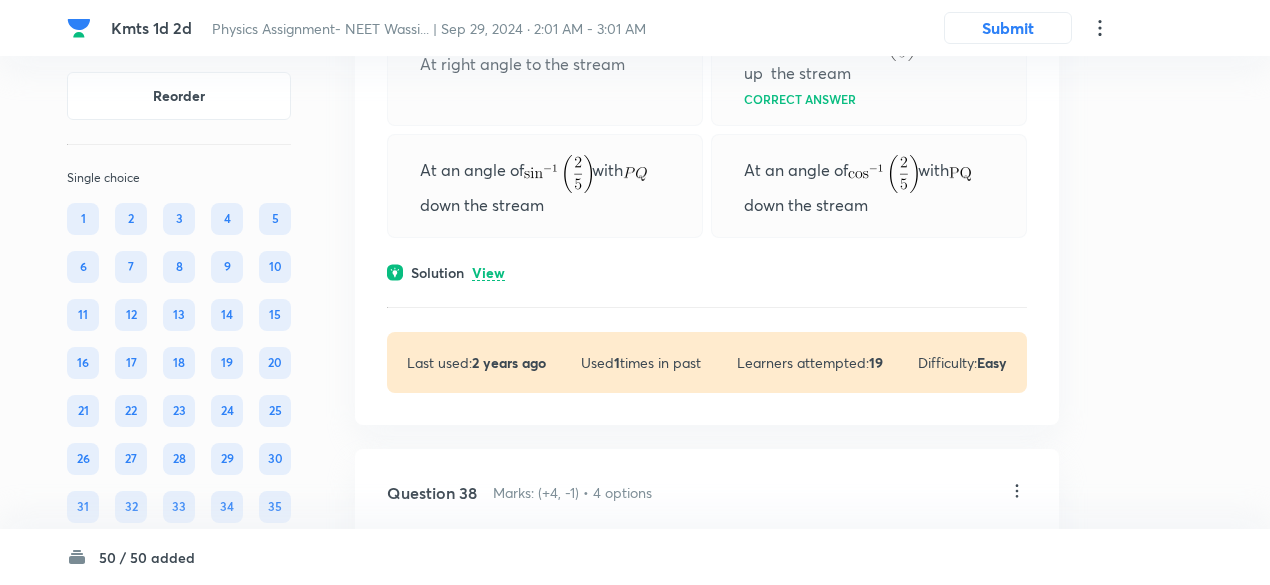 scroll, scrollTop: 22038, scrollLeft: 0, axis: vertical 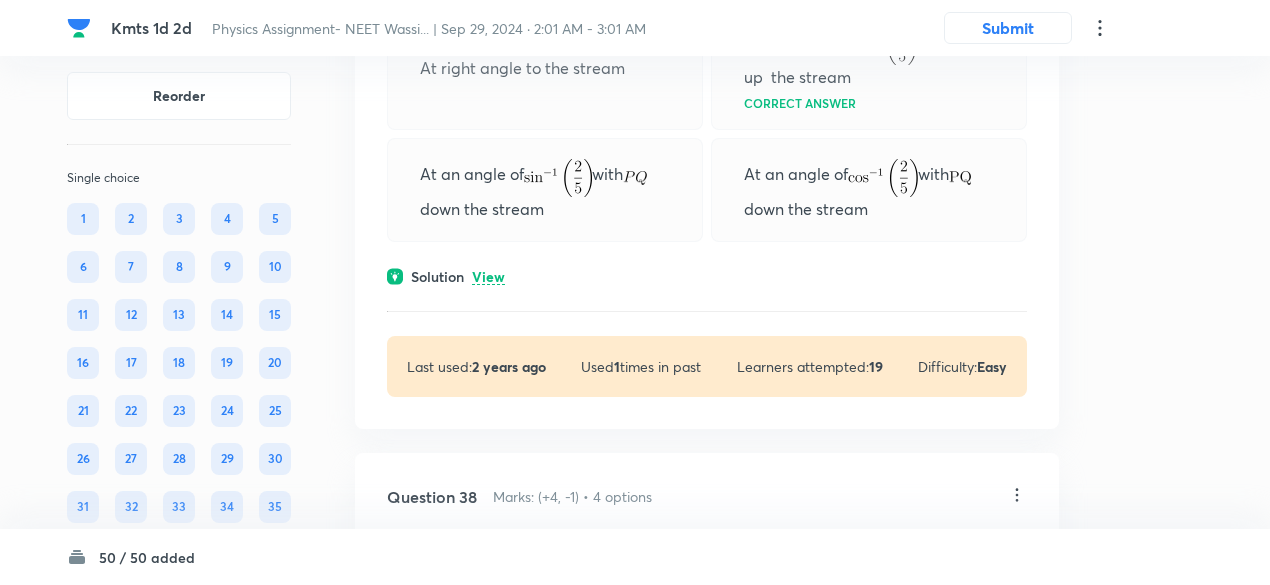 click on "View" at bounding box center [488, 277] 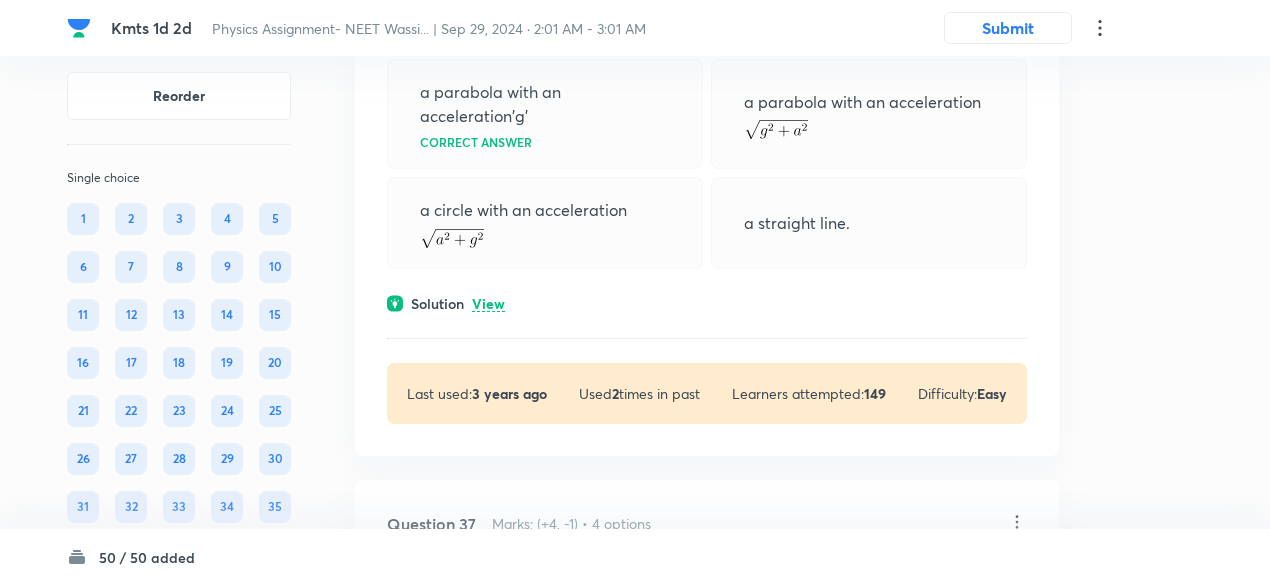 scroll, scrollTop: 21186, scrollLeft: 0, axis: vertical 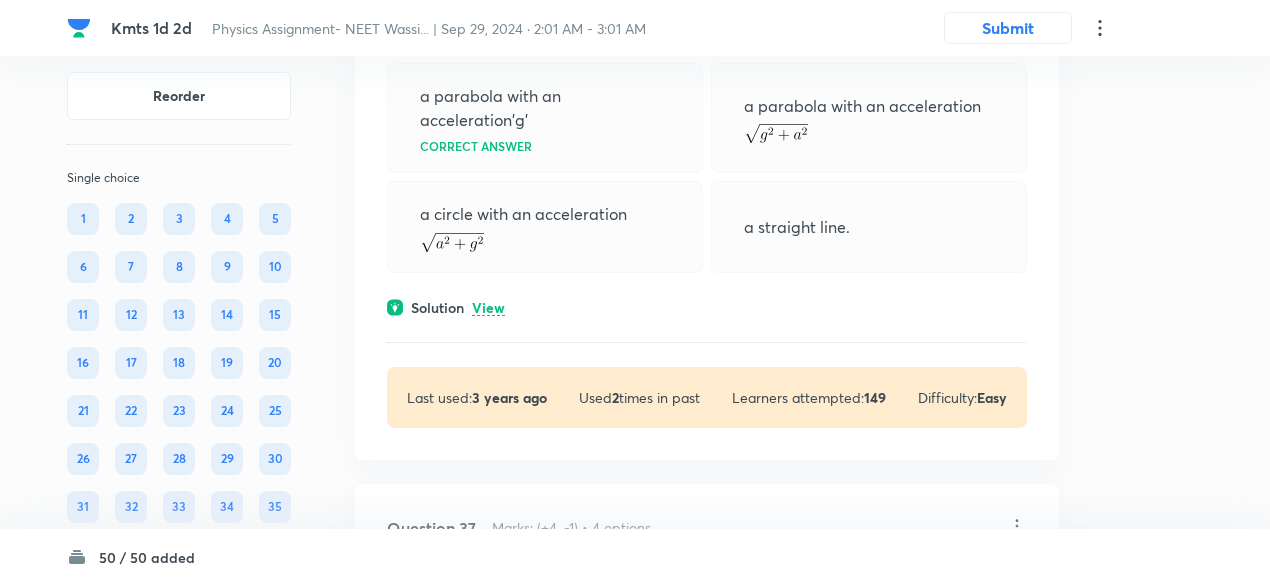 click on "View" at bounding box center [488, 308] 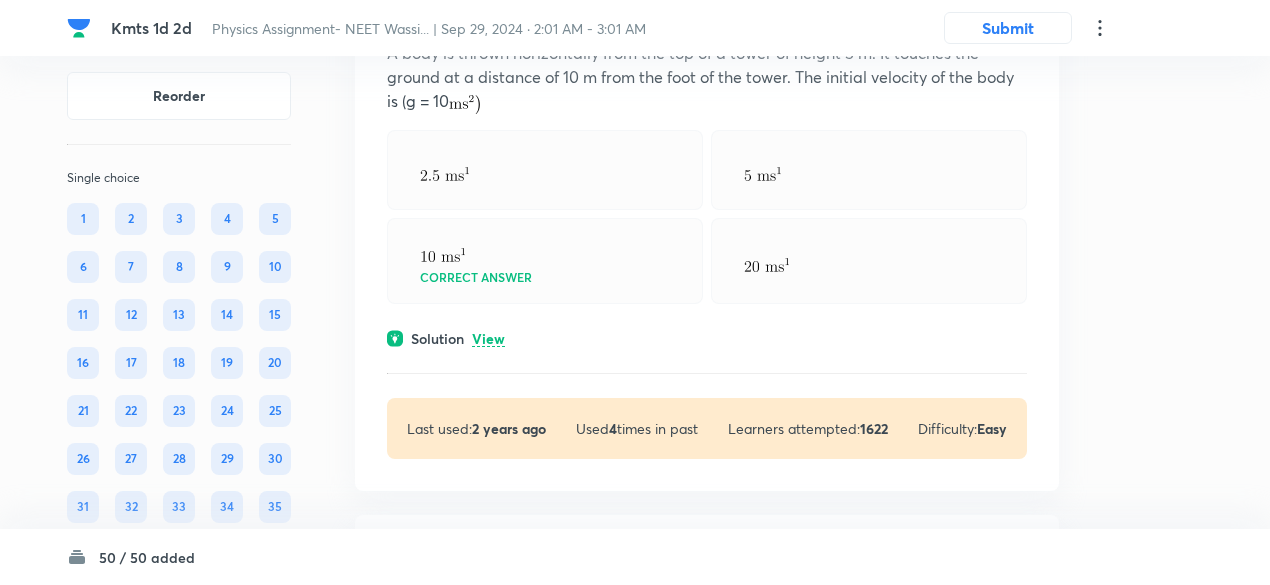 scroll, scrollTop: 20566, scrollLeft: 0, axis: vertical 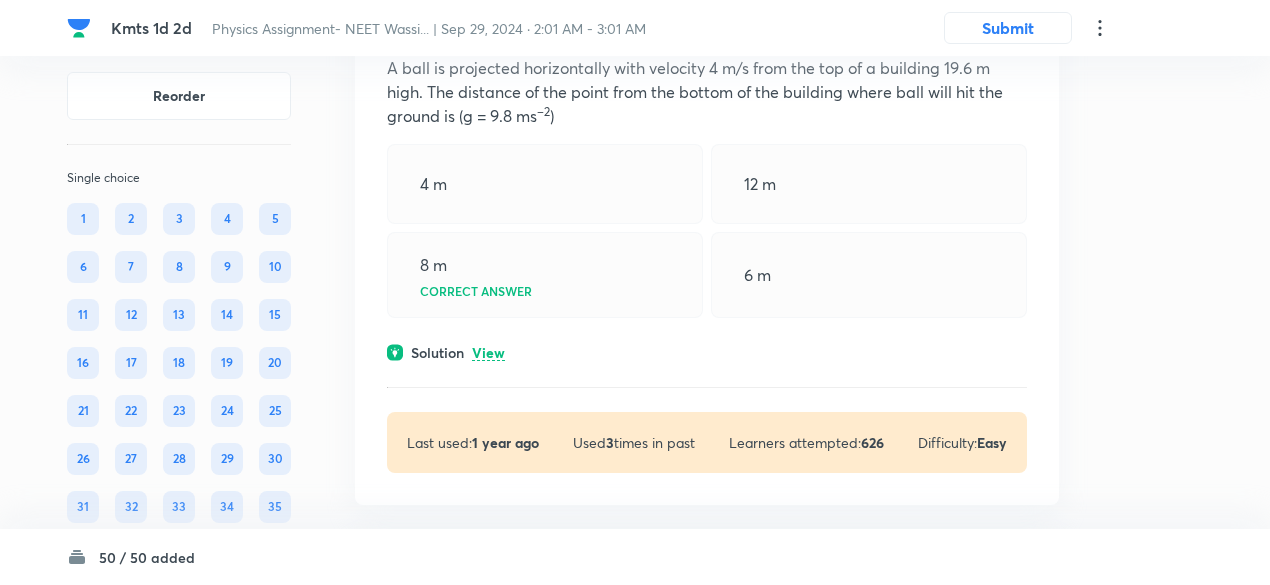 click on "View" at bounding box center (488, 353) 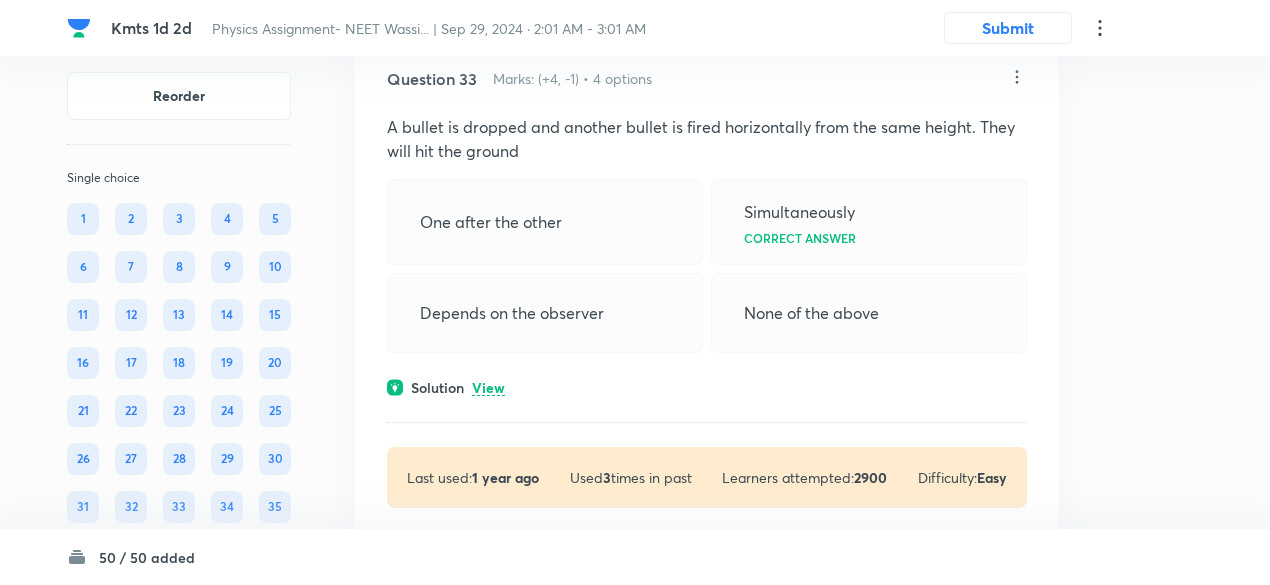 scroll, scrollTop: 19406, scrollLeft: 0, axis: vertical 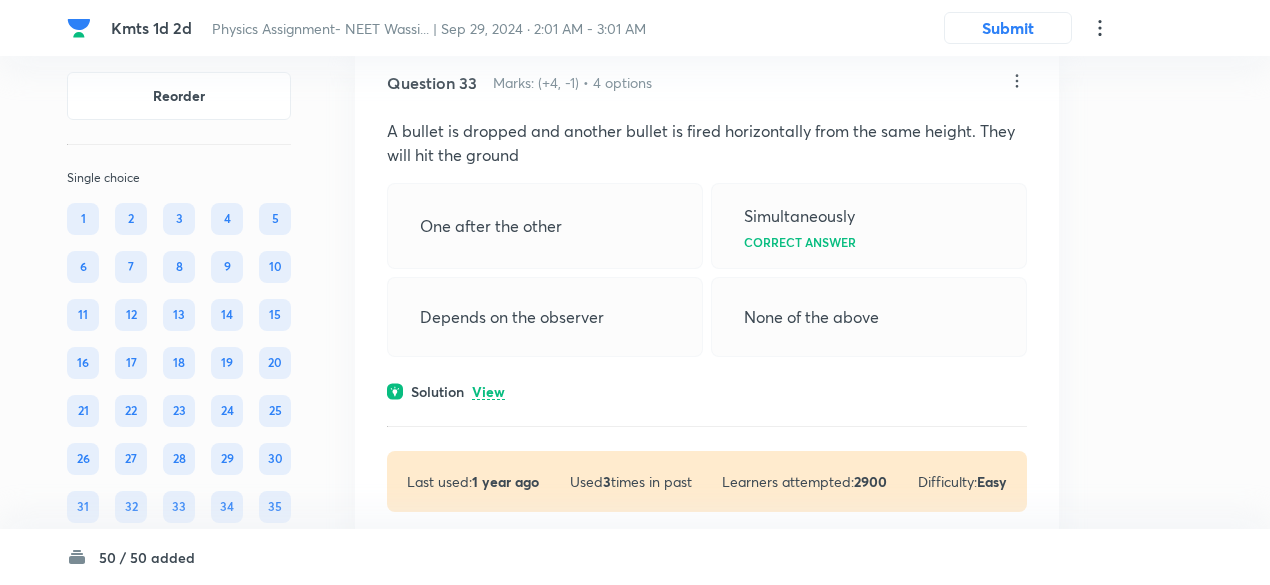 click on "View" at bounding box center (488, 392) 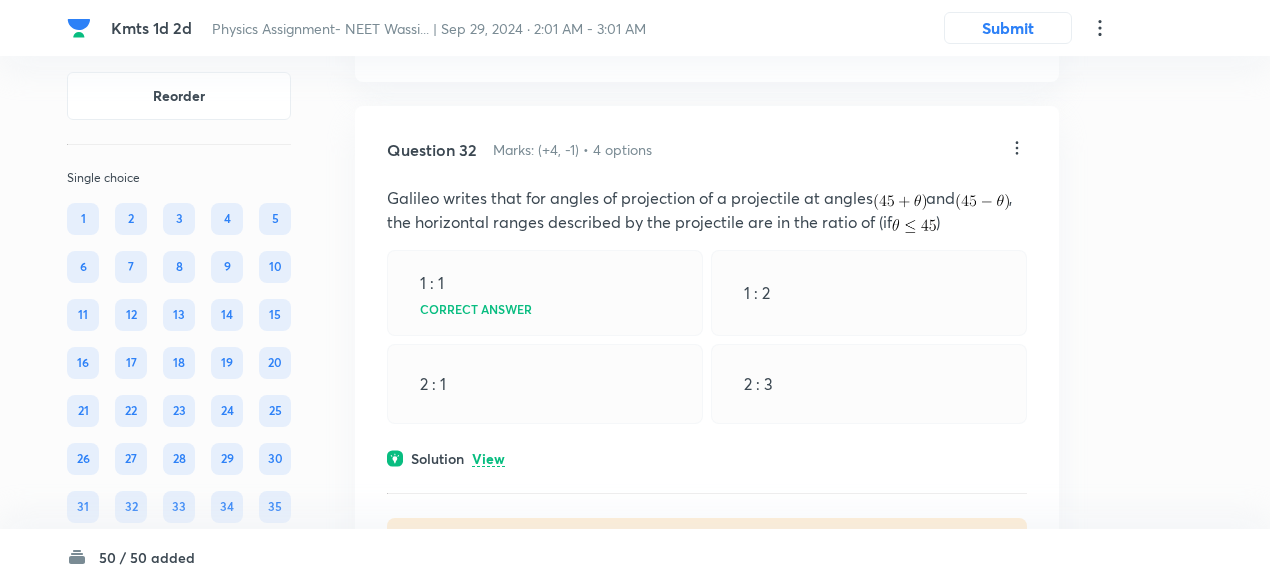 scroll, scrollTop: 18808, scrollLeft: 0, axis: vertical 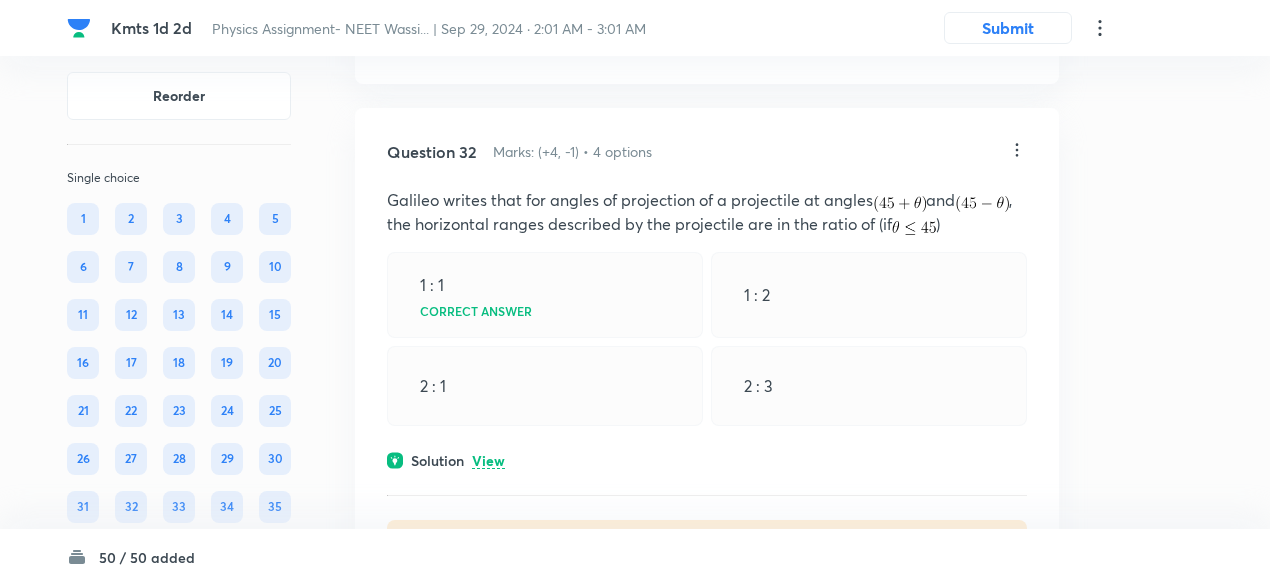 click on "View" at bounding box center [488, 461] 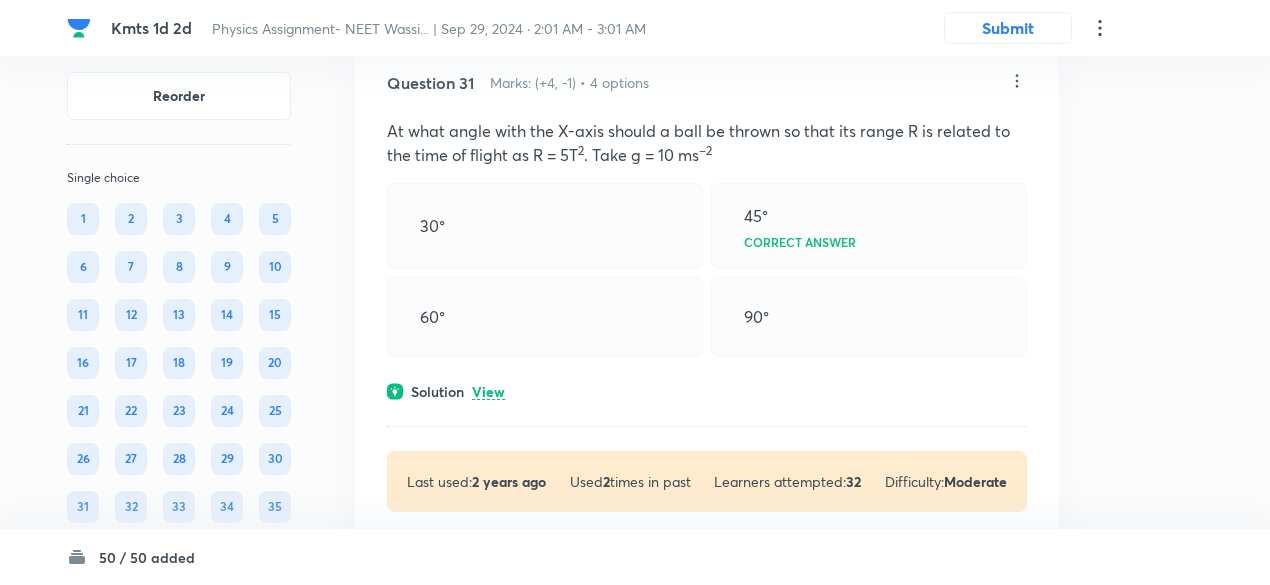 scroll, scrollTop: 18346, scrollLeft: 0, axis: vertical 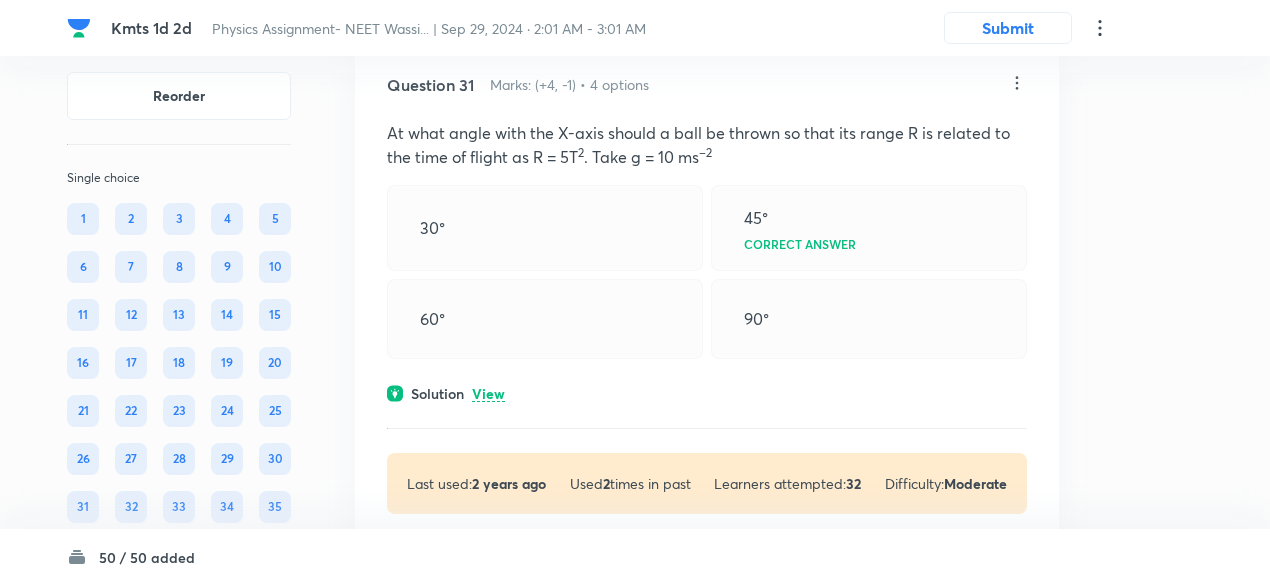 click on "View" at bounding box center [488, 394] 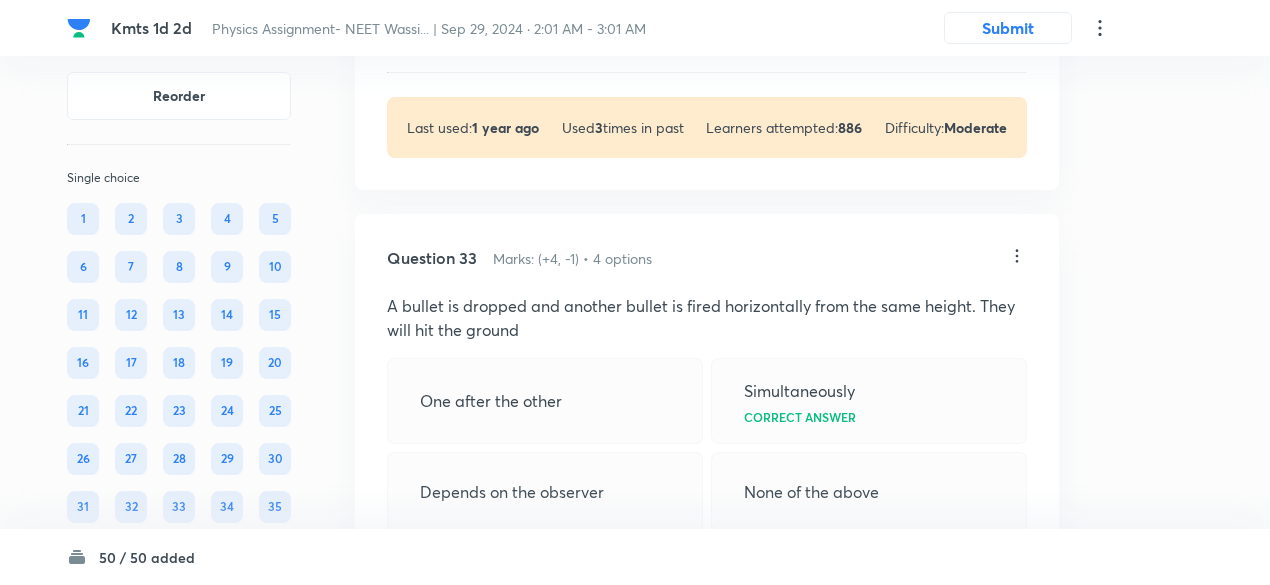 scroll, scrollTop: 19682, scrollLeft: 0, axis: vertical 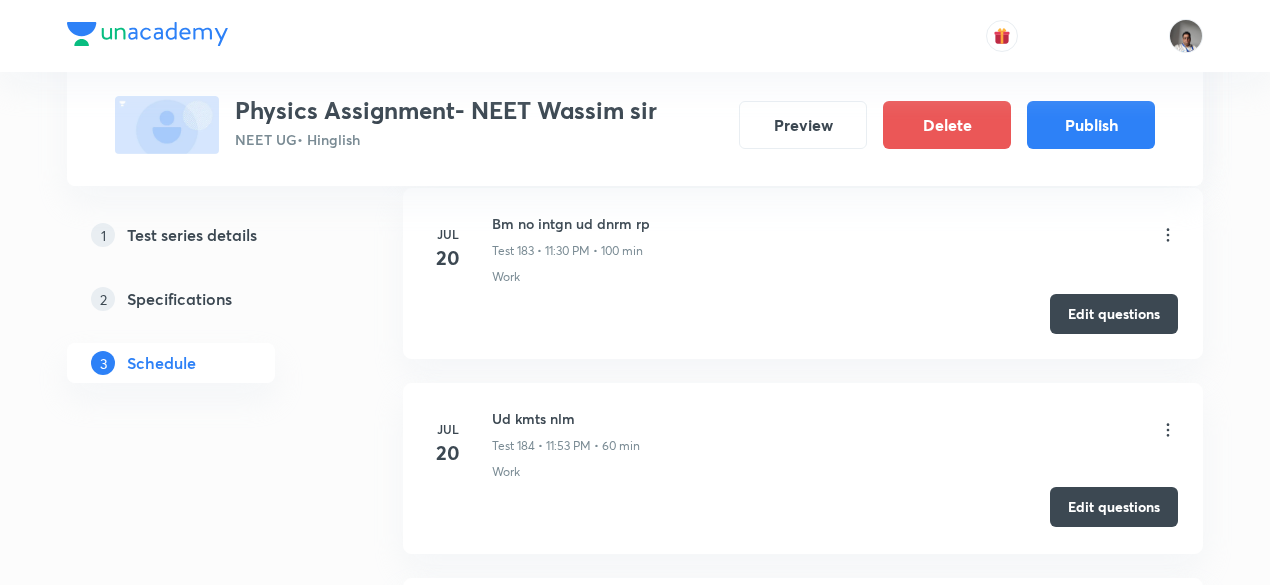 click on "Edit questions" at bounding box center [1114, 507] 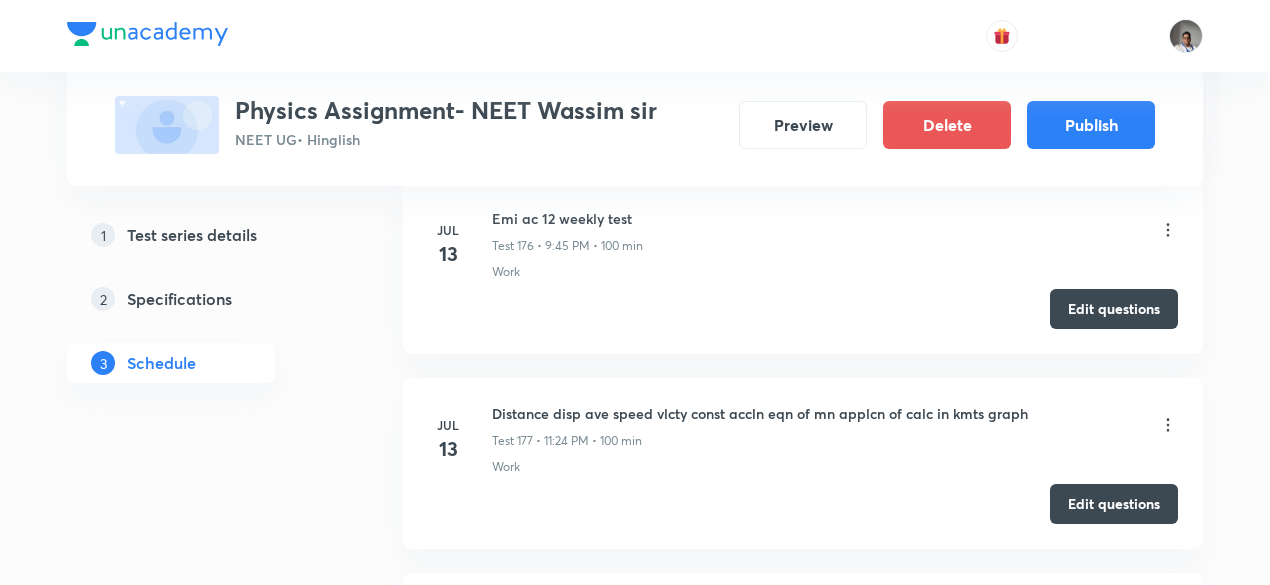 scroll, scrollTop: 33929, scrollLeft: 0, axis: vertical 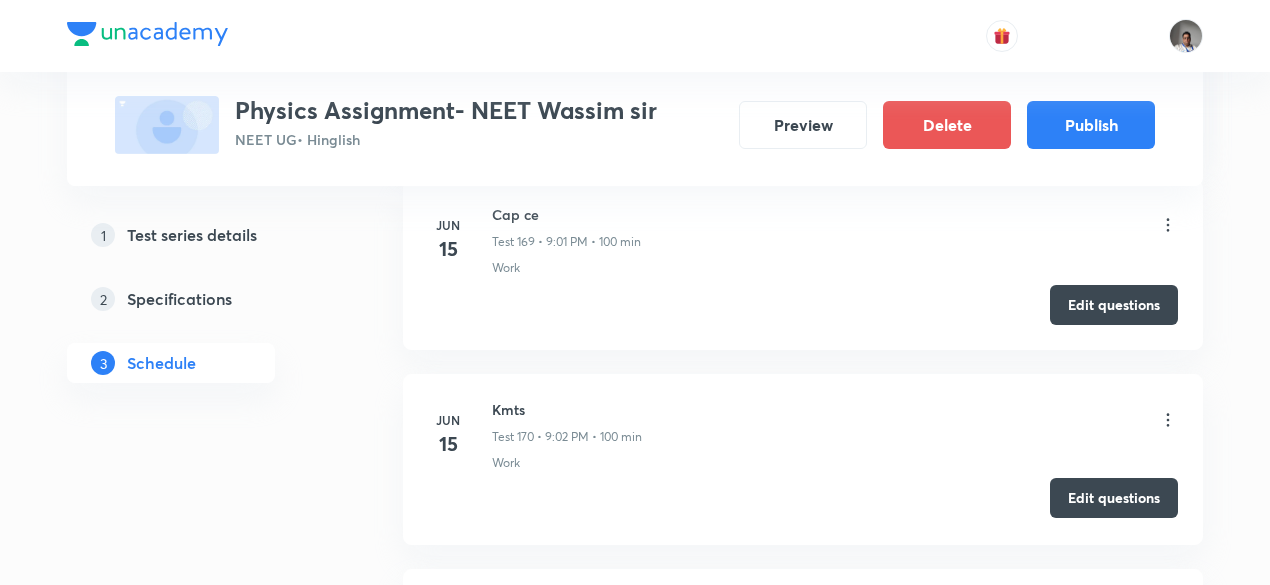 click on "Edit questions" at bounding box center (1114, 498) 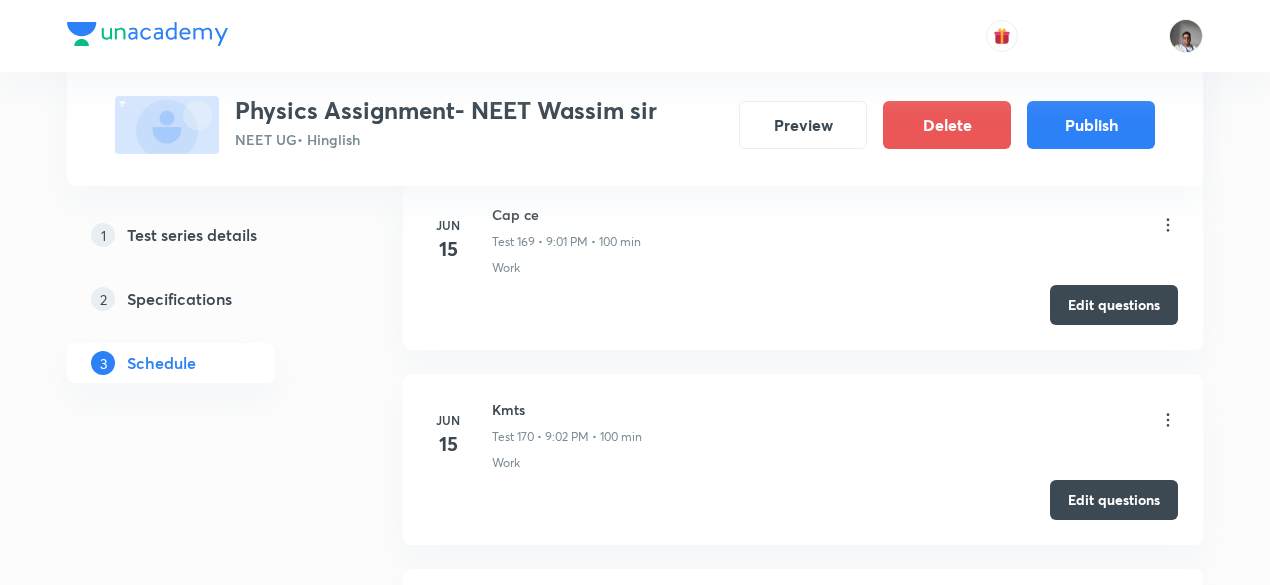 scroll, scrollTop: 32180, scrollLeft: 0, axis: vertical 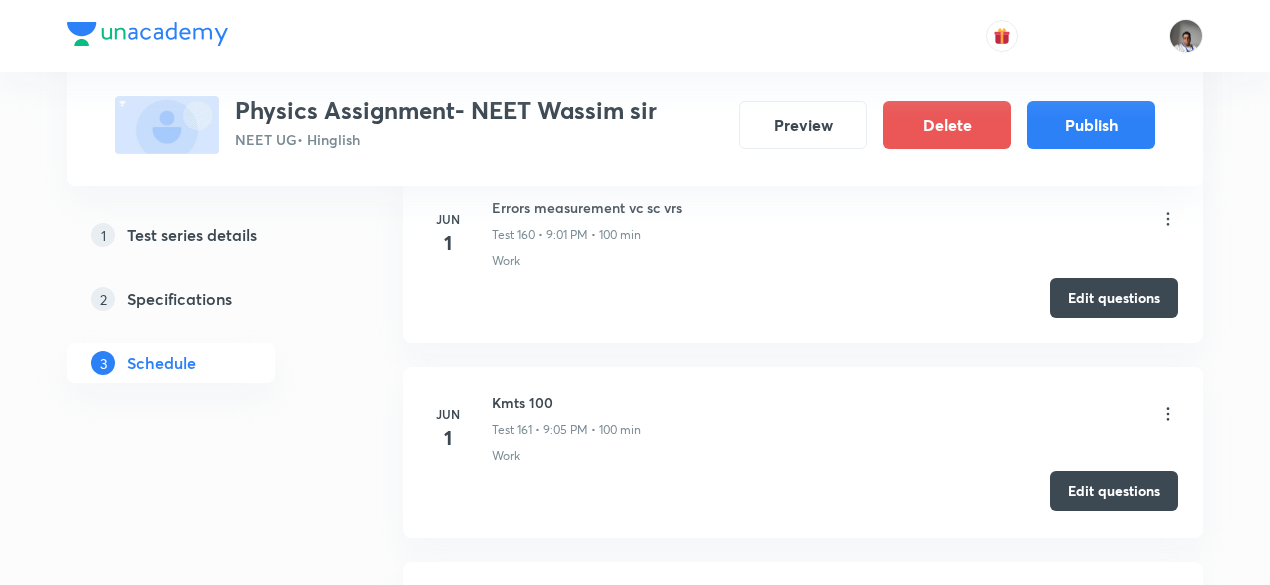 click on "Edit questions" at bounding box center [1114, 491] 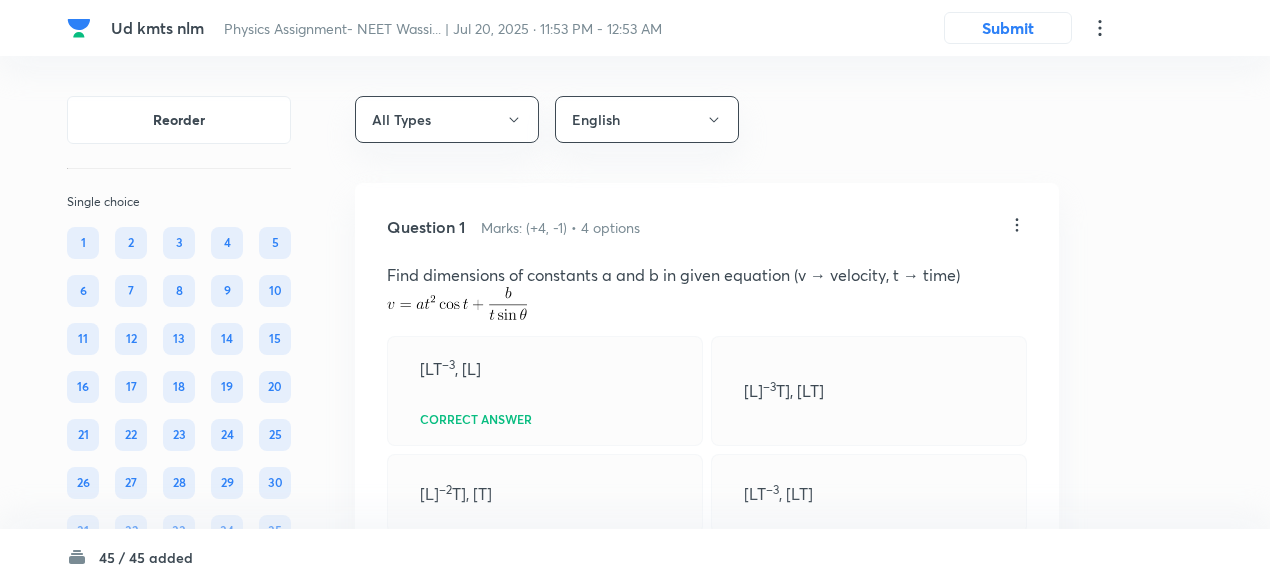 scroll, scrollTop: 0, scrollLeft: 0, axis: both 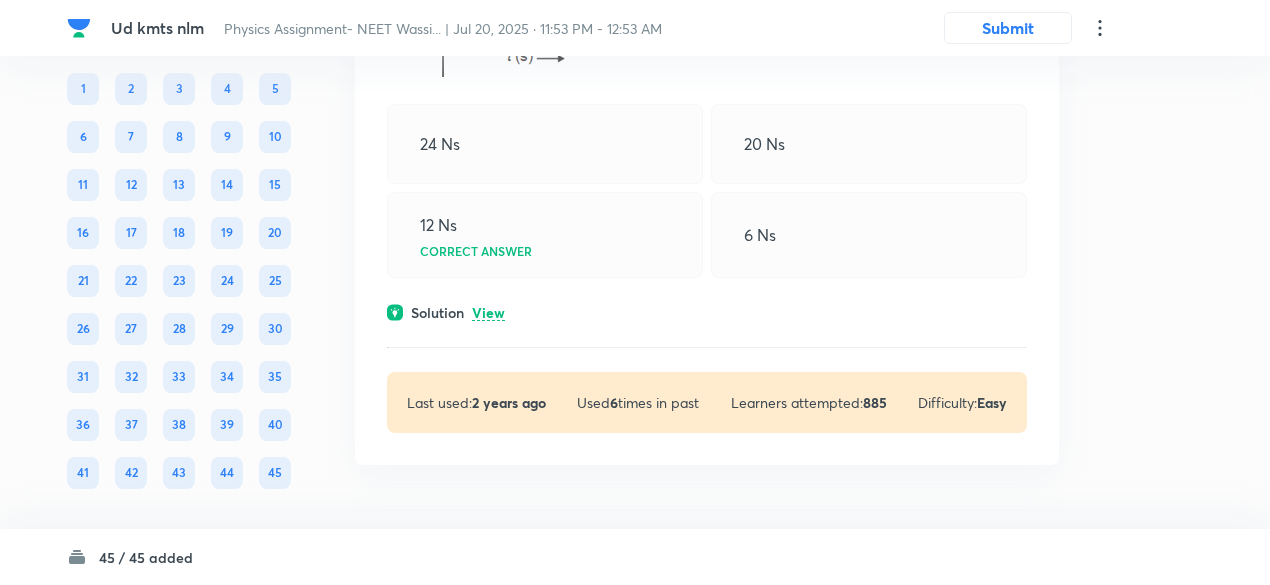 drag, startPoint x: 510, startPoint y: 310, endPoint x: 494, endPoint y: 315, distance: 16.763054 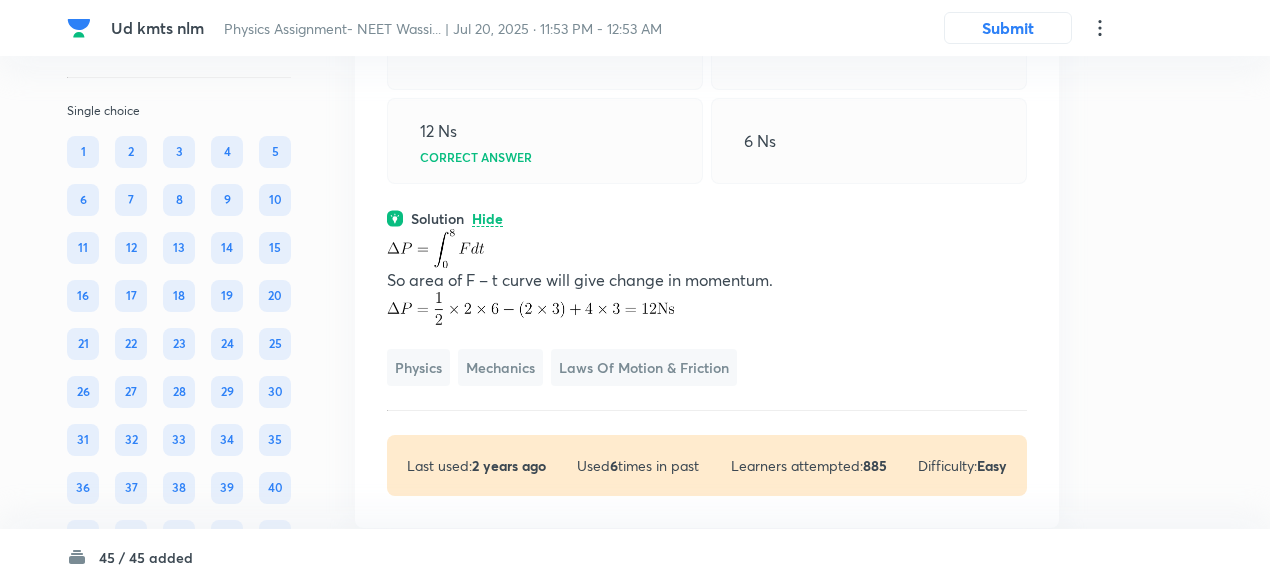 click on "Hide" at bounding box center [487, 219] 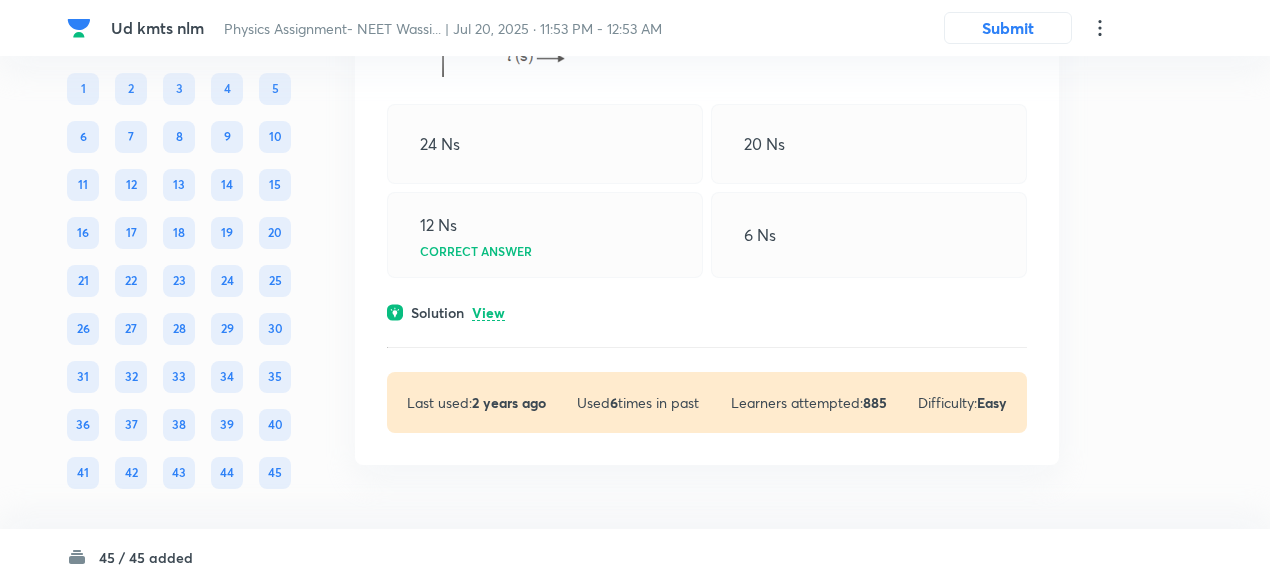 click on "View" at bounding box center (488, 313) 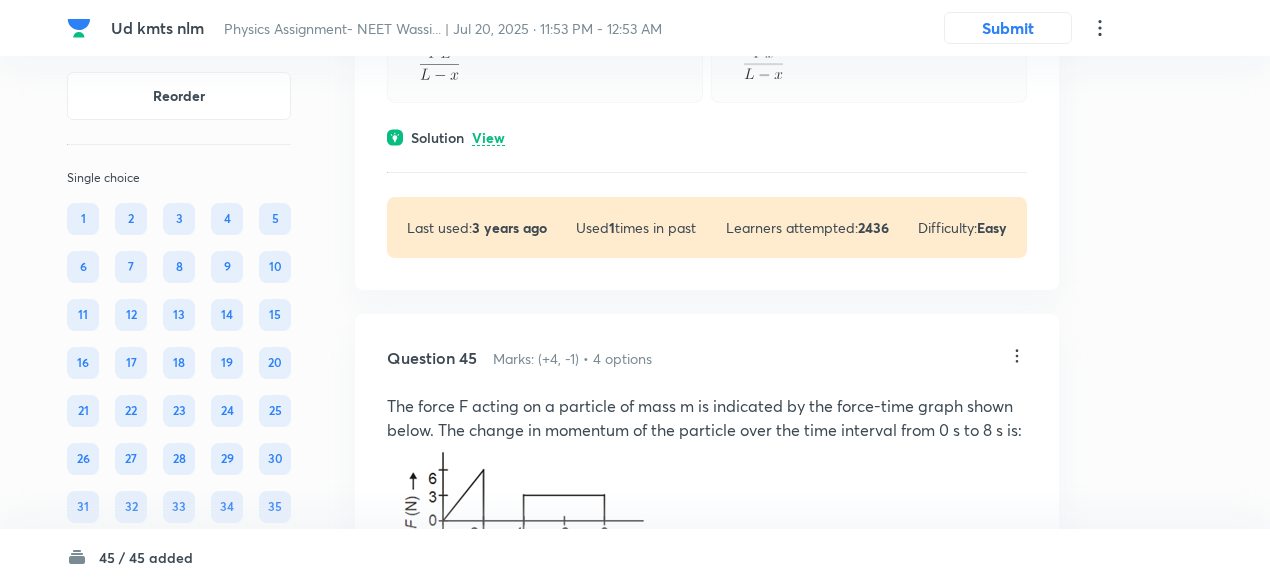 scroll, scrollTop: 25432, scrollLeft: 0, axis: vertical 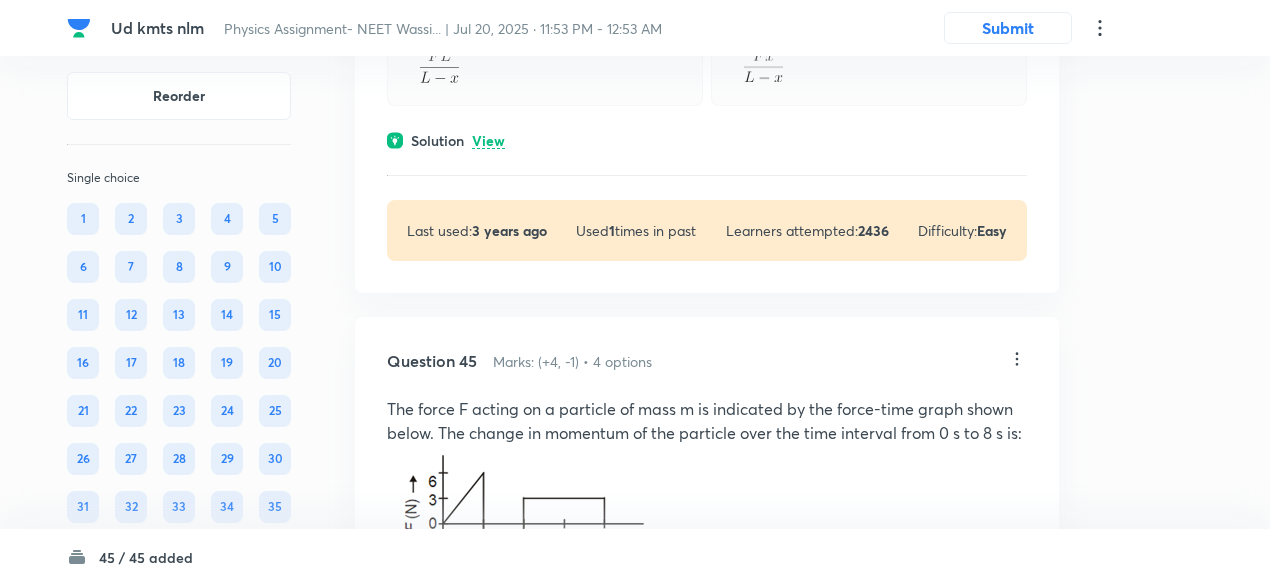click on "Question 44 Marks: (+4, -1) • 4 options A rope of length L is pulled by a constant force F. What is the tension in the rope at a distance x from the end where the force is applied  Correct answer Solution View Last used:  3 years ago Used  1  times in past Learners attempted:  2436 Difficulty: Easy" at bounding box center (707, 36) 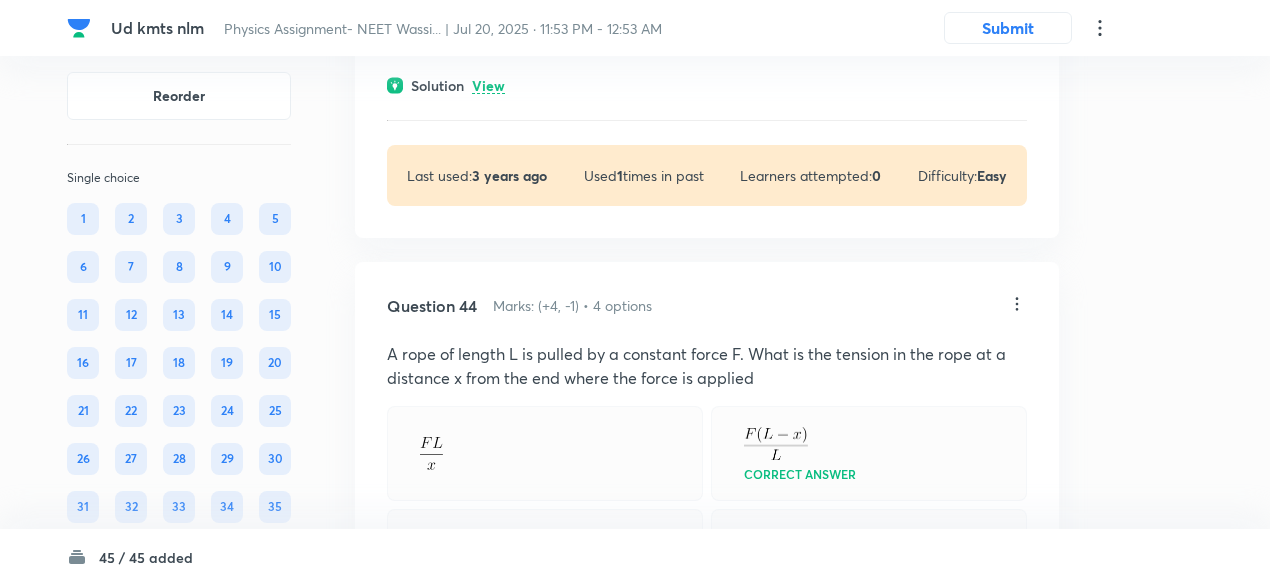 scroll, scrollTop: 24901, scrollLeft: 0, axis: vertical 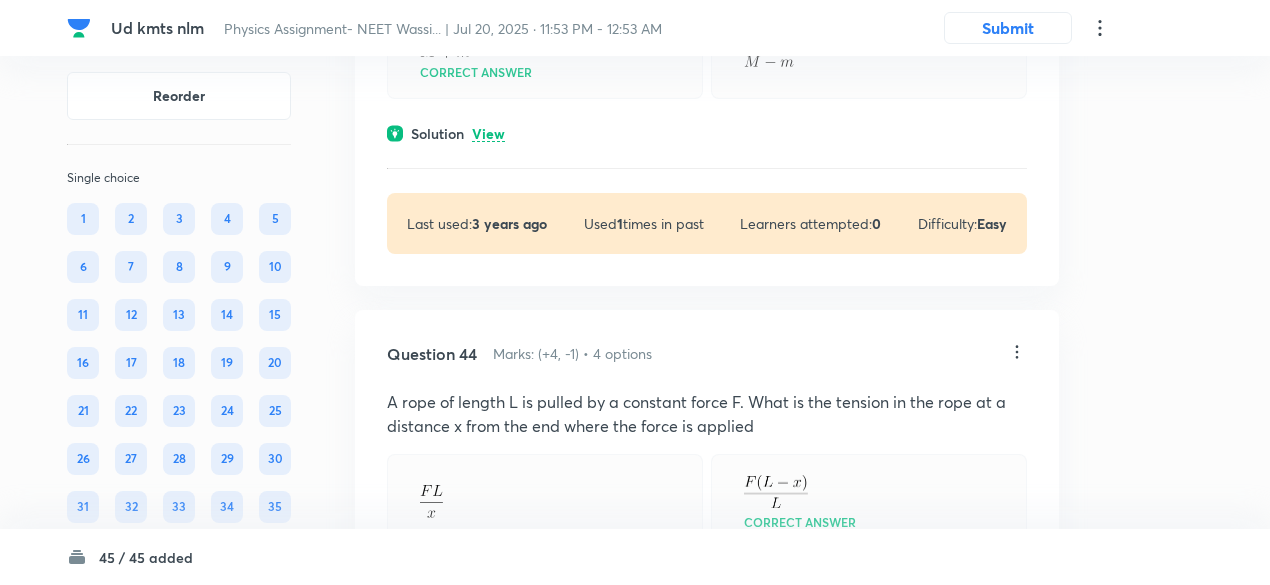 click on "View" at bounding box center [488, 134] 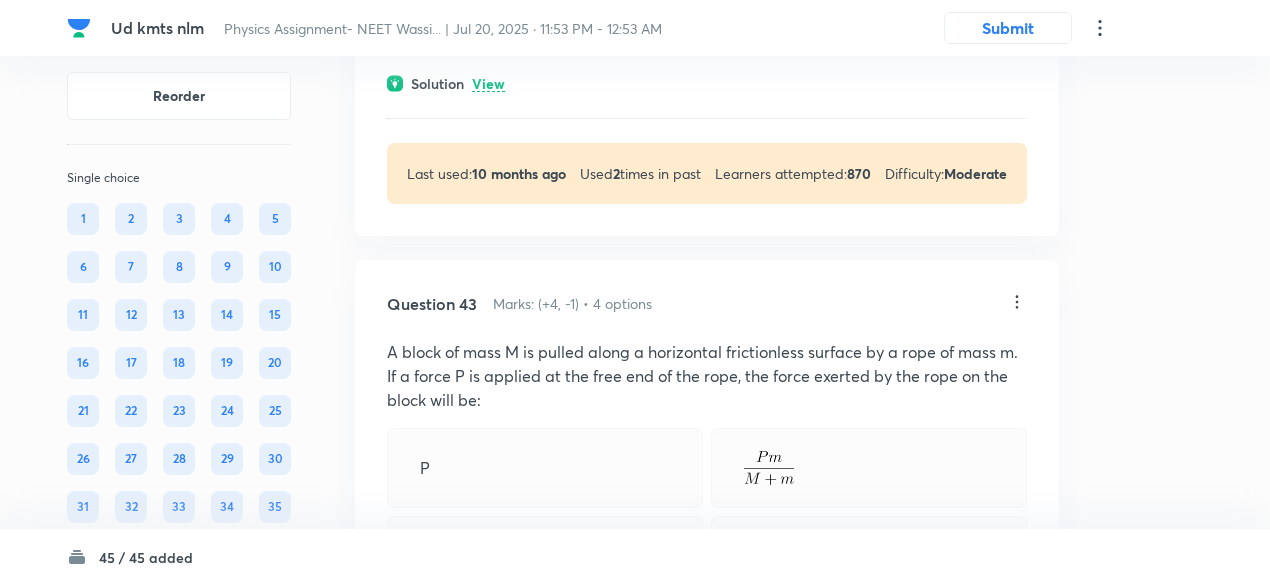 scroll, scrollTop: 24387, scrollLeft: 0, axis: vertical 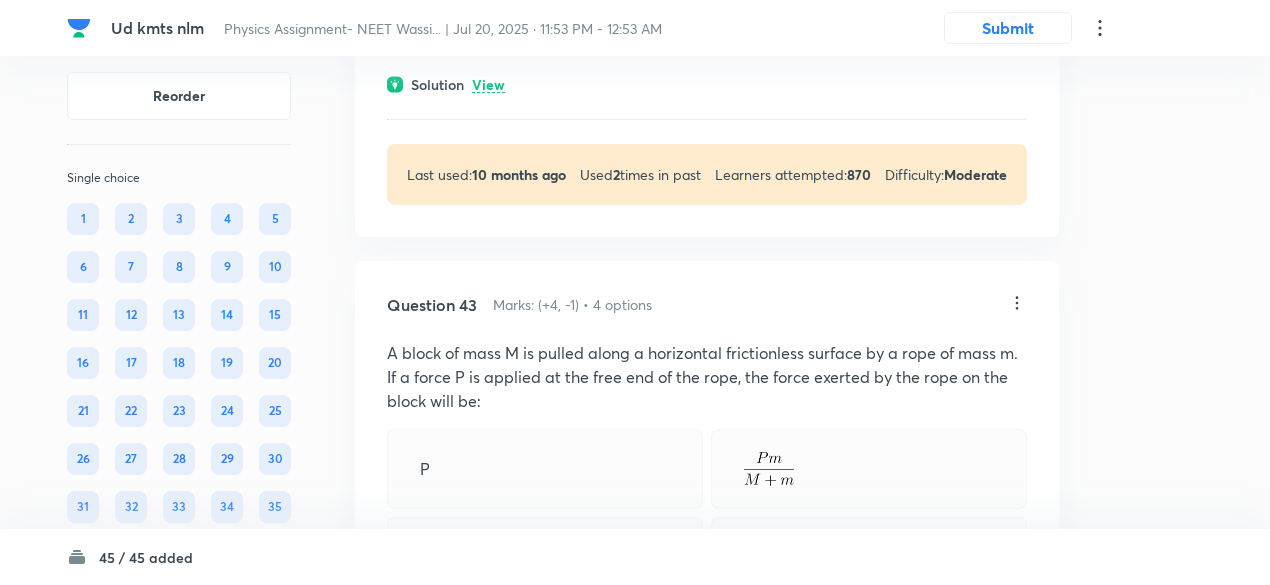 click on "View" at bounding box center (488, 85) 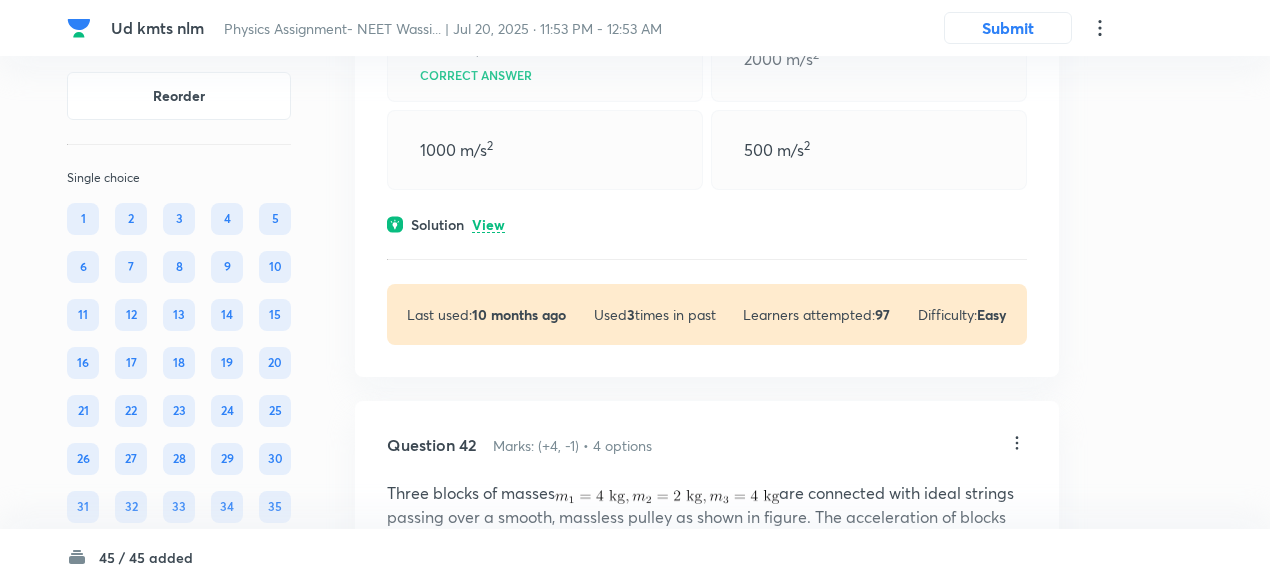 scroll, scrollTop: 23397, scrollLeft: 0, axis: vertical 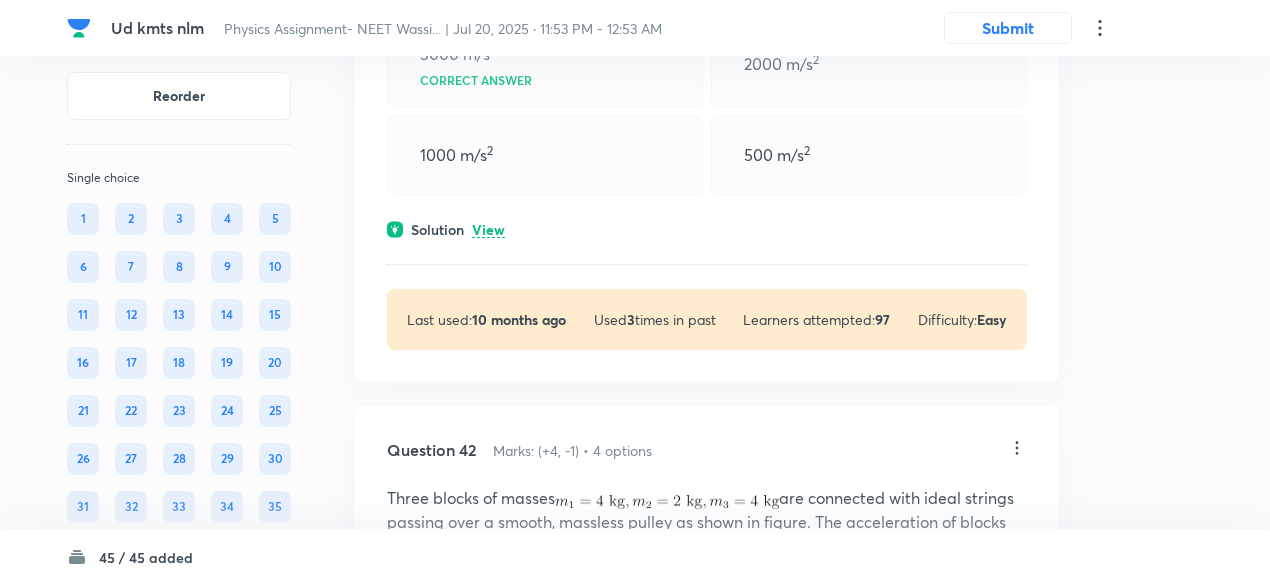 click on "View" at bounding box center [488, 230] 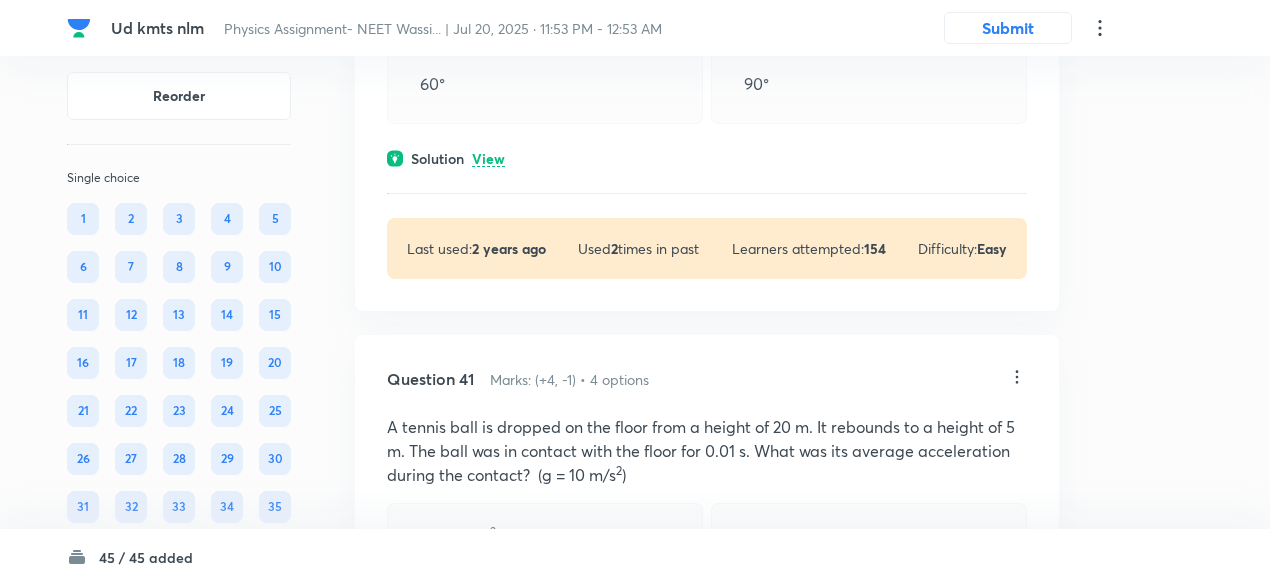 scroll, scrollTop: 22913, scrollLeft: 0, axis: vertical 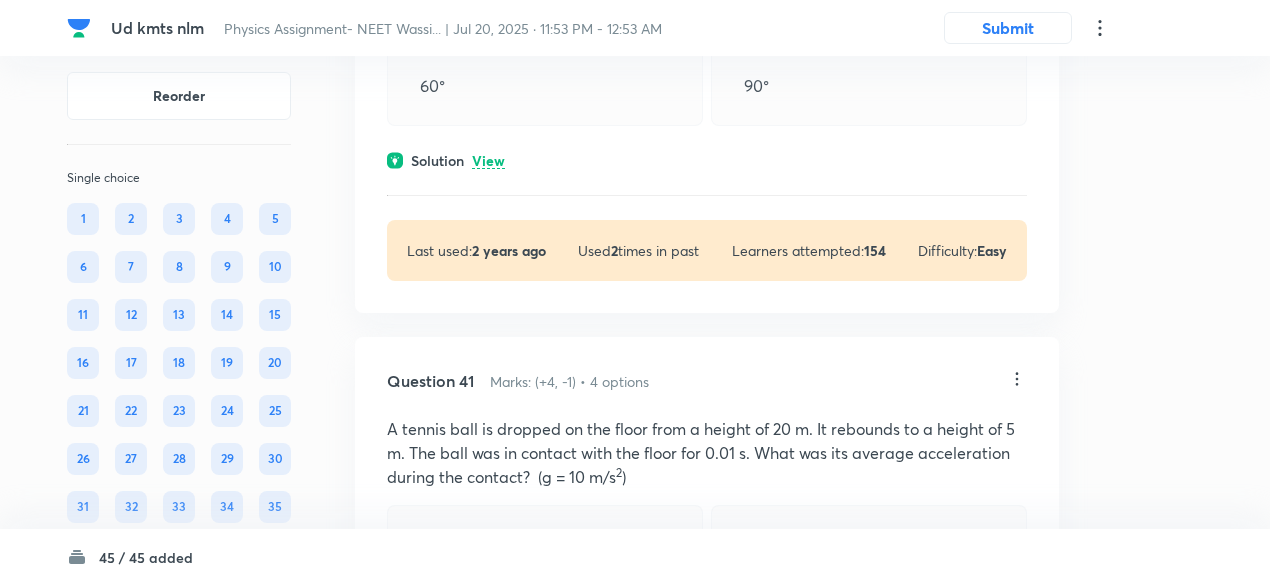 click on "View" at bounding box center (488, 161) 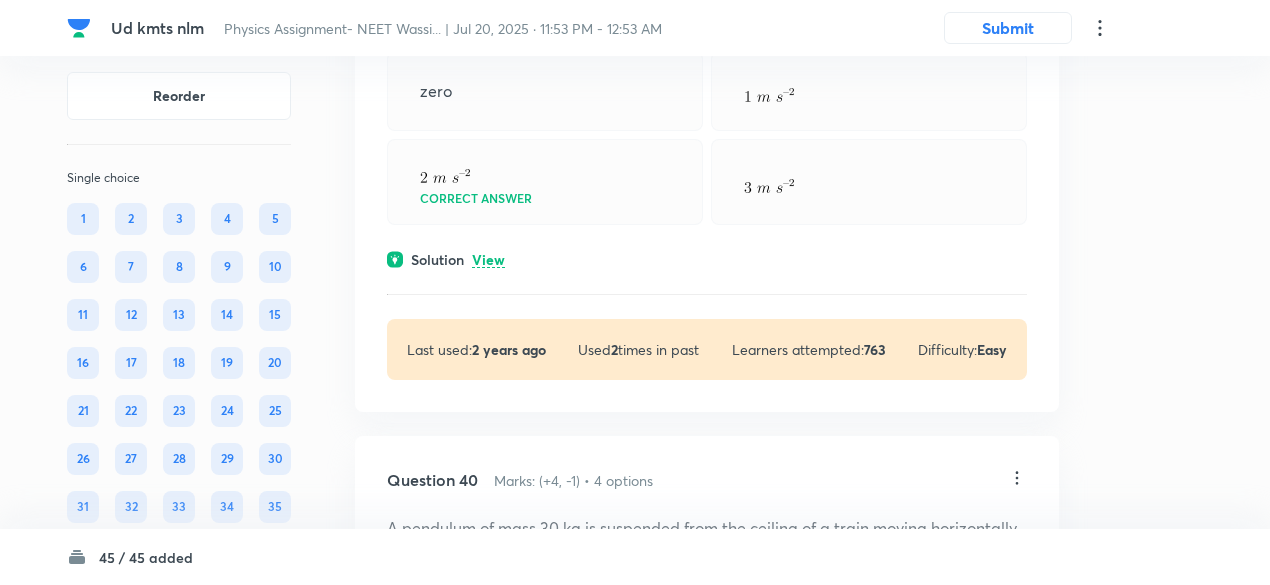 scroll, scrollTop: 22259, scrollLeft: 0, axis: vertical 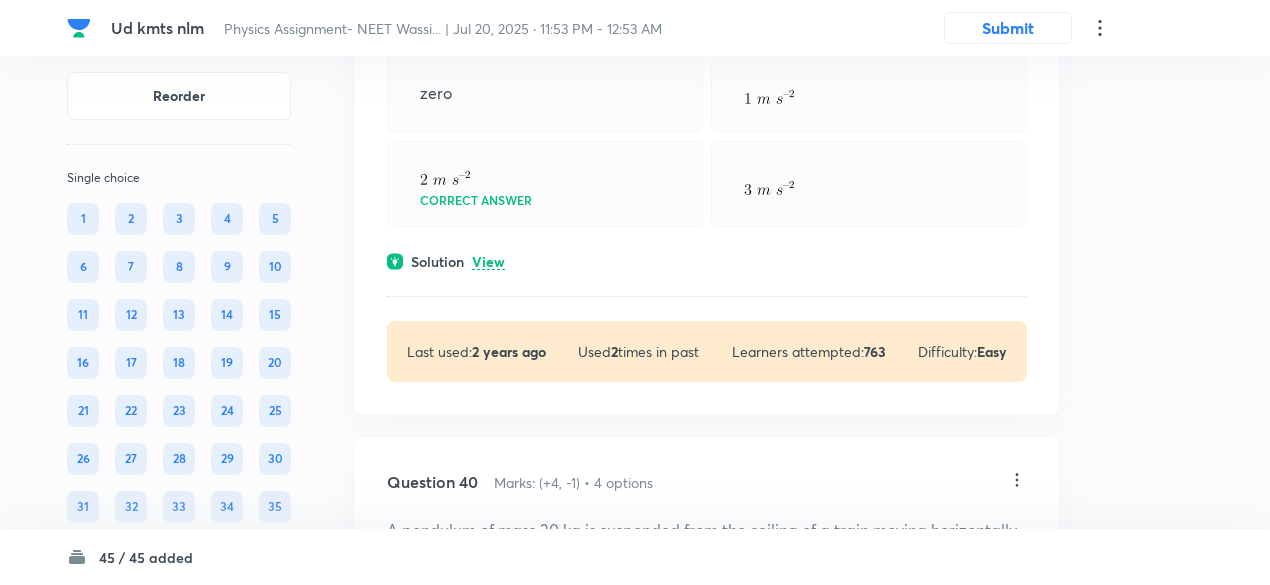 click on "View" at bounding box center [488, 262] 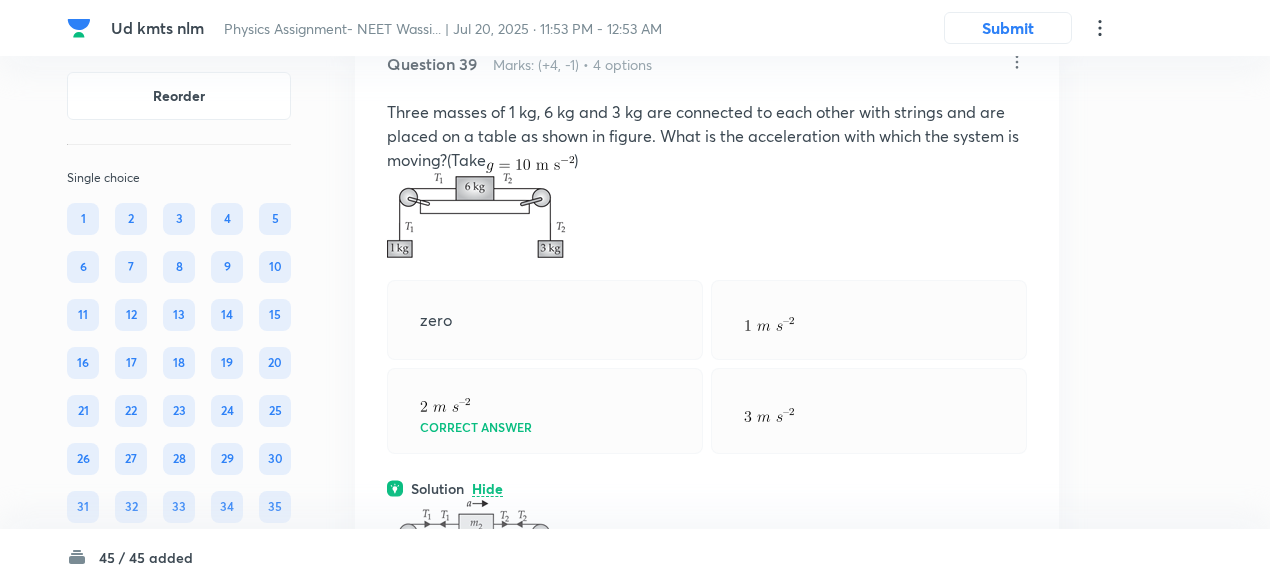 scroll, scrollTop: 22031, scrollLeft: 0, axis: vertical 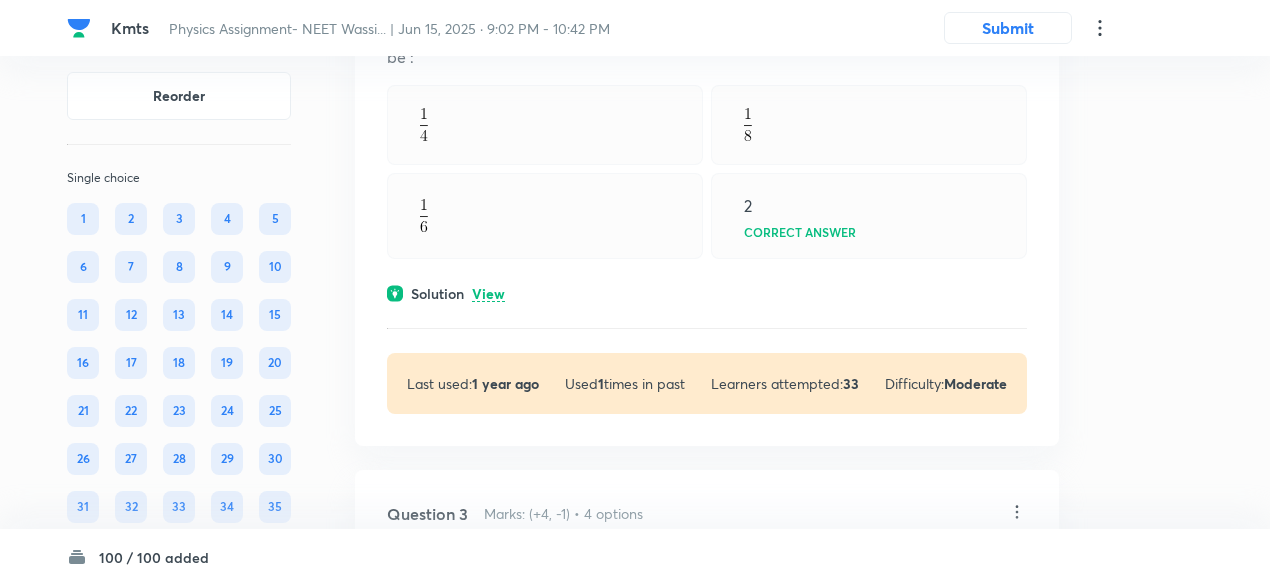 click on "Solution View" at bounding box center (707, 293) 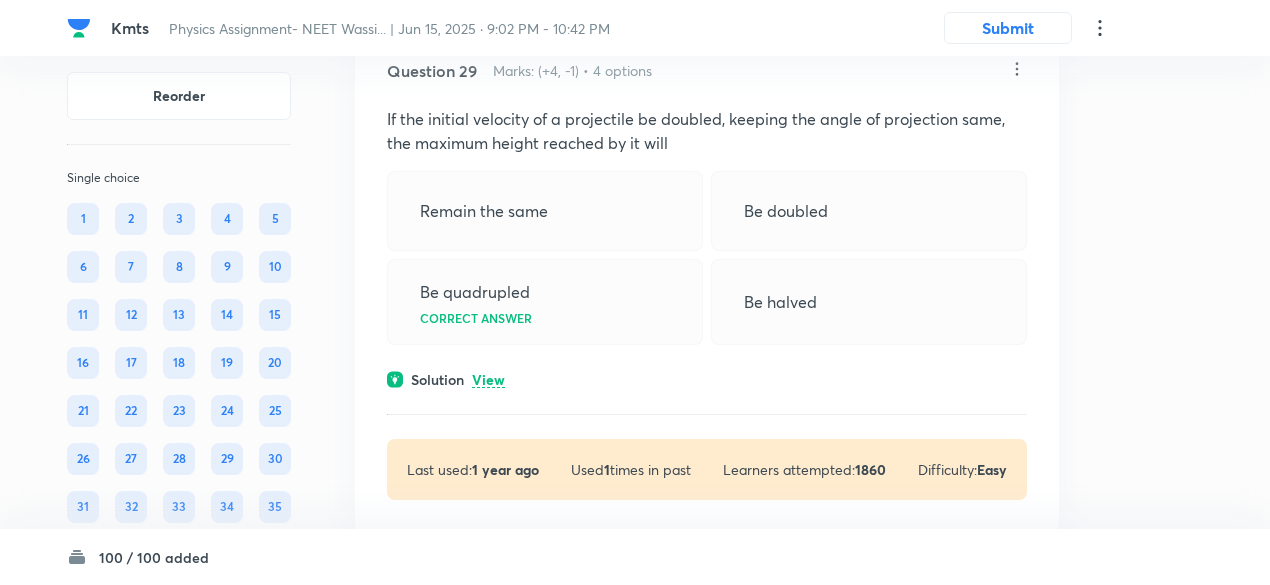 scroll, scrollTop: 16110, scrollLeft: 0, axis: vertical 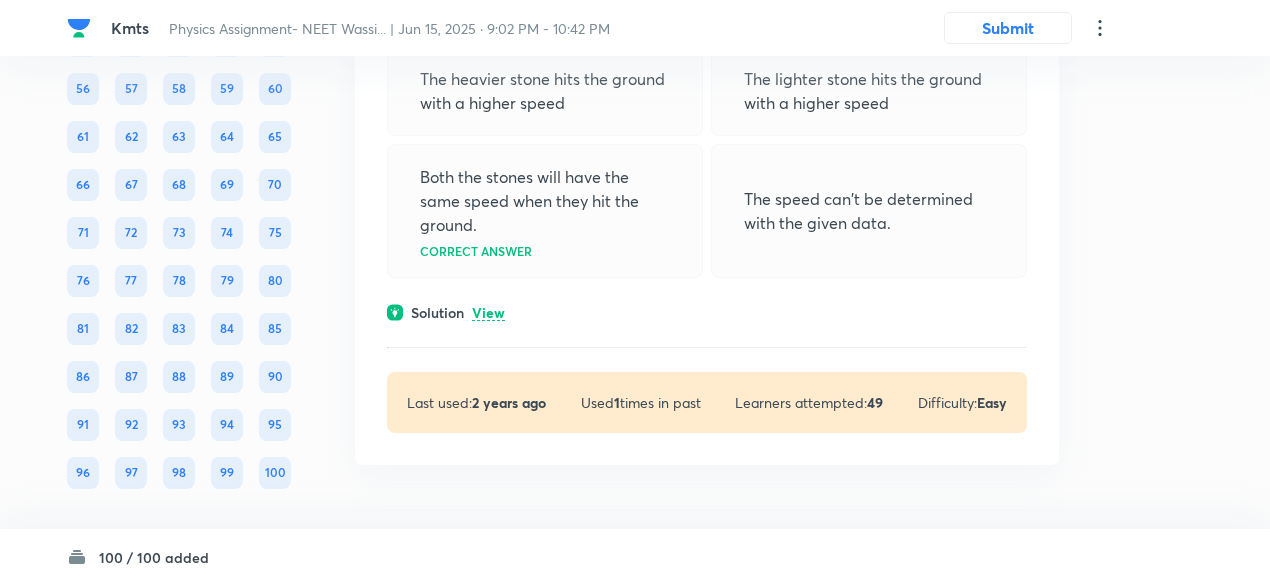 click on "View" at bounding box center (488, 313) 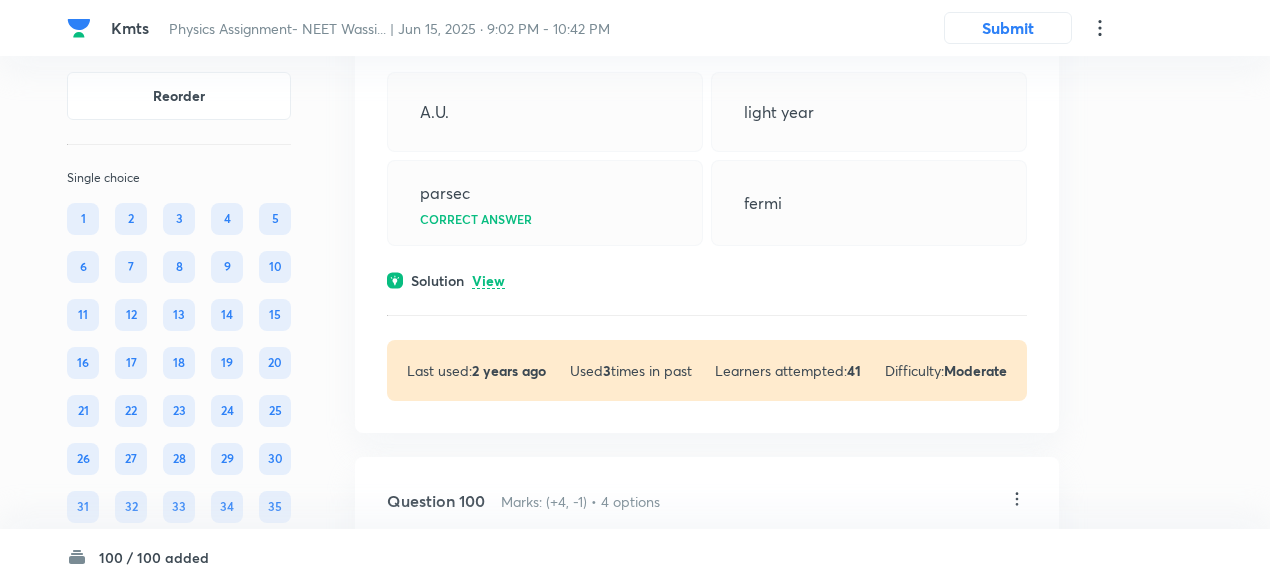 scroll, scrollTop: 56087, scrollLeft: 0, axis: vertical 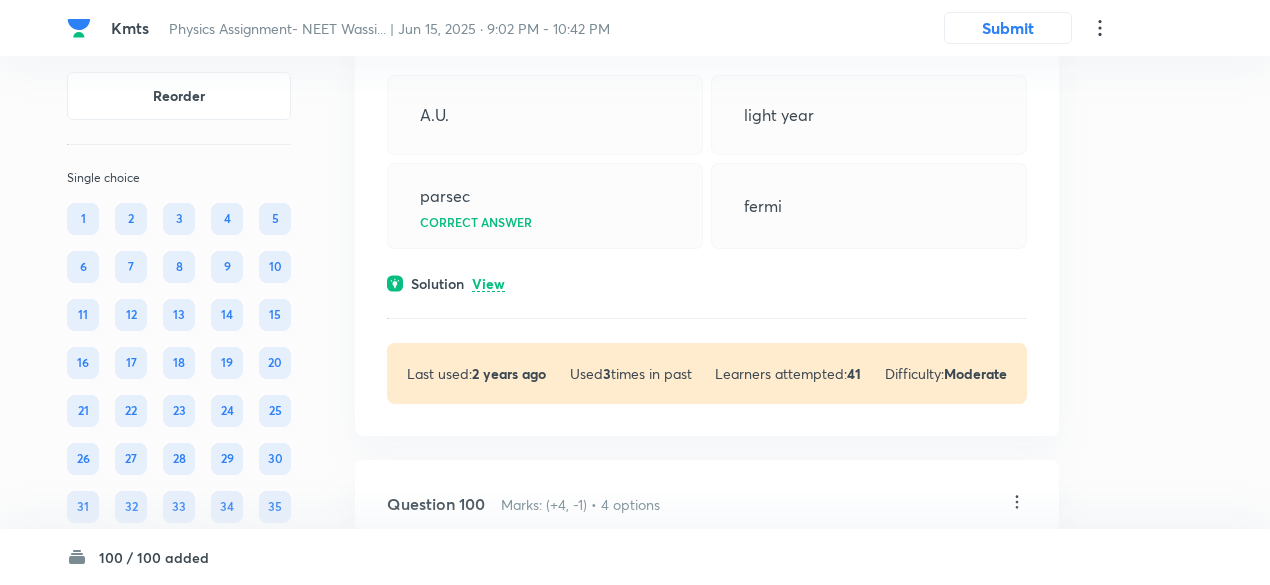 click on "View" at bounding box center (488, 284) 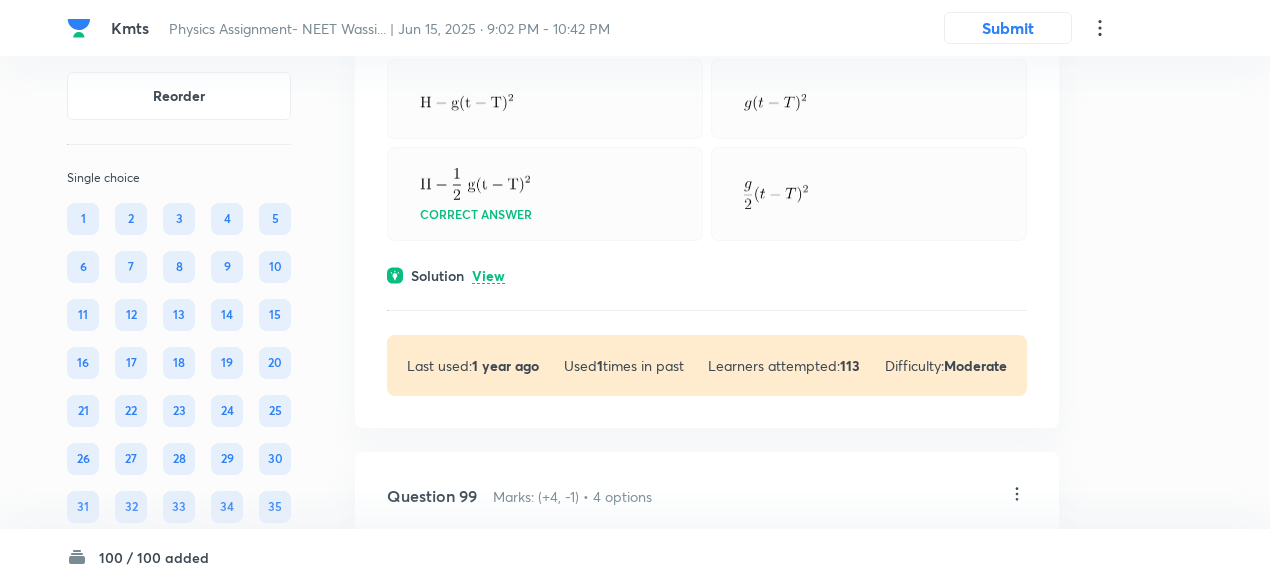 scroll, scrollTop: 55589, scrollLeft: 0, axis: vertical 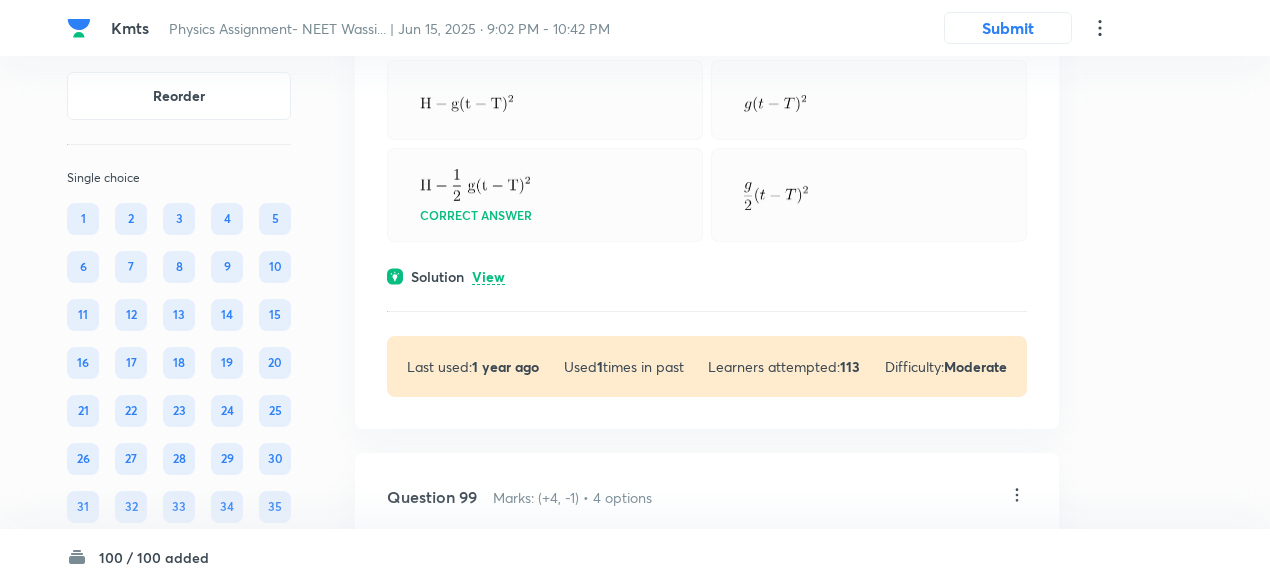 click on "View" at bounding box center [488, 277] 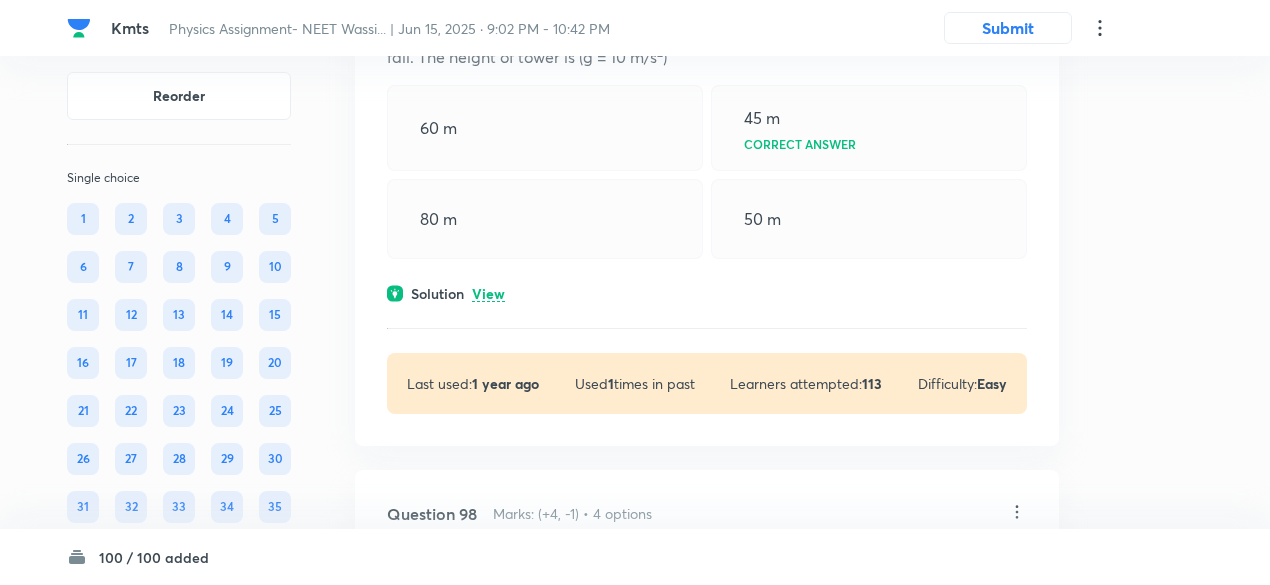 scroll, scrollTop: 55033, scrollLeft: 0, axis: vertical 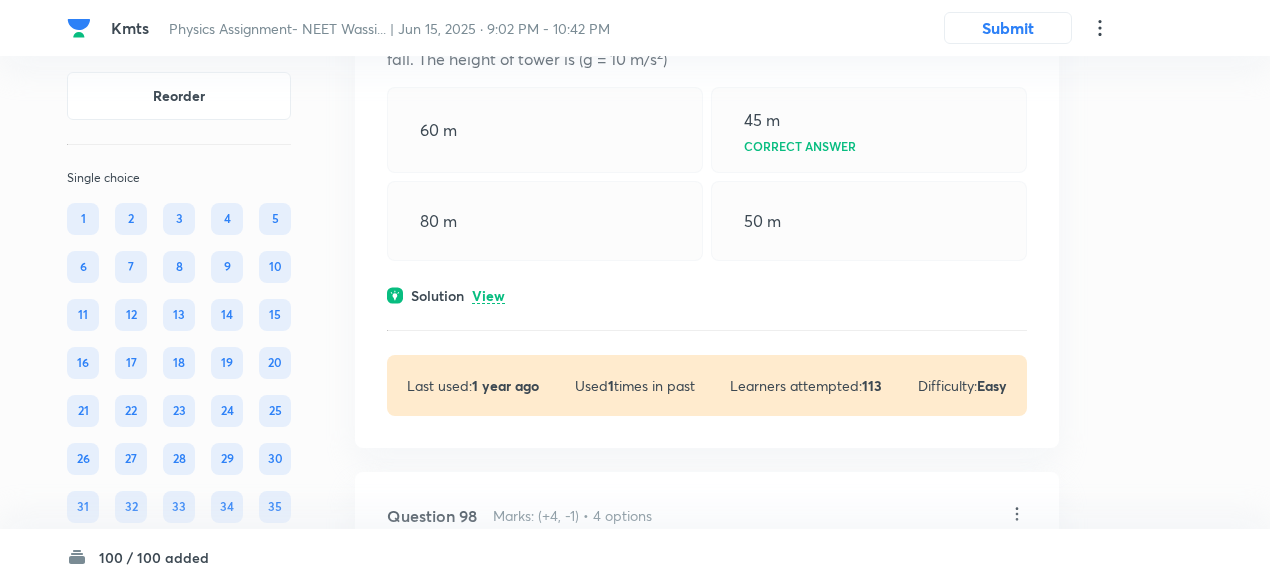 click on "View" at bounding box center (488, 296) 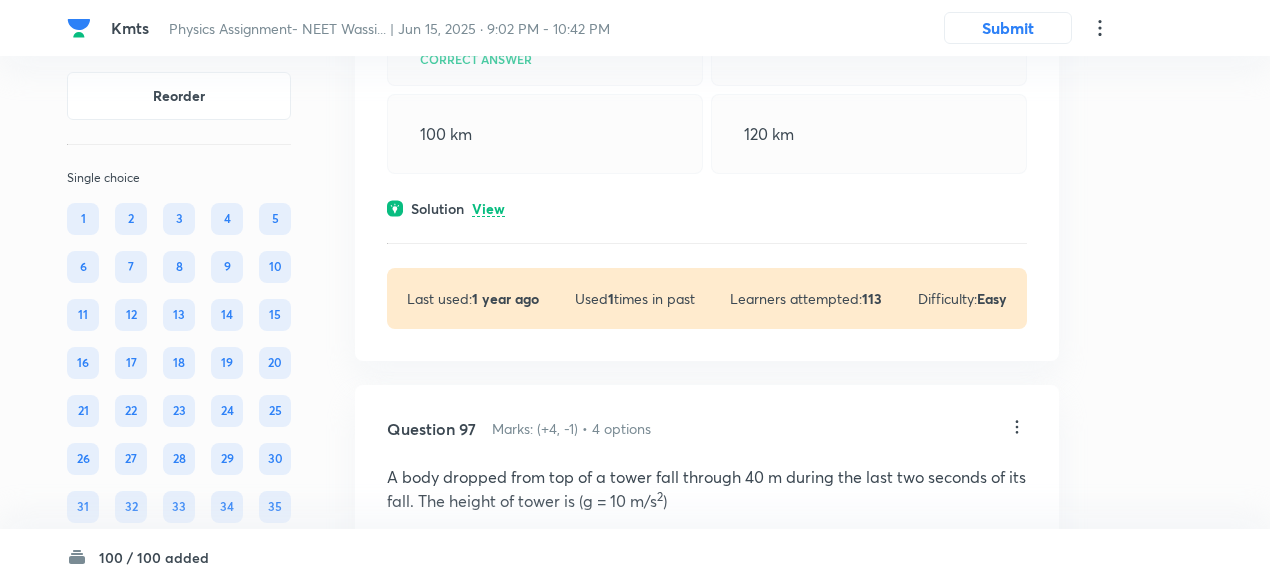 scroll, scrollTop: 54590, scrollLeft: 0, axis: vertical 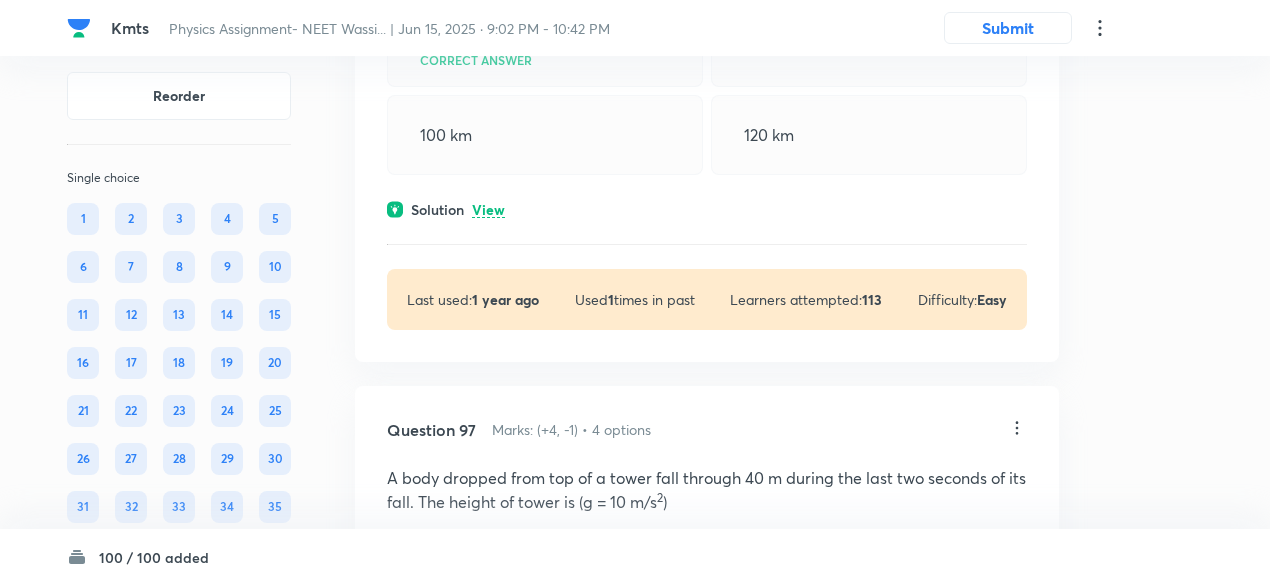 click on "Solution View" at bounding box center (707, 209) 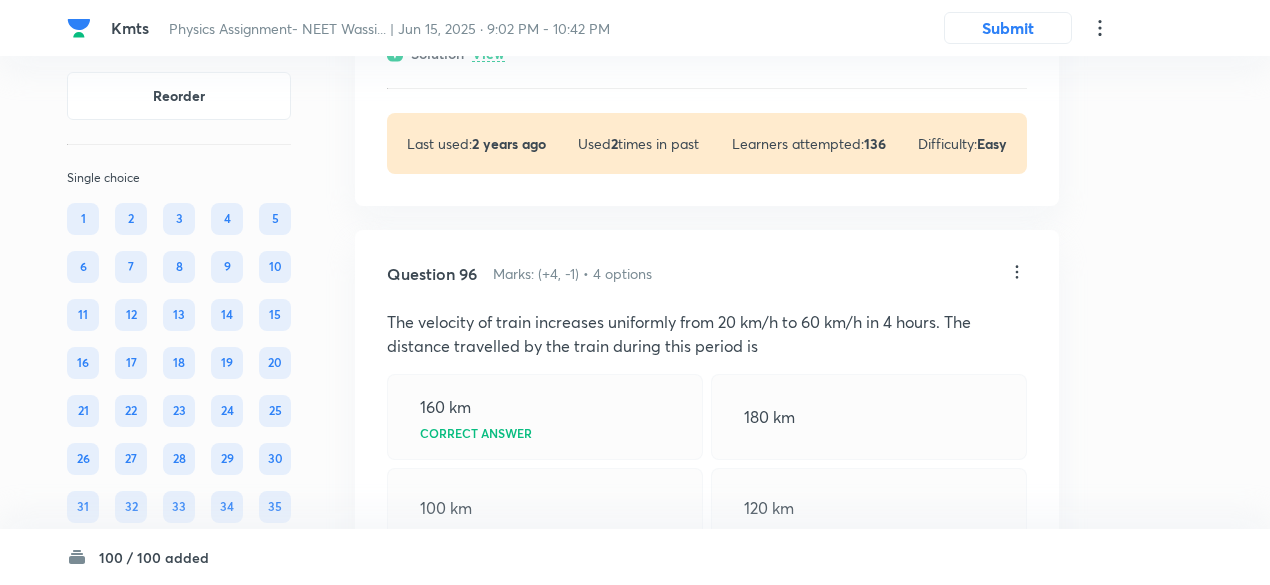scroll, scrollTop: 54210, scrollLeft: 0, axis: vertical 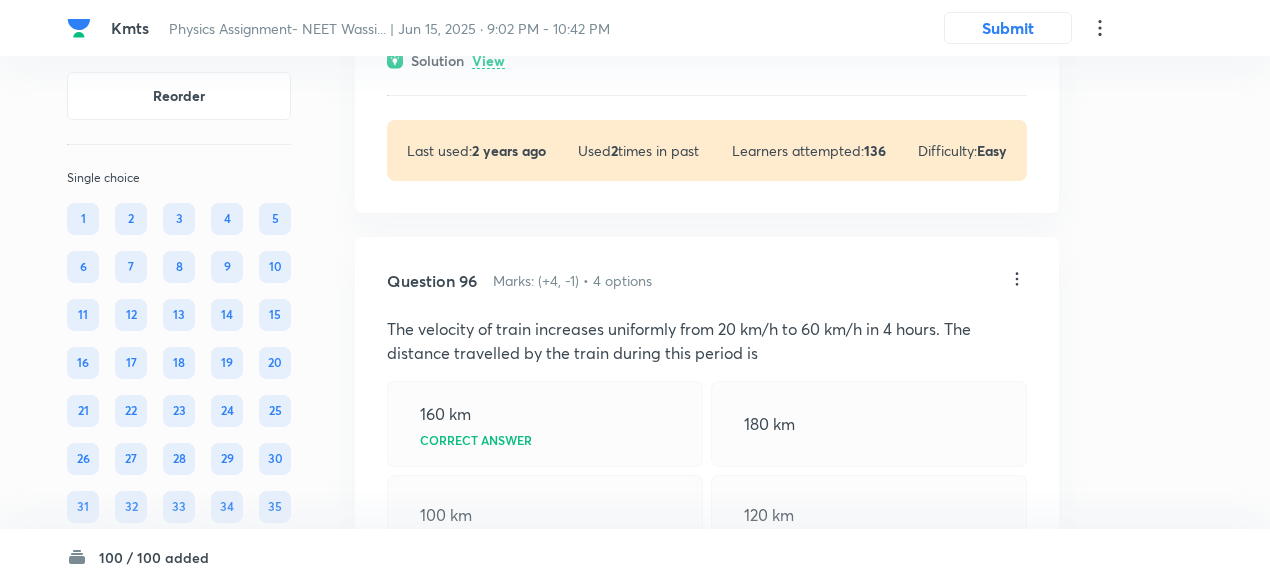click on "View" at bounding box center [488, 61] 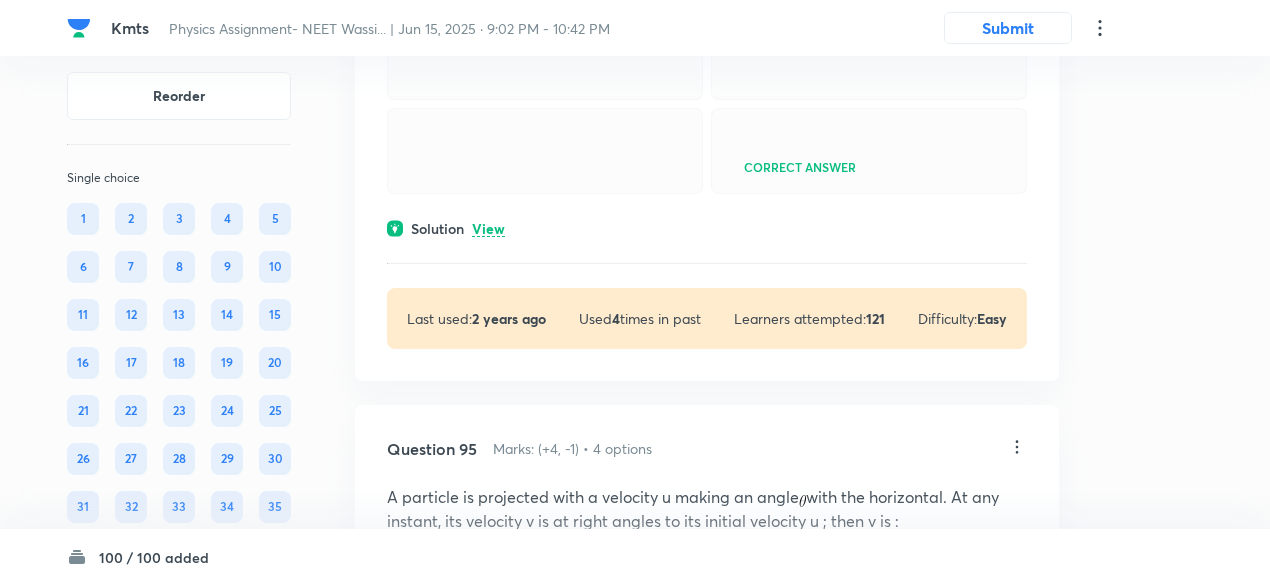 scroll, scrollTop: 53512, scrollLeft: 0, axis: vertical 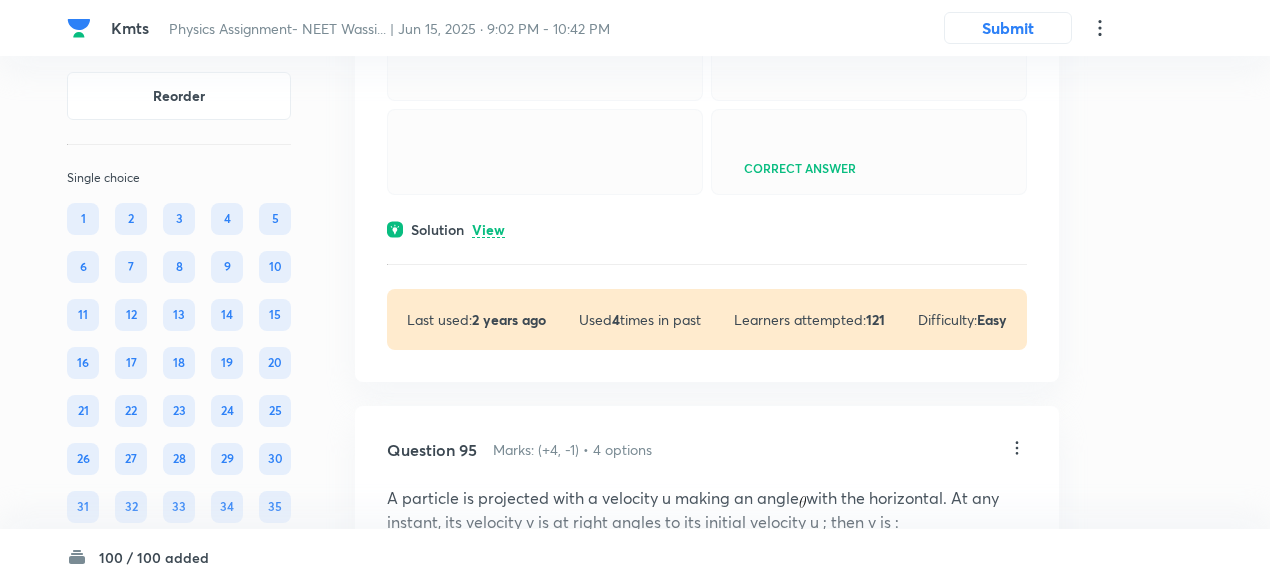 click on "View" at bounding box center (488, 230) 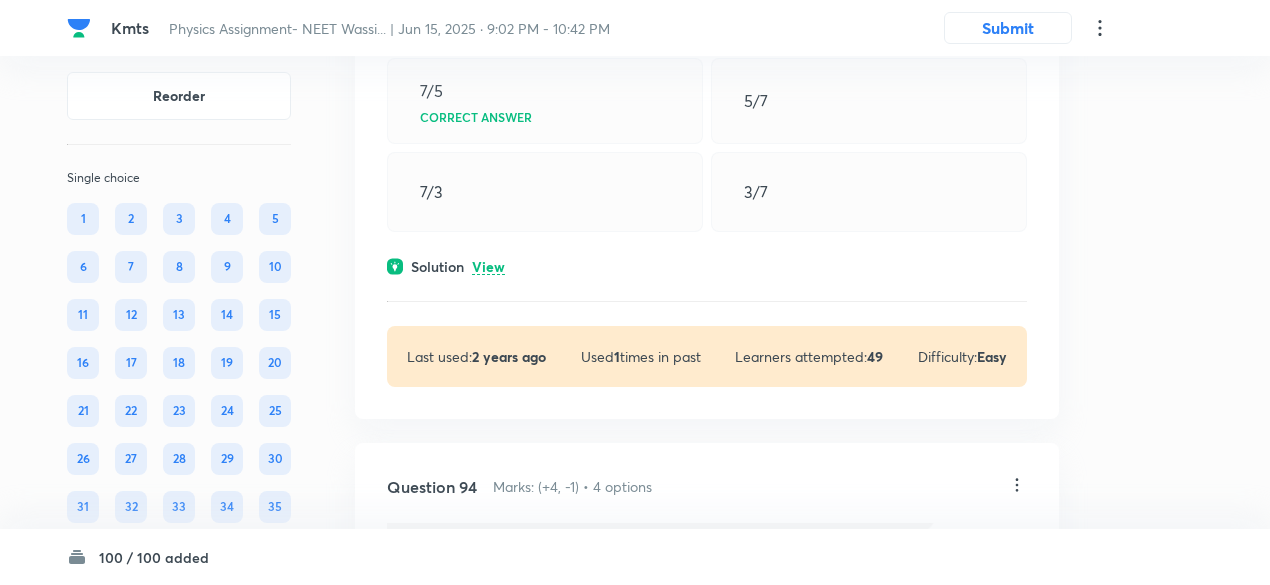 scroll, scrollTop: 52863, scrollLeft: 0, axis: vertical 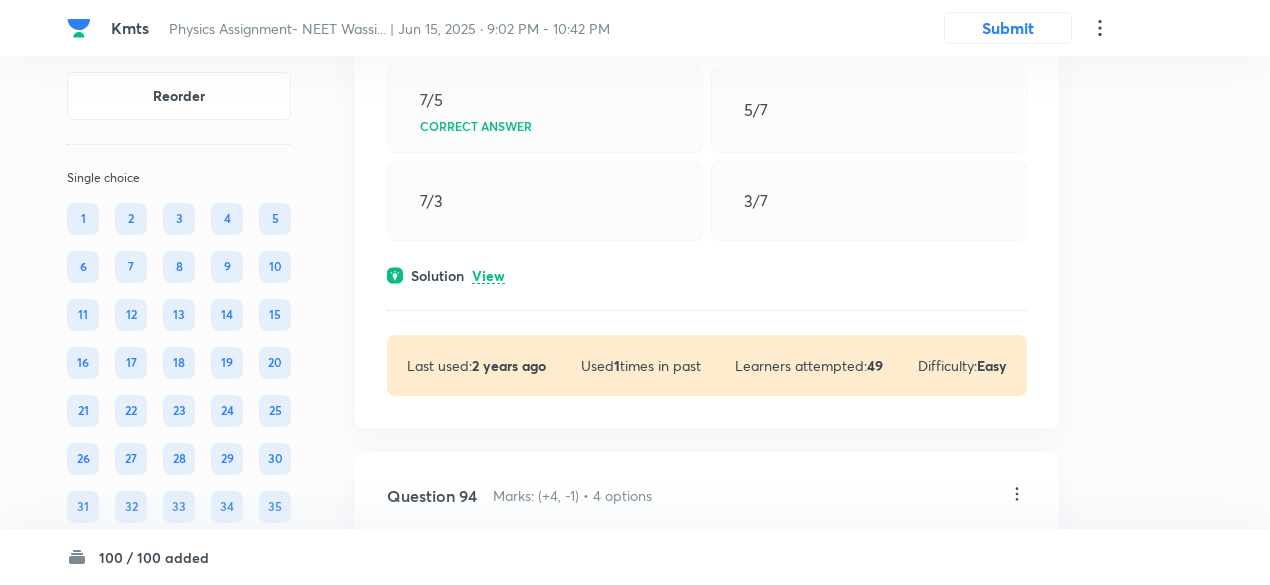 click on "View" at bounding box center [488, 276] 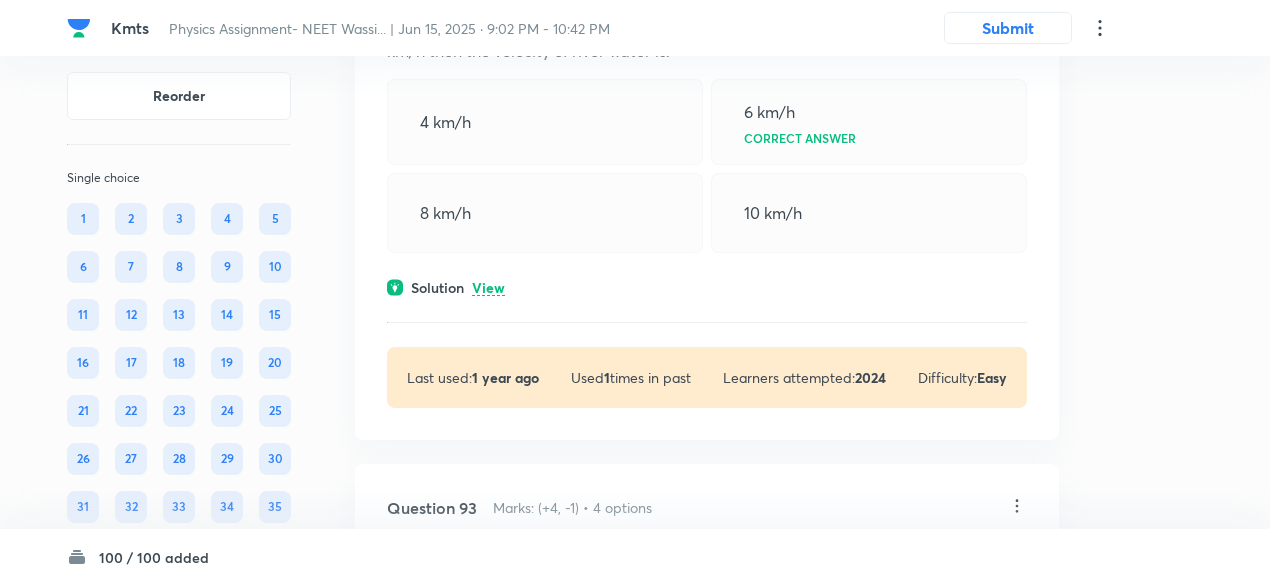 scroll, scrollTop: 52321, scrollLeft: 0, axis: vertical 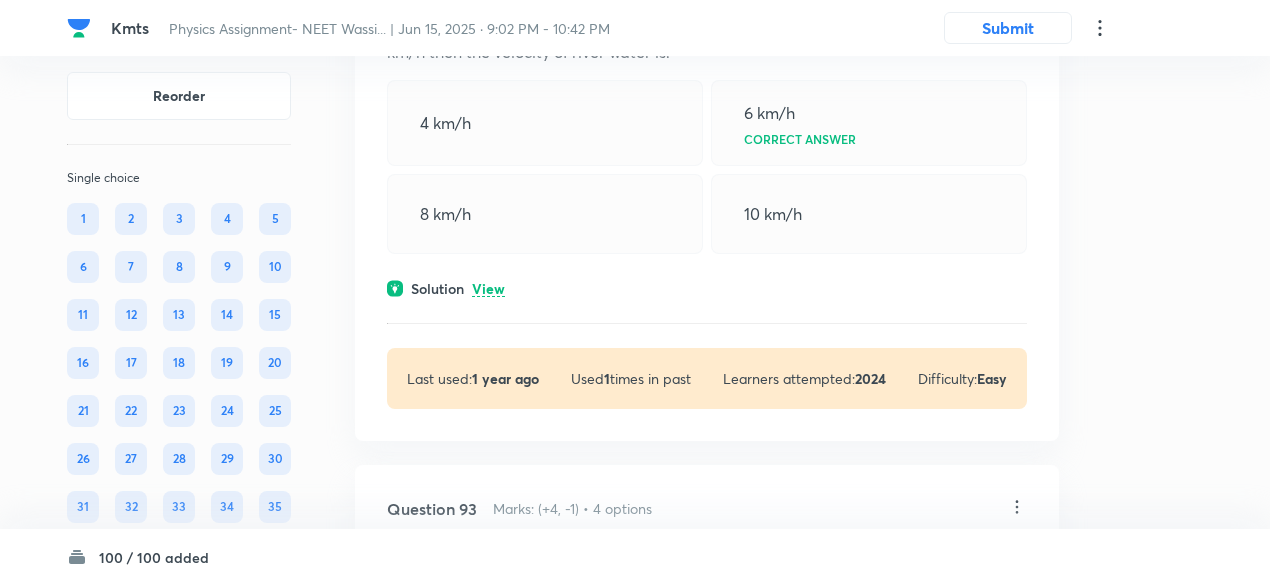 click on "View" at bounding box center (488, 289) 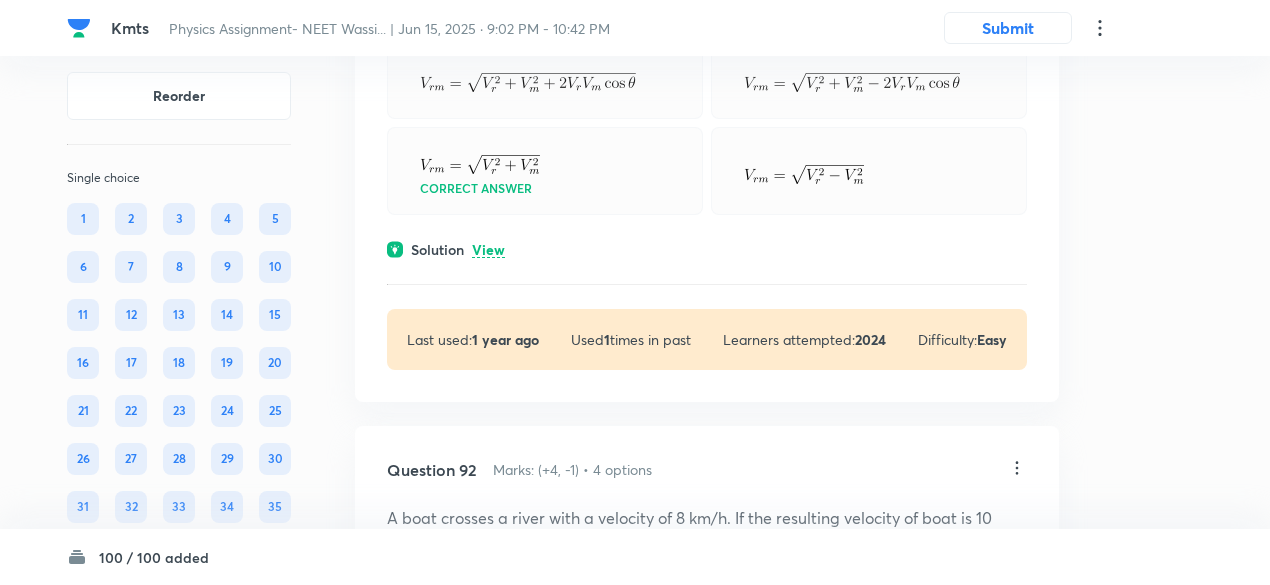 scroll, scrollTop: 51830, scrollLeft: 0, axis: vertical 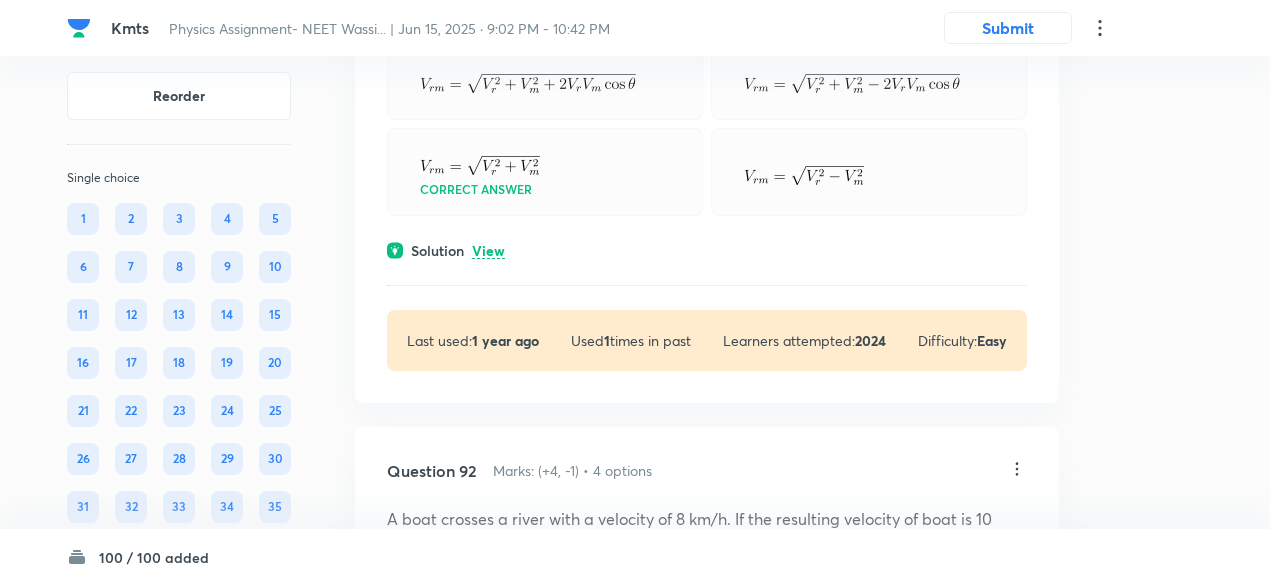 click on "View" at bounding box center [488, 251] 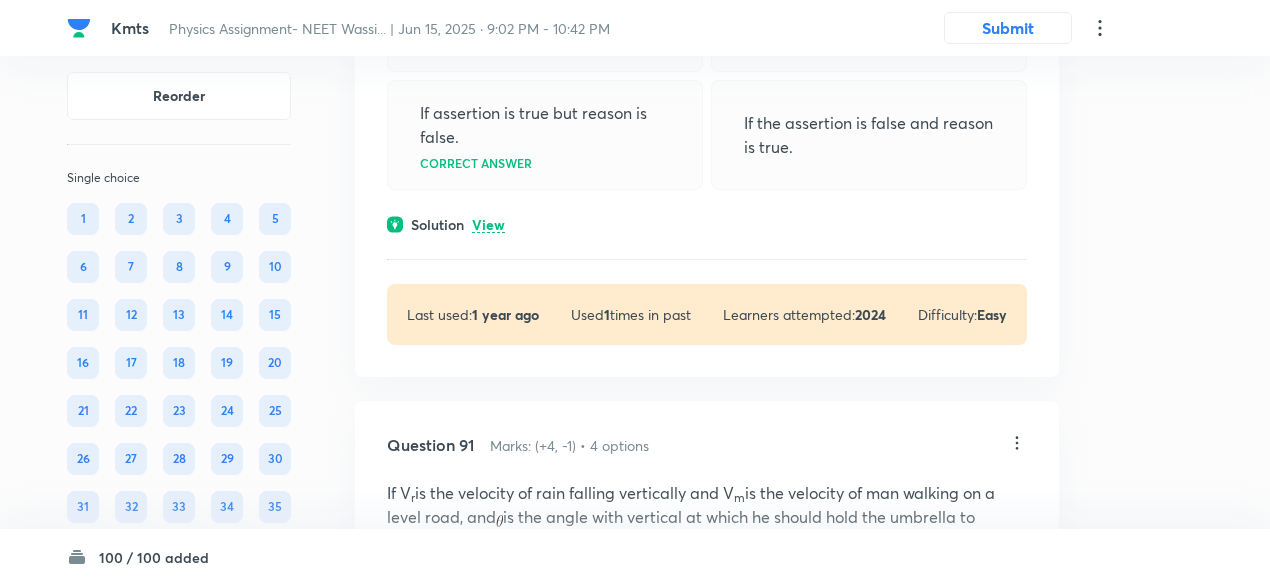 scroll, scrollTop: 51299, scrollLeft: 0, axis: vertical 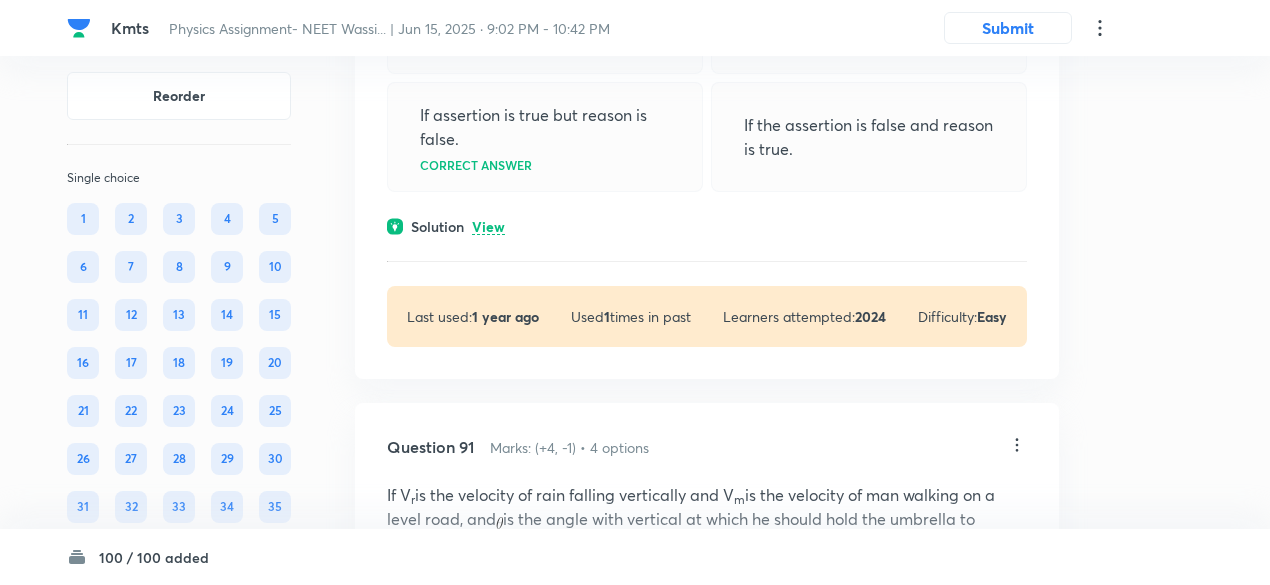 click on "View" at bounding box center [488, 227] 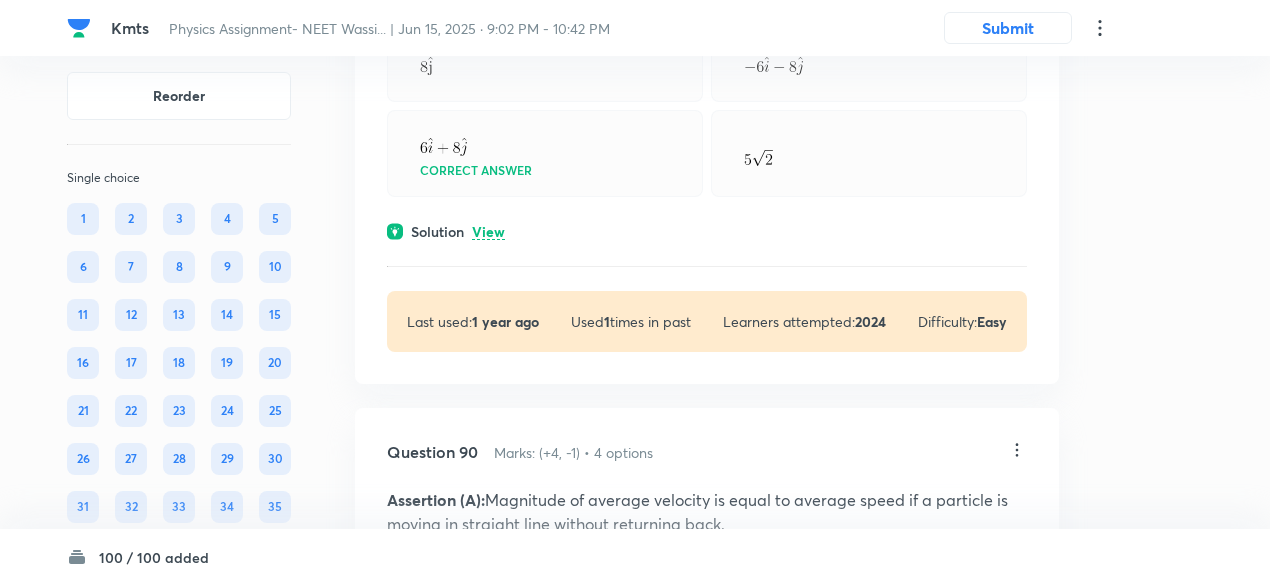 scroll, scrollTop: 50679, scrollLeft: 0, axis: vertical 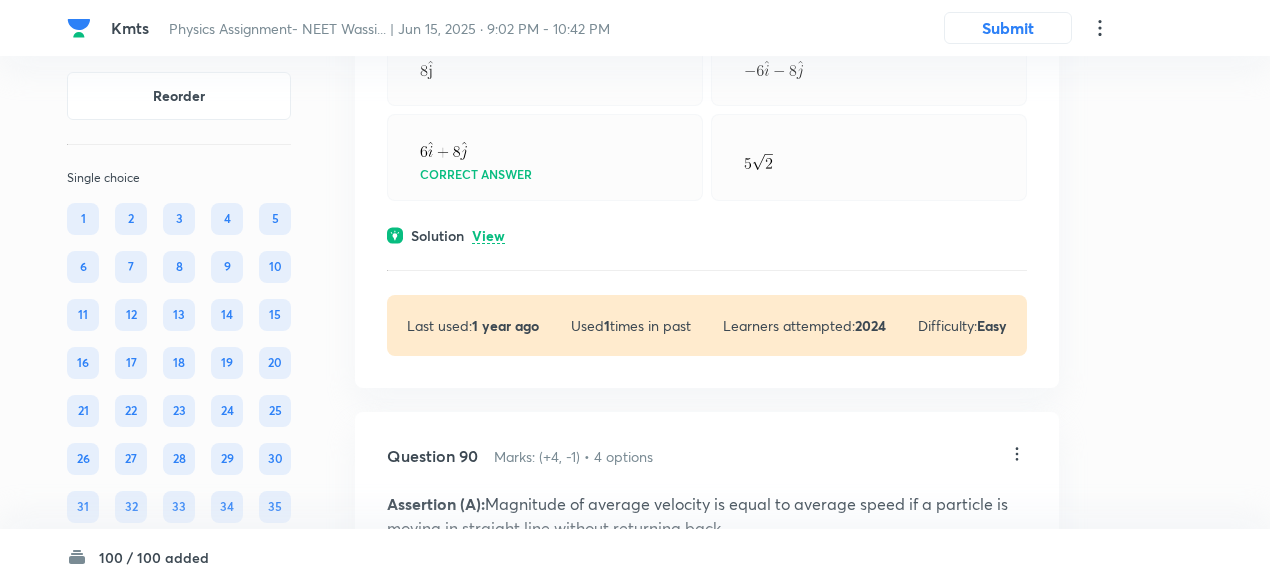 click on "View" at bounding box center (488, 236) 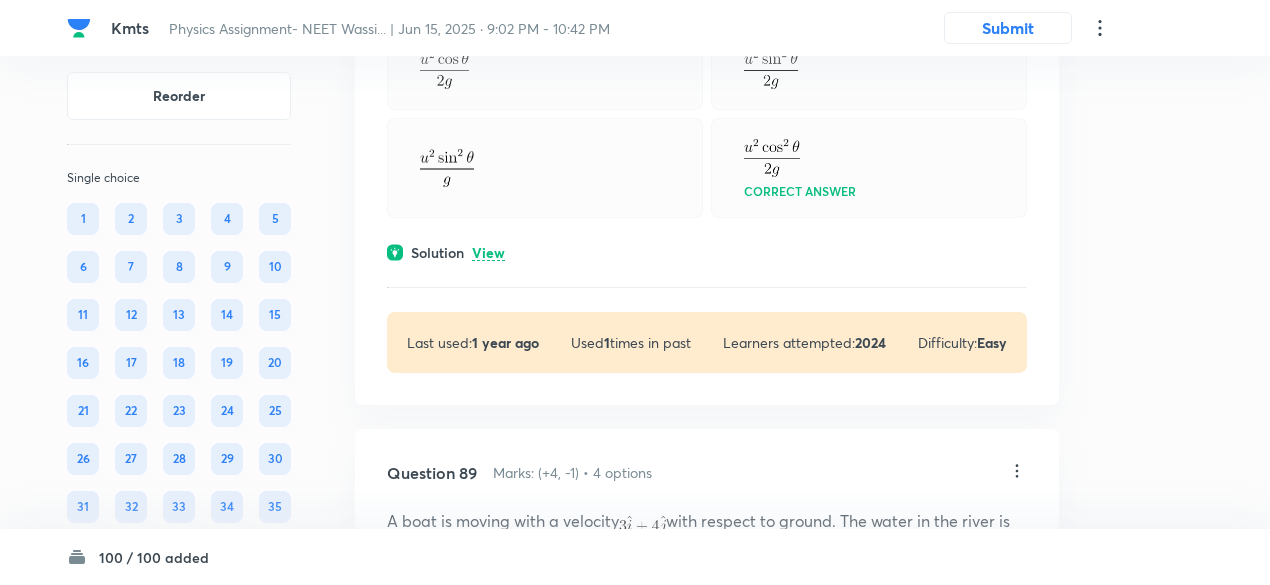 scroll, scrollTop: 50105, scrollLeft: 0, axis: vertical 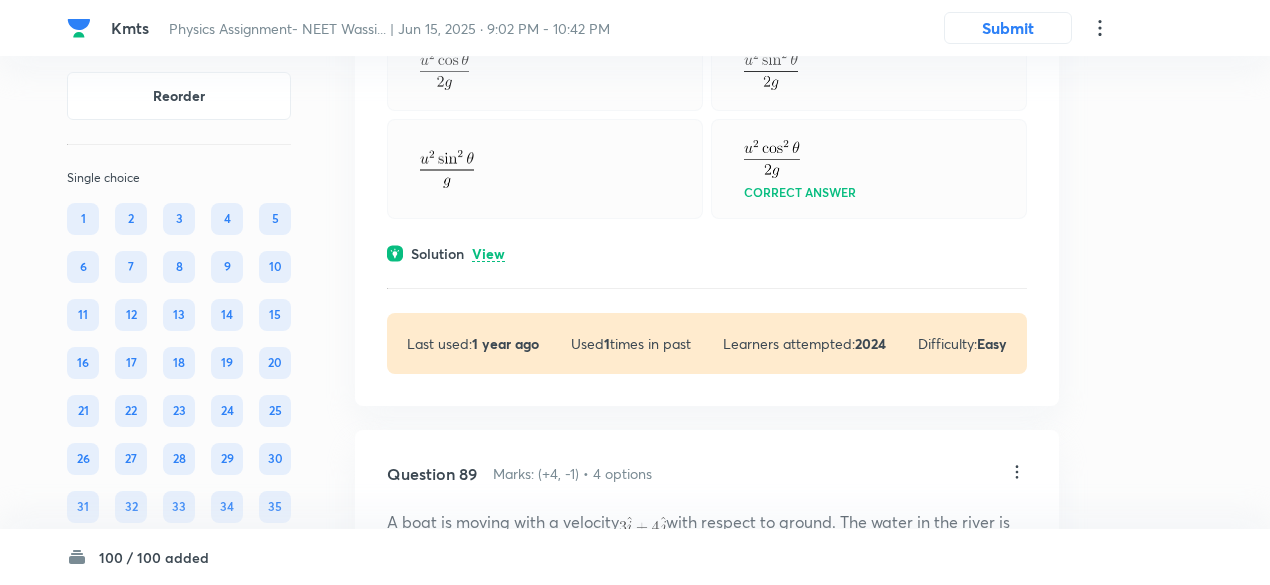 click on "View" at bounding box center [488, 254] 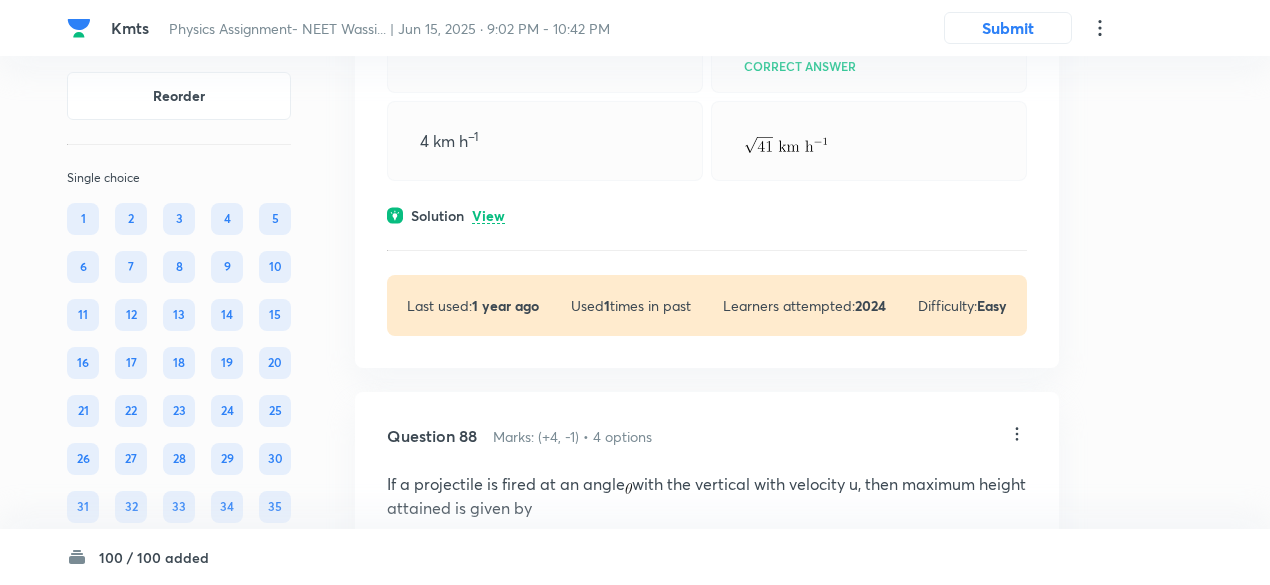 scroll, scrollTop: 49598, scrollLeft: 0, axis: vertical 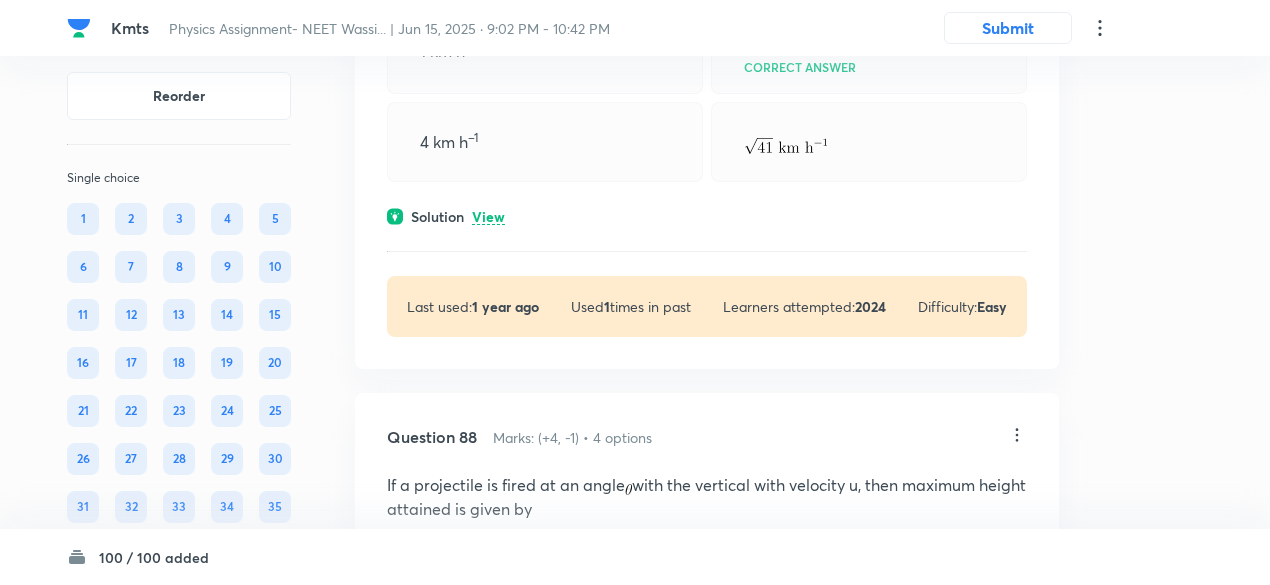 click on "View" at bounding box center (488, 217) 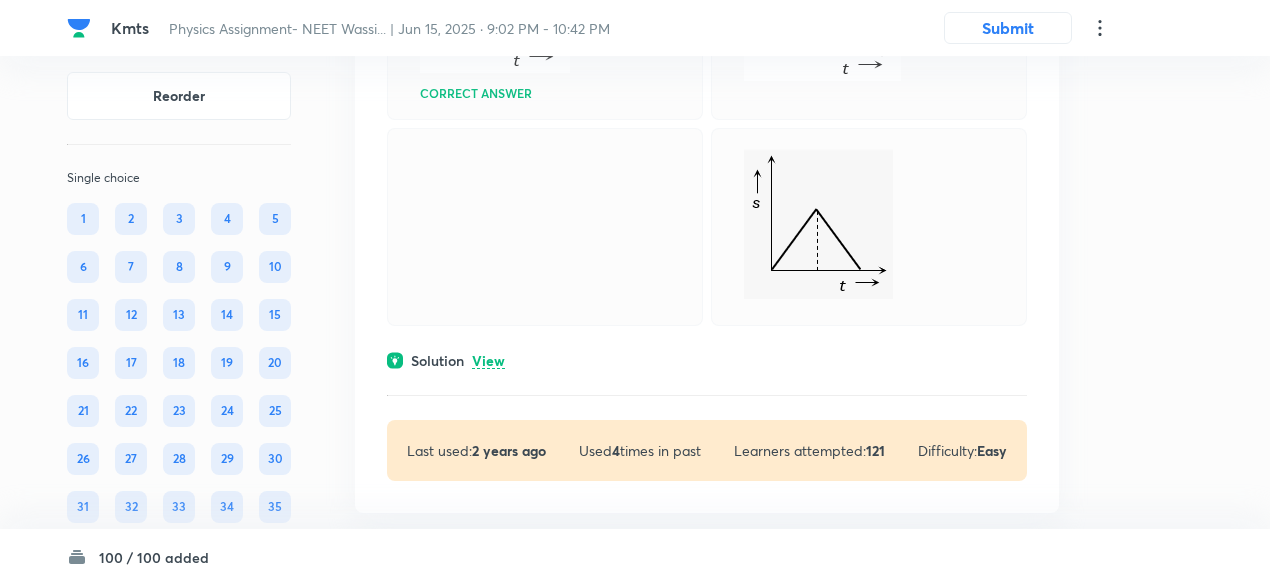 scroll, scrollTop: 48920, scrollLeft: 0, axis: vertical 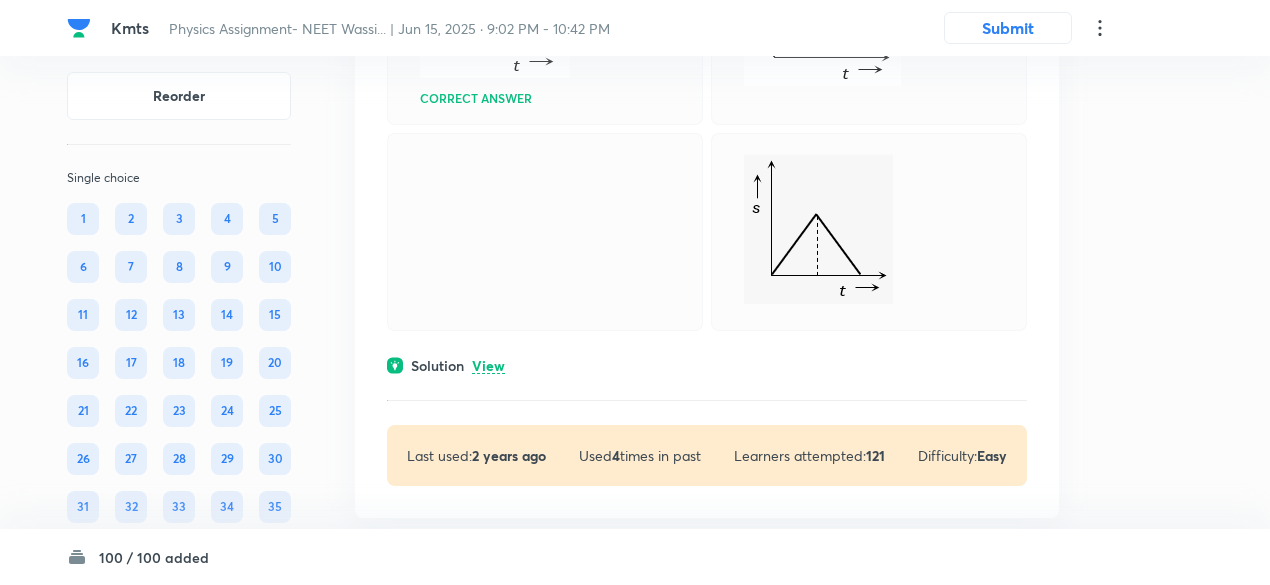 click on "View" at bounding box center [488, 366] 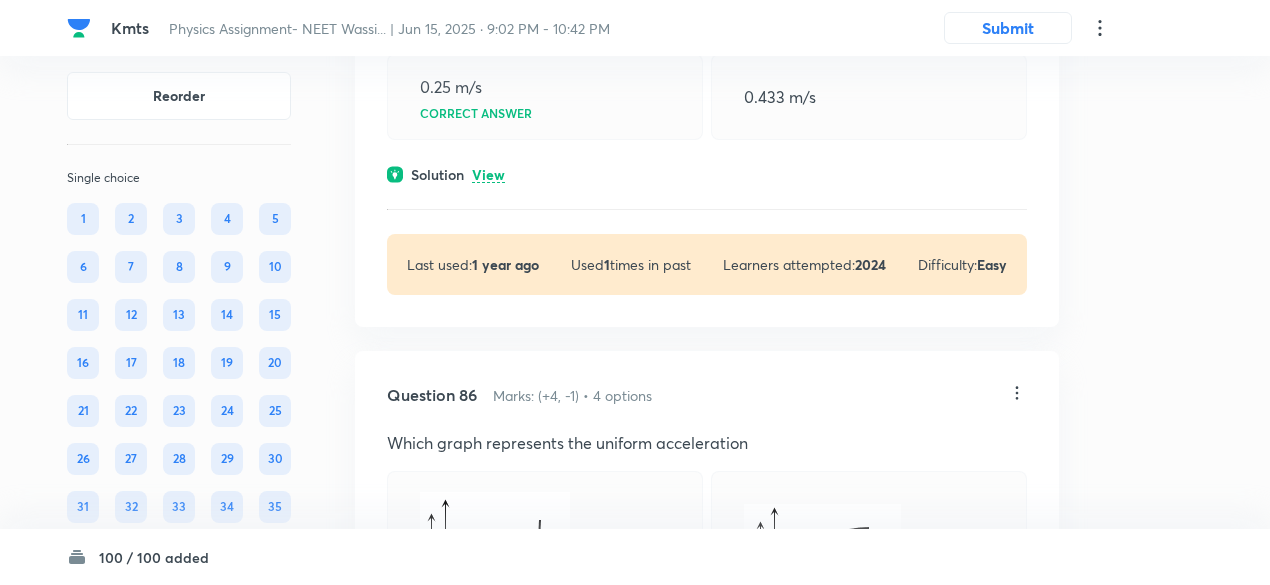 scroll, scrollTop: 48354, scrollLeft: 0, axis: vertical 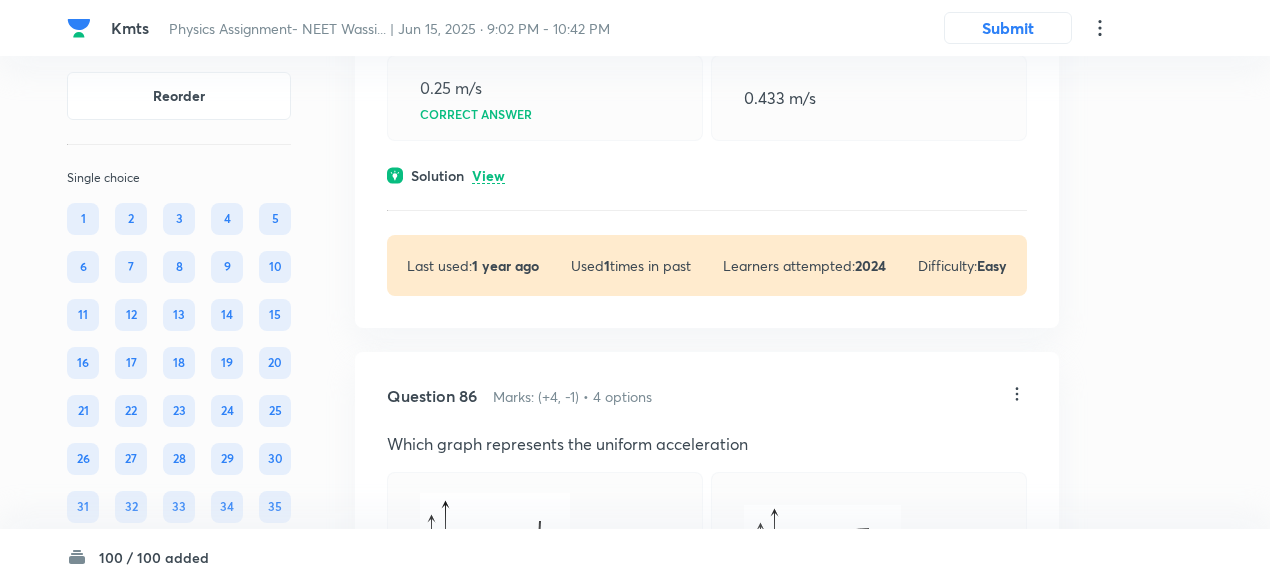 click on "View" at bounding box center [488, 176] 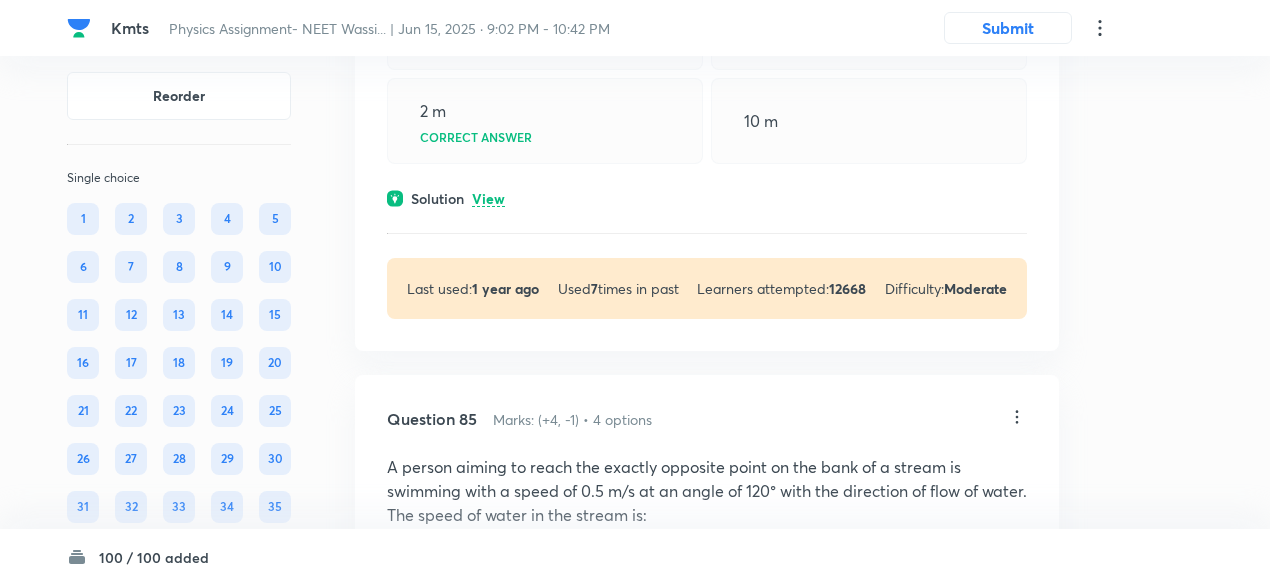 scroll, scrollTop: 47773, scrollLeft: 0, axis: vertical 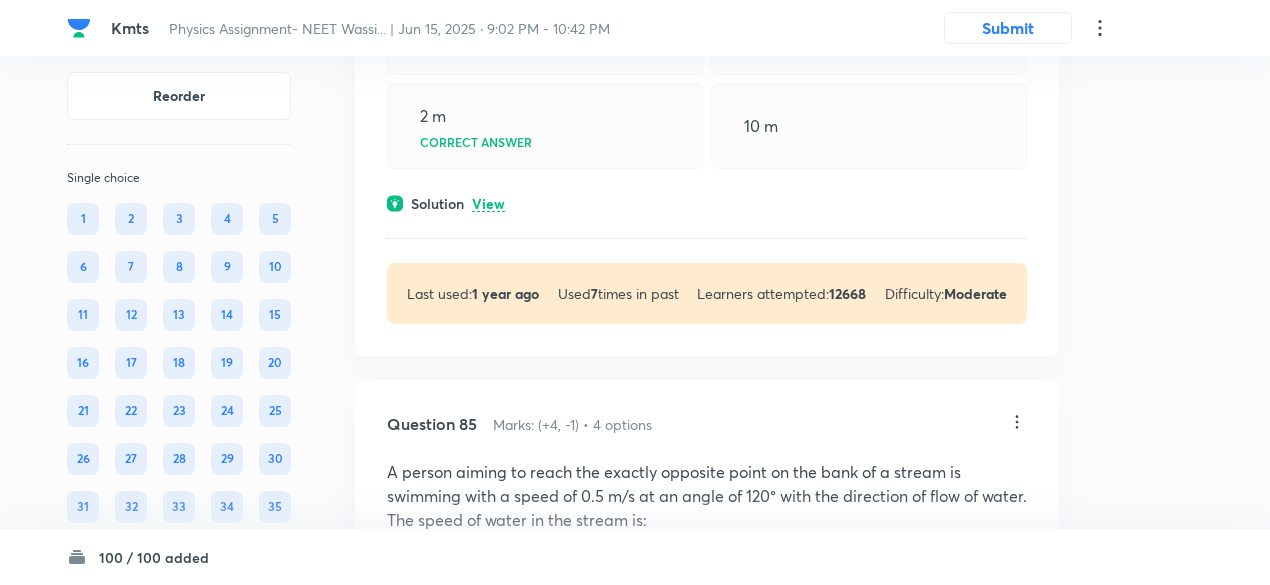 click on "View" at bounding box center [488, 204] 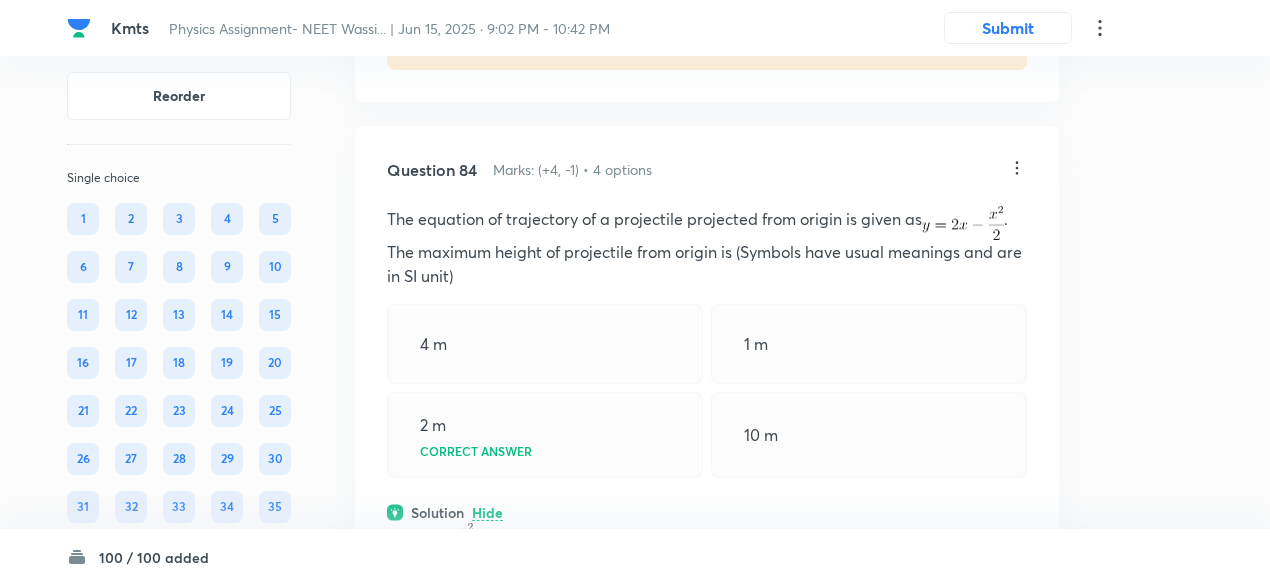 scroll, scrollTop: 47432, scrollLeft: 0, axis: vertical 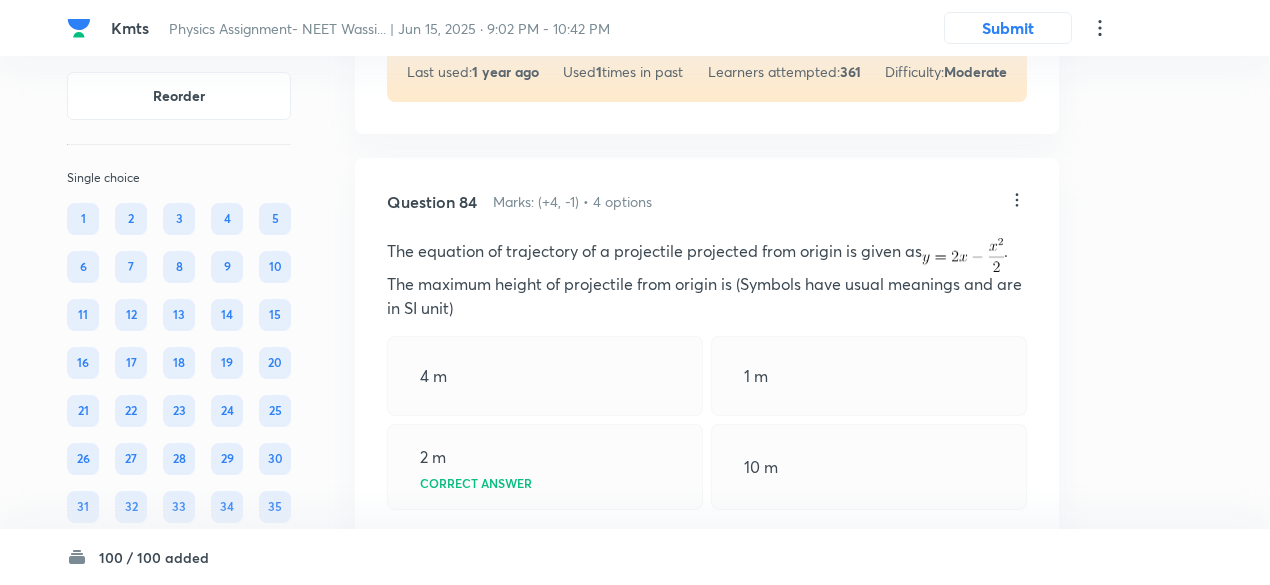 click on "Reorder Single choice 1 2 3 4 5 6 7 8 9 10 11 12 13 14 15 16 17 18 19 20 21 22 23 24 25 26 27 28 29 30 31 32 33 34 35 36 37 38 39 40 41 42 43 44 45 46 47 48 49 50 51 52 53 54 55 56 57 58 59 60 61 62 63 64 65 66 67 68 69 70 71 72 73 74 75 76 77 78 79 80 81 82 83 84 85 86 87 88 89 90 91 92 93 94 95 96 97 98 99 100 All Types English Question 1 Marks: (+4, -1) • 4 options ﻿Square of the resultant of two forces of equal magnitude is equal to the product of their magnitude. The angle between them is : 0° 60° 90° 120° Correct answer Solution View Last used:  1 year ago Used  1  times in past Learners attempted:  33 Difficulty: Moderate Question 2 Marks: (+4, -1) • 4 options Let     and     are two non-null vectors such that   ,  then the value of     may be : 2 Correct answer Solution Hide NA Physics Mechanics Vectors Last used:  1 year ago Used  1  times in past Learners attempted:  33 Difficulty: Moderate Question 3 Marks: (+4, -1) • 4 options Consider a vector     is : Correct answer 1" at bounding box center (635, -16932) 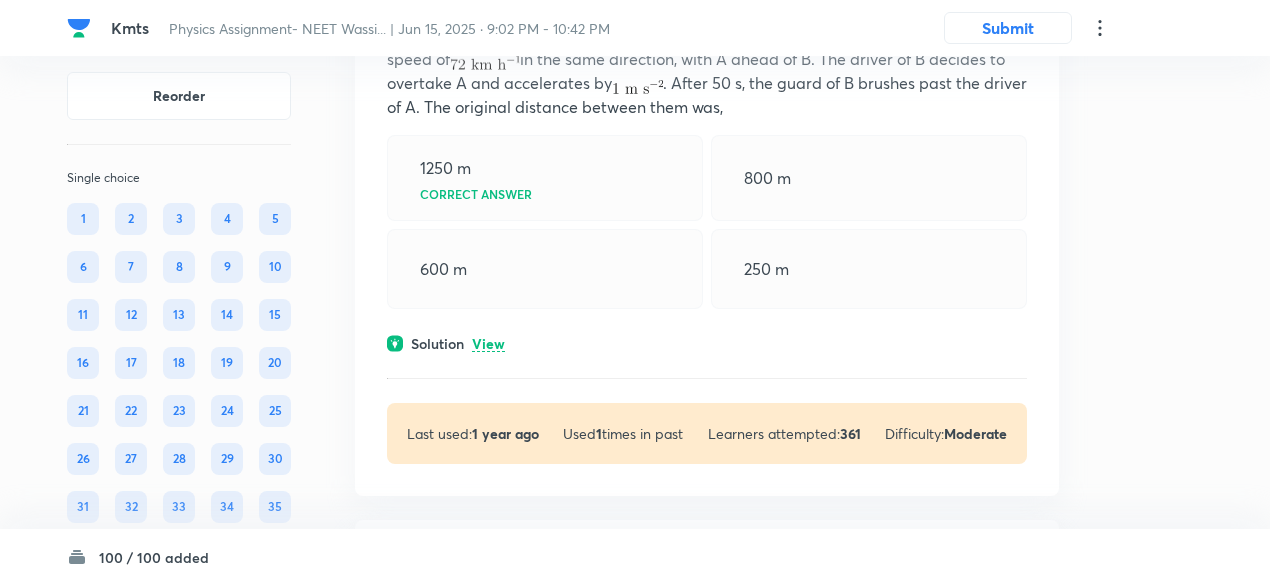 scroll, scrollTop: 47062, scrollLeft: 0, axis: vertical 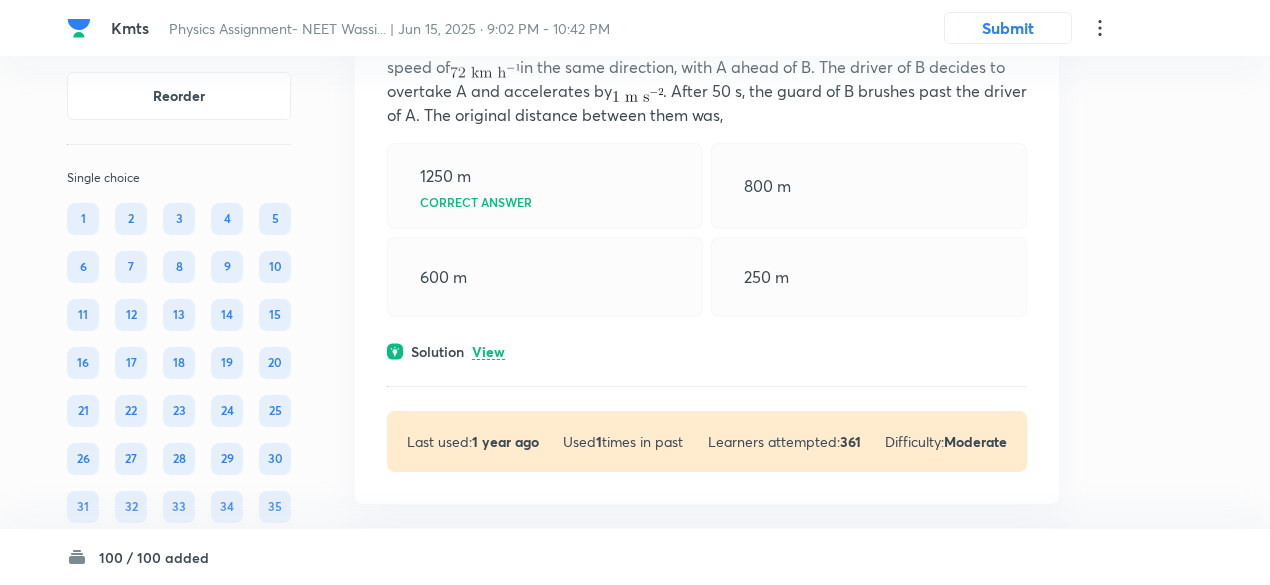 drag, startPoint x: 478, startPoint y: 368, endPoint x: 492, endPoint y: 382, distance: 19.79899 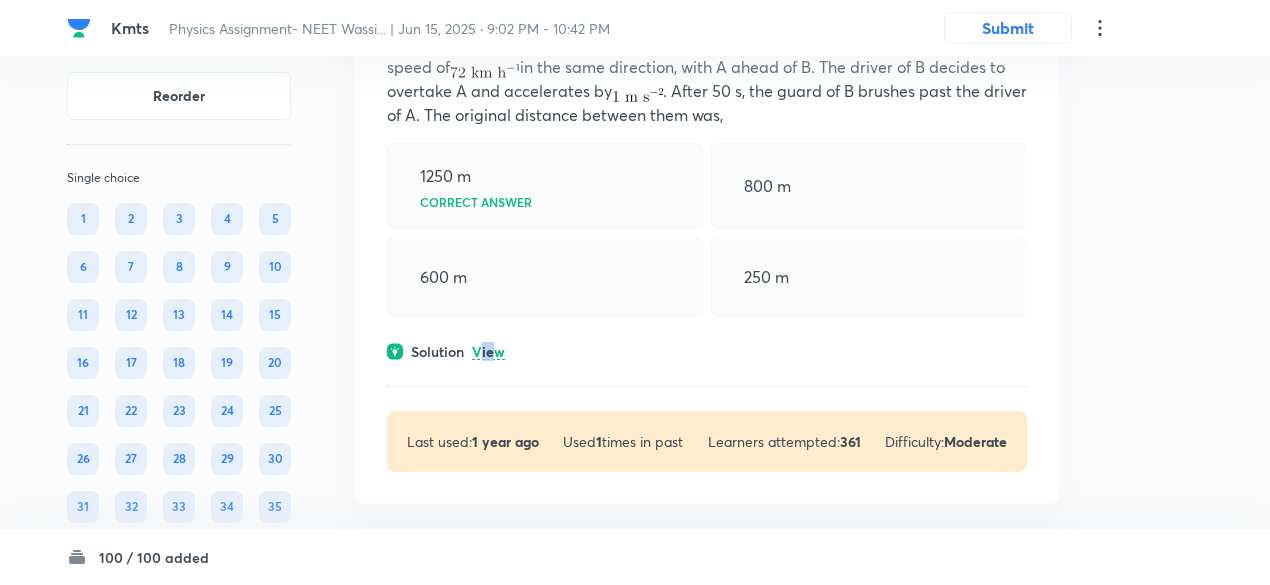 click on "View" at bounding box center (488, 352) 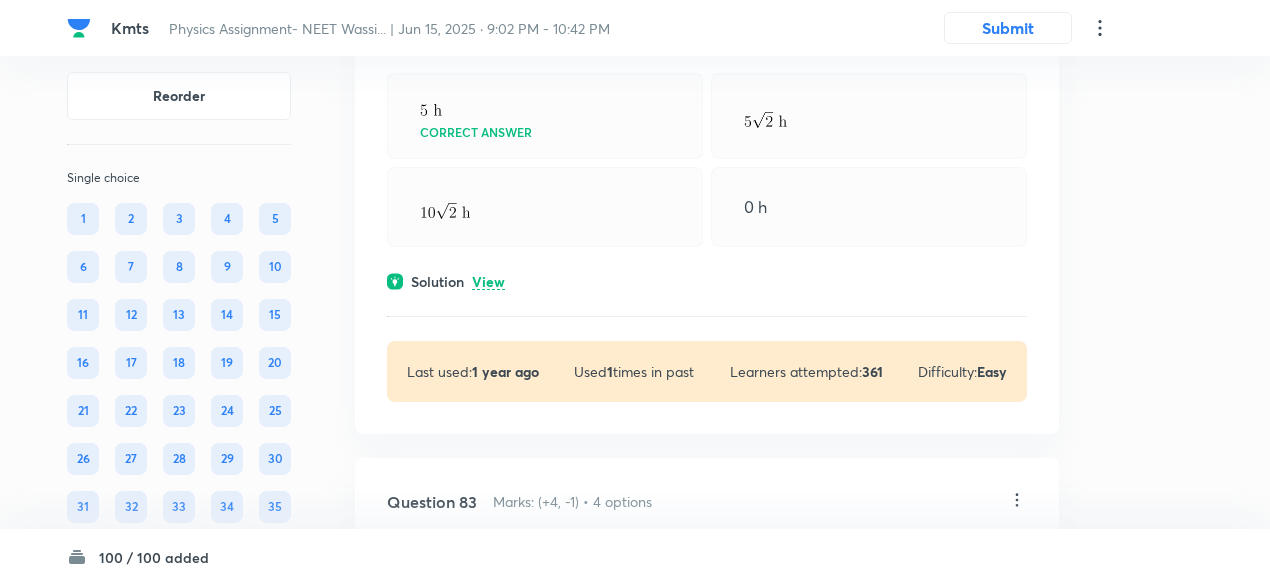 scroll, scrollTop: 46552, scrollLeft: 0, axis: vertical 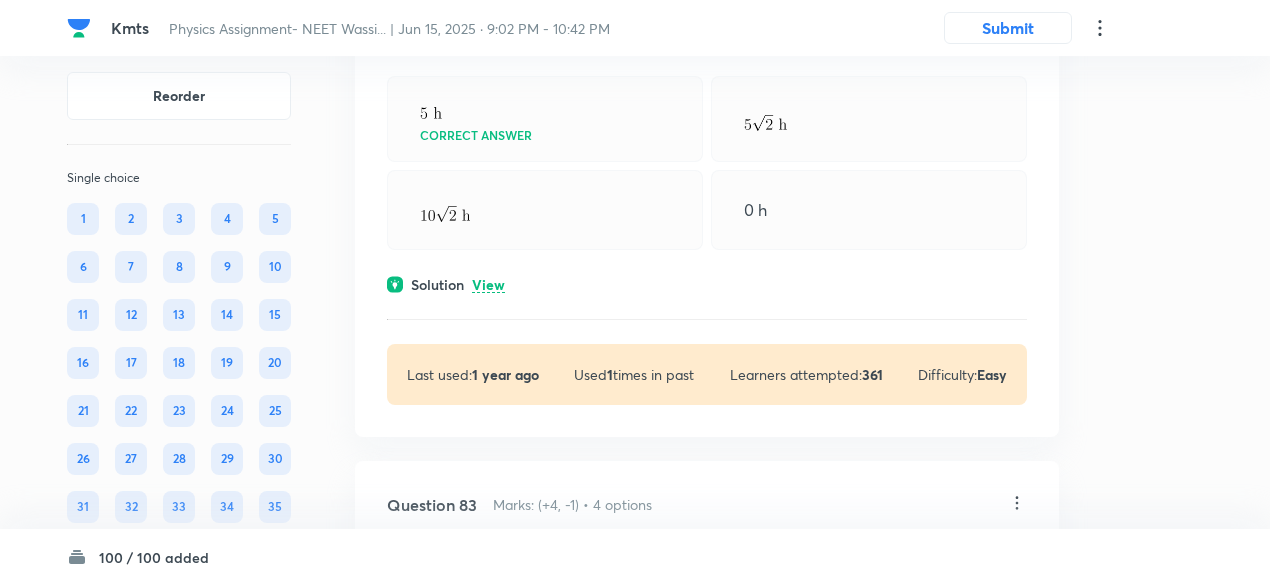 click on "View" at bounding box center (488, 285) 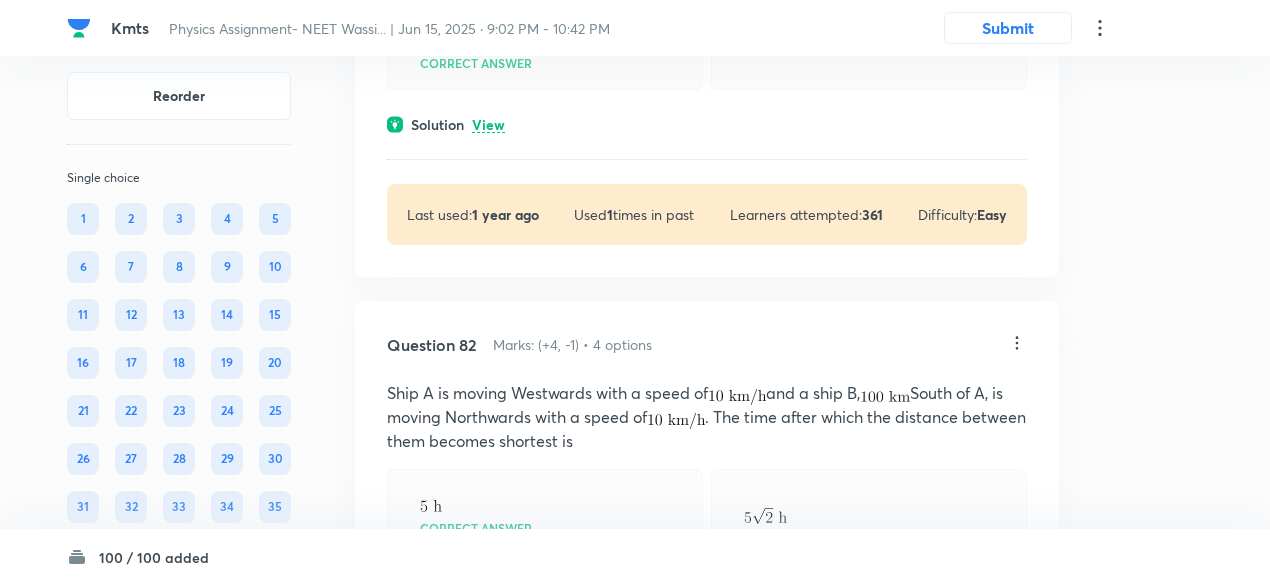 scroll, scrollTop: 46156, scrollLeft: 0, axis: vertical 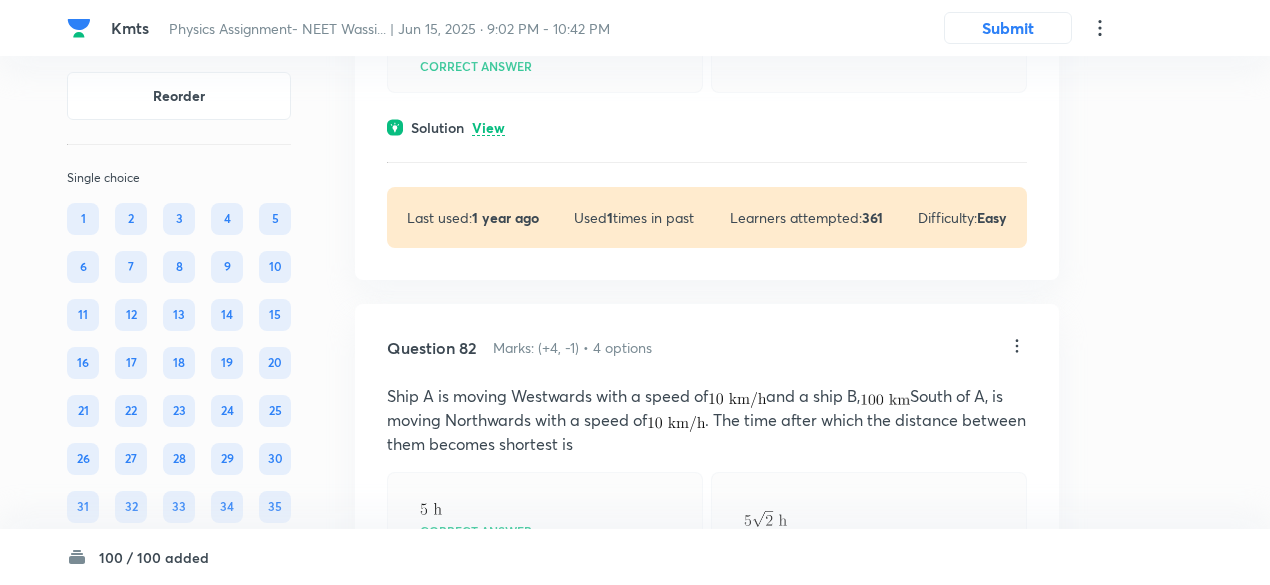 click on "View" at bounding box center [488, 128] 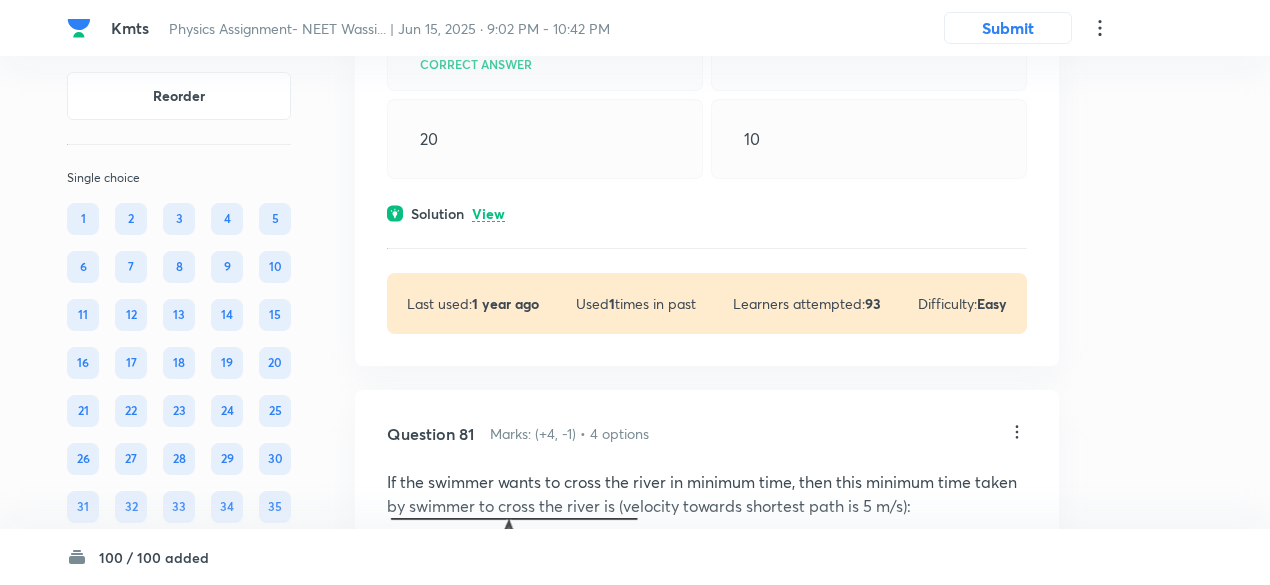 scroll, scrollTop: 45389, scrollLeft: 0, axis: vertical 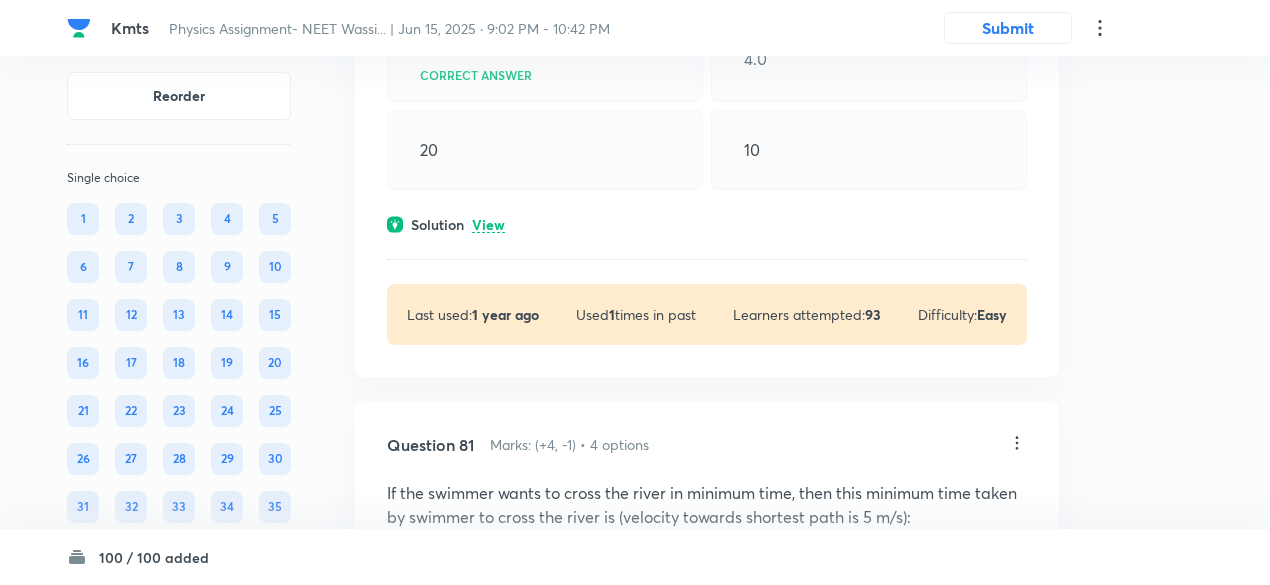 click on "View" at bounding box center (488, 225) 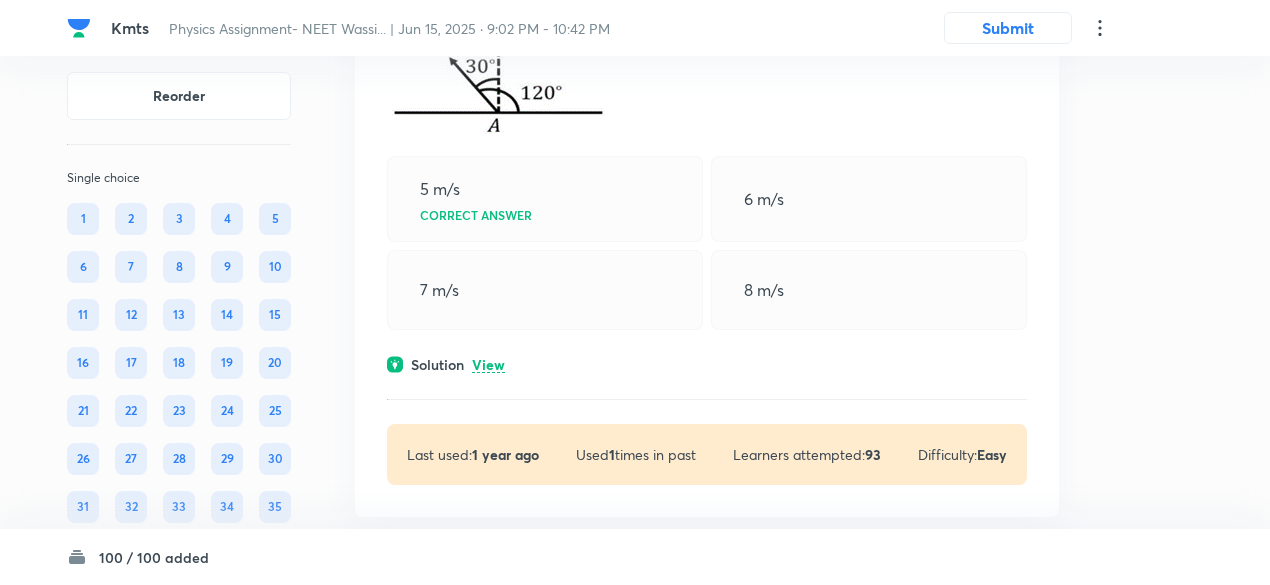 scroll, scrollTop: 44713, scrollLeft: 0, axis: vertical 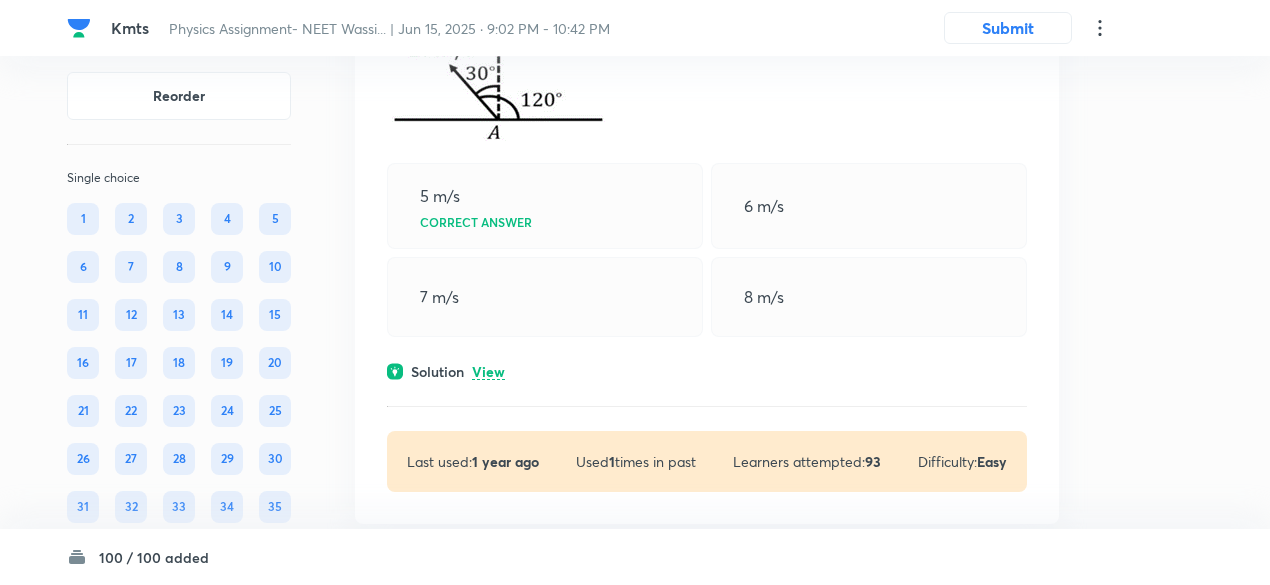 click on "Question 79 Marks: (+4, -1) • 4 options A person swimming with a speed of 10 m/s at an angle directly of 120 o  with the flow and reaches to a point directly opposite on the other side of the river. The speed of flow is x m/s. The value of ‘x’ to the nearest integer is 5 m/s Correct answer 6 m/s  7 m/s 8 m/s   Solution View Last used:  1 year ago Used  1  times in past Learners attempted:  93 Difficulty: Easy" at bounding box center (707, 188) 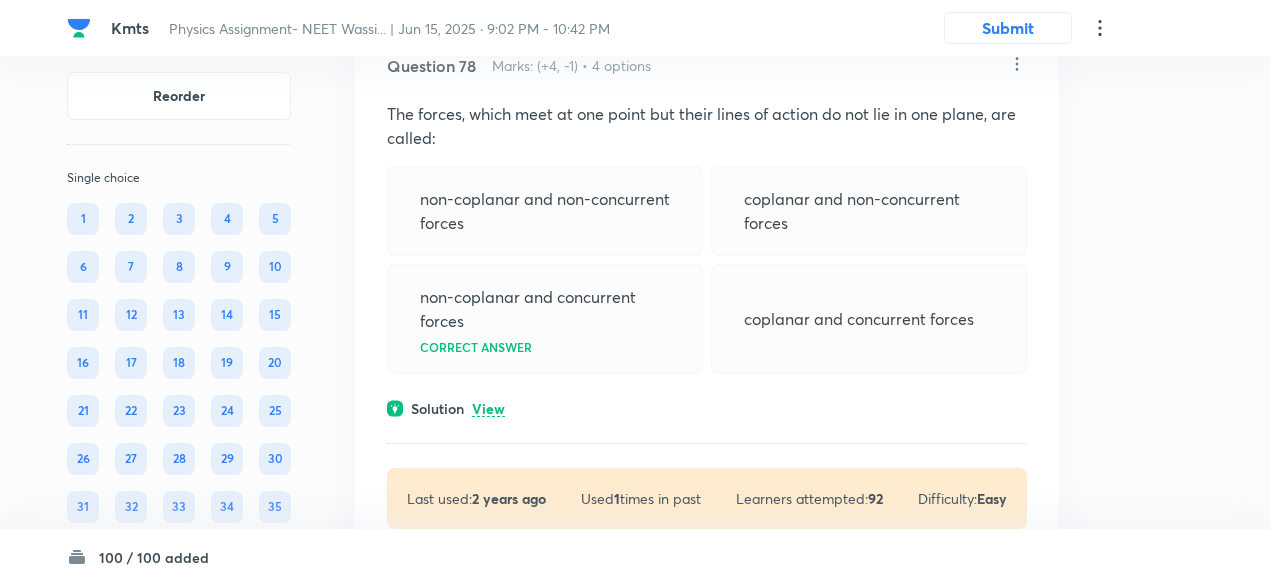 scroll, scrollTop: 43979, scrollLeft: 0, axis: vertical 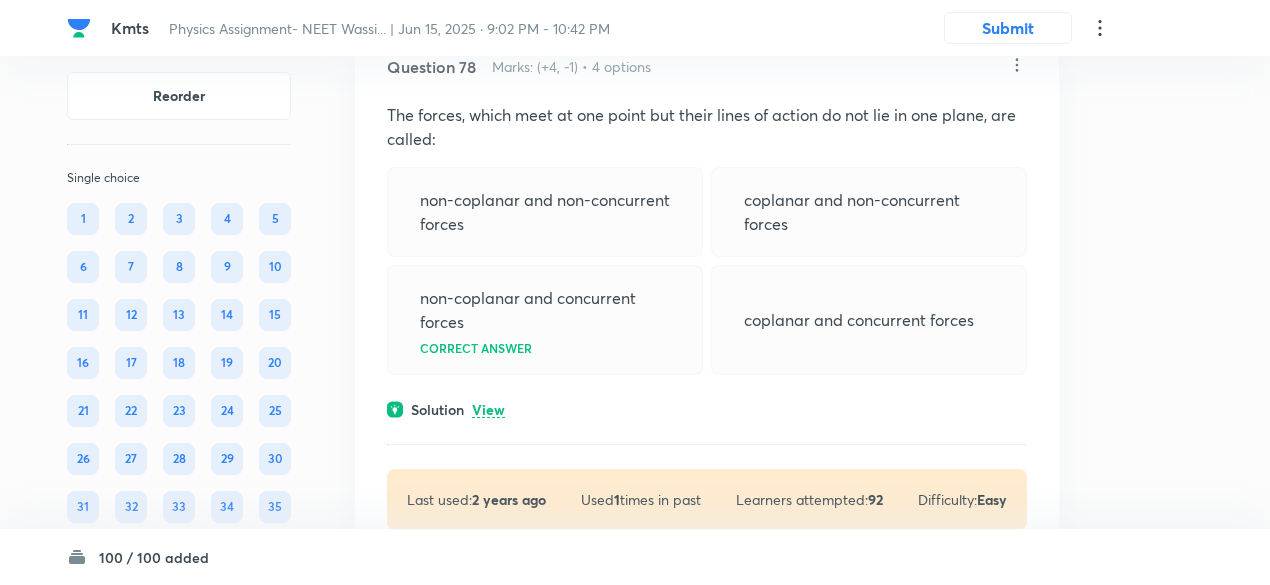 click on "View" at bounding box center [488, 410] 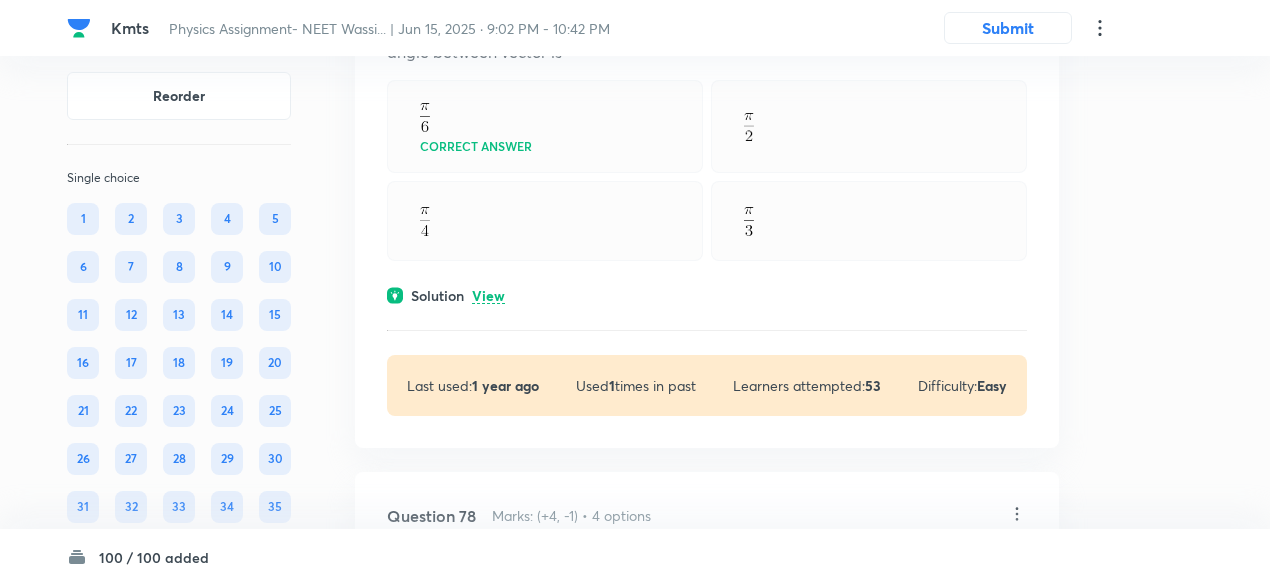 scroll, scrollTop: 43529, scrollLeft: 0, axis: vertical 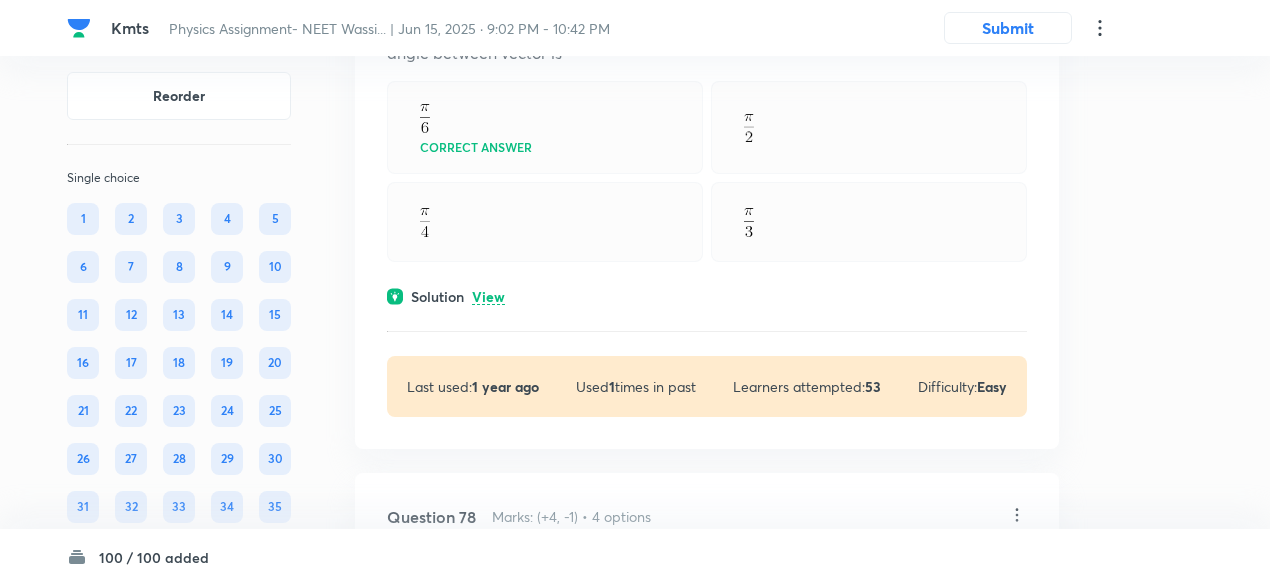 click on "Question 77 Marks: (+4, -1) • 4 options The modulus of the vector product of two vector is   times their scalar product. The angle between vector is   Correct answer Solution View Last used:  1 year ago Used  1  times in past Learners attempted:  53 Difficulty: Easy" at bounding box center (707, 187) 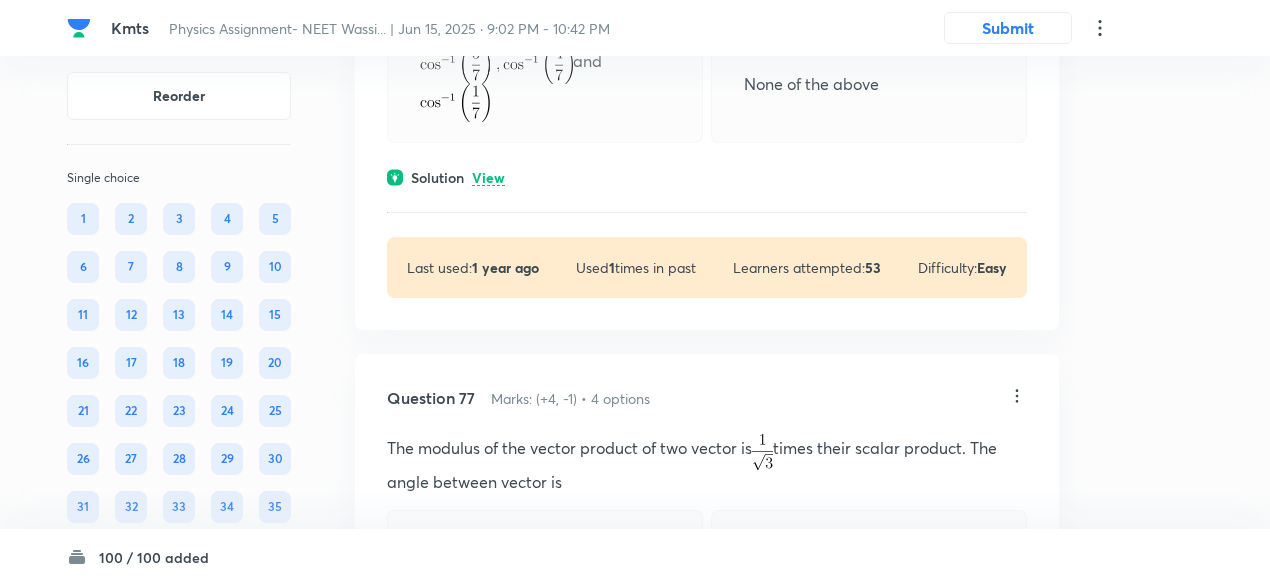 scroll, scrollTop: 43099, scrollLeft: 0, axis: vertical 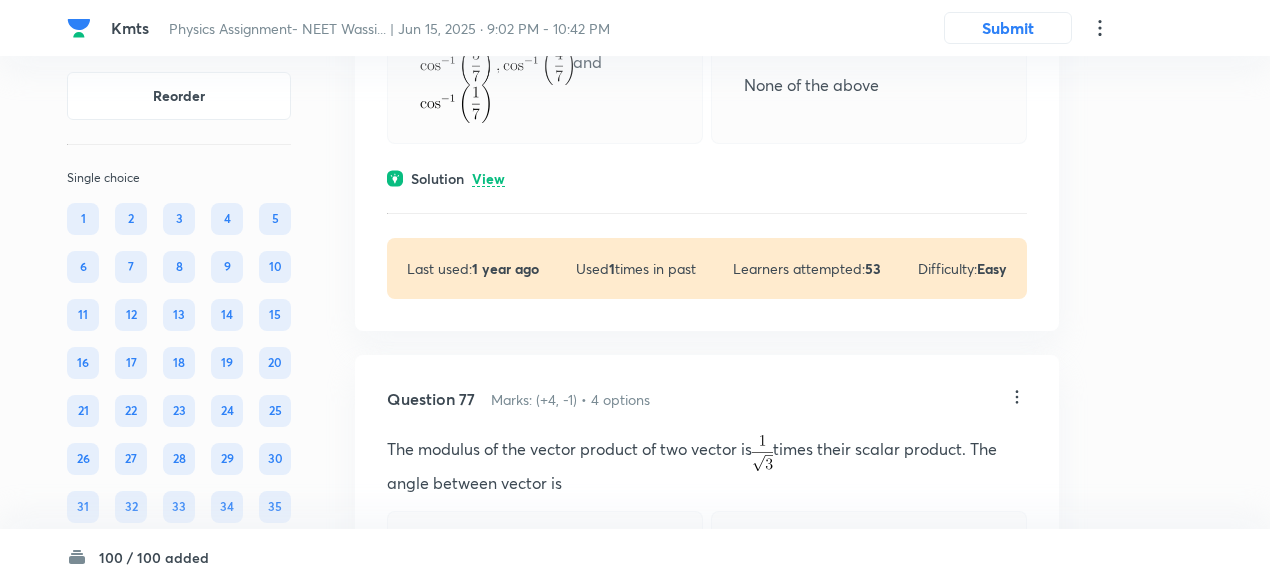 click on "View" at bounding box center [488, 179] 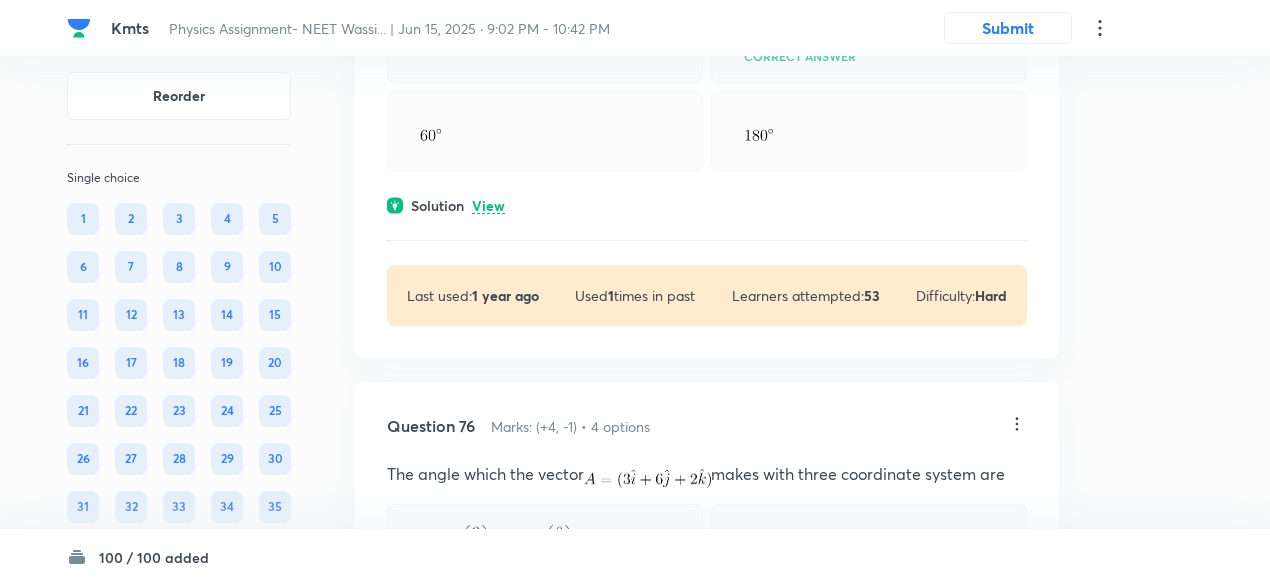 scroll, scrollTop: 42474, scrollLeft: 0, axis: vertical 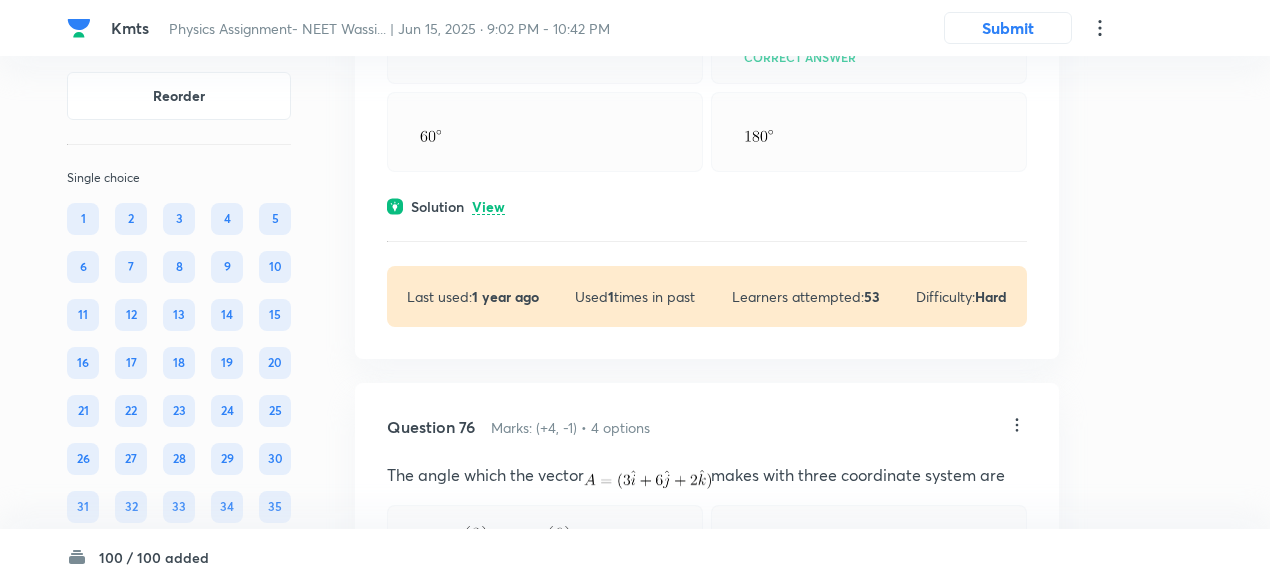 click on "View" at bounding box center [488, 207] 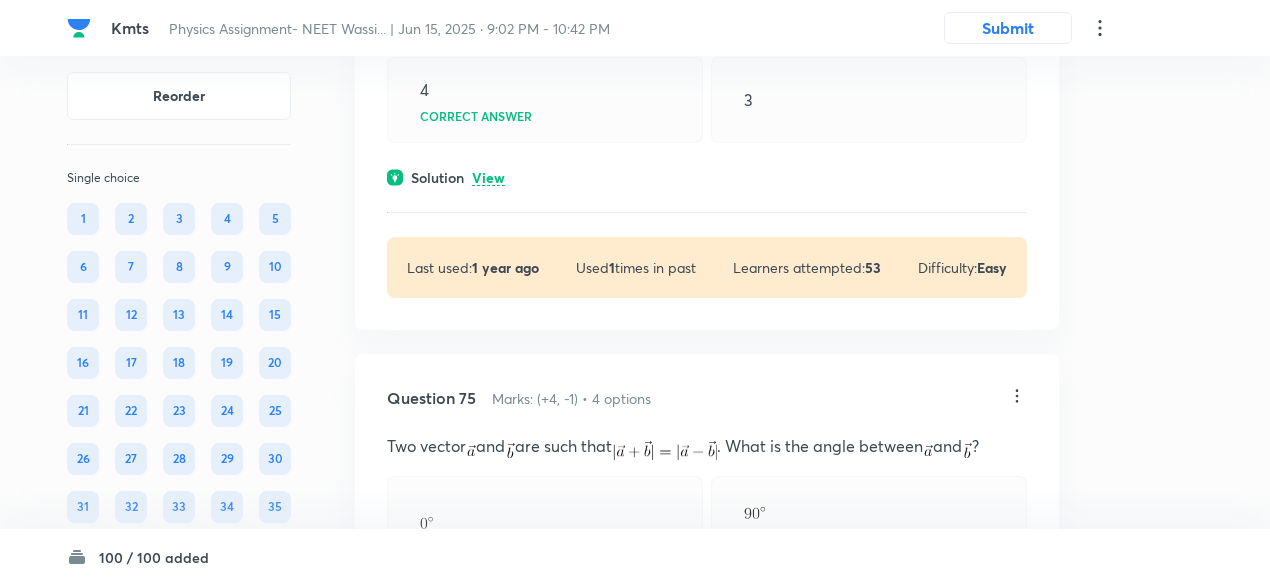 scroll, scrollTop: 41993, scrollLeft: 0, axis: vertical 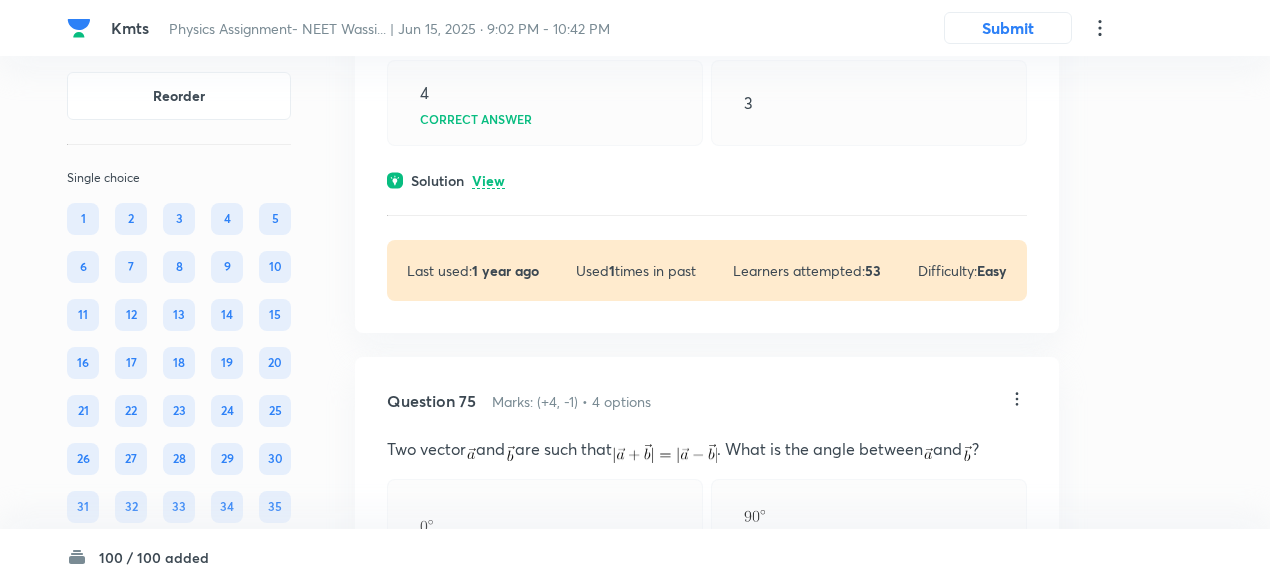 click on "View" at bounding box center [488, 181] 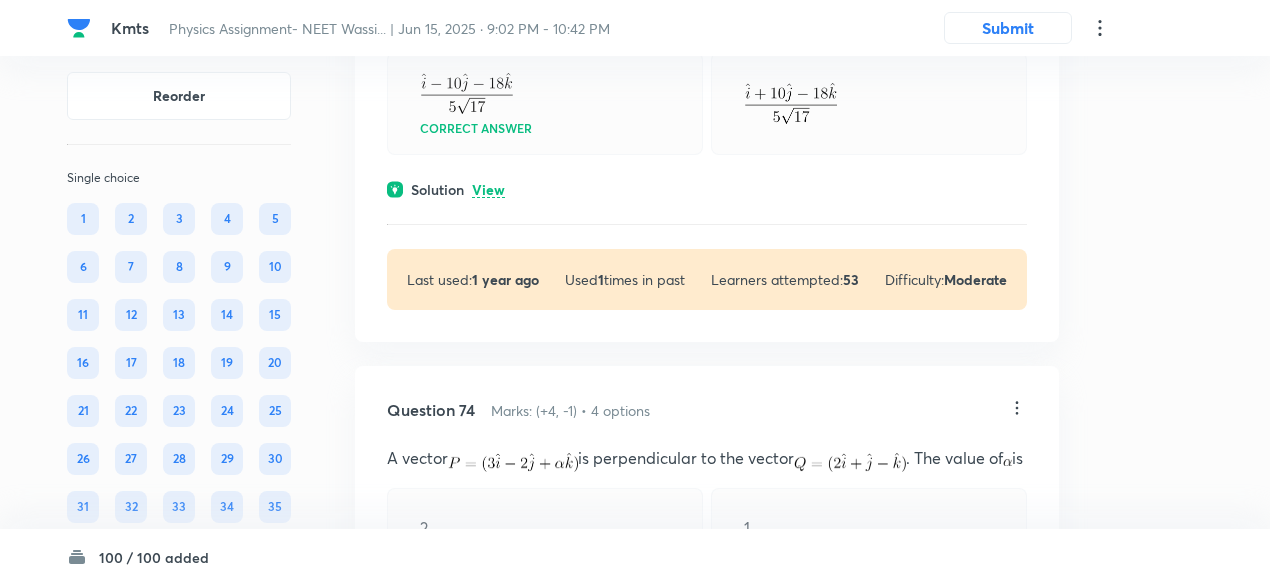 scroll, scrollTop: 41470, scrollLeft: 0, axis: vertical 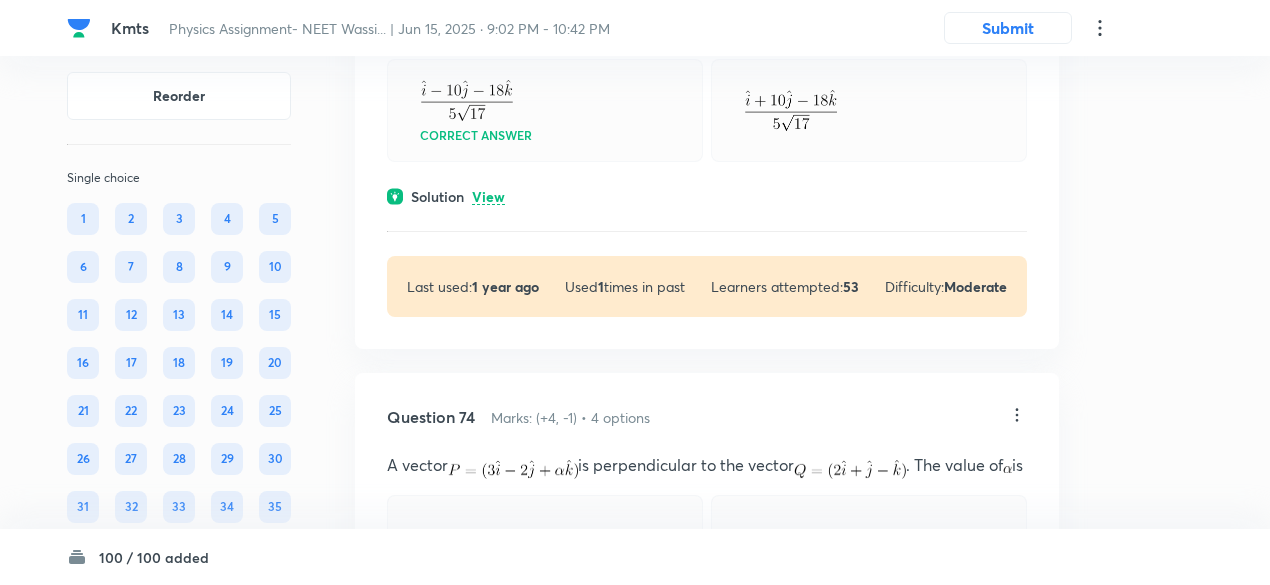 click on "View" at bounding box center [488, 197] 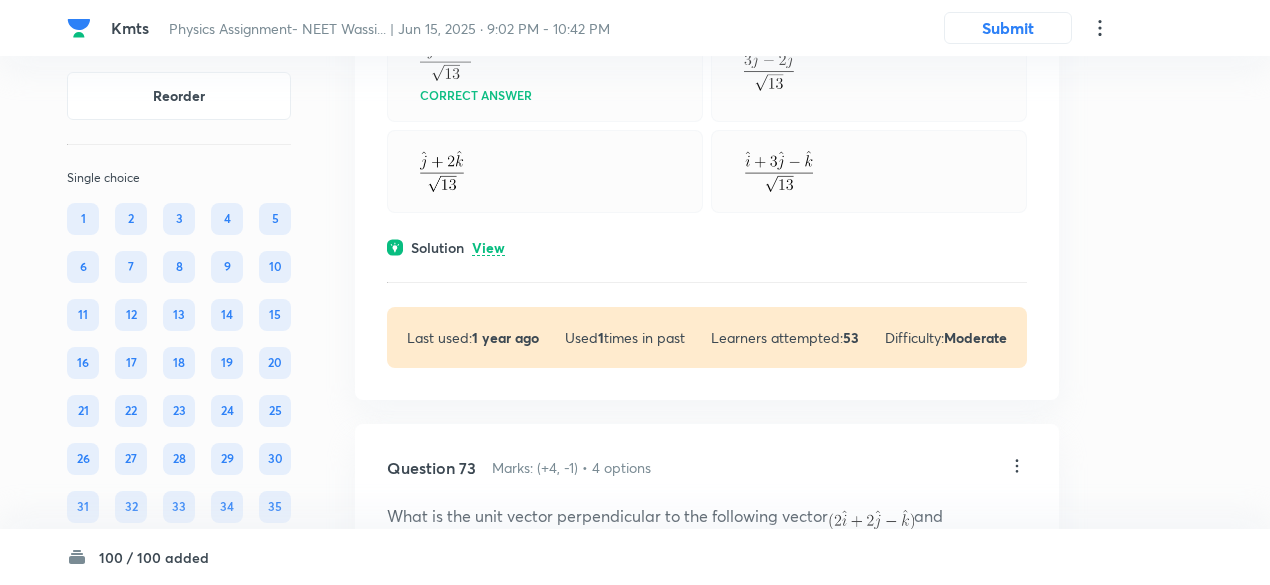 scroll, scrollTop: 40866, scrollLeft: 0, axis: vertical 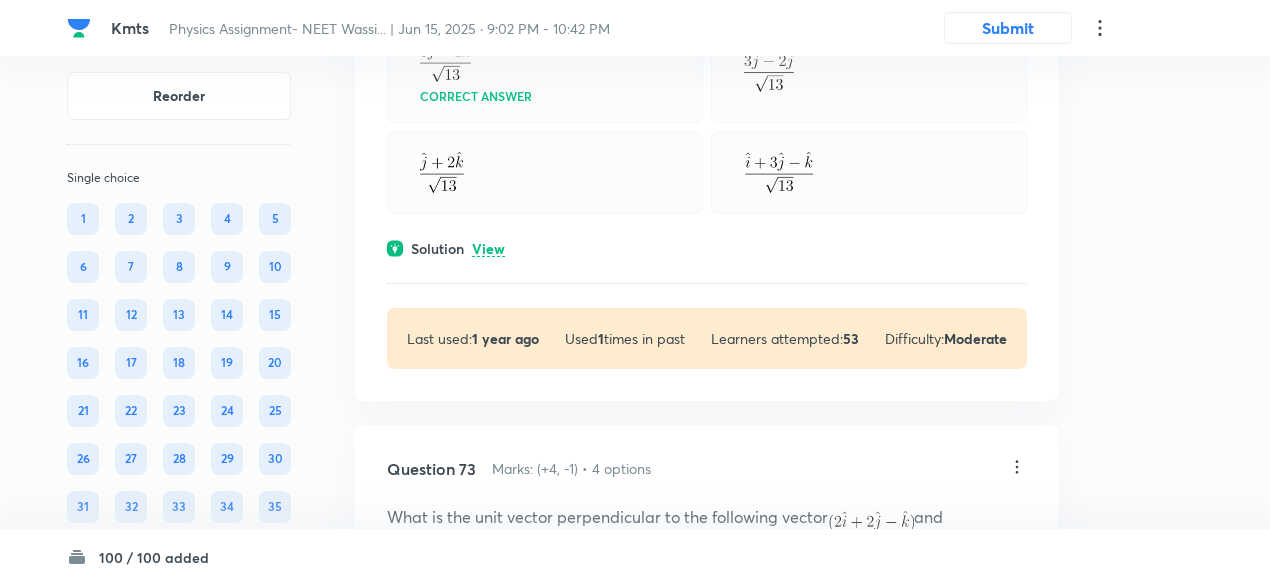 click on "View" at bounding box center (488, 249) 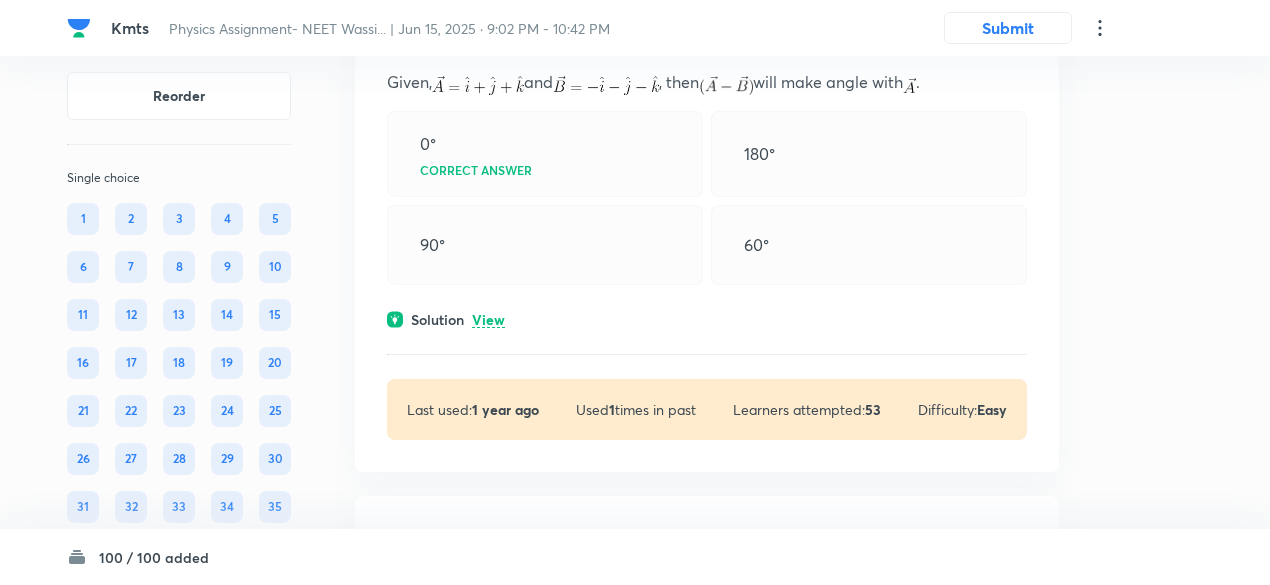 scroll, scrollTop: 40258, scrollLeft: 0, axis: vertical 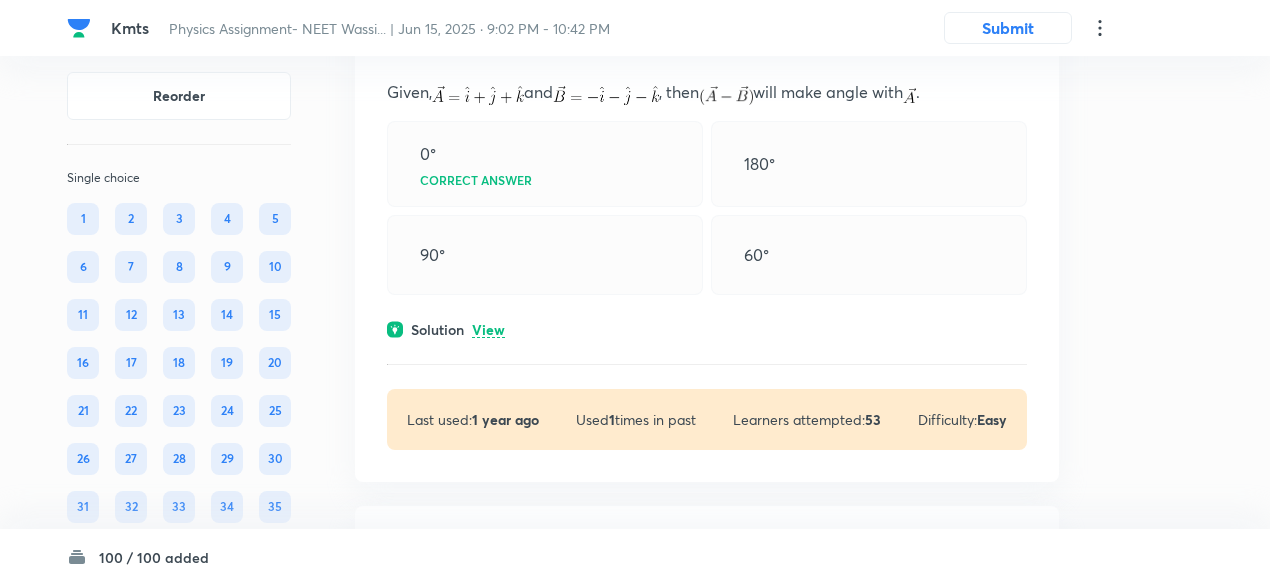 click on "View" at bounding box center (488, 330) 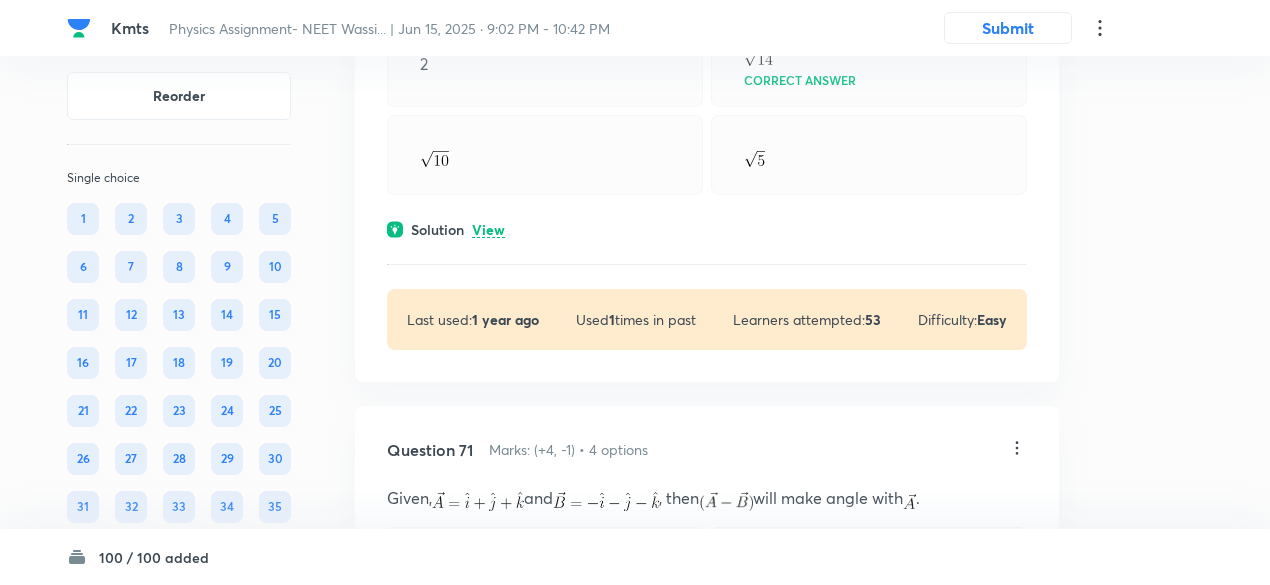 scroll, scrollTop: 39851, scrollLeft: 0, axis: vertical 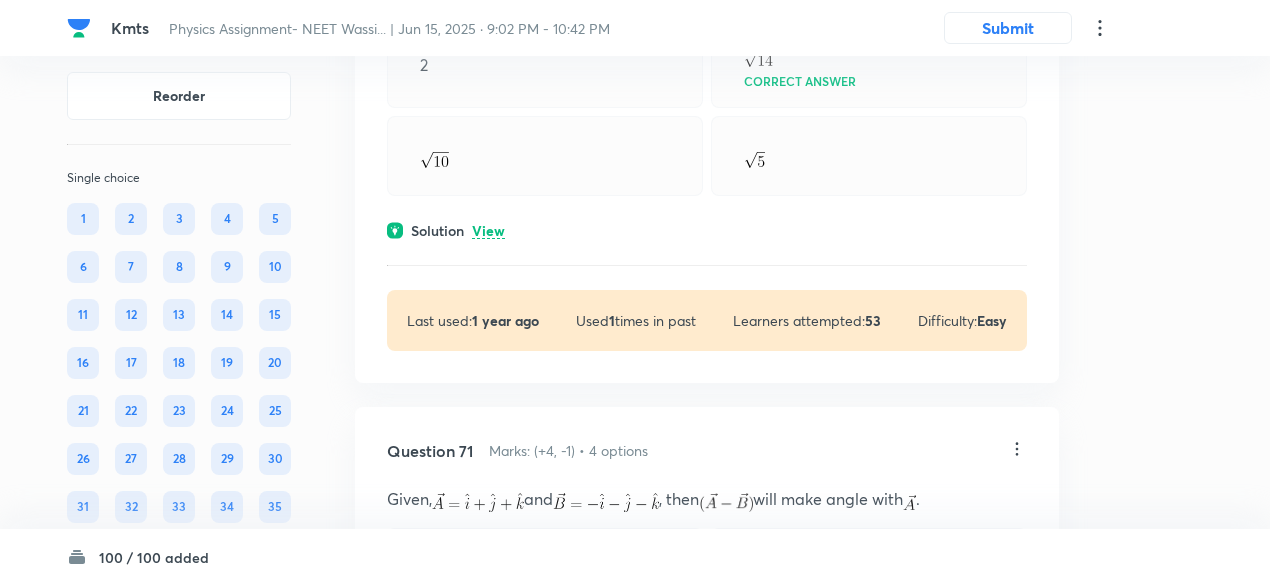 click on "View" at bounding box center [488, 231] 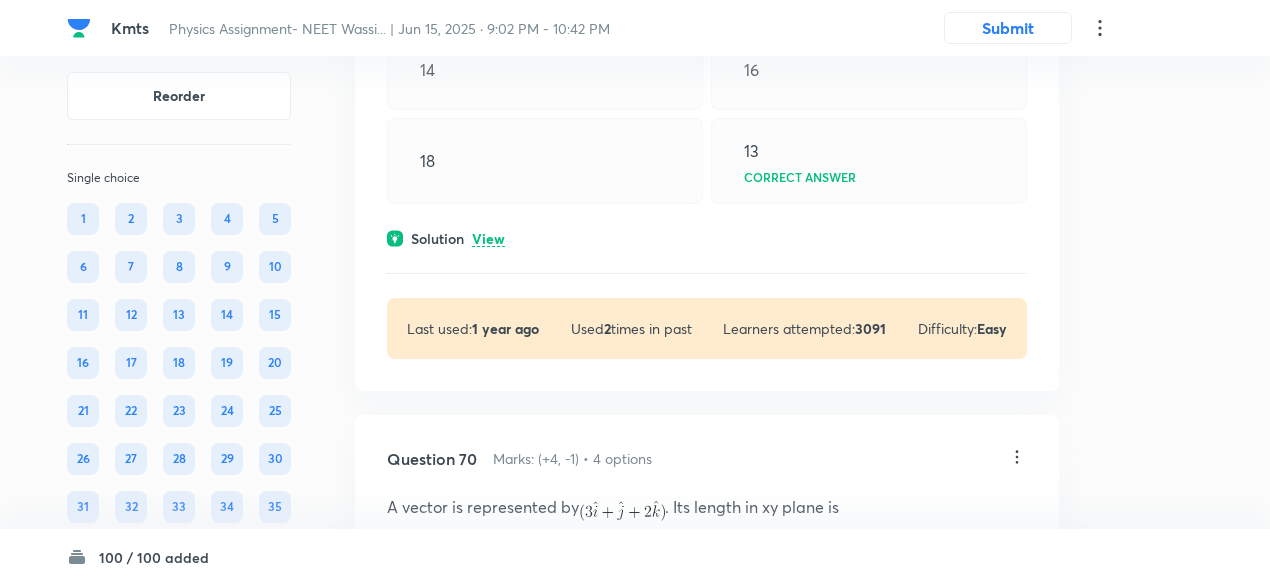 scroll, scrollTop: 39334, scrollLeft: 0, axis: vertical 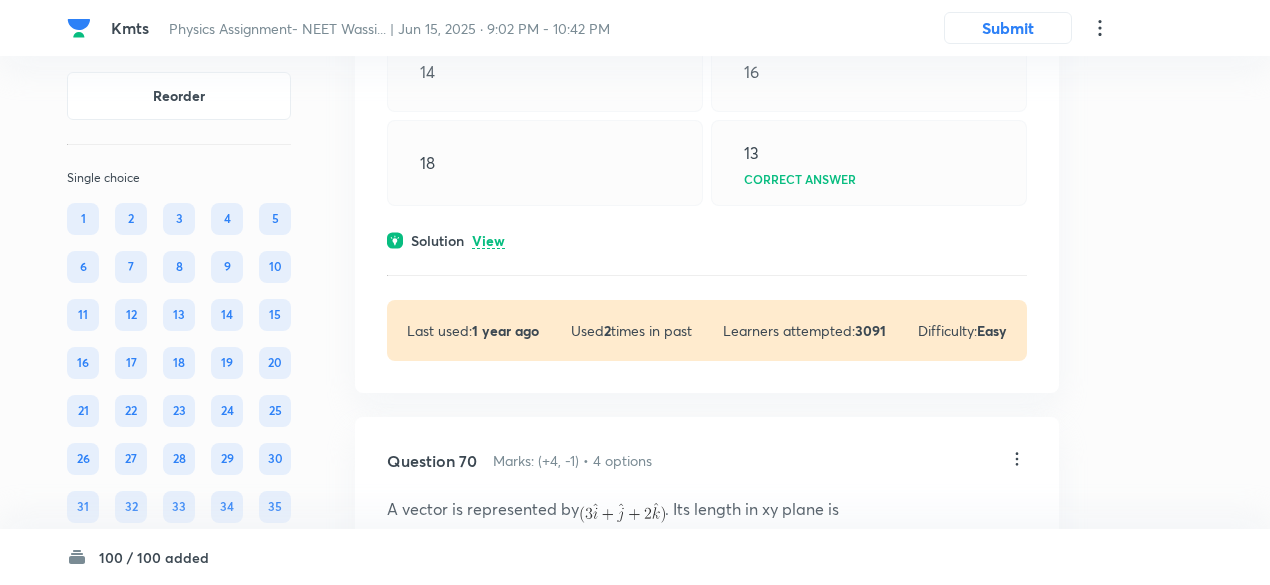 click on "View" at bounding box center [488, 241] 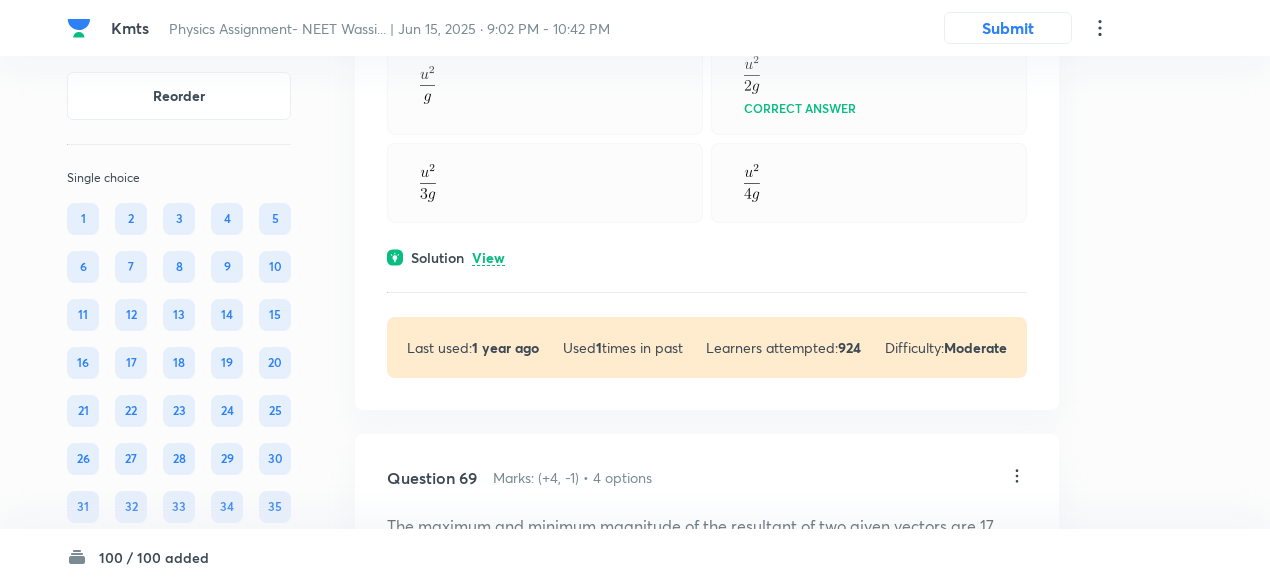 scroll, scrollTop: 38762, scrollLeft: 0, axis: vertical 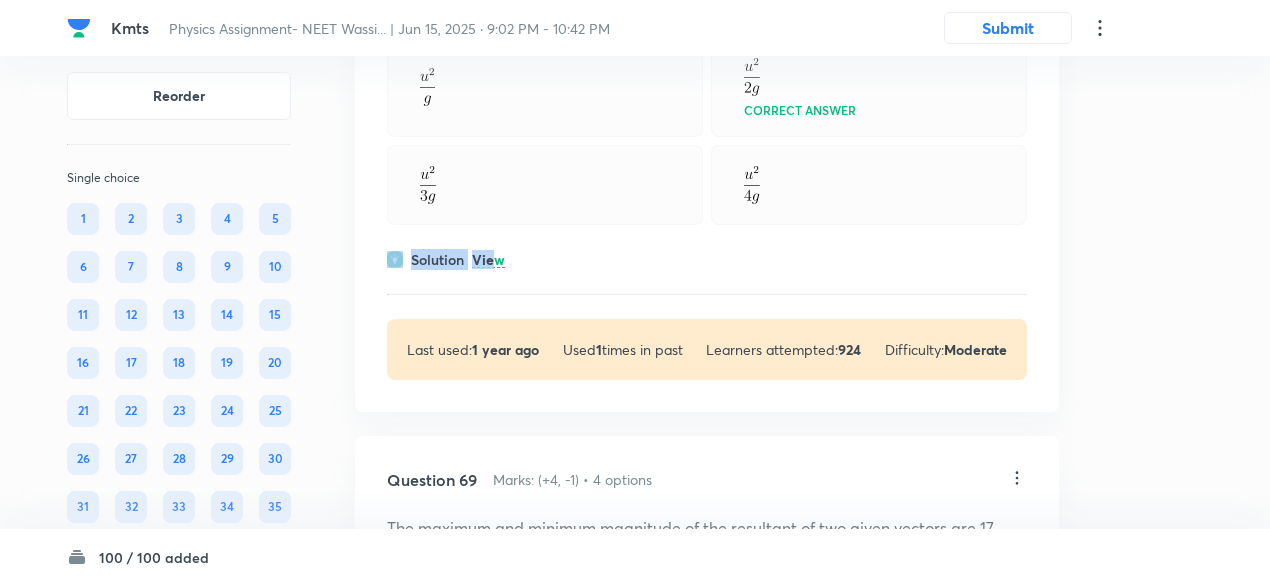 drag, startPoint x: 491, startPoint y: 307, endPoint x: 492, endPoint y: 289, distance: 18.027756 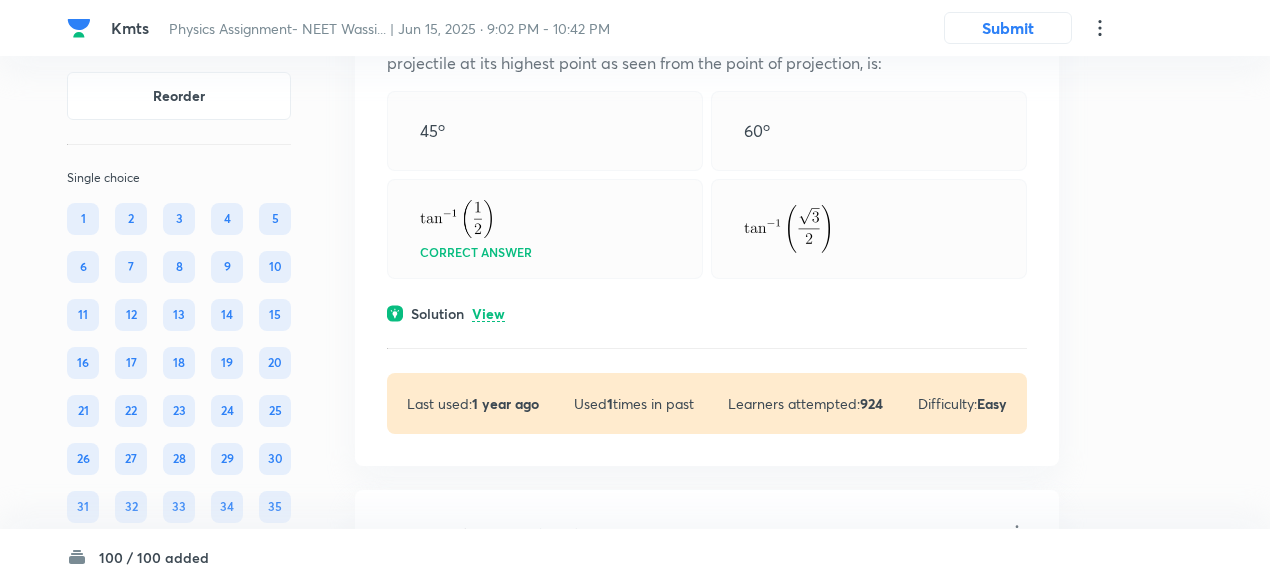 scroll, scrollTop: 38140, scrollLeft: 0, axis: vertical 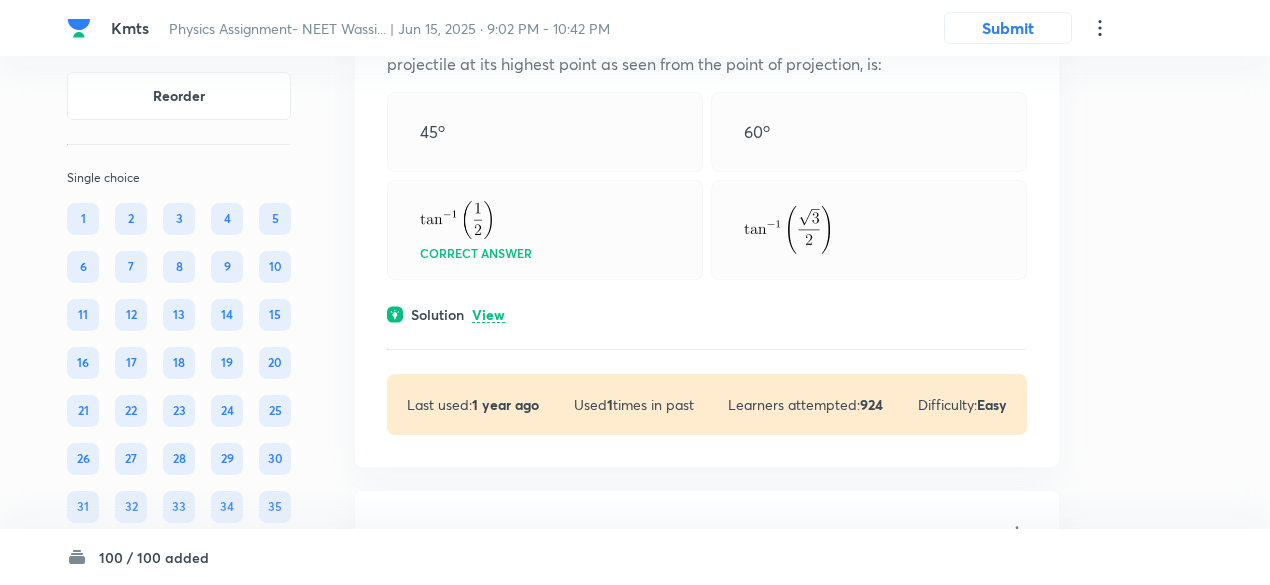 click on "View" at bounding box center (488, 315) 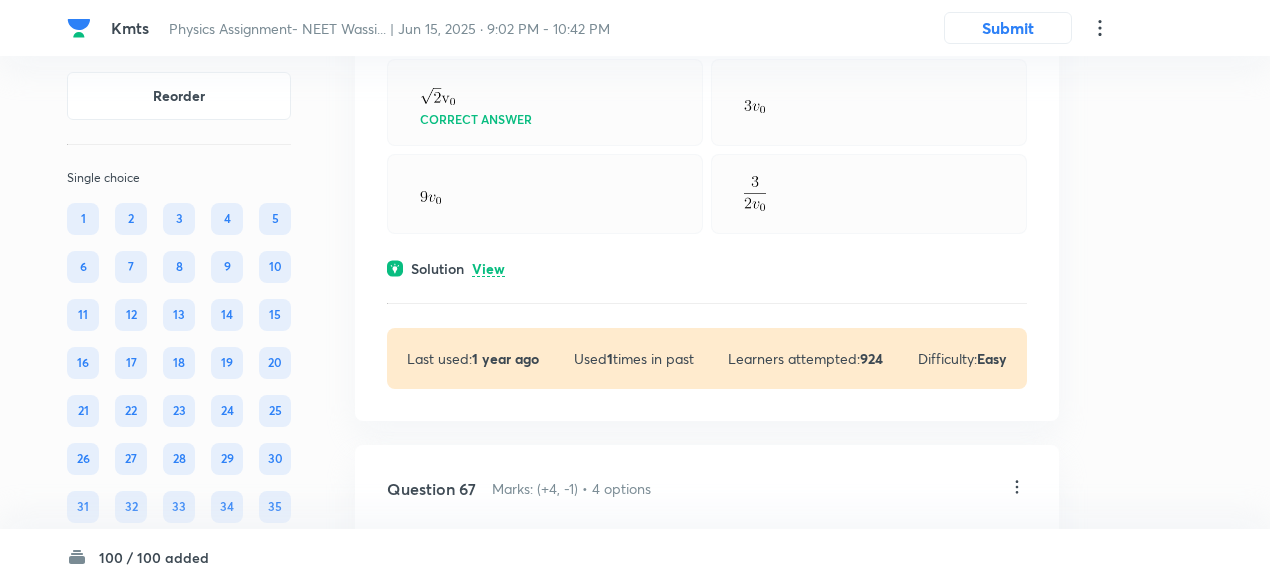 scroll, scrollTop: 37631, scrollLeft: 0, axis: vertical 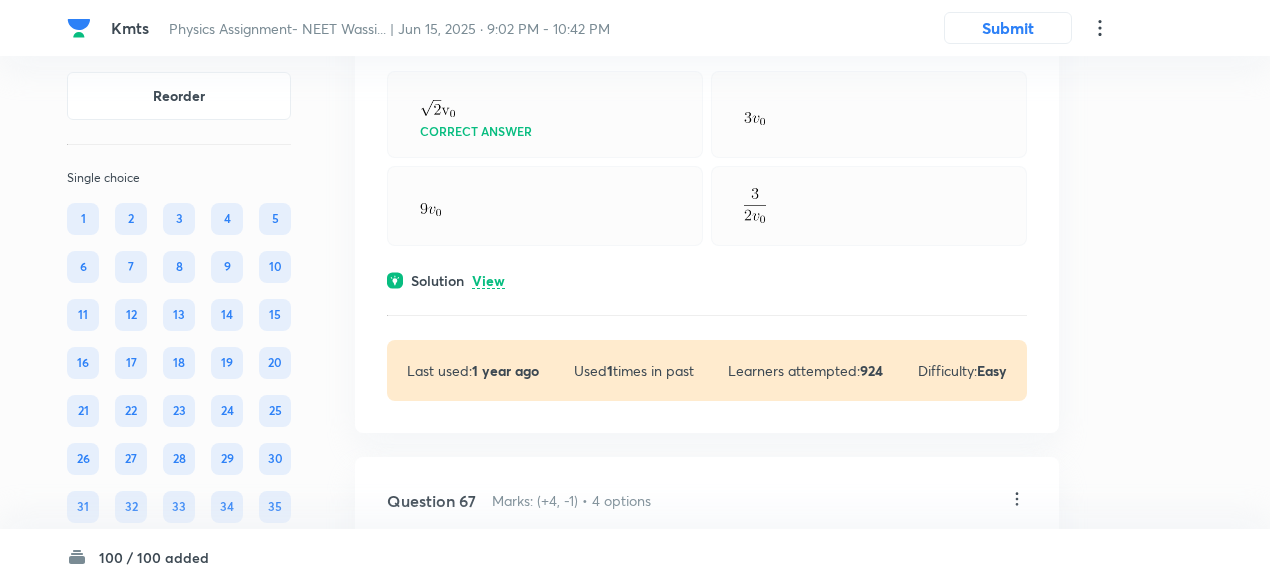 click on "Solution View" at bounding box center [707, 280] 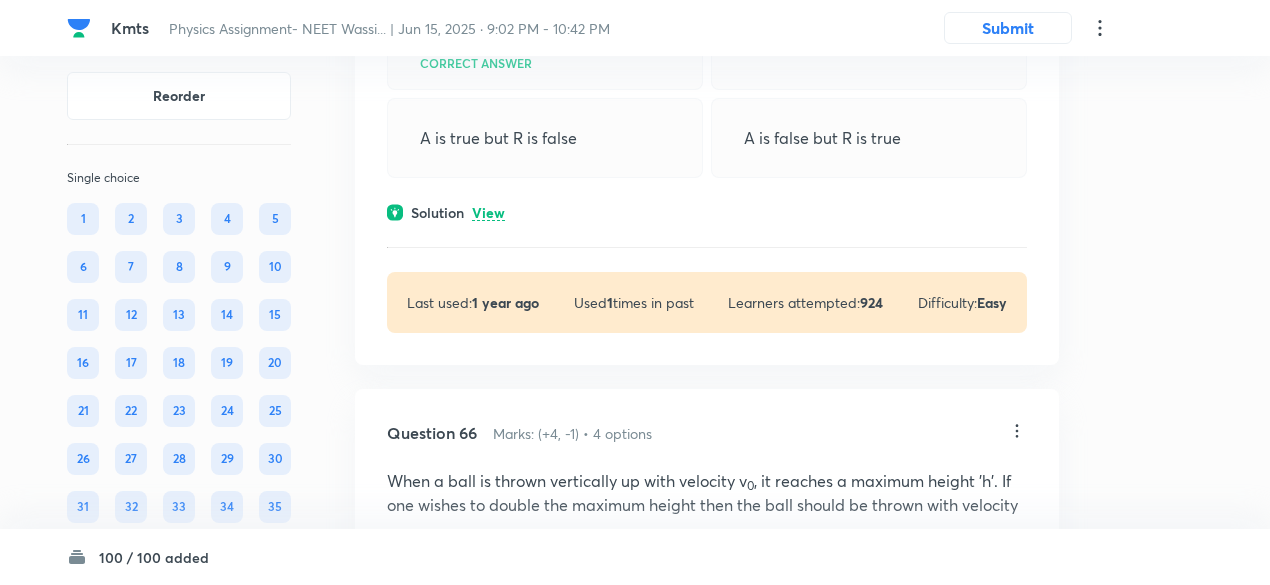scroll, scrollTop: 37144, scrollLeft: 0, axis: vertical 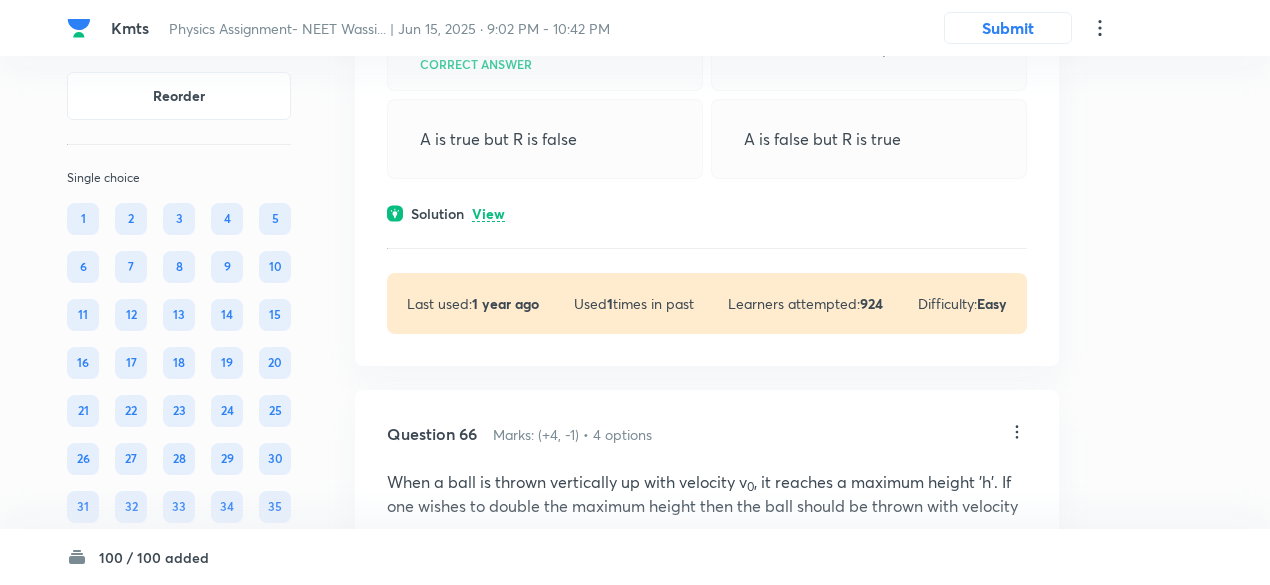 click on "View" at bounding box center (488, 214) 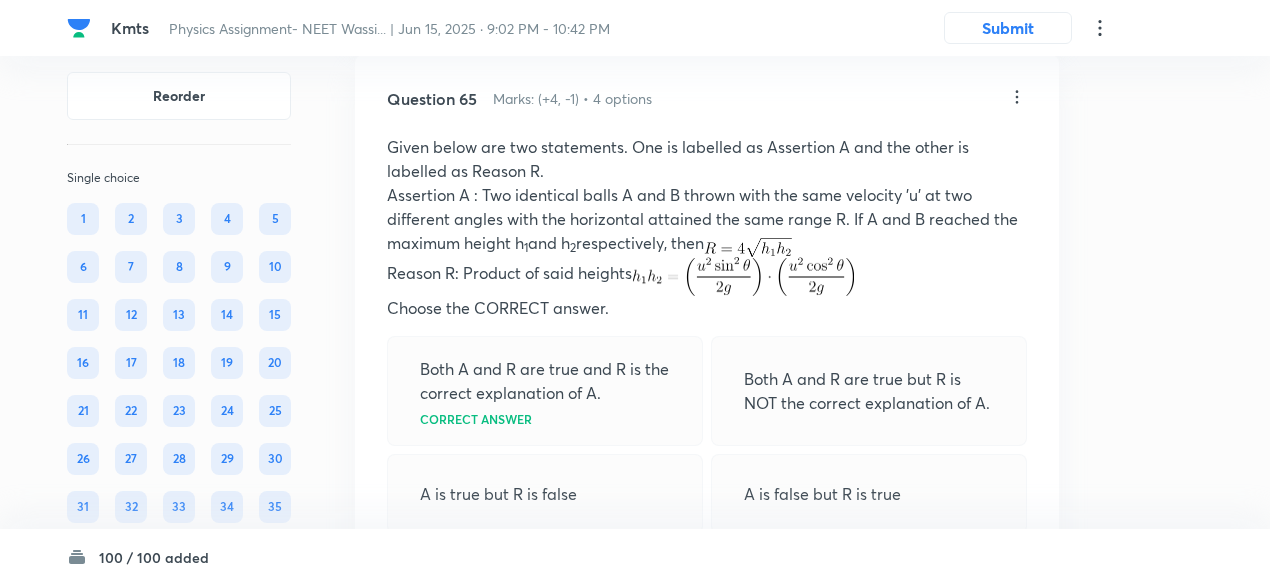 scroll, scrollTop: 36788, scrollLeft: 0, axis: vertical 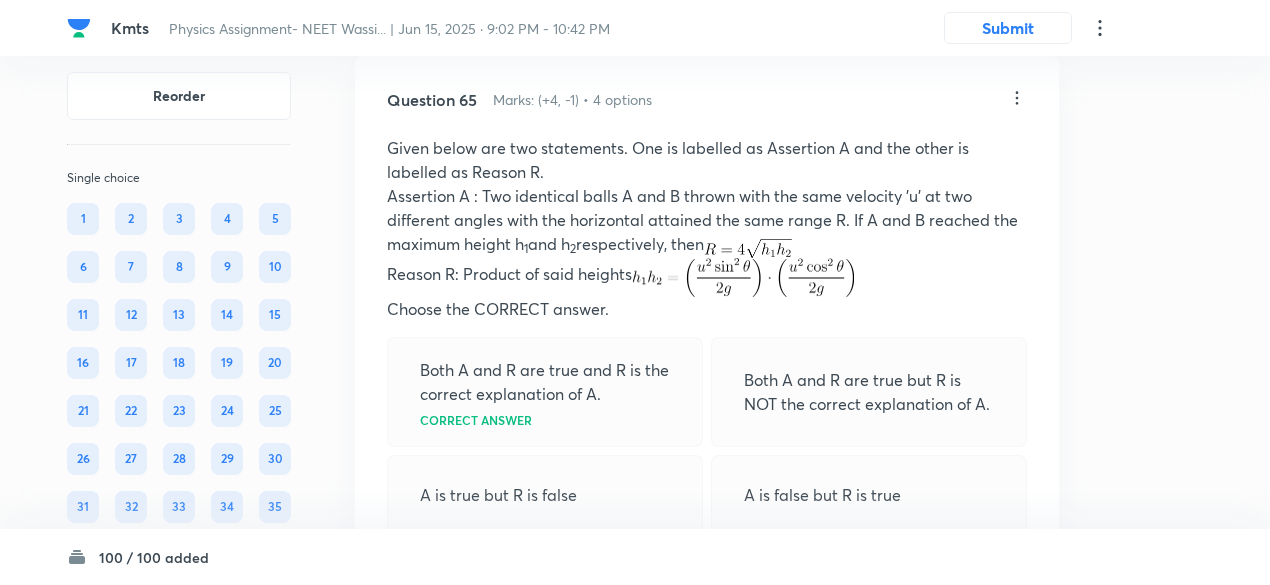 click on "Question 65 Marks: (+4, -1) • 4 options Given below are two statements. One is labelled as Assertion A and the other is labelled as Reason R. Assertion A : Two identical balls A and B thrown with the same velocity 'u' at two different angles with the horizontal attained the same range R. If A and B reached the maximum height h 1 and h 2  respectively, then  Reason R: Product of said heights  Choose the CORRECT answer. Both A and R are true and R is the correct explanation of A.   Correct answer Both A and R are true but R is NOT the correct explanation of A.   A is true but R is false   A is false but R is true  Solution Hide For same range  So,  Now,  So, R is correct explanation of A. Physics Mechanics Motion in a Plane Last used:  1 year ago Used  1  times in past Learners attempted:  924 Difficulty: Easy" at bounding box center (707, 666) 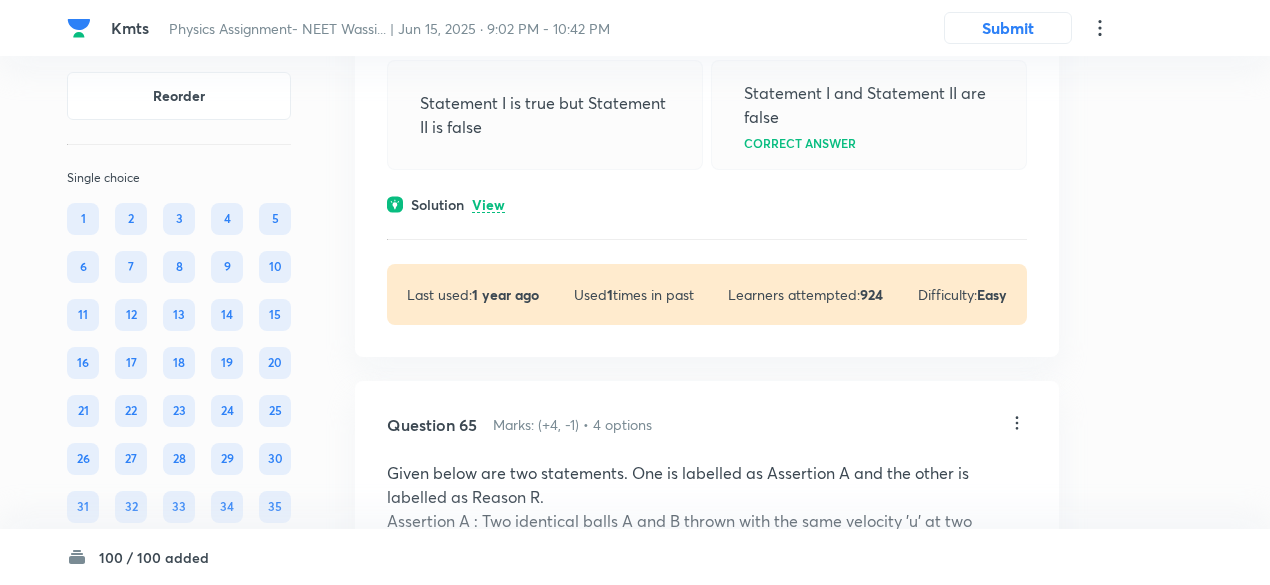 scroll, scrollTop: 36371, scrollLeft: 0, axis: vertical 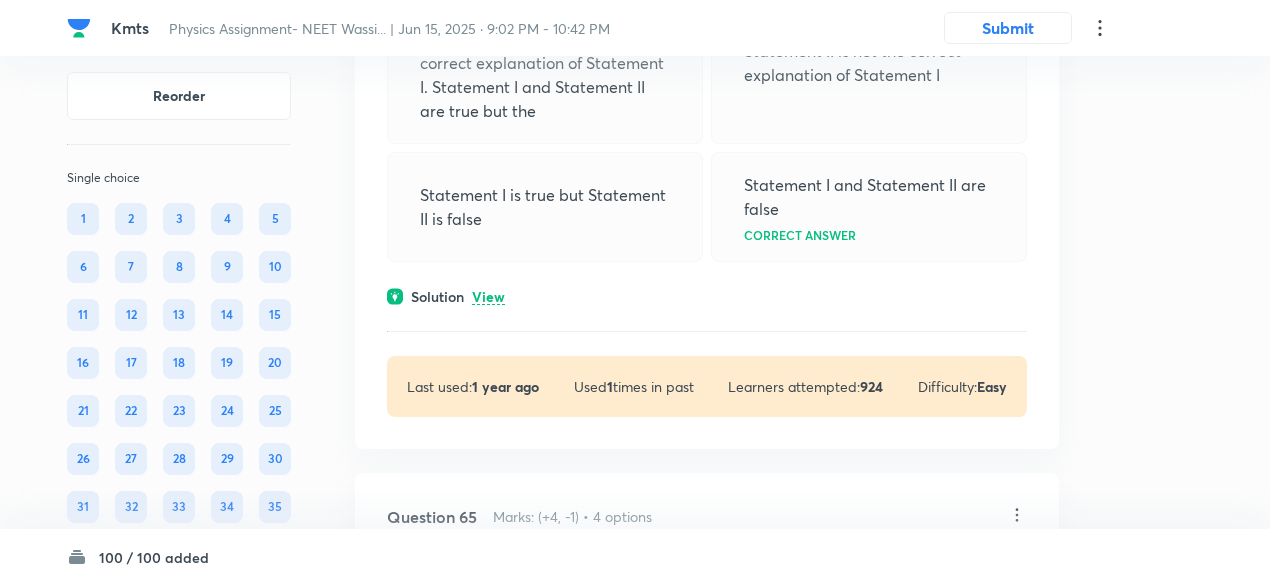 click on "View" at bounding box center [488, 297] 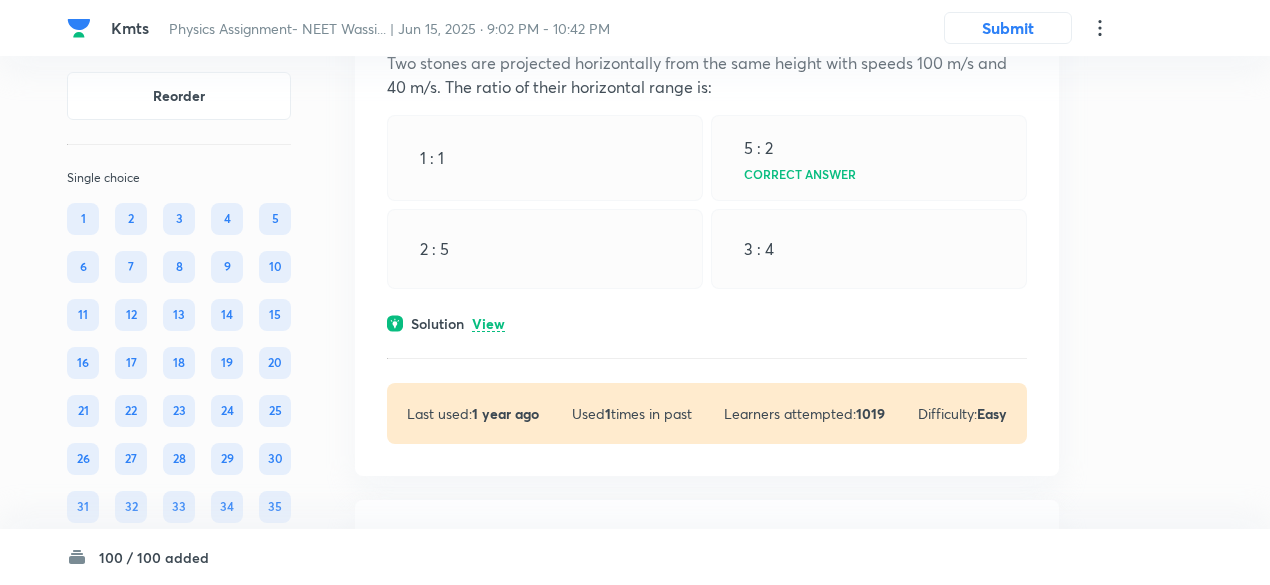 scroll, scrollTop: 35683, scrollLeft: 0, axis: vertical 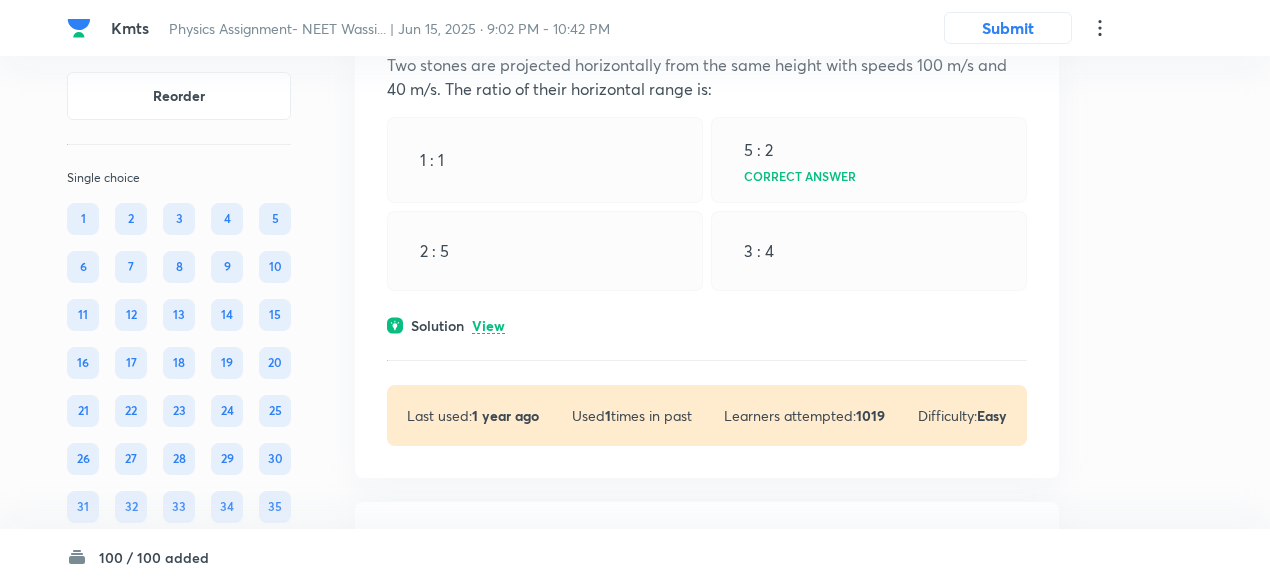 click on "View" at bounding box center (488, 326) 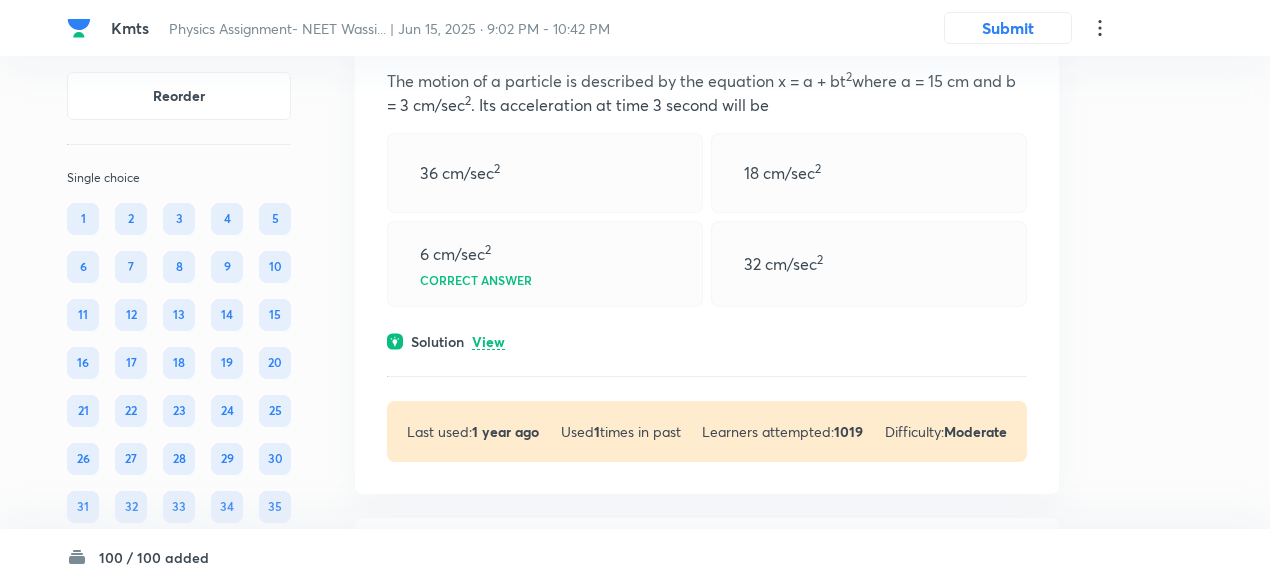 scroll, scrollTop: 35135, scrollLeft: 0, axis: vertical 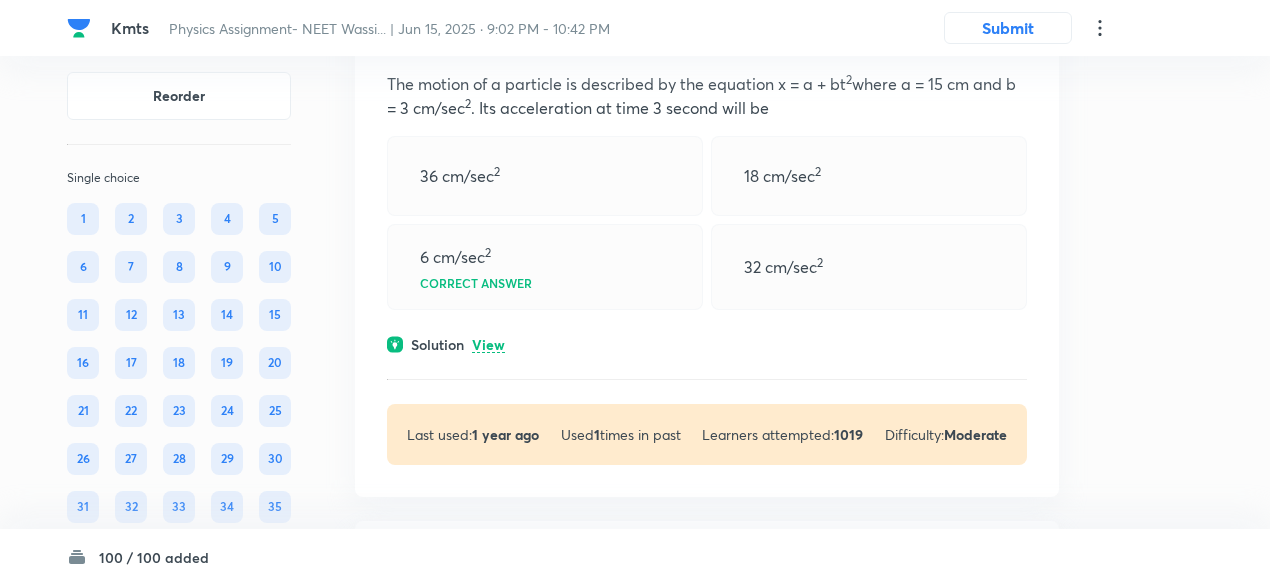 click on "View" at bounding box center (488, 345) 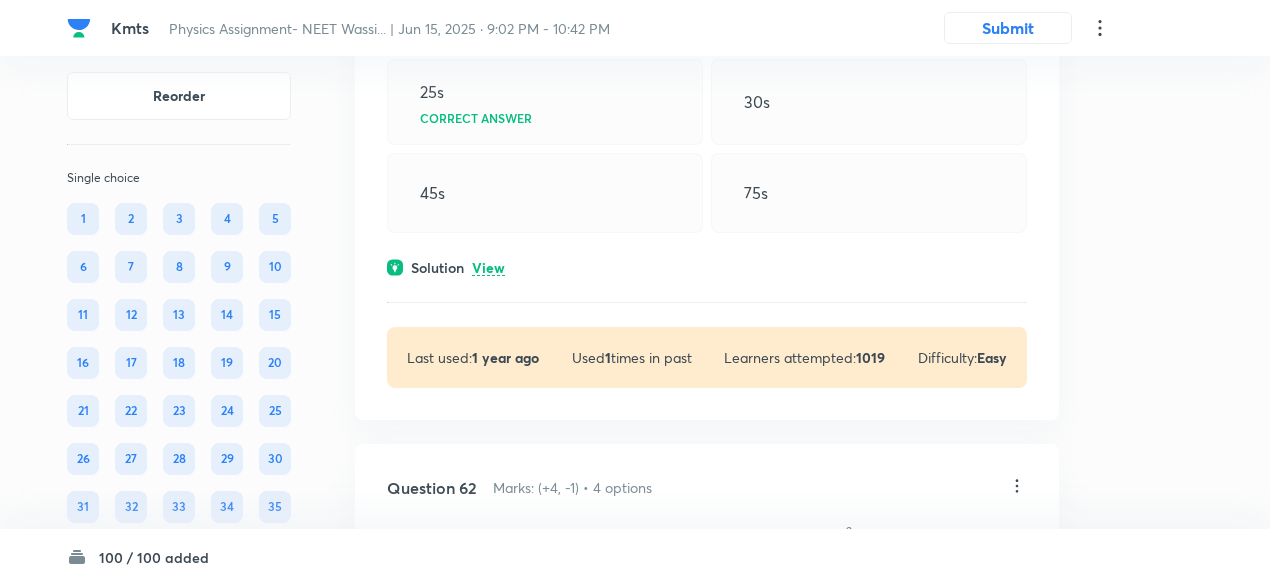 scroll, scrollTop: 34671, scrollLeft: 0, axis: vertical 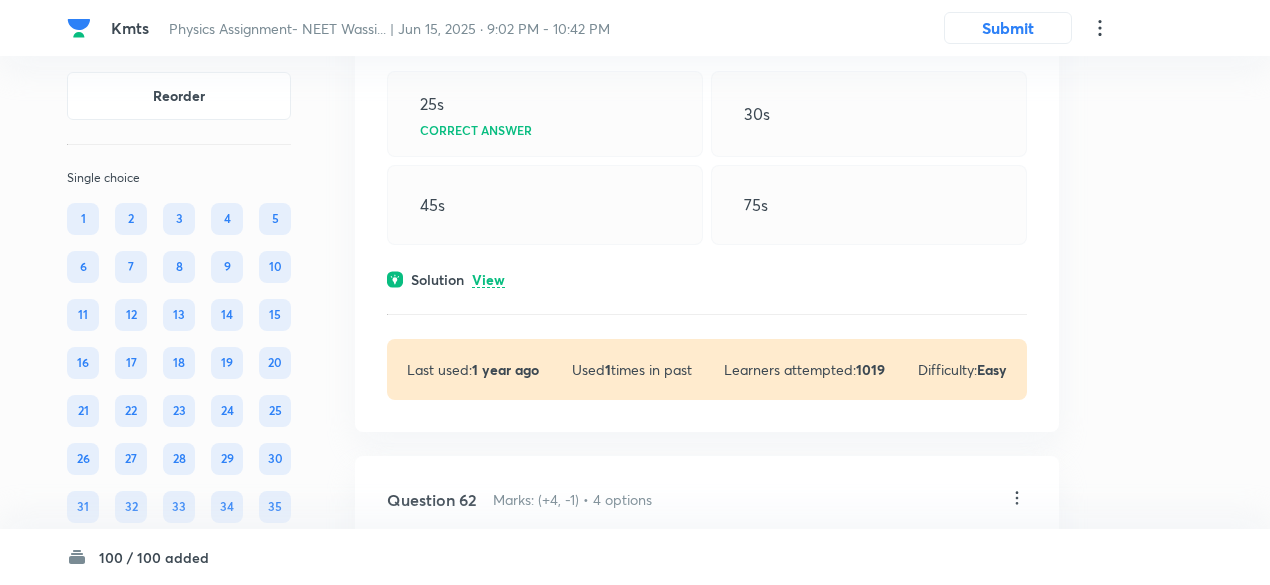 click on "View" at bounding box center [488, 280] 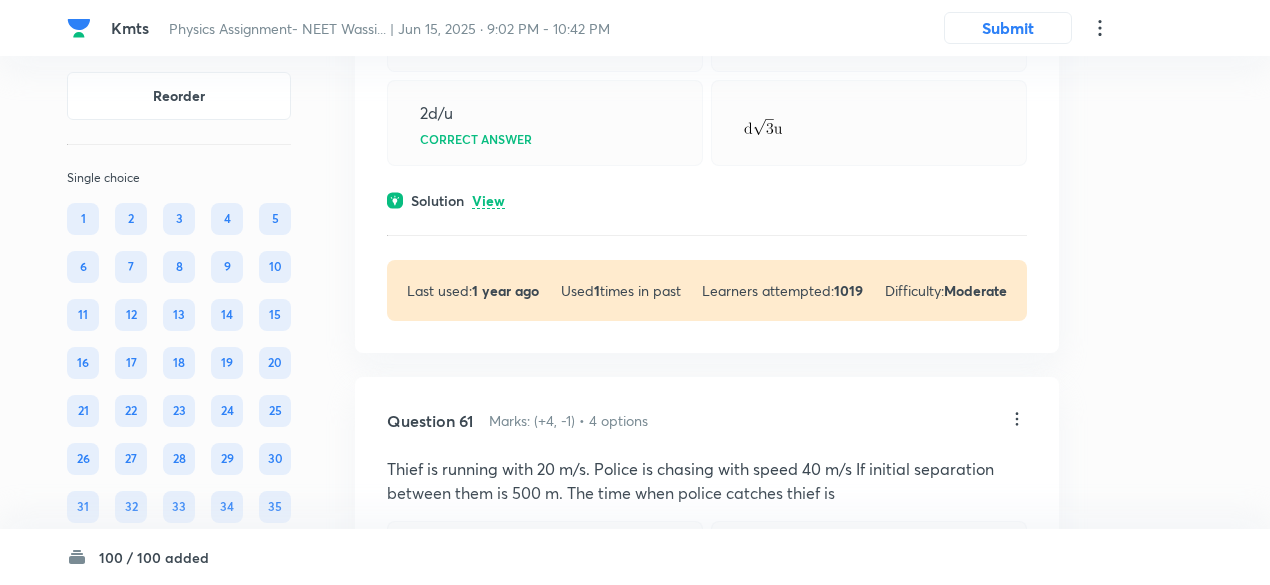 scroll, scrollTop: 34218, scrollLeft: 0, axis: vertical 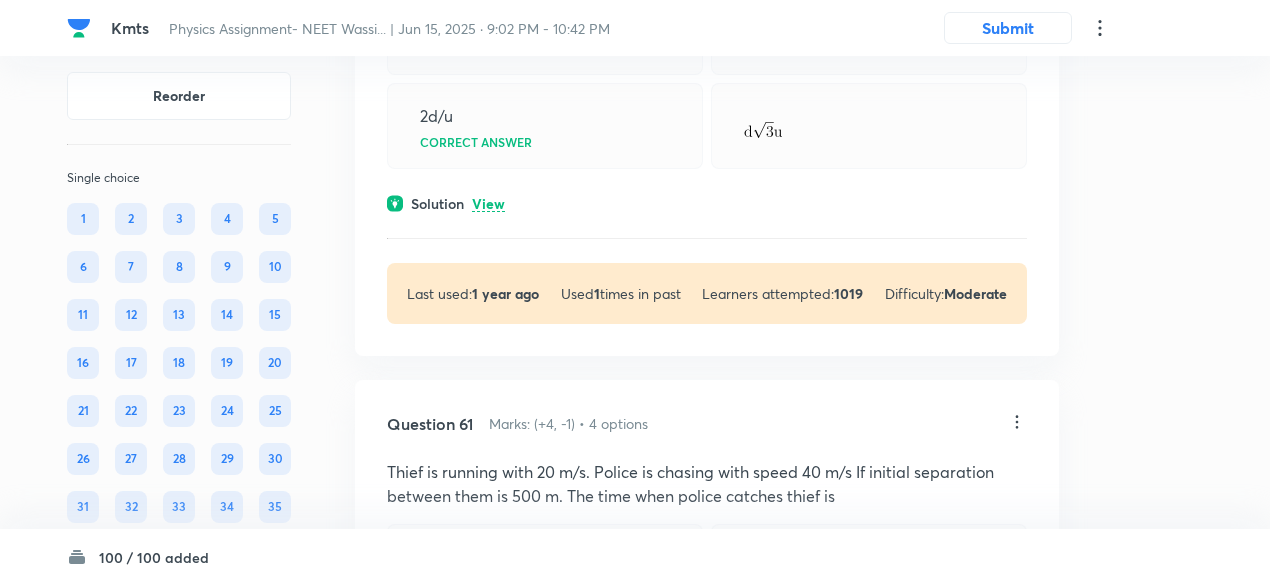 click on "Question 60 Marks: (+4, -1) • 4 options Six persons of same mass travel with same speed u along a regular hexagon of side ‘d’ such that each one always faces the others. After how long will they meet each other? d/u 2d/3u 2d/u Correct answer Solution View Last used:  1 year ago Used  1  times in past Learners attempted:  1019 Difficulty: Moderate" at bounding box center (707, 36) 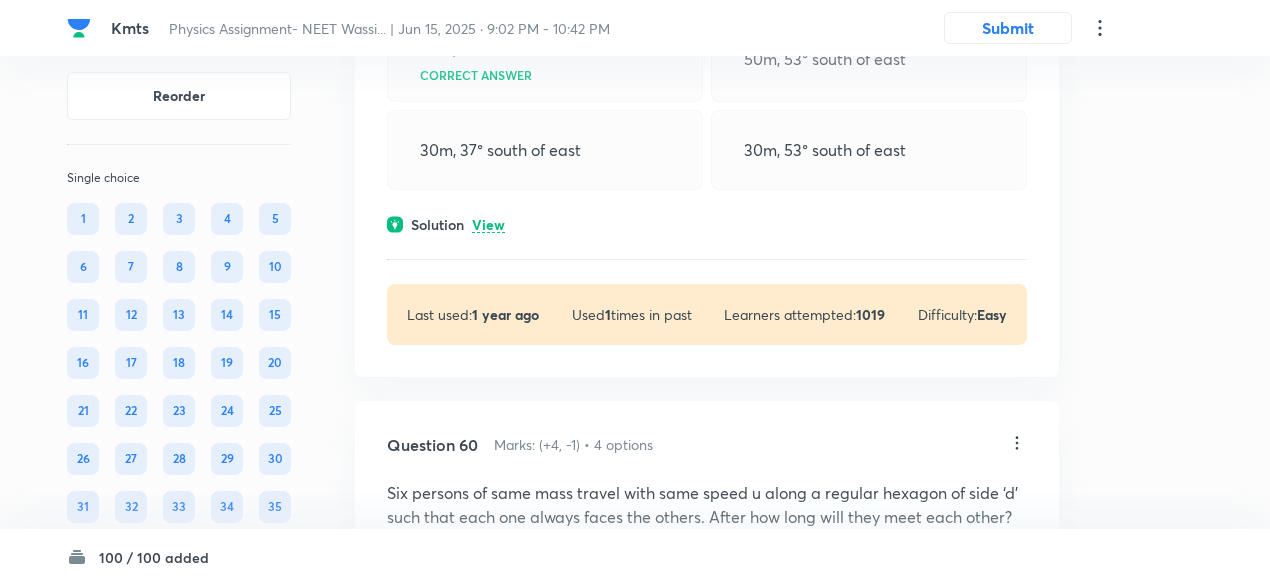 scroll, scrollTop: 33533, scrollLeft: 0, axis: vertical 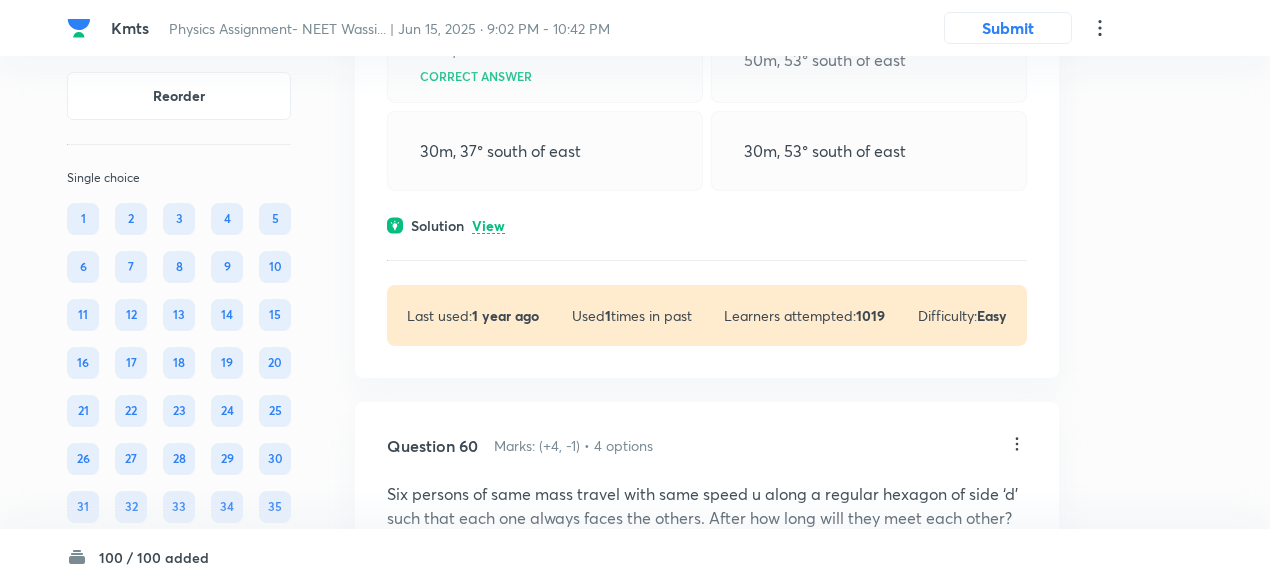 click on "View" at bounding box center (488, 226) 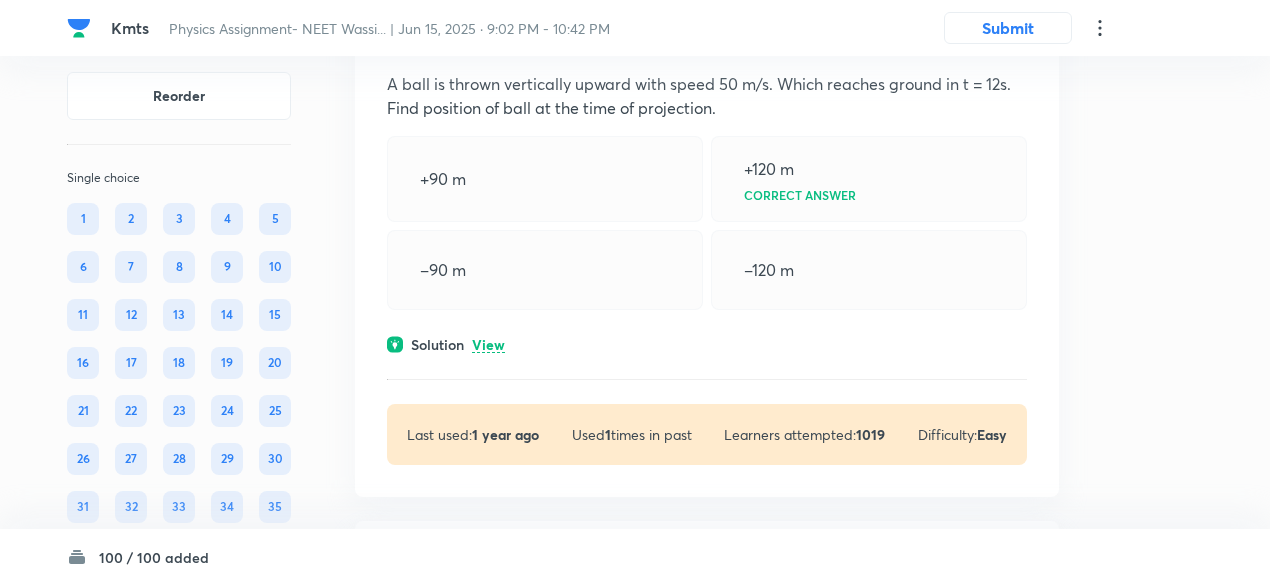 scroll, scrollTop: 32883, scrollLeft: 0, axis: vertical 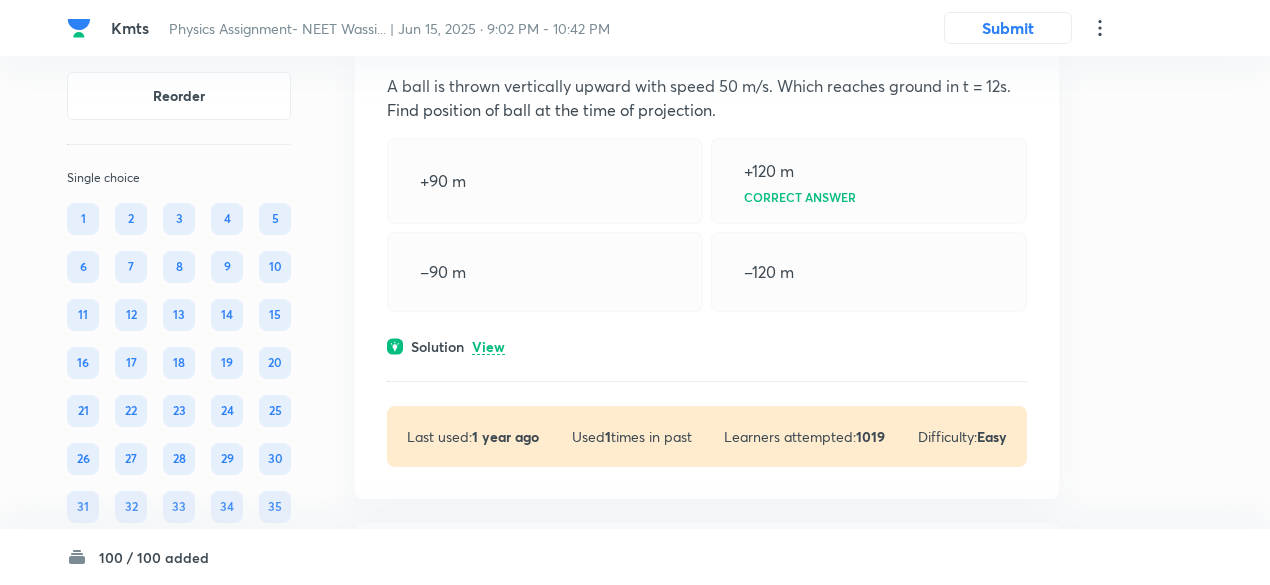 click on "View" at bounding box center (488, 347) 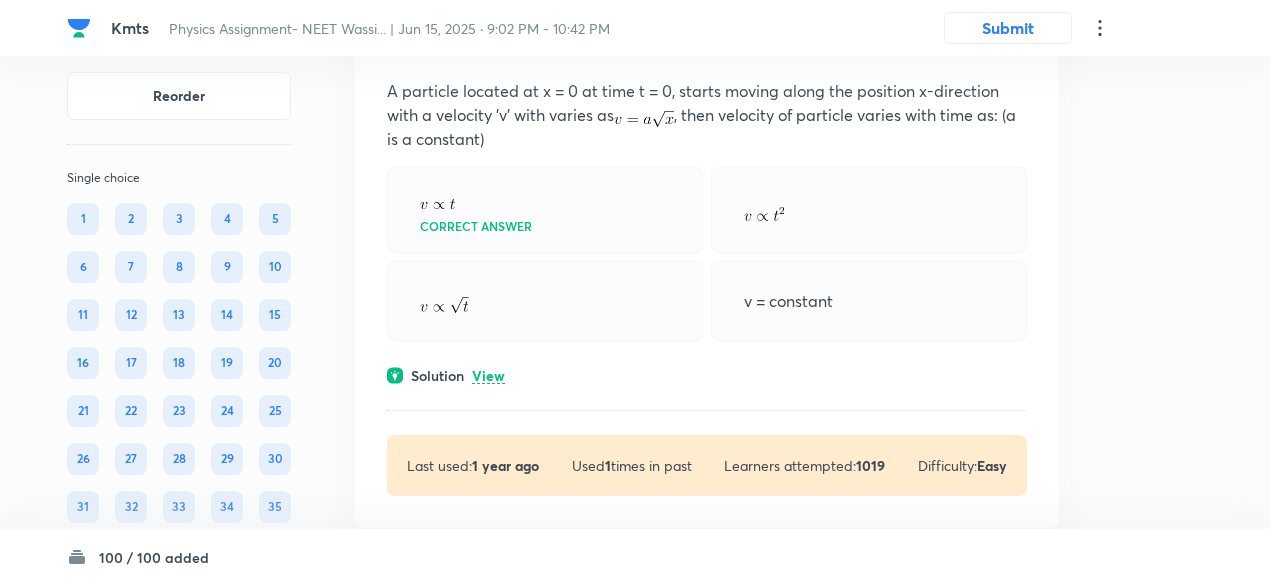 scroll, scrollTop: 32321, scrollLeft: 0, axis: vertical 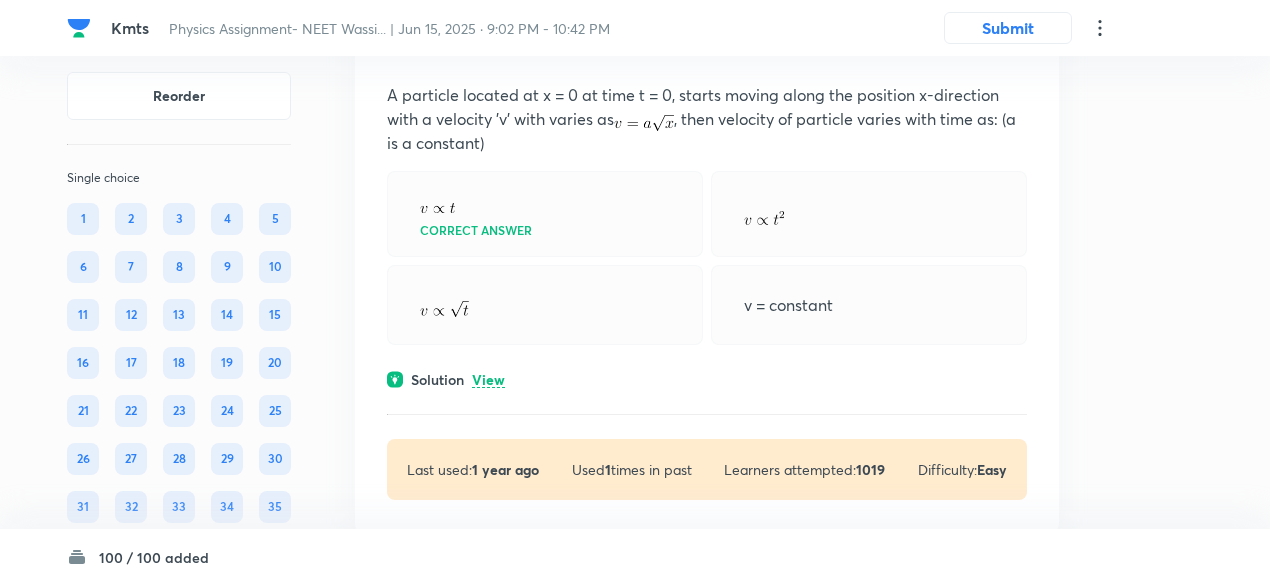 click on "Question 57 Marks: (+4, -1) • 4 options A particle located at x = 0 at time t = 0, starts moving along the position x-direction with a velocity 'v' with varies as  , then velocity of particle varies with time as: (a is a constant) Correct answer v = constant  Solution View Last used:  1 year ago Used  1  times in past Learners attempted:  1019 Difficulty: Easy" at bounding box center [707, 267] 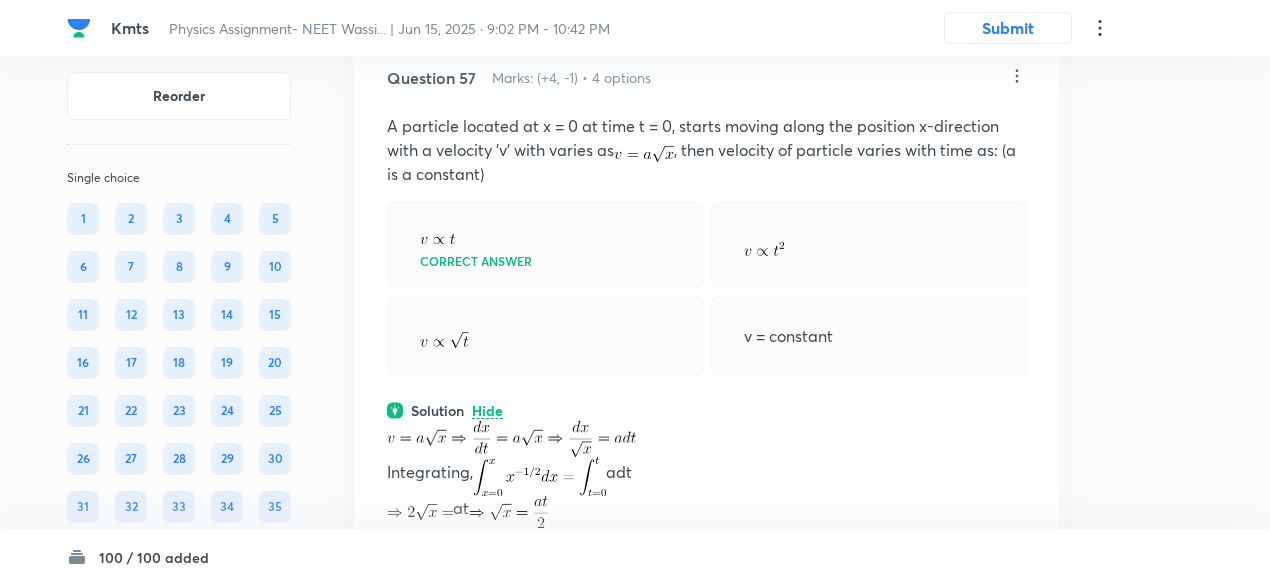 scroll, scrollTop: 32289, scrollLeft: 0, axis: vertical 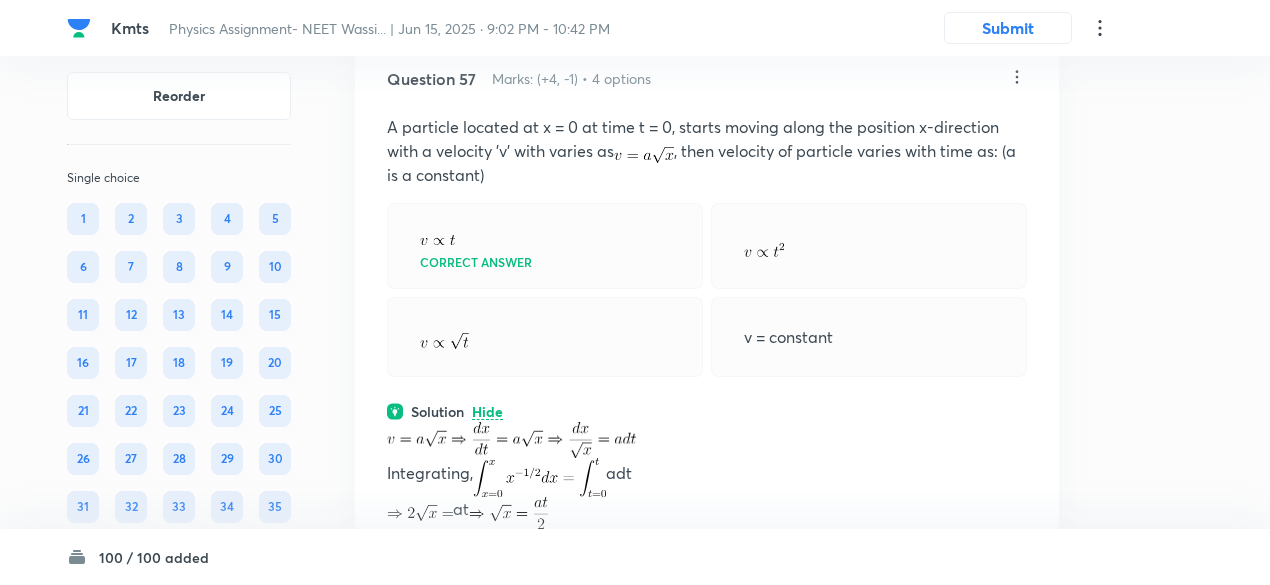 click at bounding box center [545, 337] 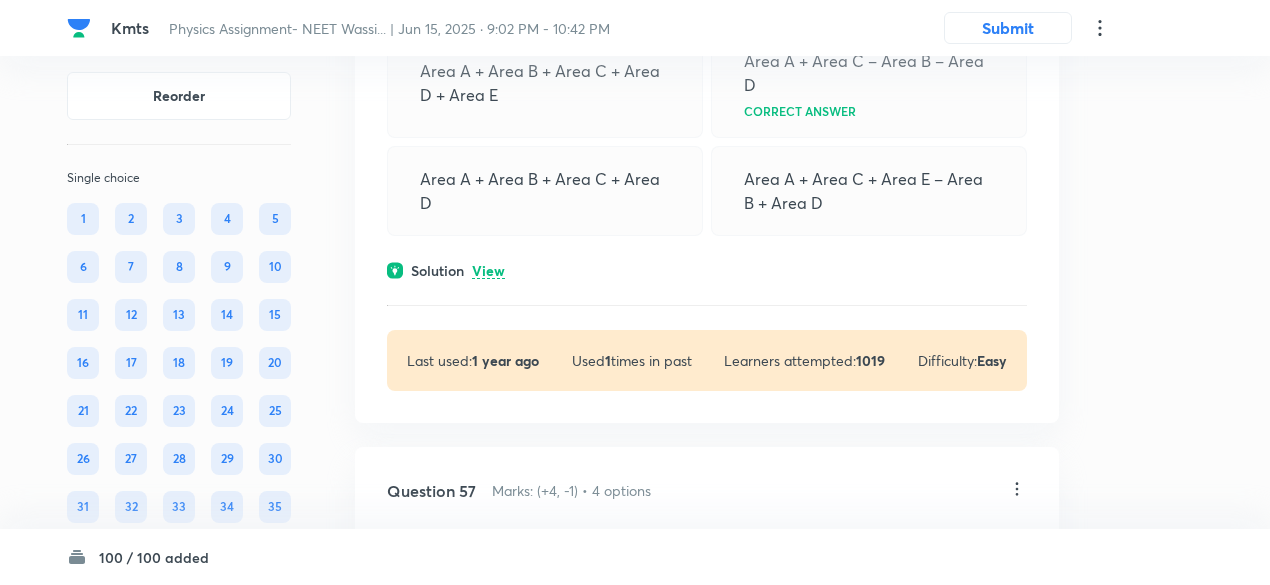 scroll, scrollTop: 31876, scrollLeft: 0, axis: vertical 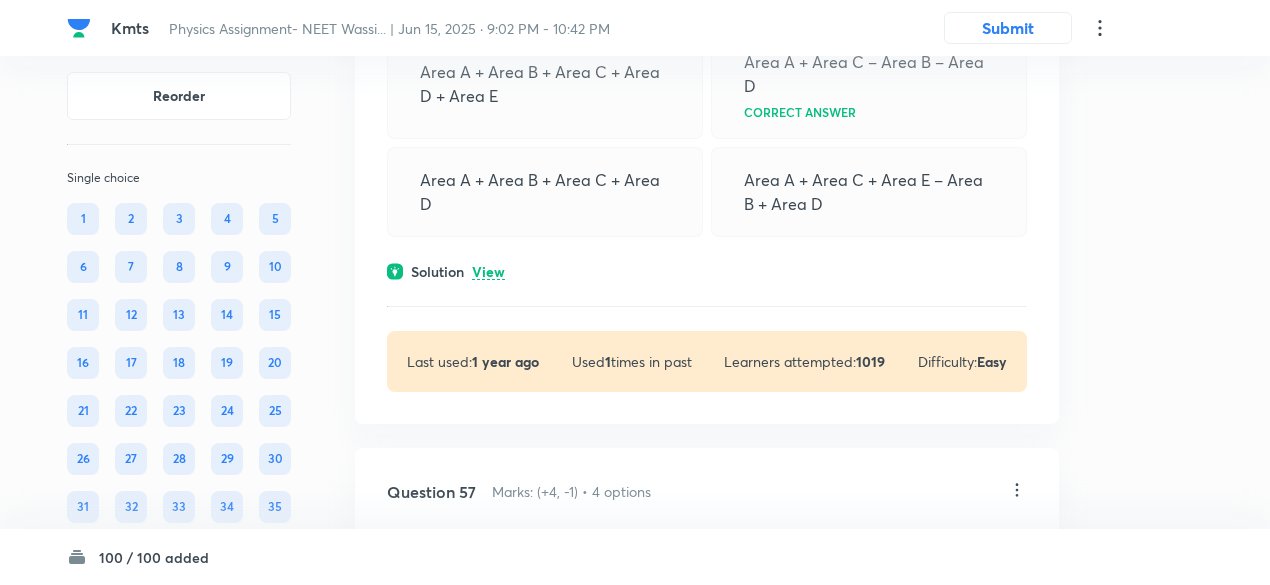 click on "Question 56 Marks: (+4, -1) • 4 options The velocity-time graph of an object is shown. The displacement during the interval 0 to t 4  is – Area A + Area B + Area C + Area D + Area E  Area A + Area C – Area B – Area D  Correct answer Area A + Area B + Area C + Area D  Area A + Area C + Area E – Area B + Area D  Solution View Last used:  1 year ago Used  1  times in past Learners attempted:  1019 Difficulty: Easy" at bounding box center [707, 53] 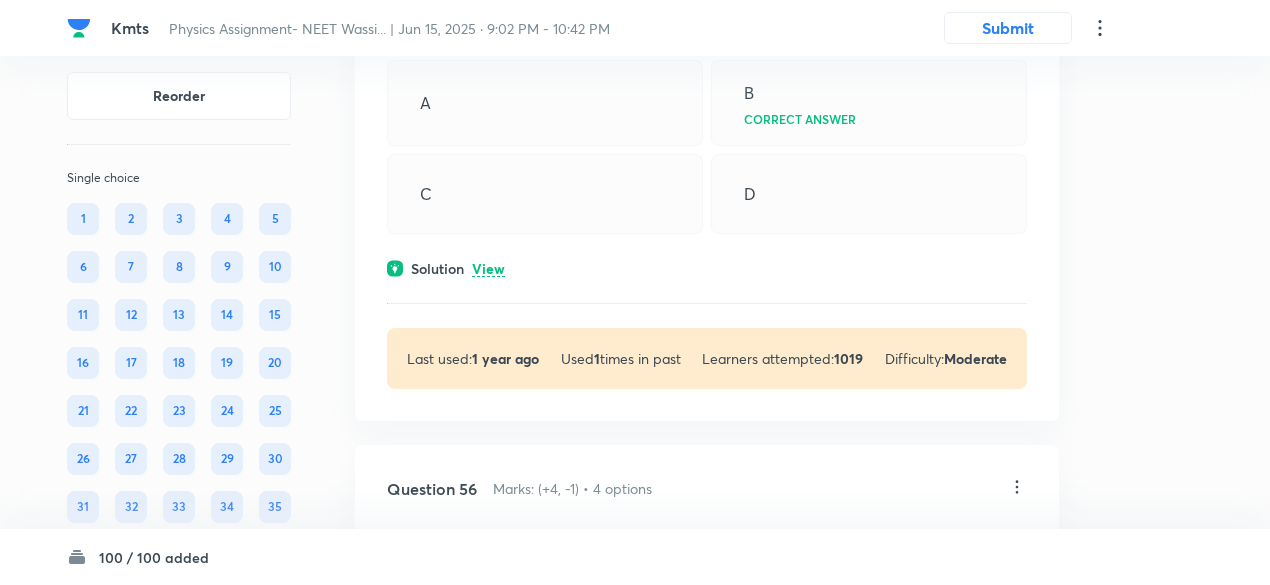 scroll, scrollTop: 31112, scrollLeft: 0, axis: vertical 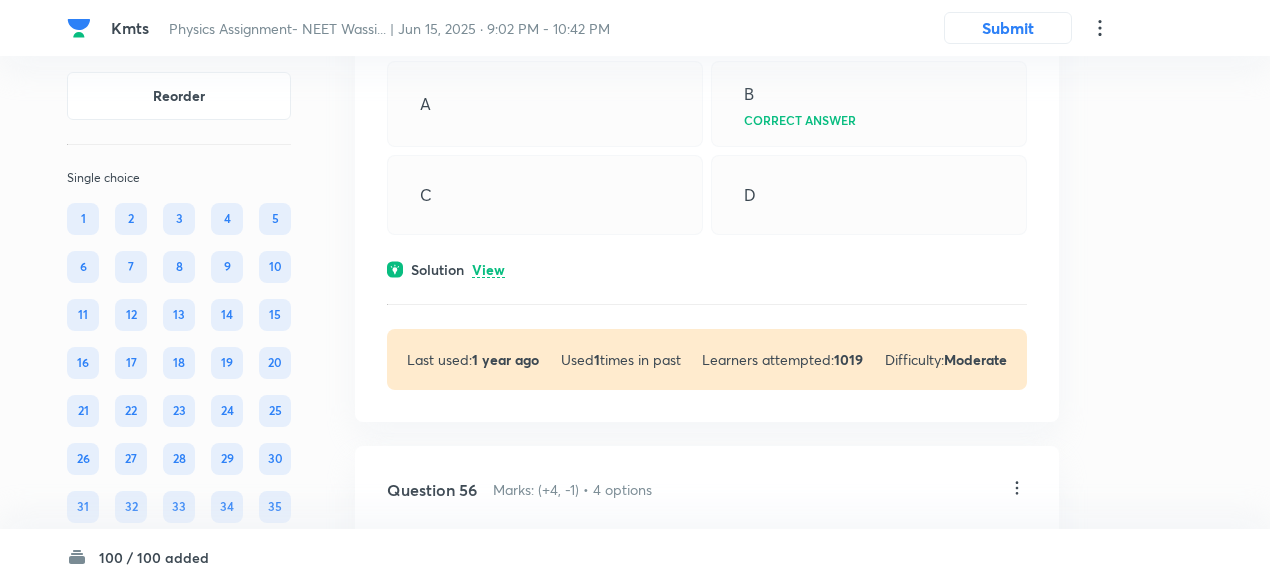 click on "View" at bounding box center [488, 270] 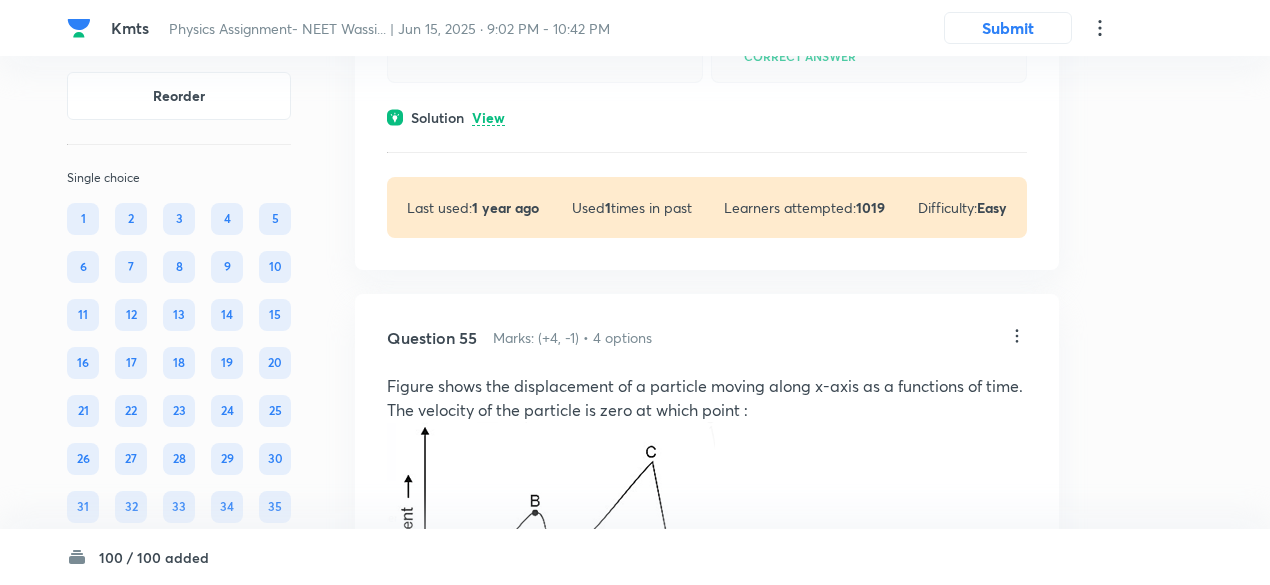 scroll, scrollTop: 30474, scrollLeft: 0, axis: vertical 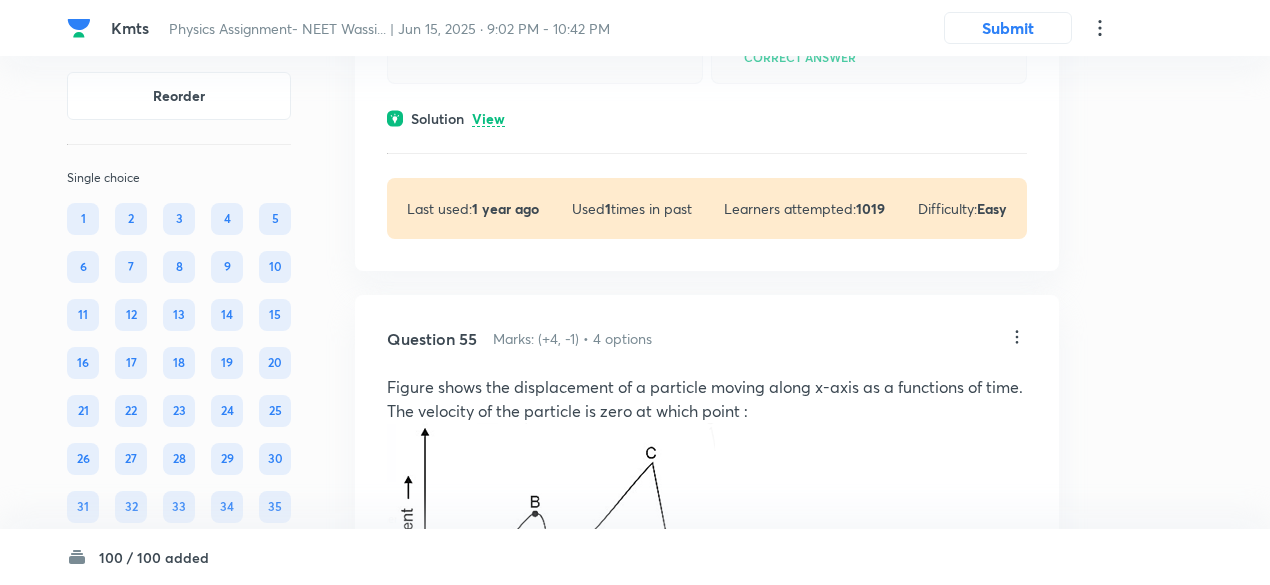 click on "View" at bounding box center (488, 119) 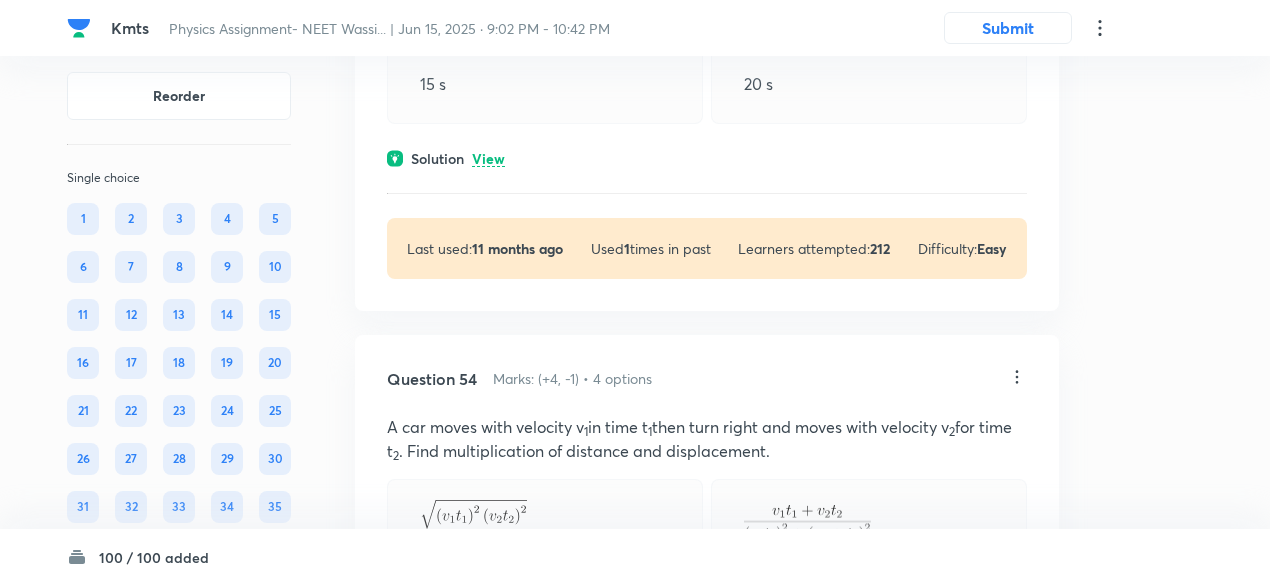 scroll, scrollTop: 29888, scrollLeft: 0, axis: vertical 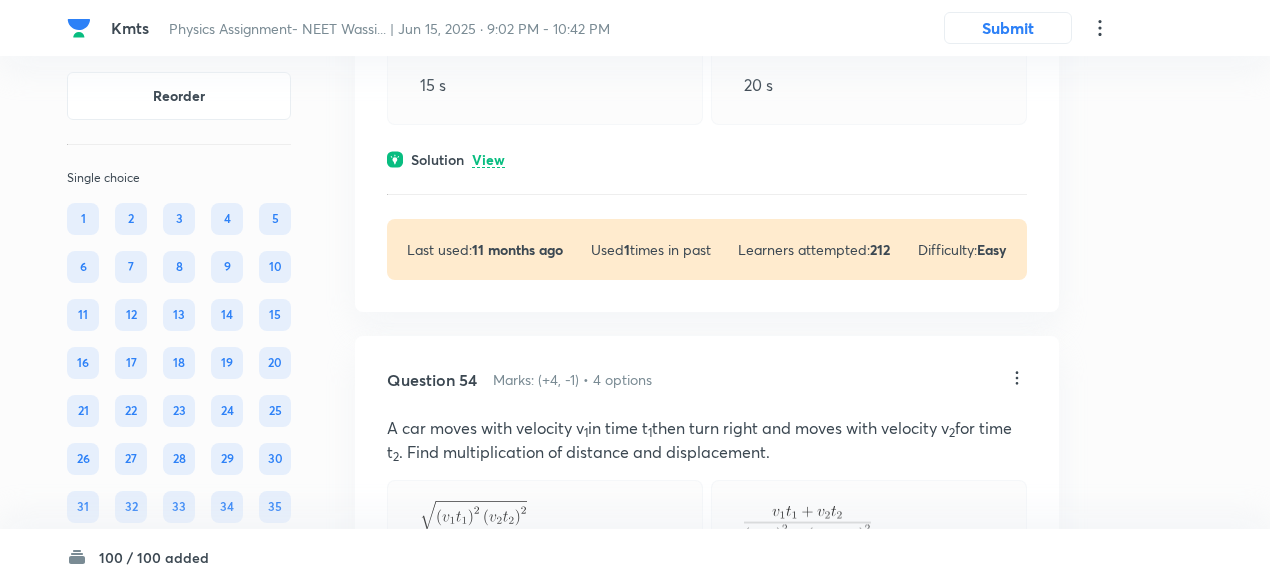 click on "View" at bounding box center (488, 160) 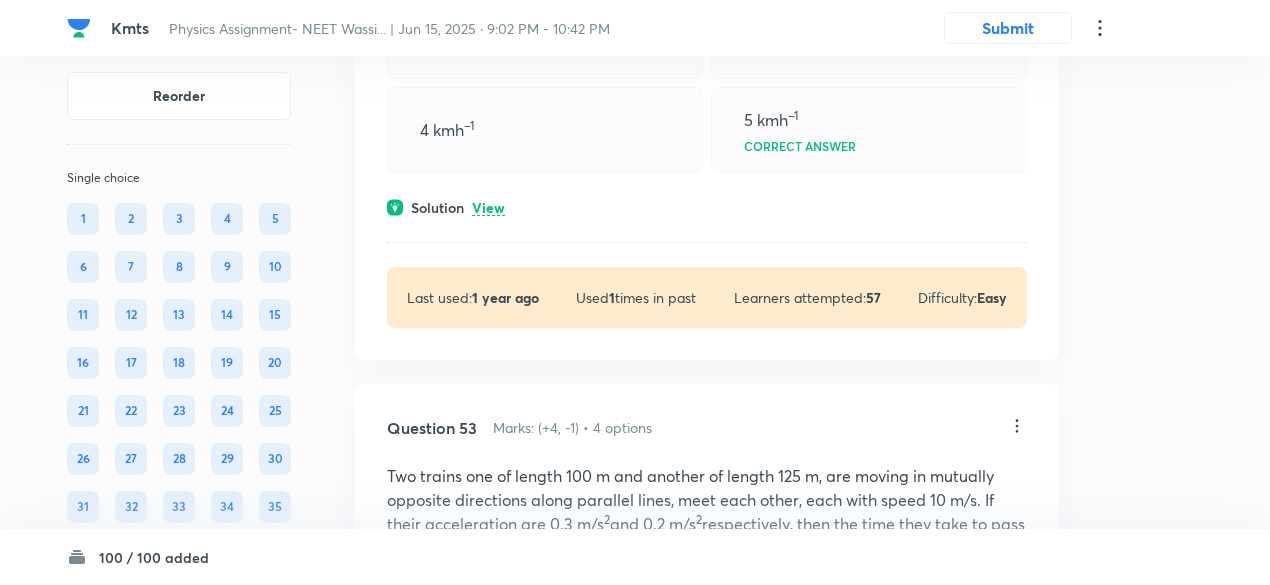 scroll, scrollTop: 29256, scrollLeft: 0, axis: vertical 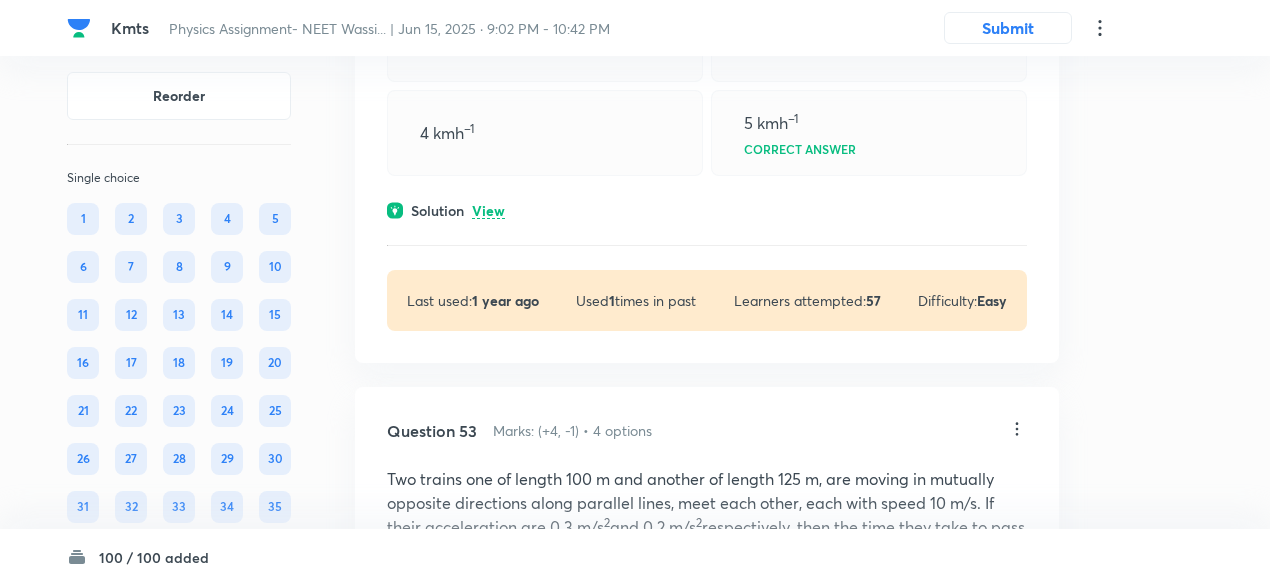 click on "View" at bounding box center (488, 211) 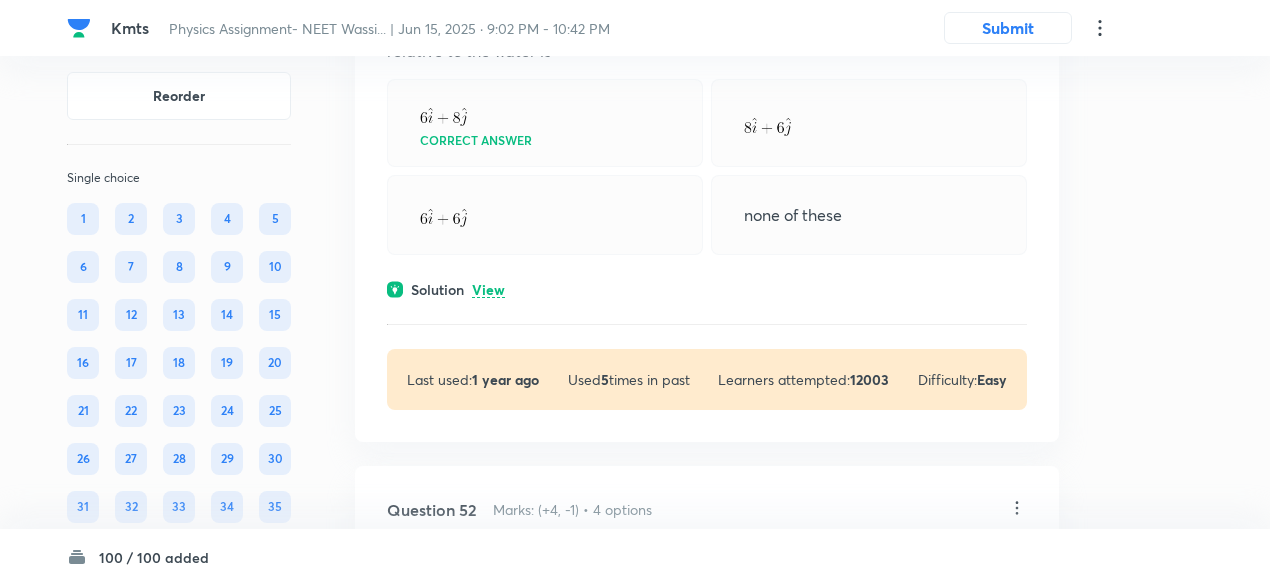 scroll, scrollTop: 28623, scrollLeft: 0, axis: vertical 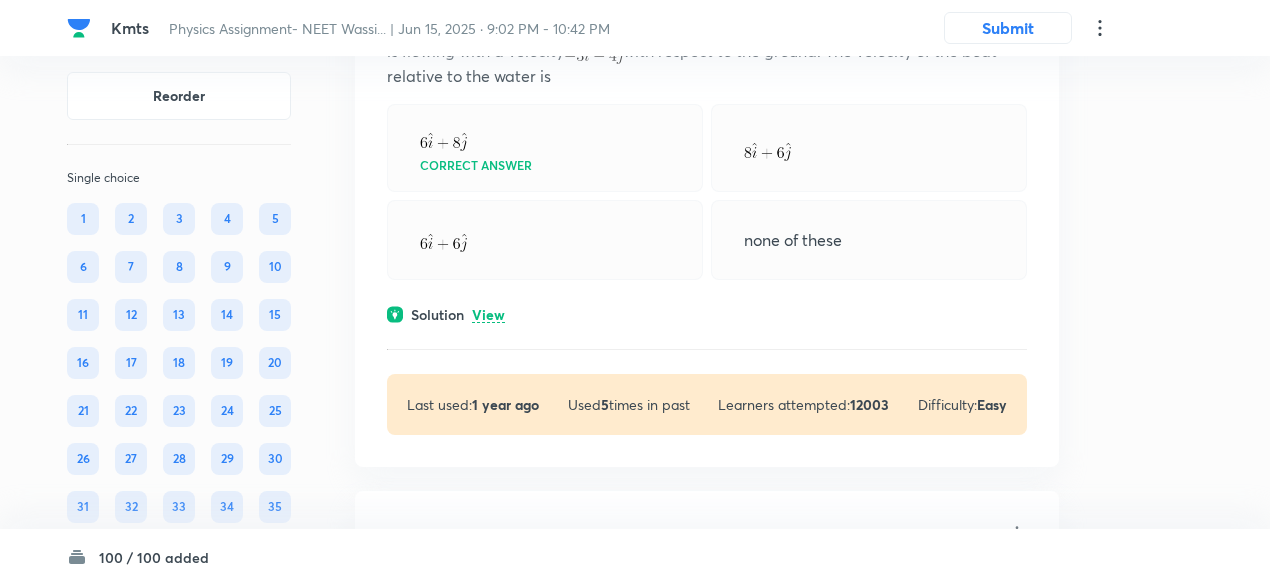 click on "View" at bounding box center (488, 315) 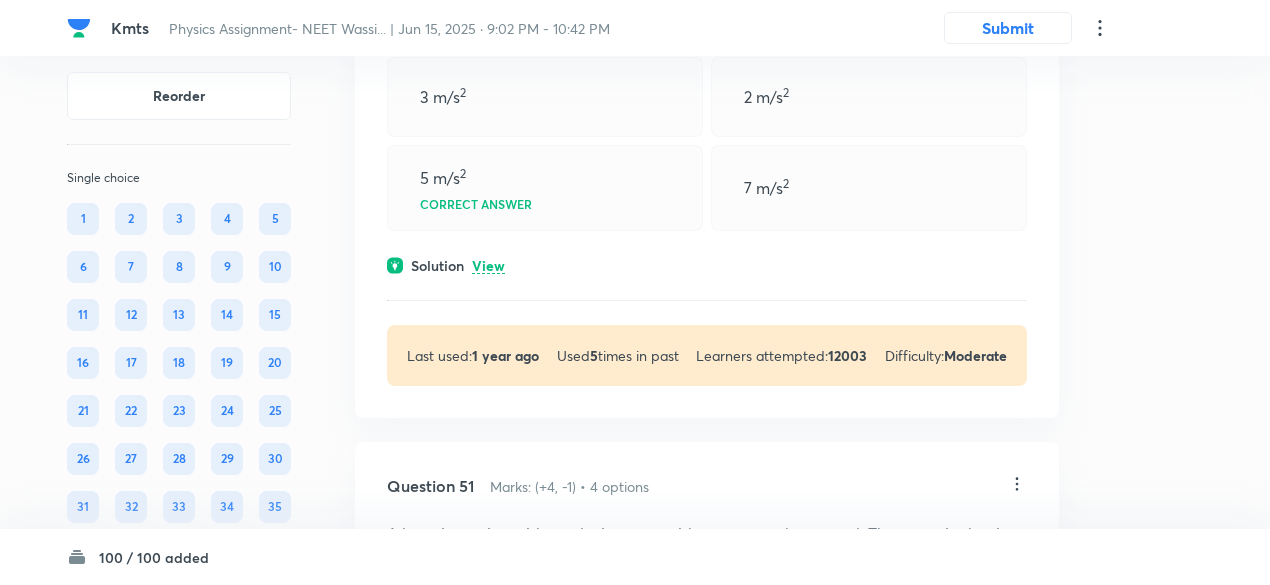 scroll, scrollTop: 28110, scrollLeft: 0, axis: vertical 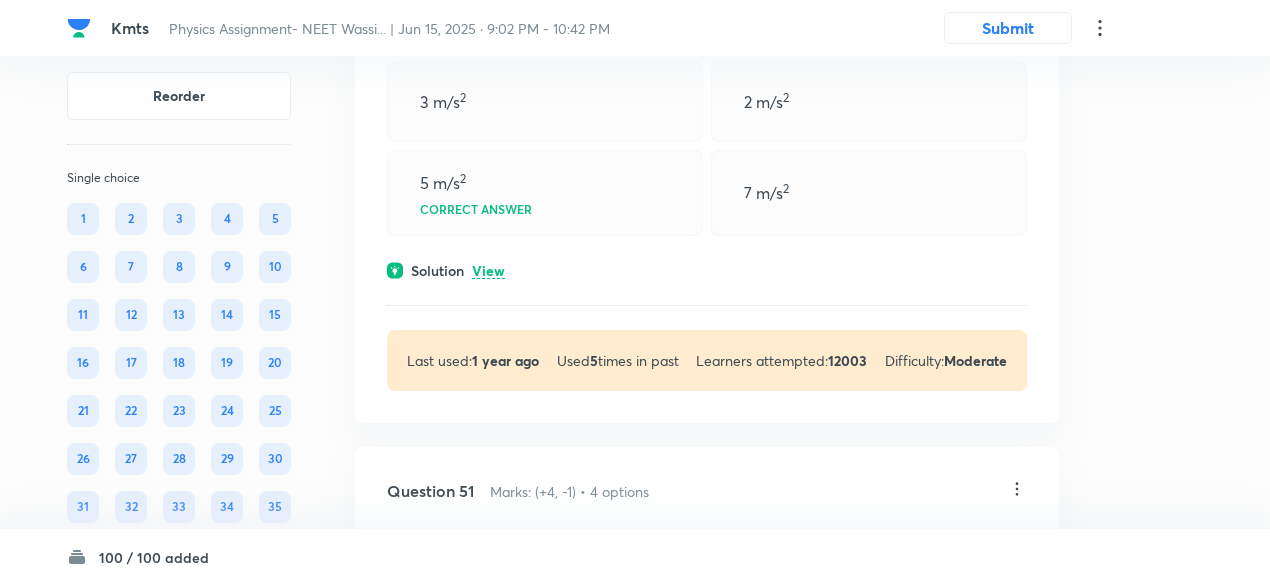 click on "View" at bounding box center [488, 271] 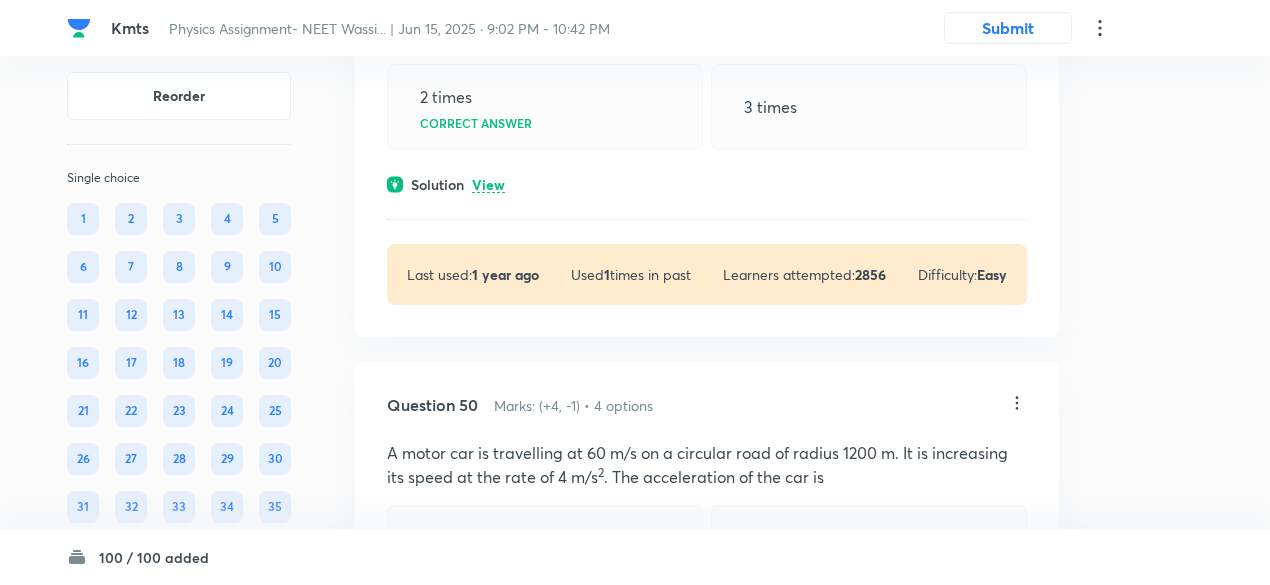 scroll, scrollTop: 27666, scrollLeft: 0, axis: vertical 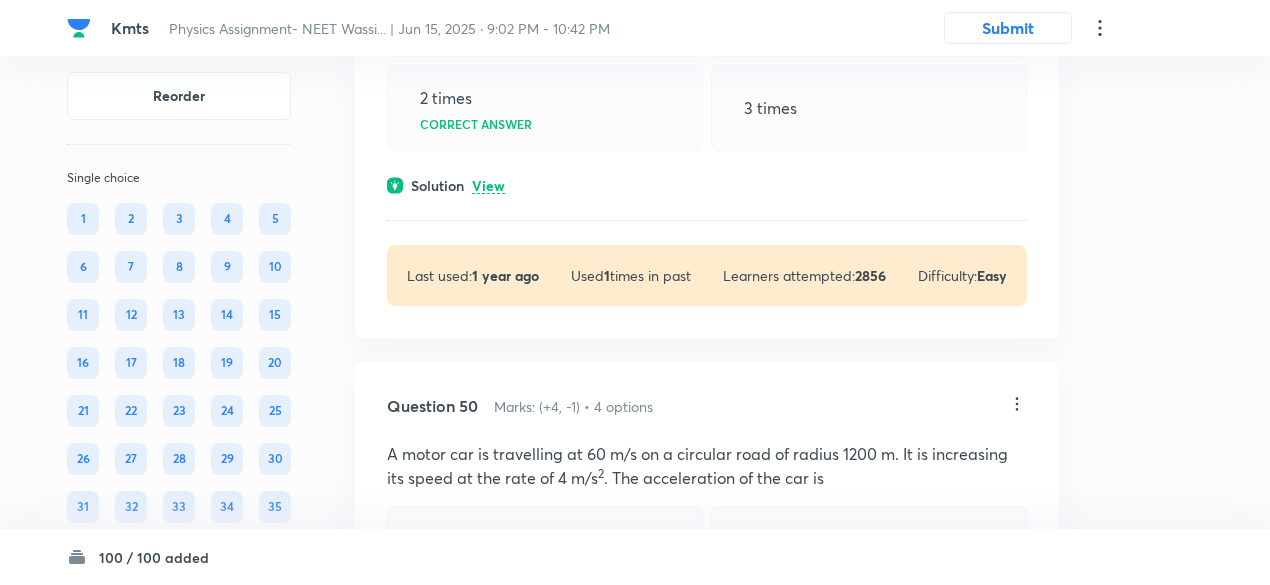click on "View" at bounding box center (488, 186) 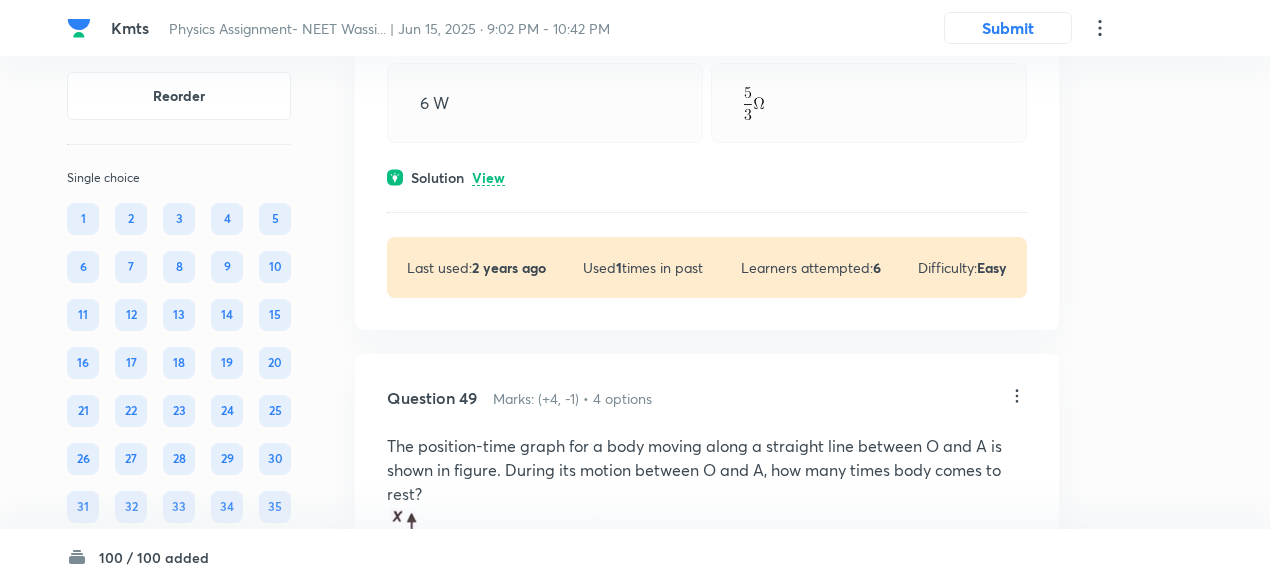 scroll, scrollTop: 26952, scrollLeft: 0, axis: vertical 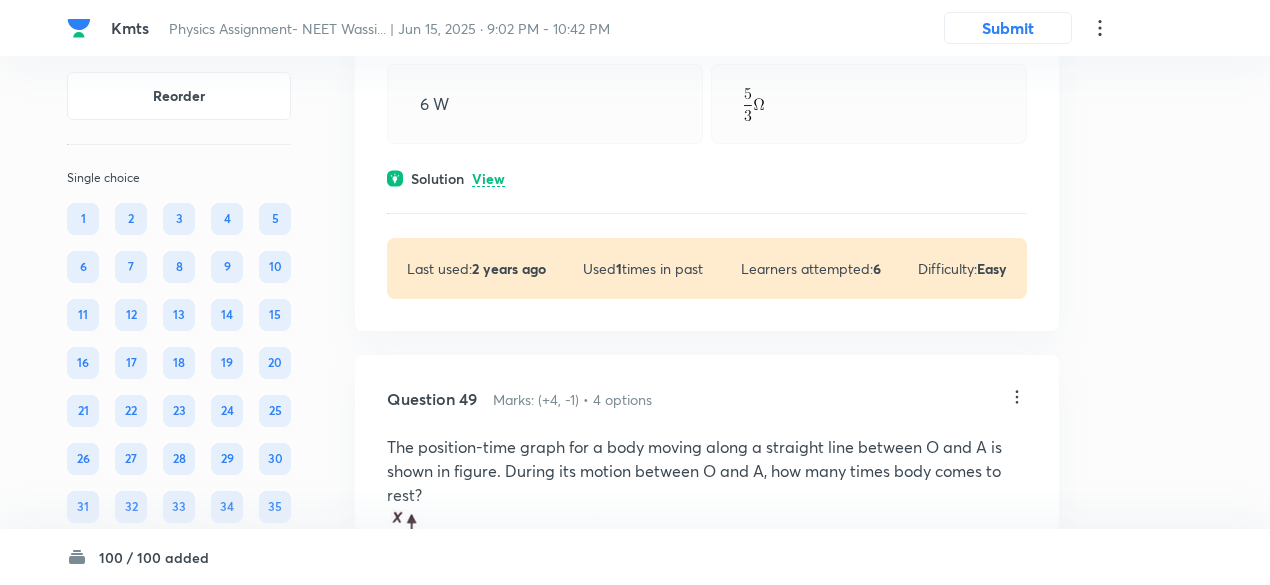 click on "View" at bounding box center [488, 179] 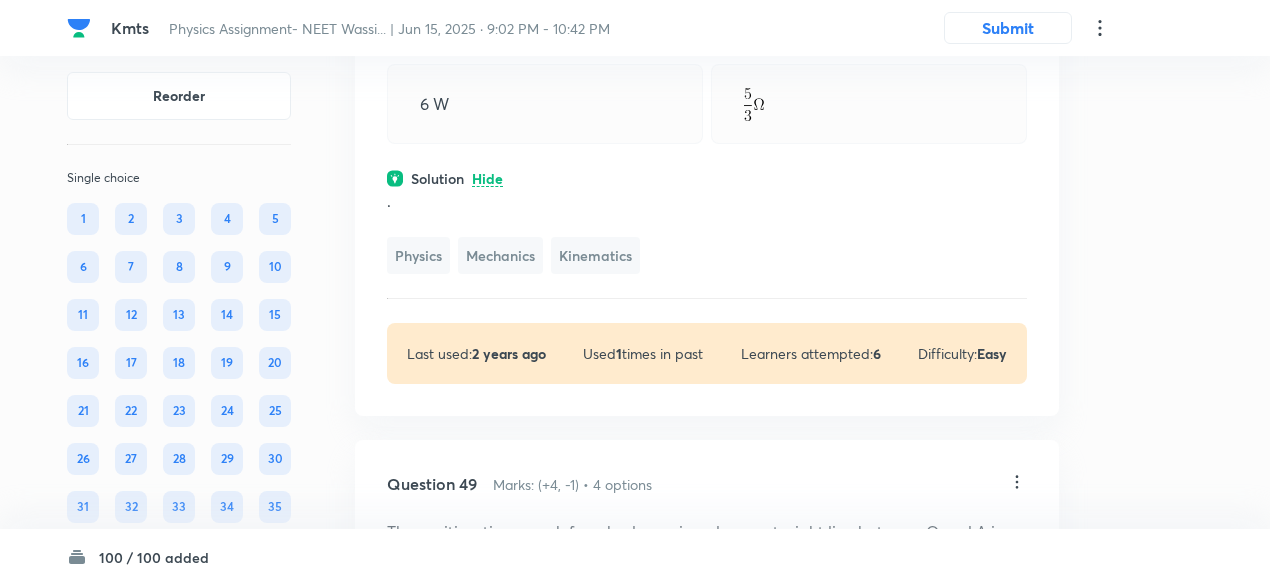 click on "Hide" at bounding box center (487, 179) 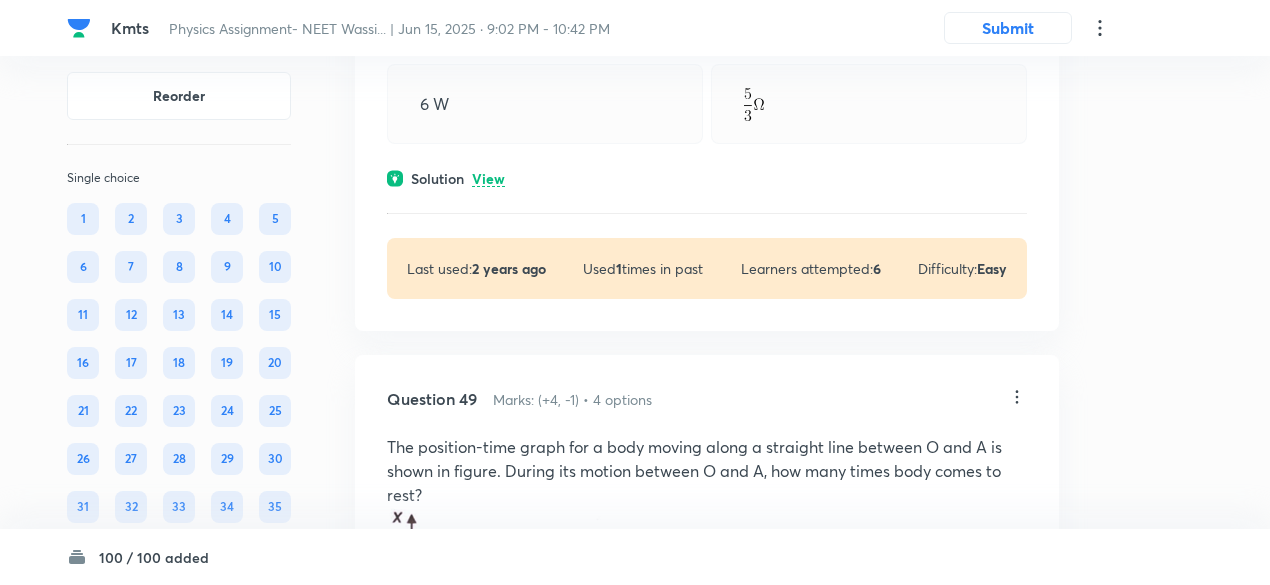 click on "View" at bounding box center [488, 179] 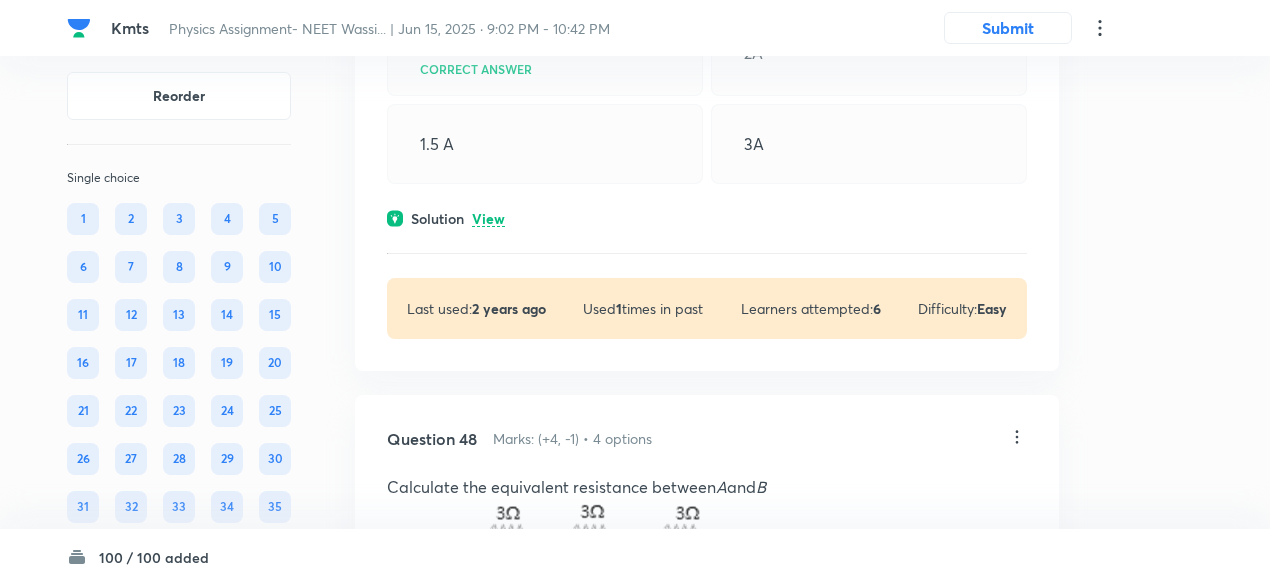 scroll, scrollTop: 26205, scrollLeft: 0, axis: vertical 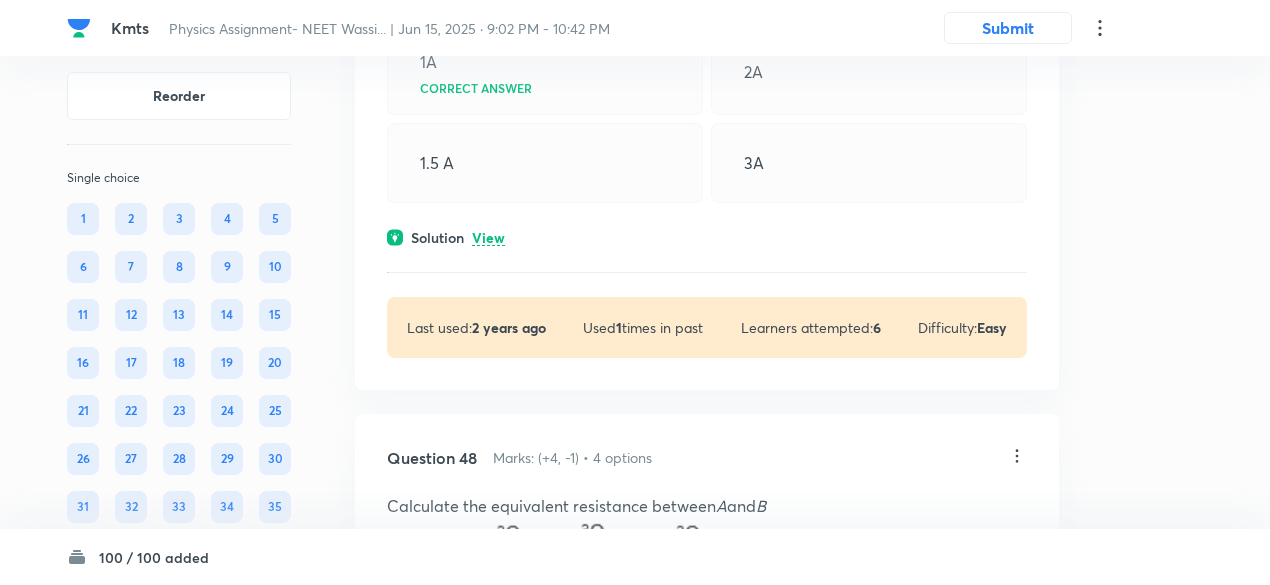 click on "Question 47 Marks: (+4, -1) • 4 options The current from the battery in circuit diagram shown is 1A Correct answer 2A 1.5 A 3A Solution View Last used:  2 years ago Used  1  times in past Learners attempted:  6 Difficulty: Easy" at bounding box center (707, 56) 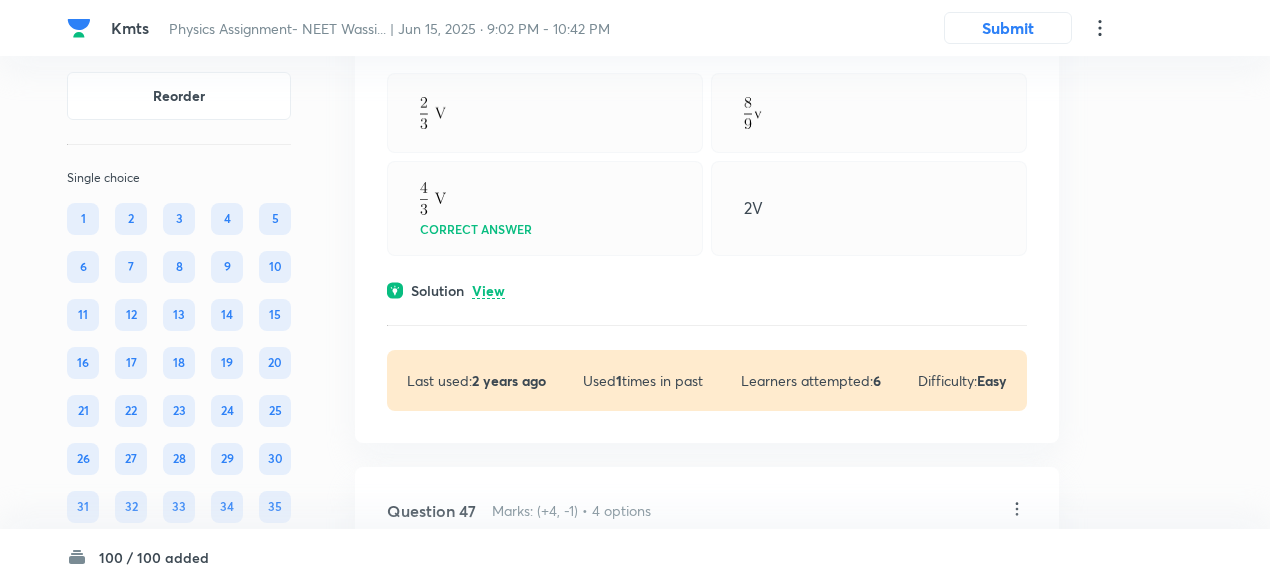 scroll, scrollTop: 25459, scrollLeft: 0, axis: vertical 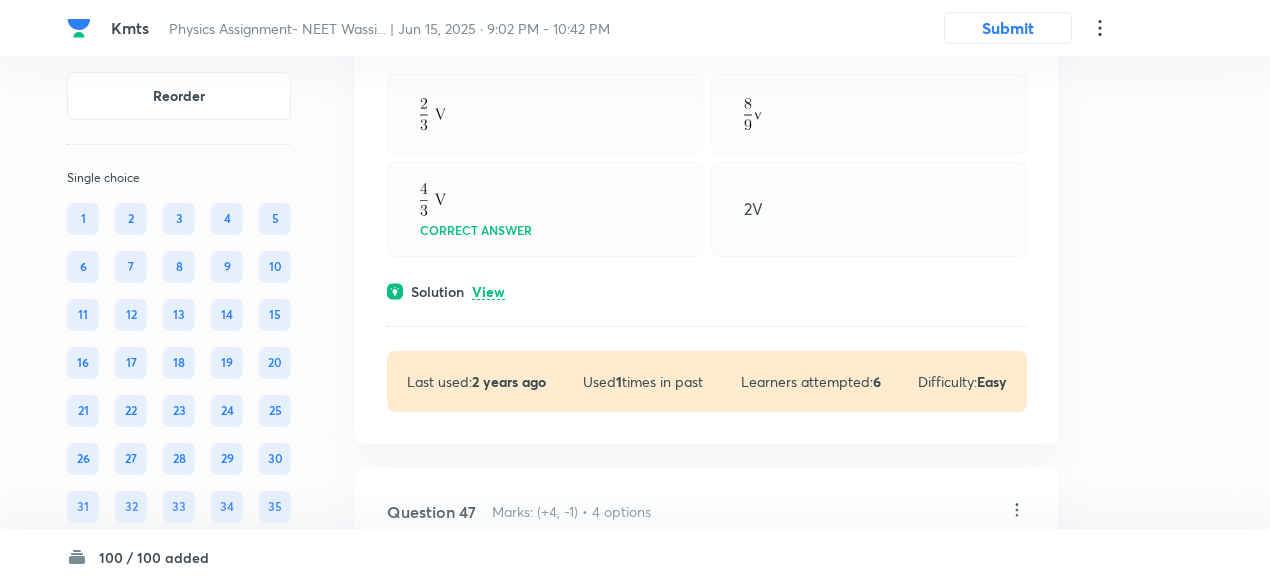 click on "View" at bounding box center [488, 292] 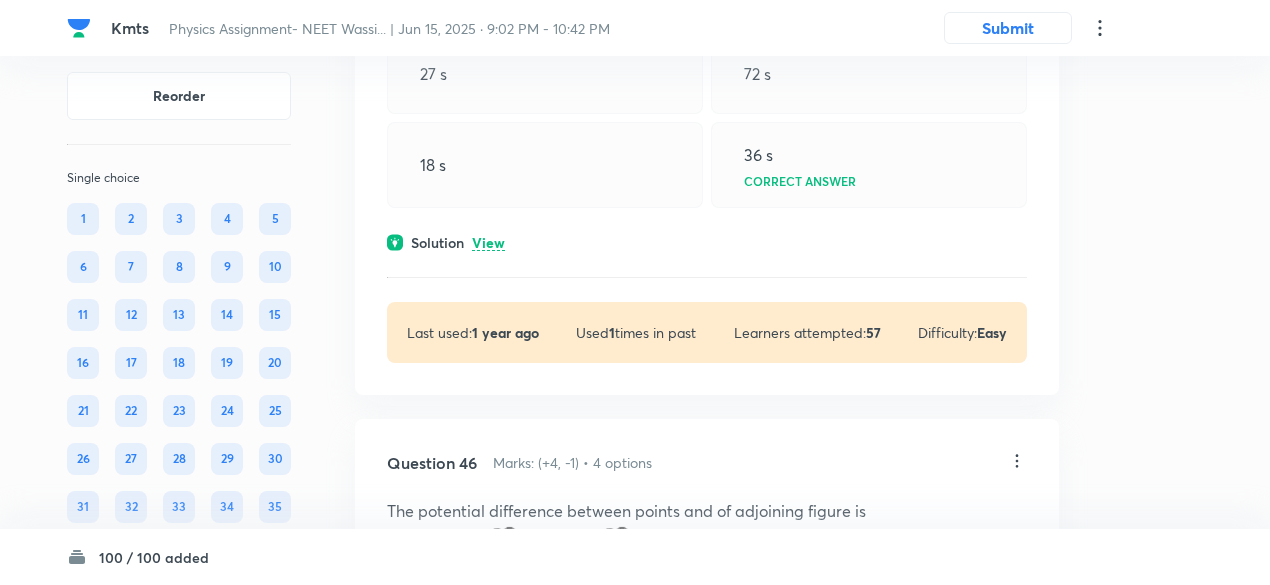 scroll, scrollTop: 24793, scrollLeft: 0, axis: vertical 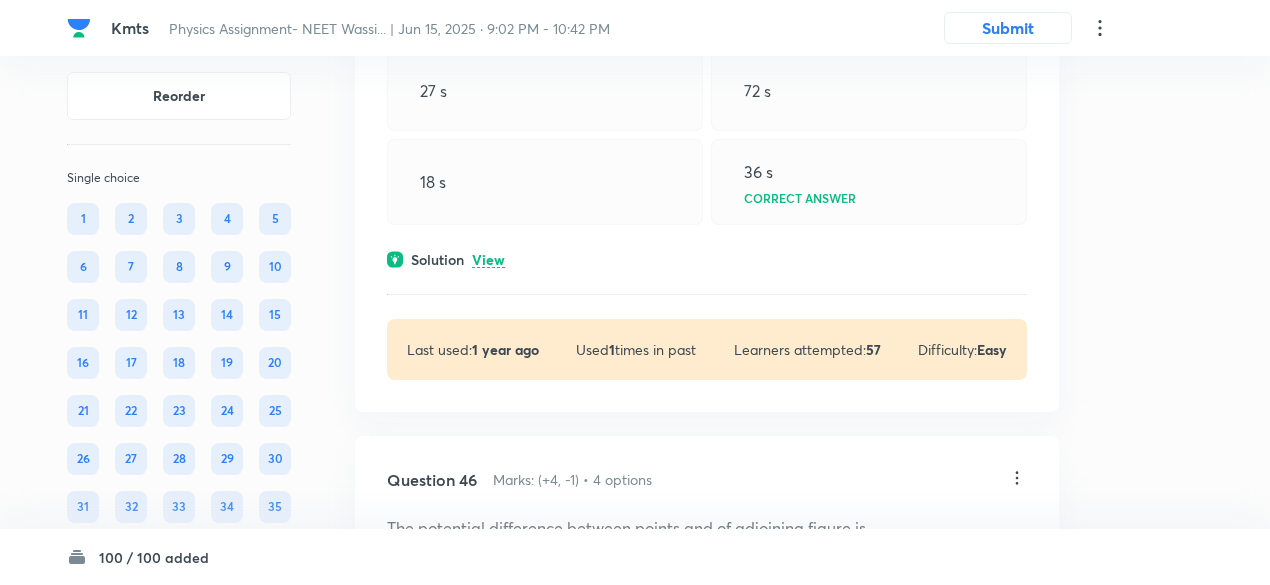click on "View" at bounding box center (488, 260) 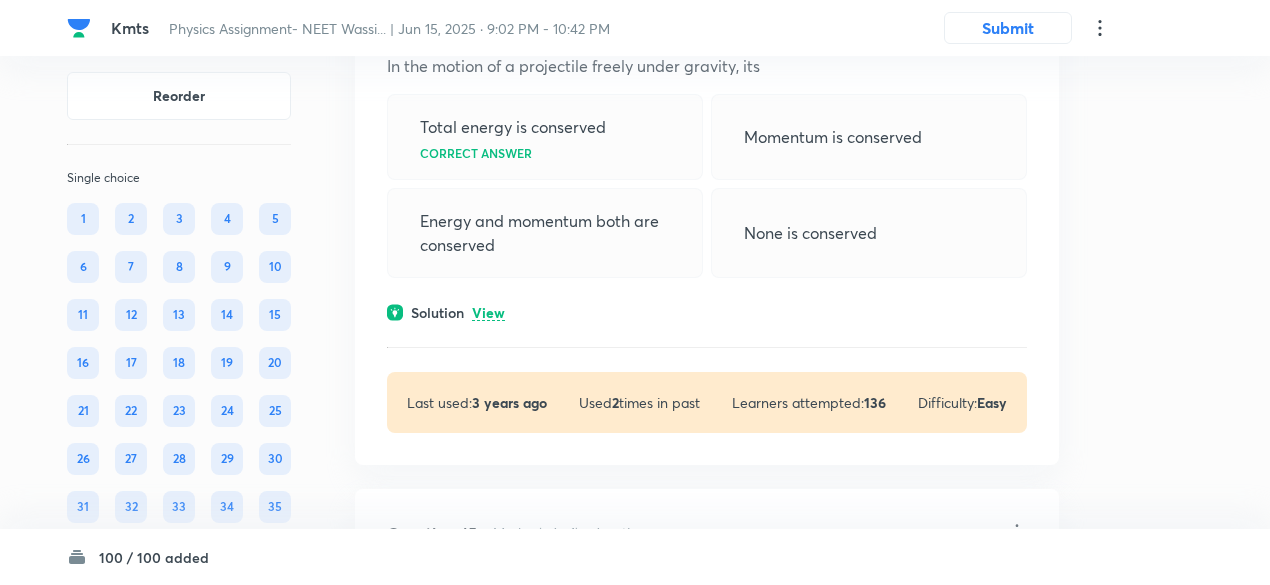 scroll, scrollTop: 24159, scrollLeft: 0, axis: vertical 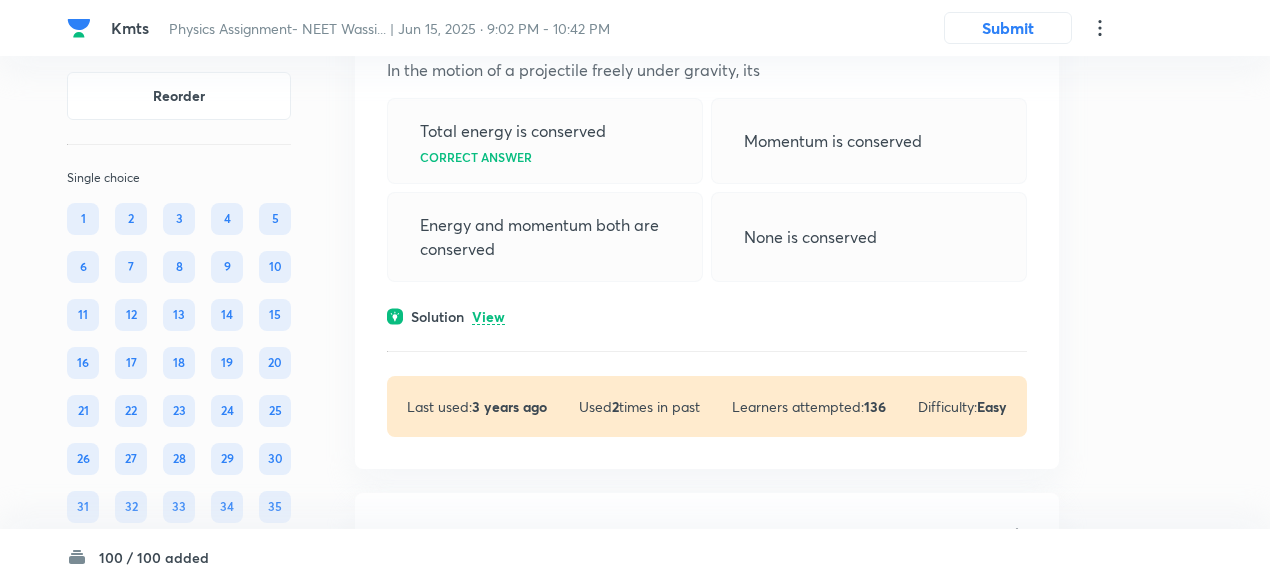 click on "View" at bounding box center (488, 317) 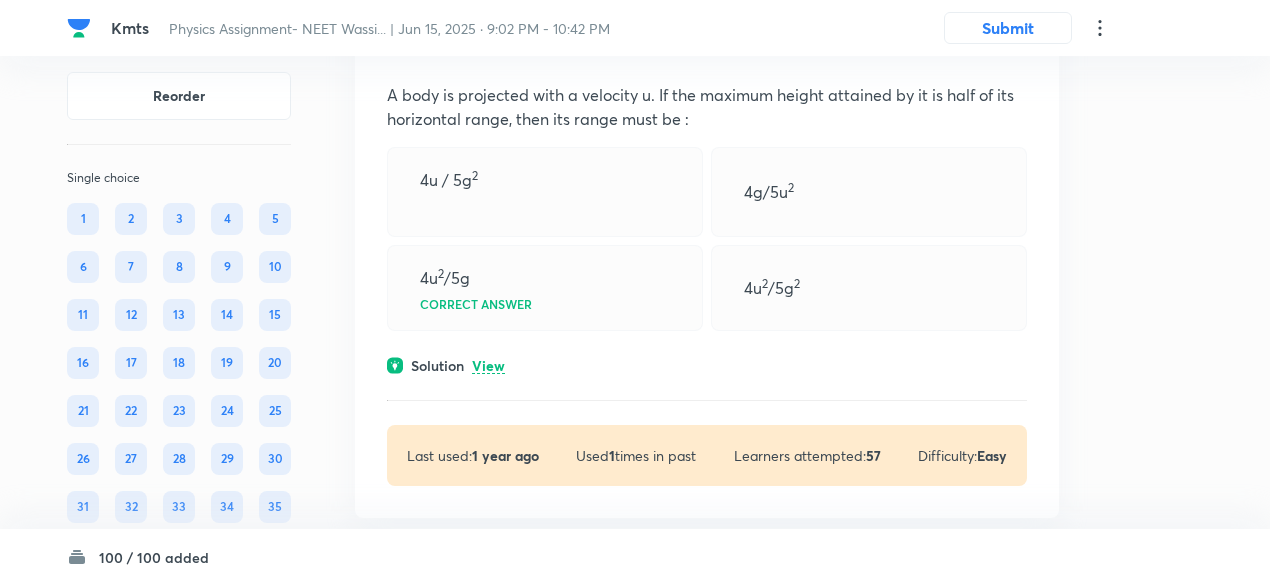 scroll, scrollTop: 23590, scrollLeft: 0, axis: vertical 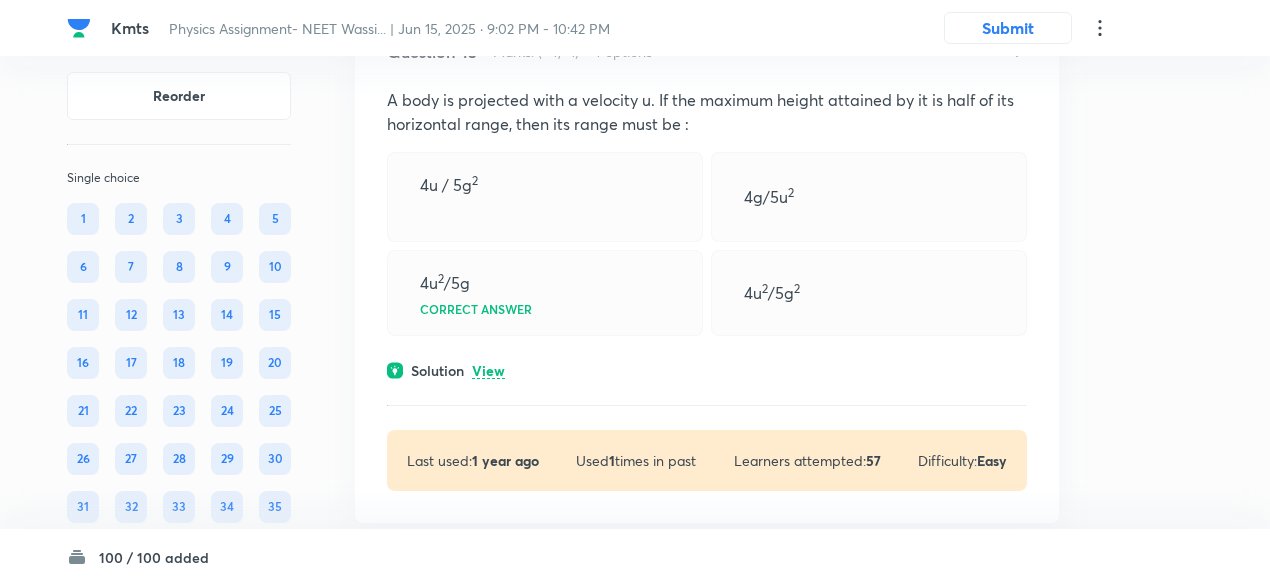 click on "View" at bounding box center (488, 371) 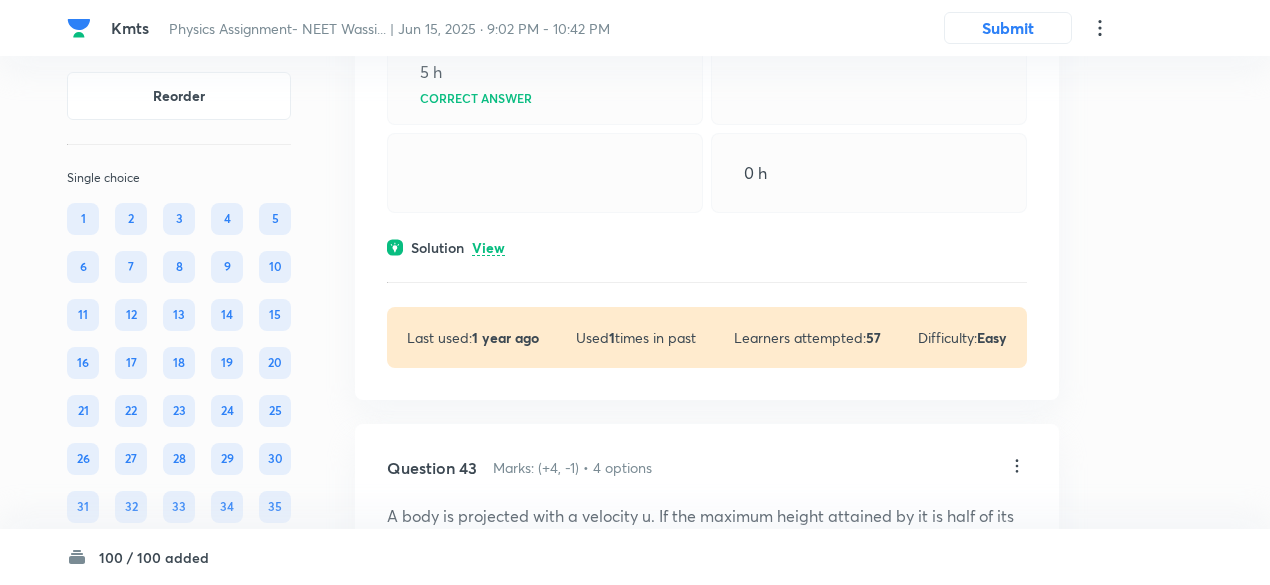 scroll, scrollTop: 23173, scrollLeft: 0, axis: vertical 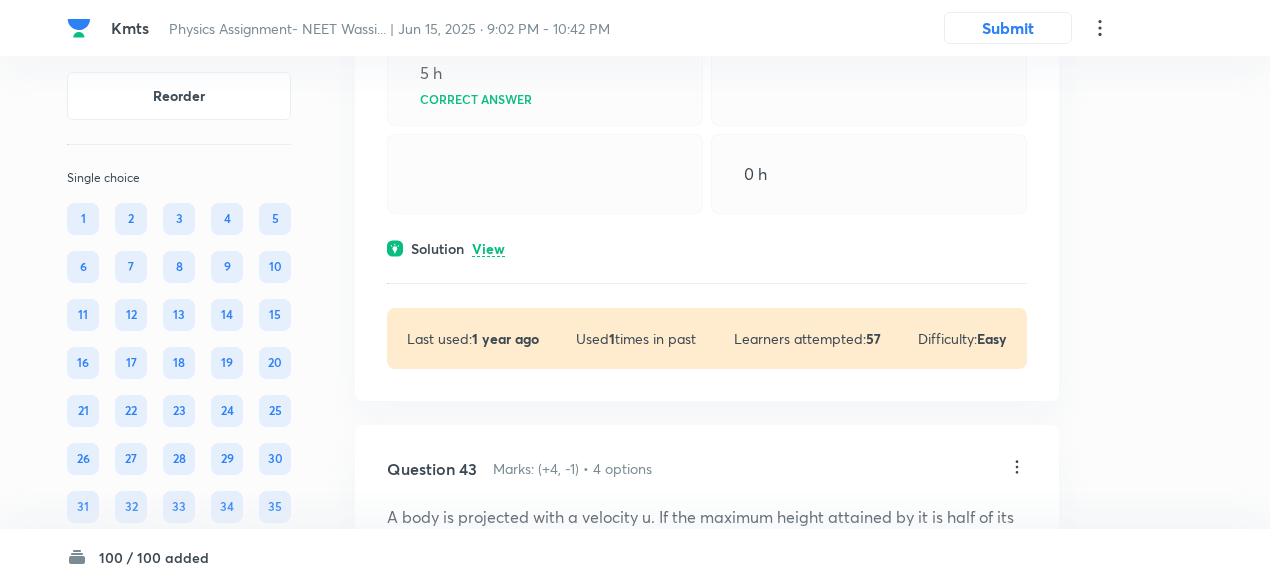 click on "View" at bounding box center [488, 249] 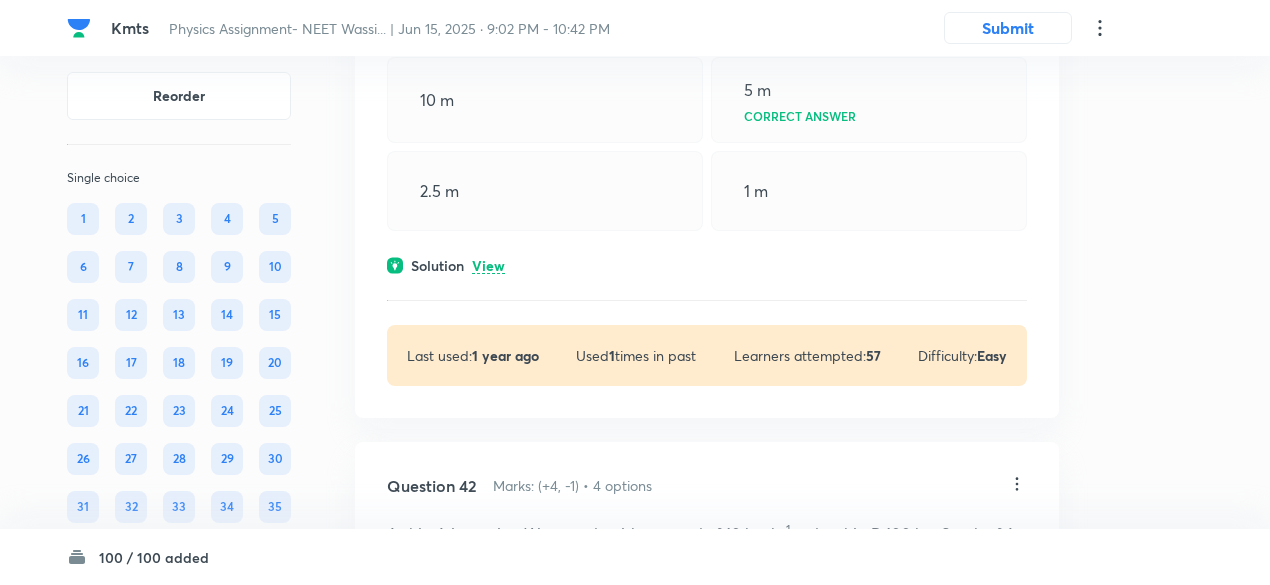 scroll, scrollTop: 22599, scrollLeft: 0, axis: vertical 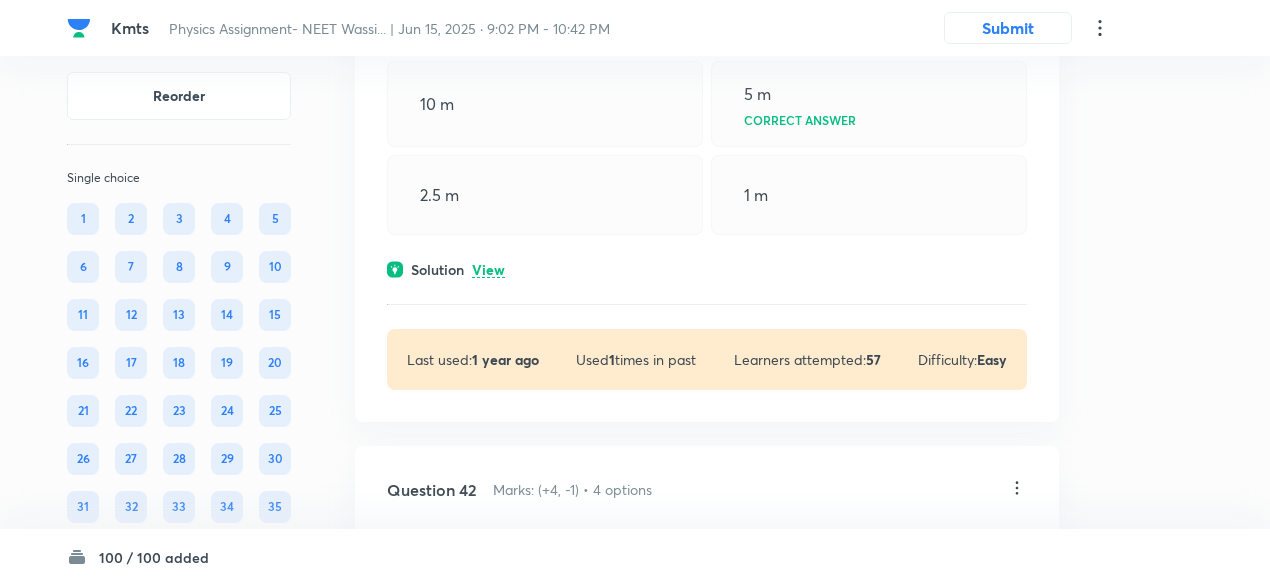 click on "View" at bounding box center [488, 270] 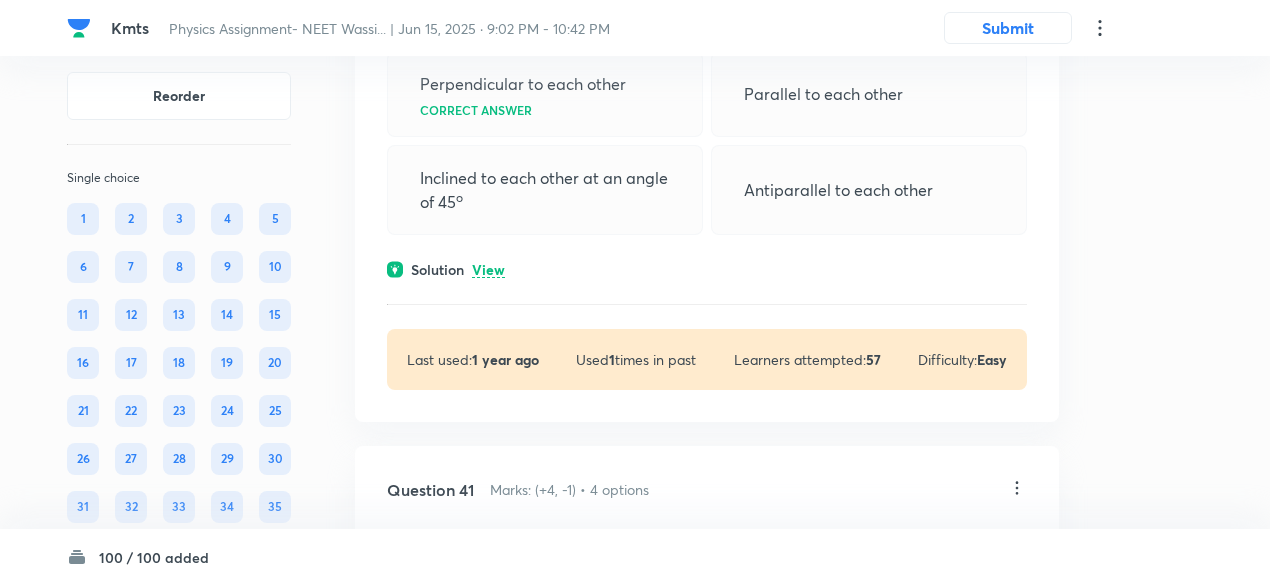 scroll, scrollTop: 22067, scrollLeft: 0, axis: vertical 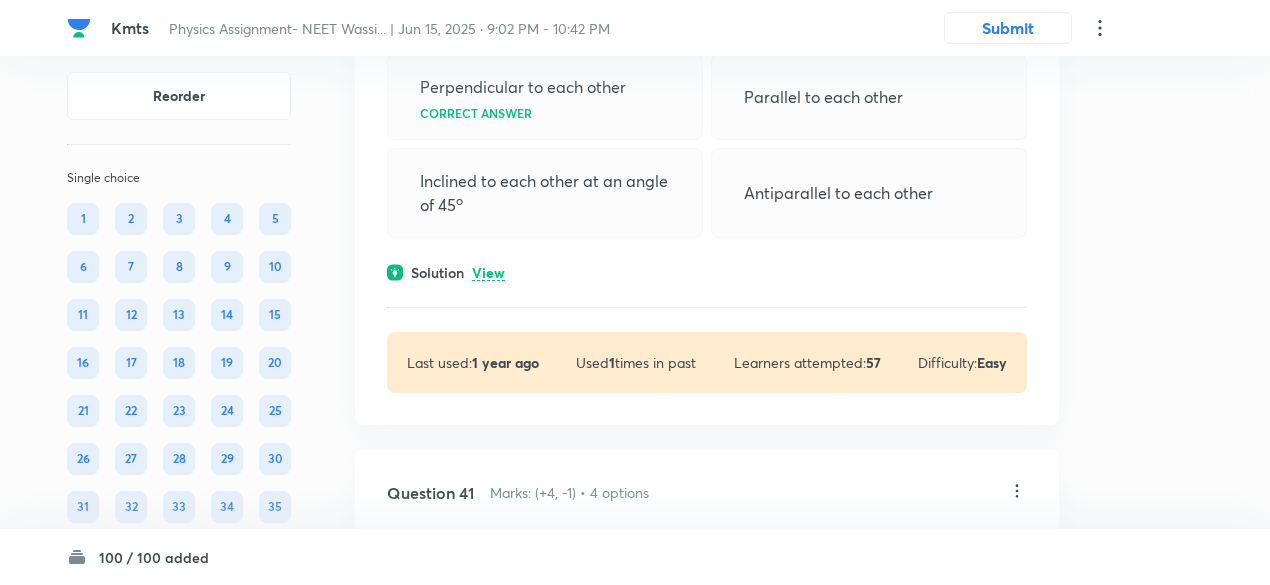 click on "View" at bounding box center (488, 273) 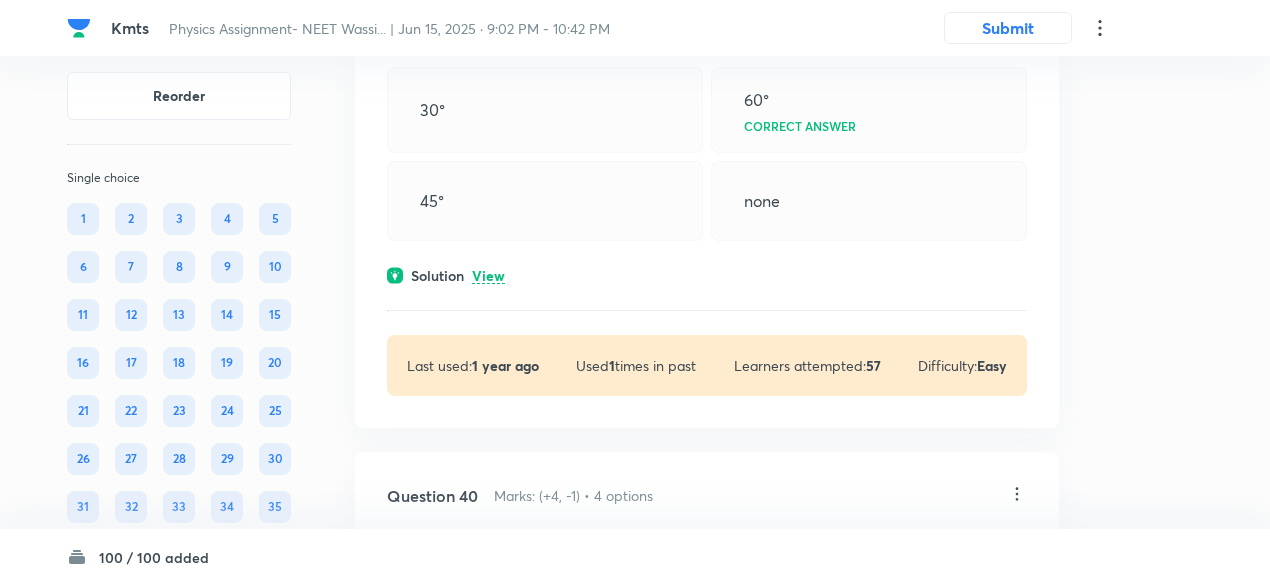 scroll, scrollTop: 21523, scrollLeft: 0, axis: vertical 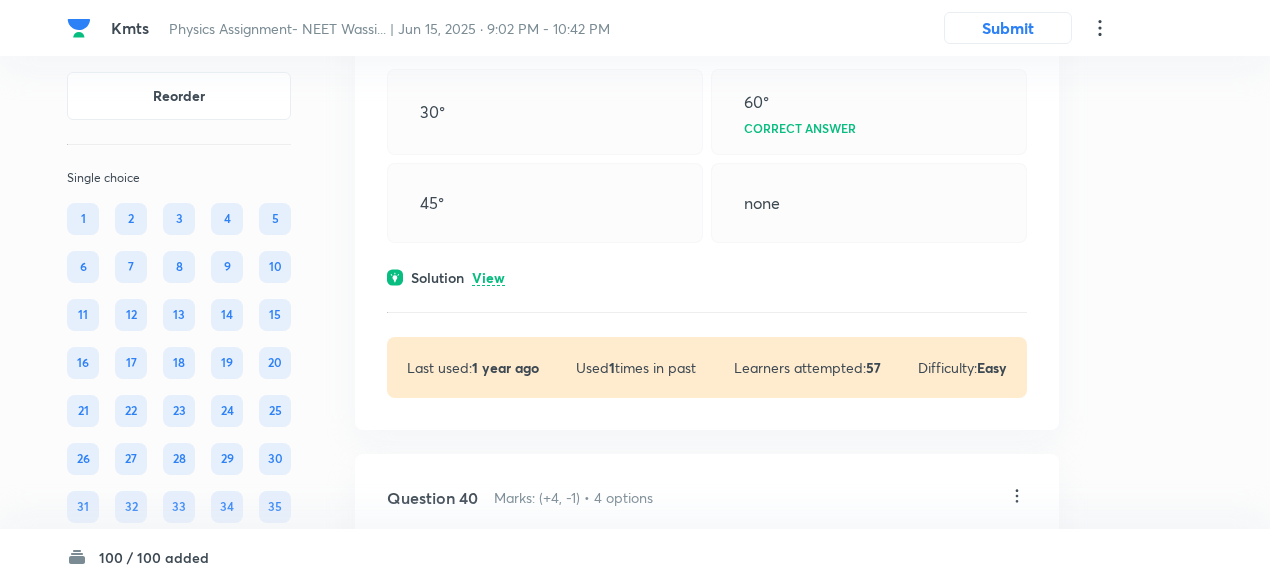 click on "View" at bounding box center (488, 278) 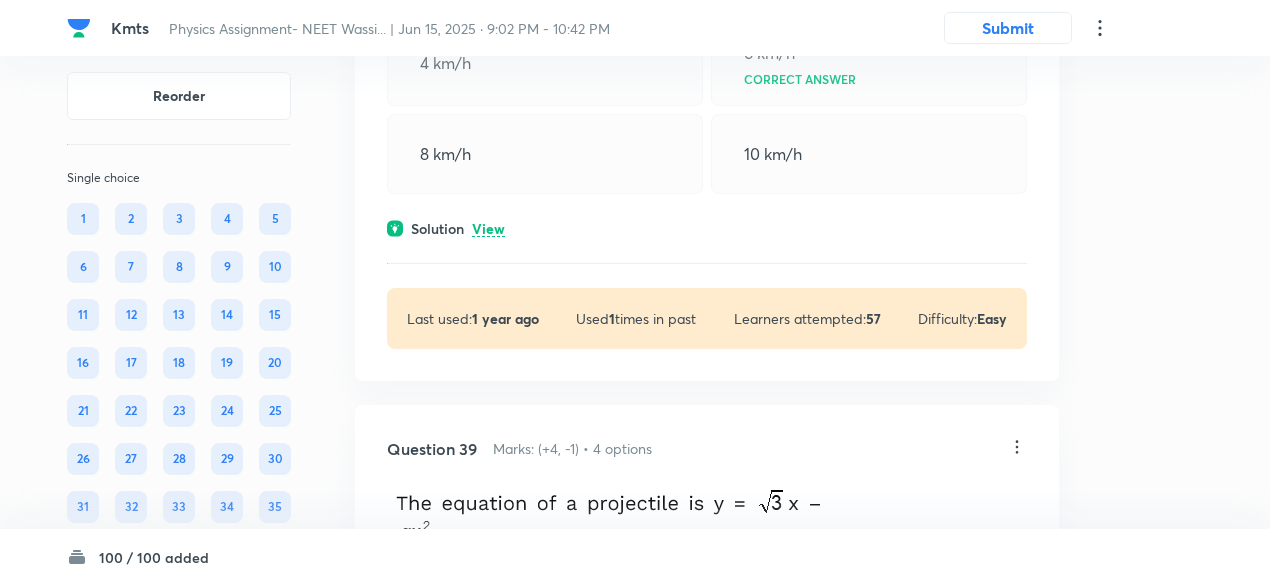 scroll, scrollTop: 20991, scrollLeft: 0, axis: vertical 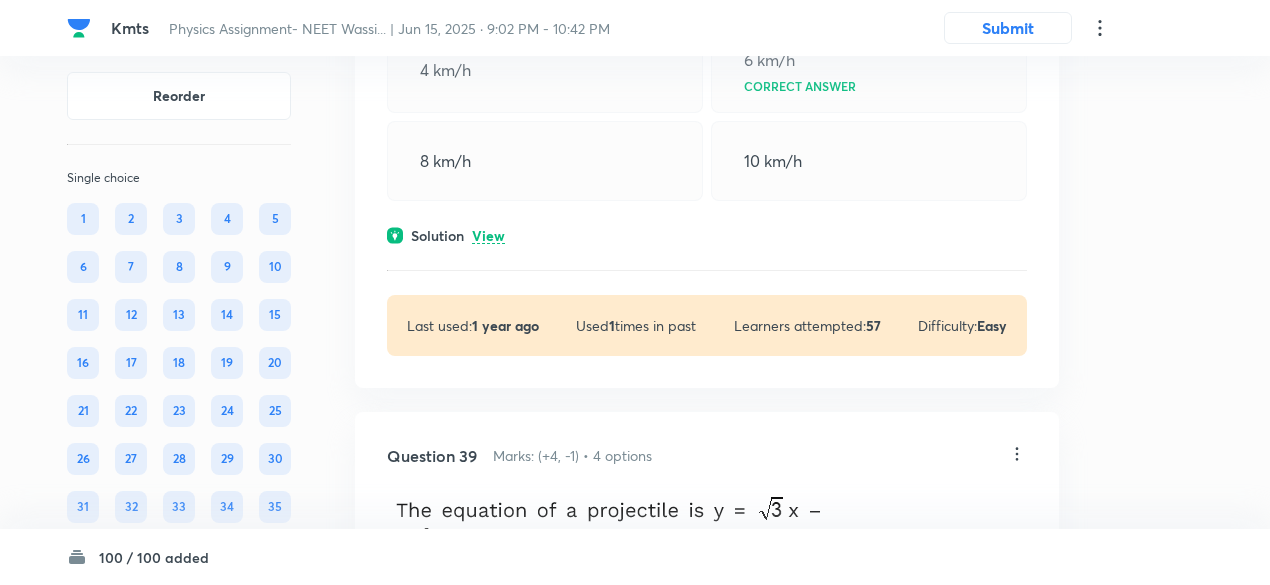 click on "View" at bounding box center (488, 236) 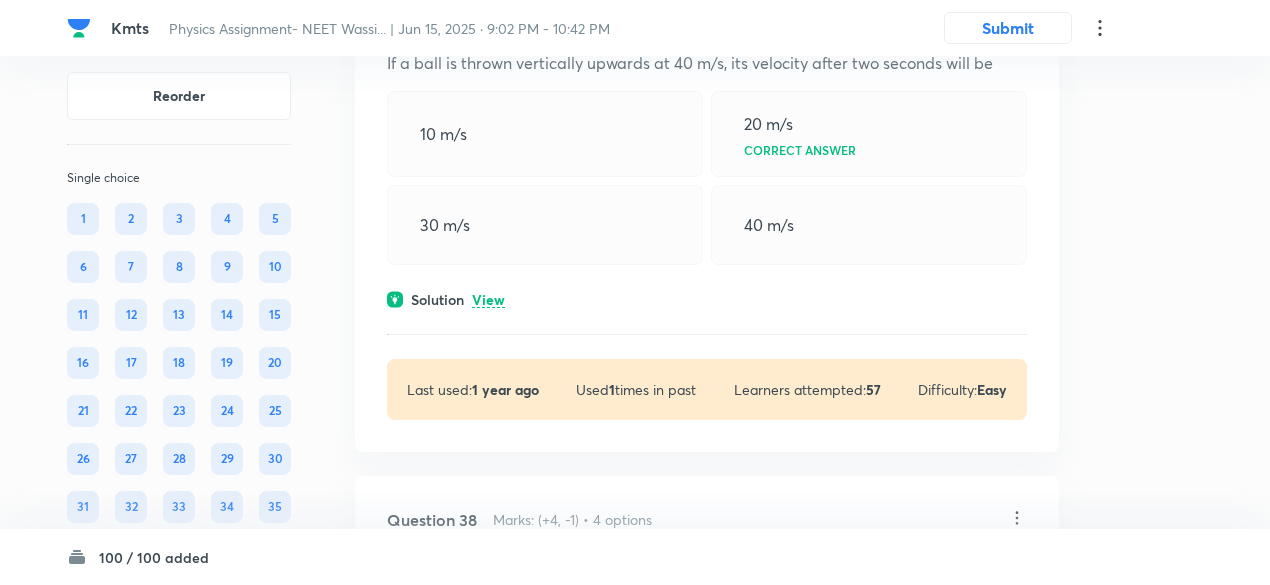 scroll, scrollTop: 20397, scrollLeft: 0, axis: vertical 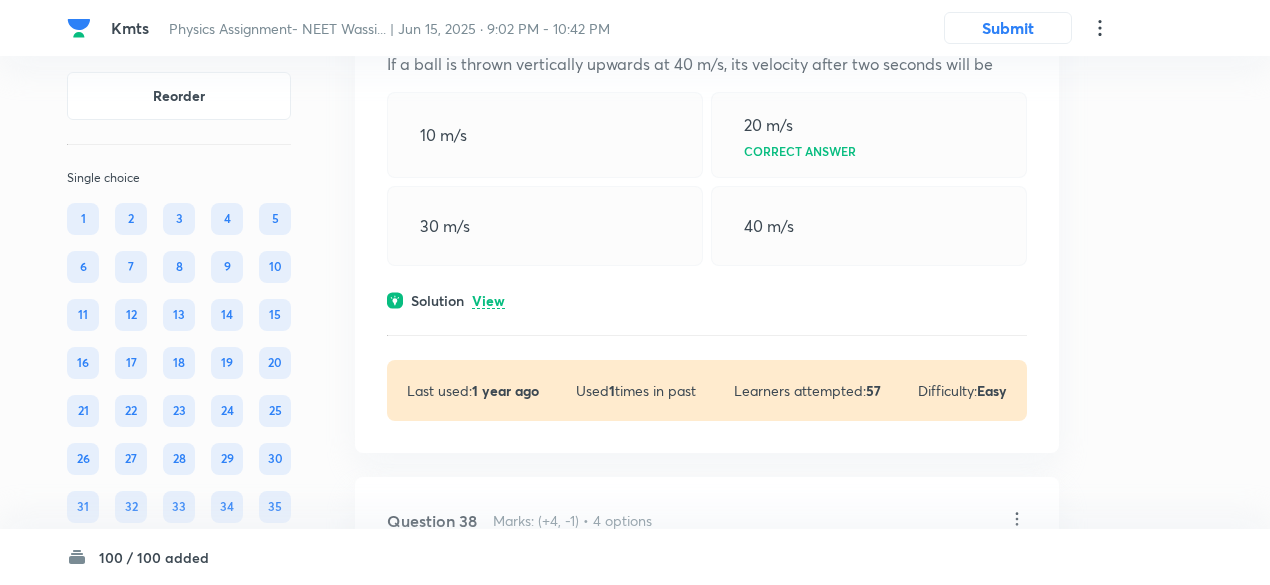 click on "View" at bounding box center (488, 301) 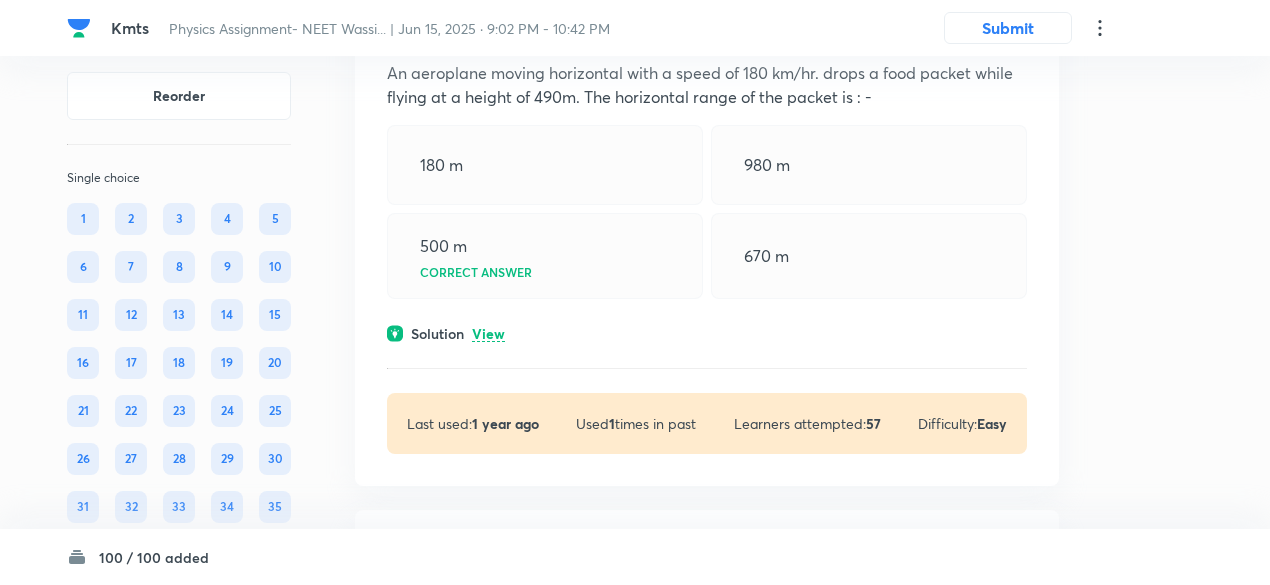 scroll, scrollTop: 19858, scrollLeft: 0, axis: vertical 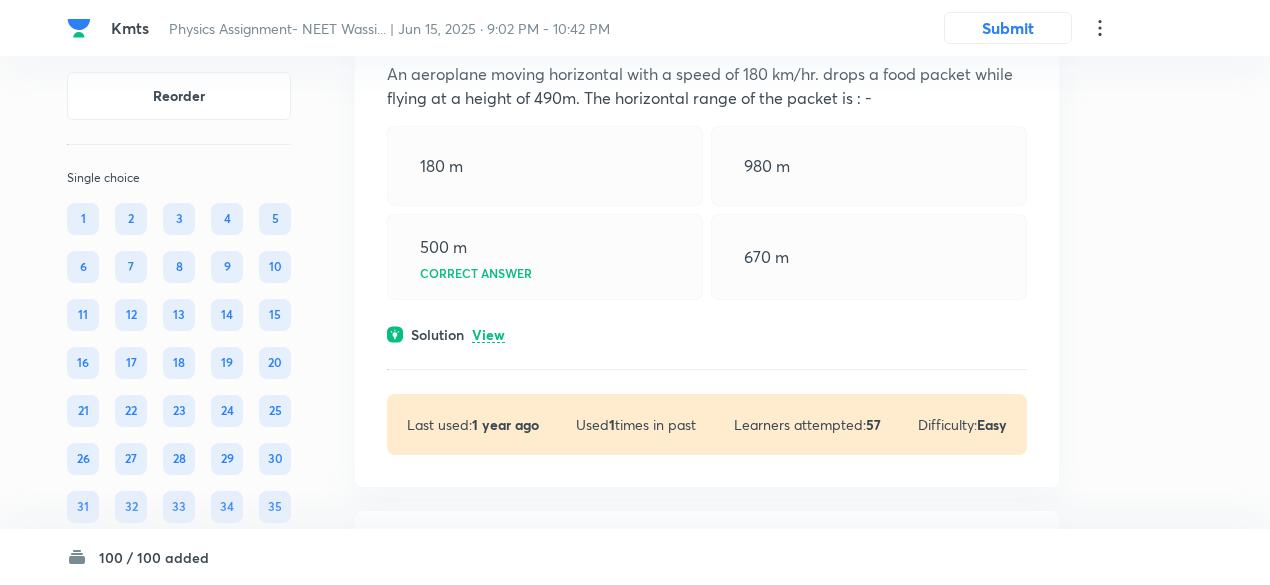 click on "View" at bounding box center [488, 335] 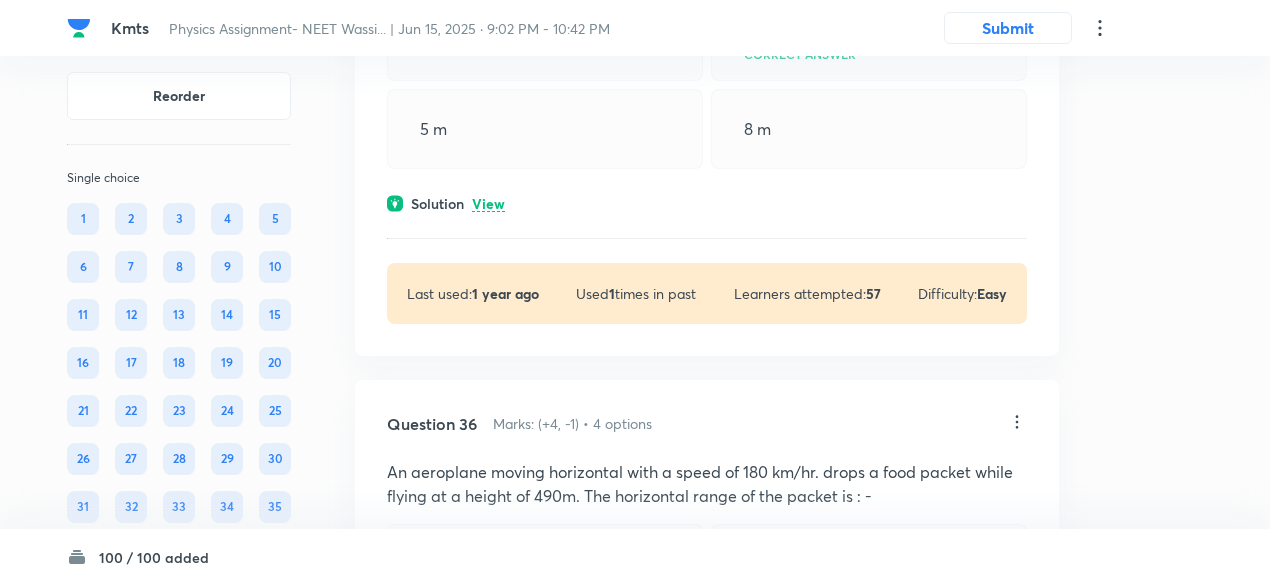 scroll, scrollTop: 19398, scrollLeft: 0, axis: vertical 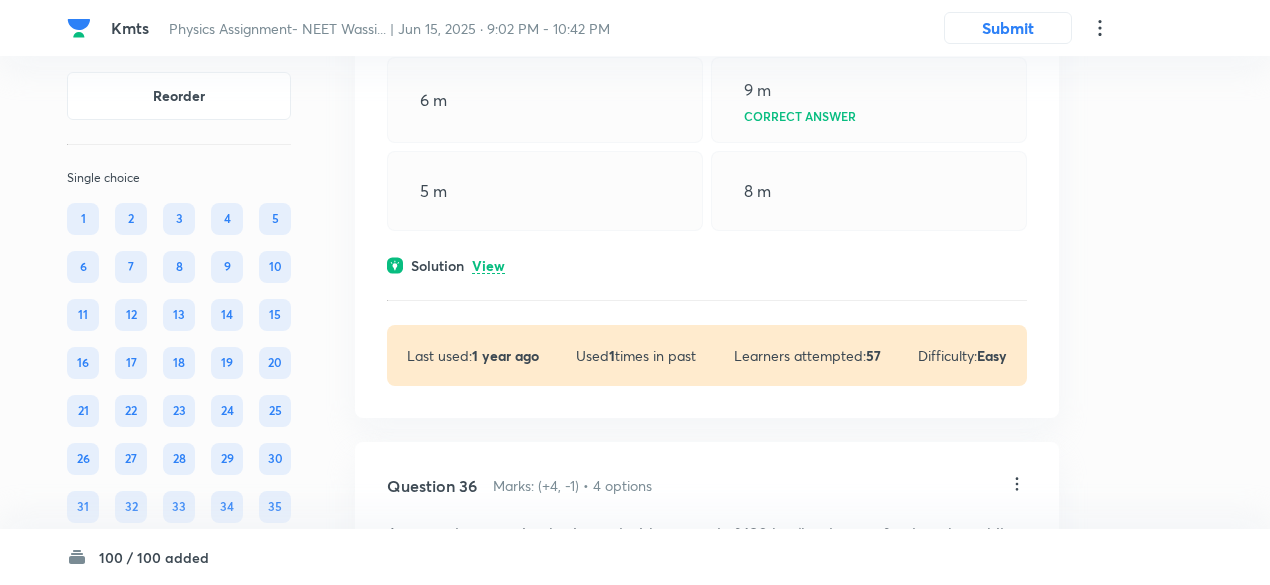 click on "View" at bounding box center (488, 266) 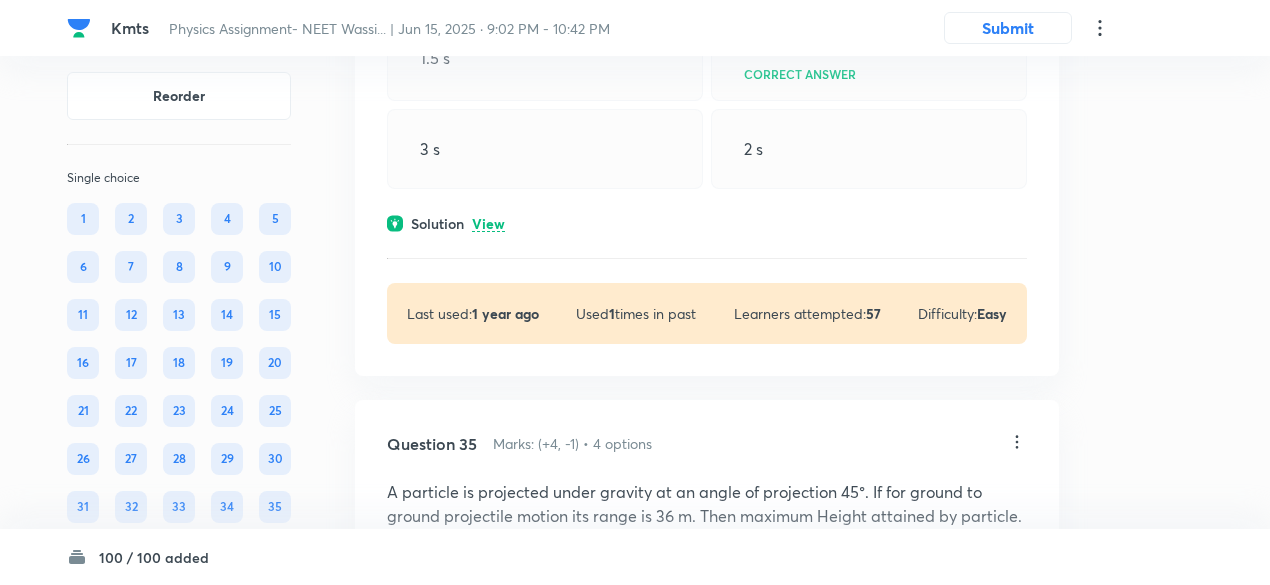 scroll, scrollTop: 18886, scrollLeft: 0, axis: vertical 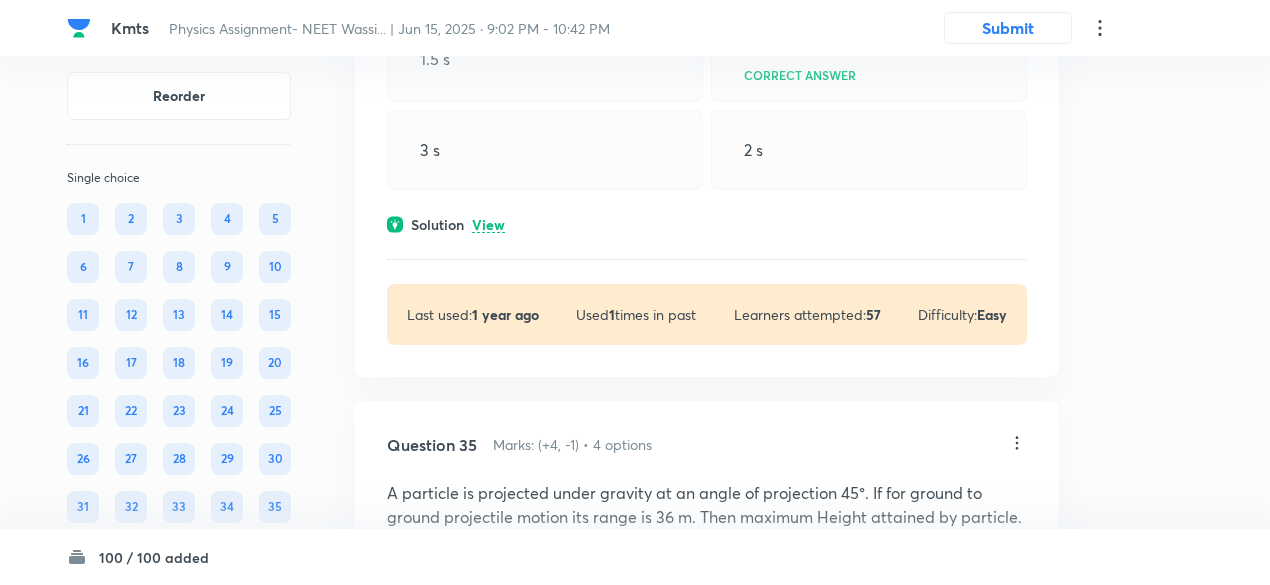 click on "View" at bounding box center [488, 225] 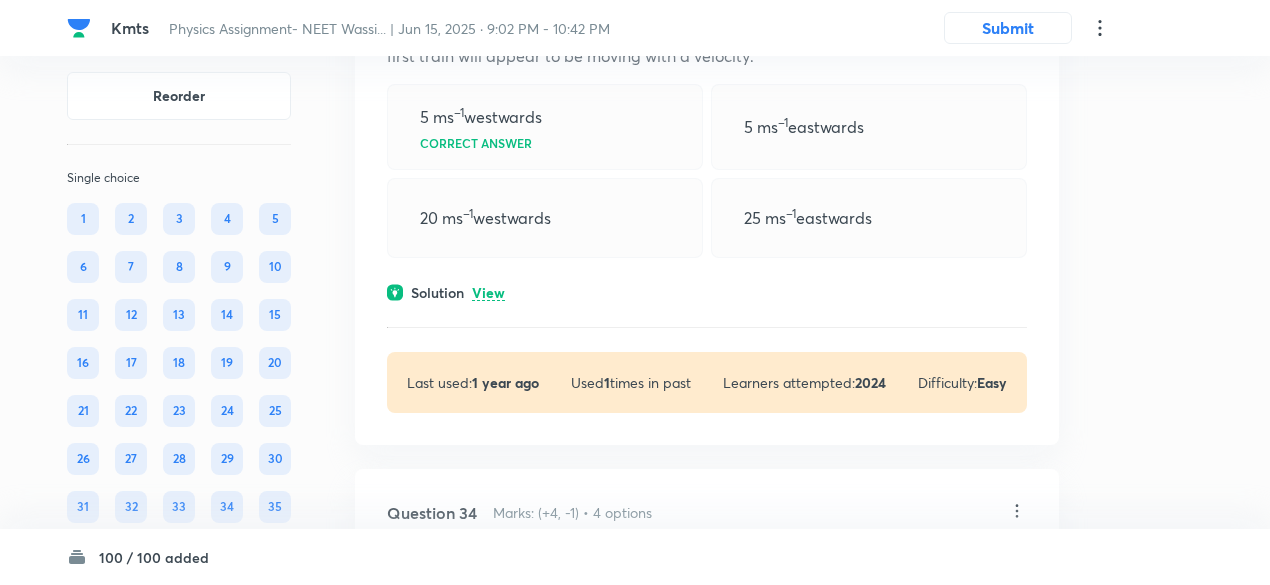 scroll, scrollTop: 18282, scrollLeft: 0, axis: vertical 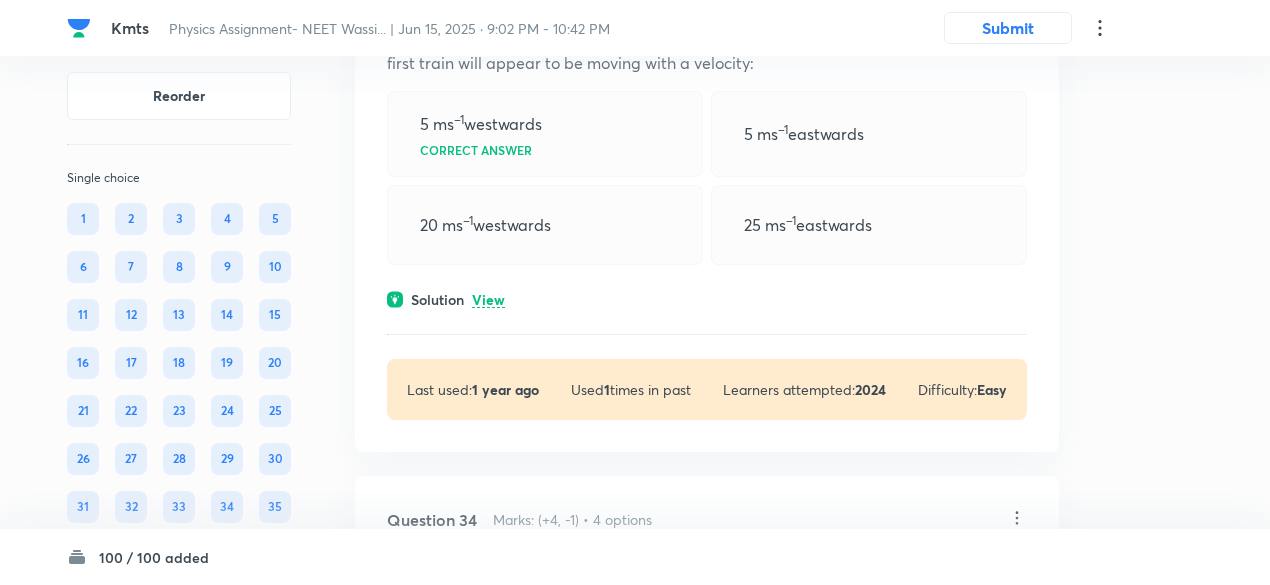 click on "Solution View" at bounding box center (707, 299) 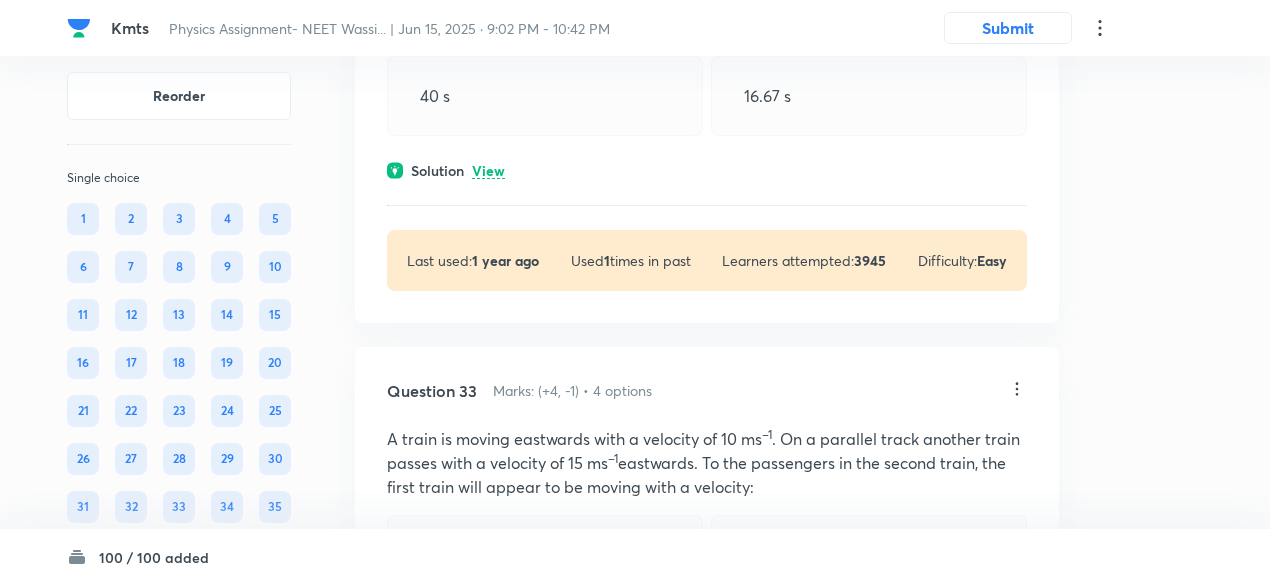 scroll, scrollTop: 17856, scrollLeft: 0, axis: vertical 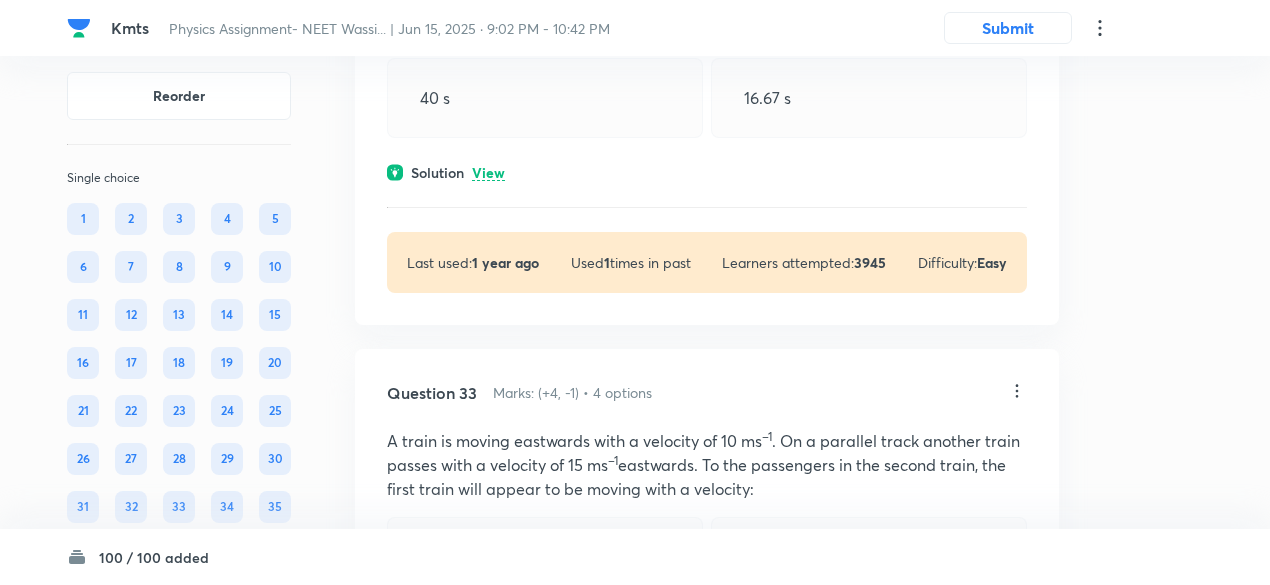click on "View" at bounding box center [488, 173] 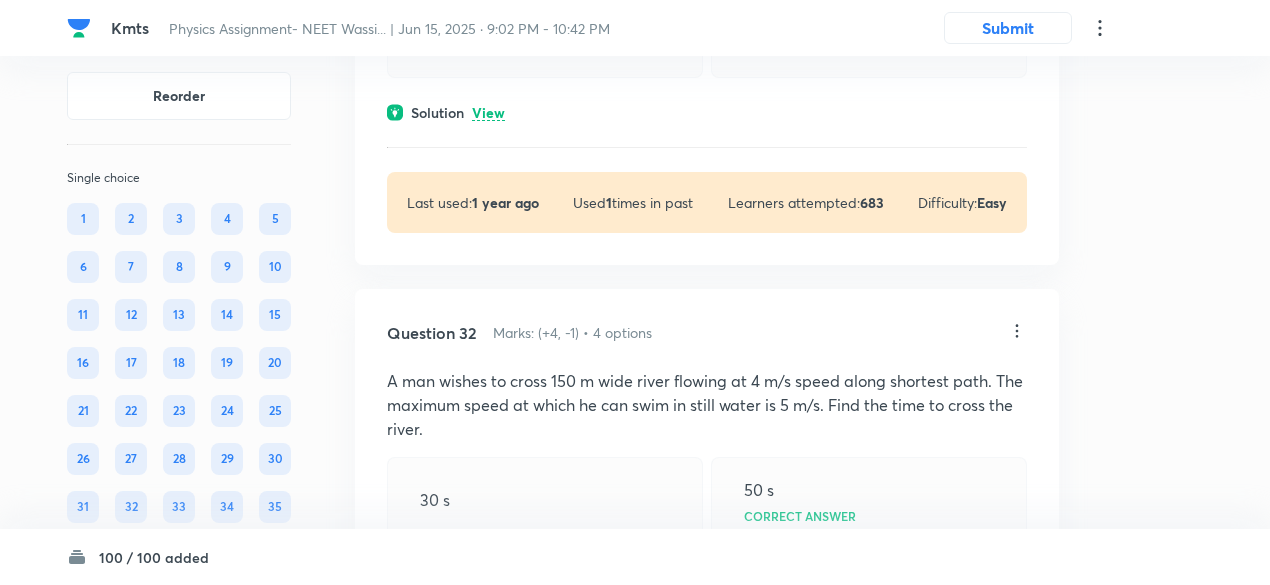 scroll, scrollTop: 17361, scrollLeft: 0, axis: vertical 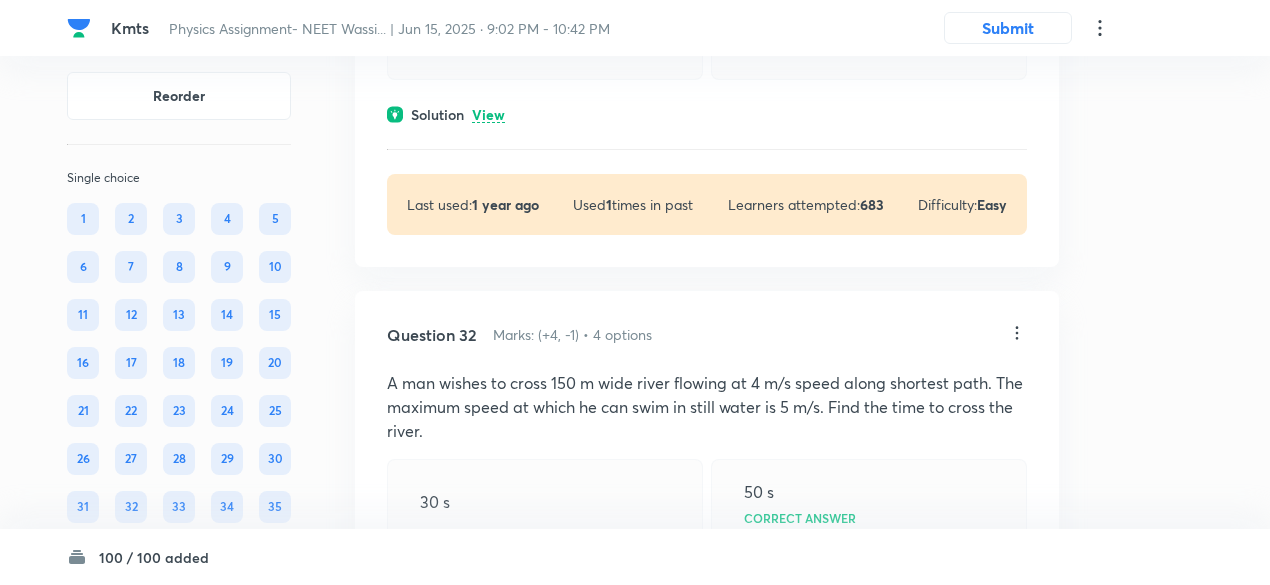 click on "View" at bounding box center (488, 115) 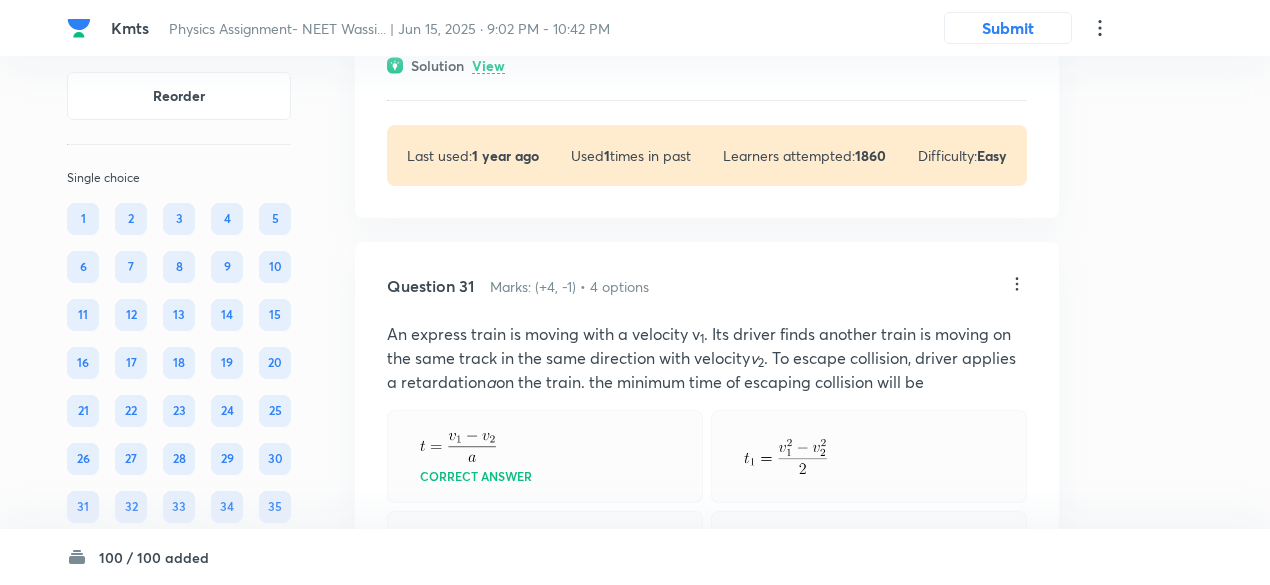 scroll, scrollTop: 16849, scrollLeft: 0, axis: vertical 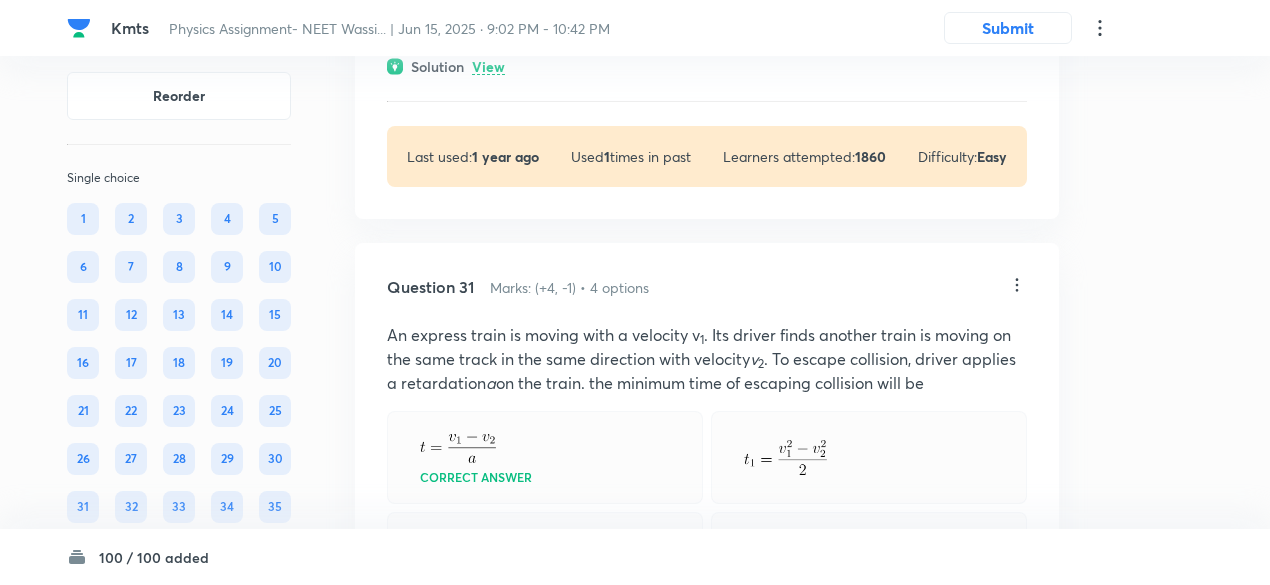 click on "View" at bounding box center [488, 67] 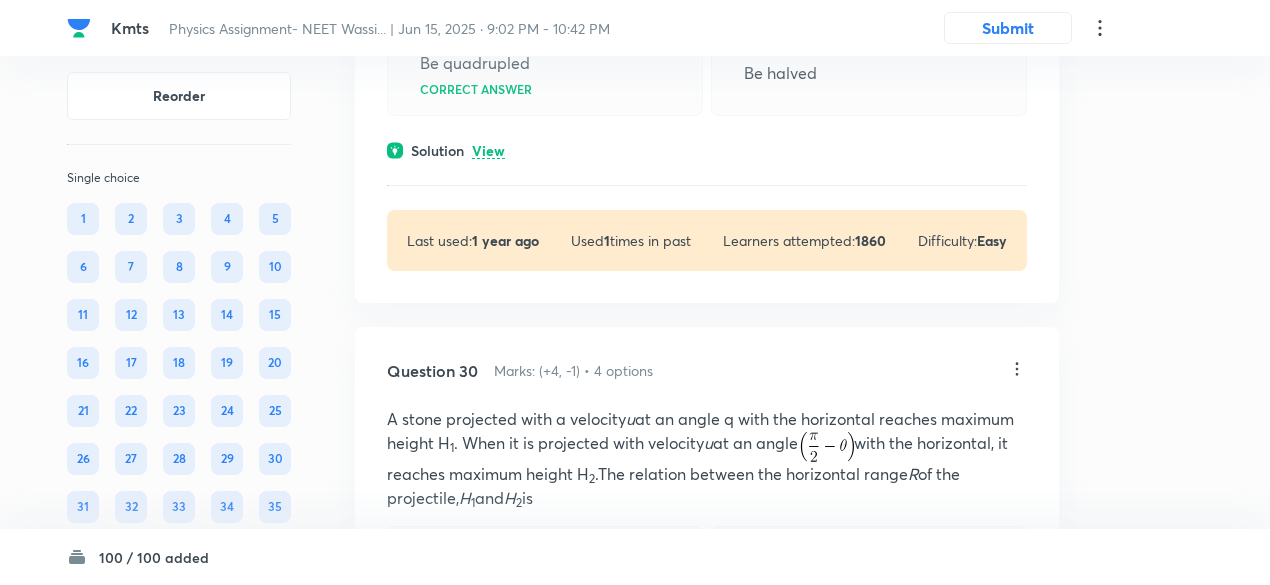 scroll, scrollTop: 16179, scrollLeft: 0, axis: vertical 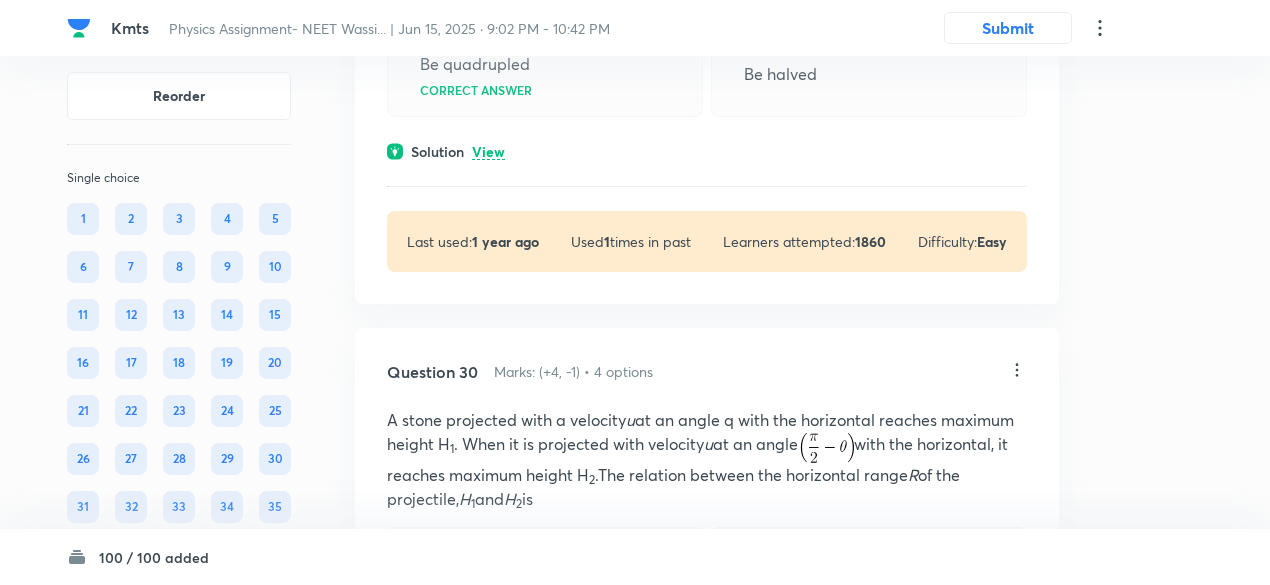 click on "View" at bounding box center [488, 152] 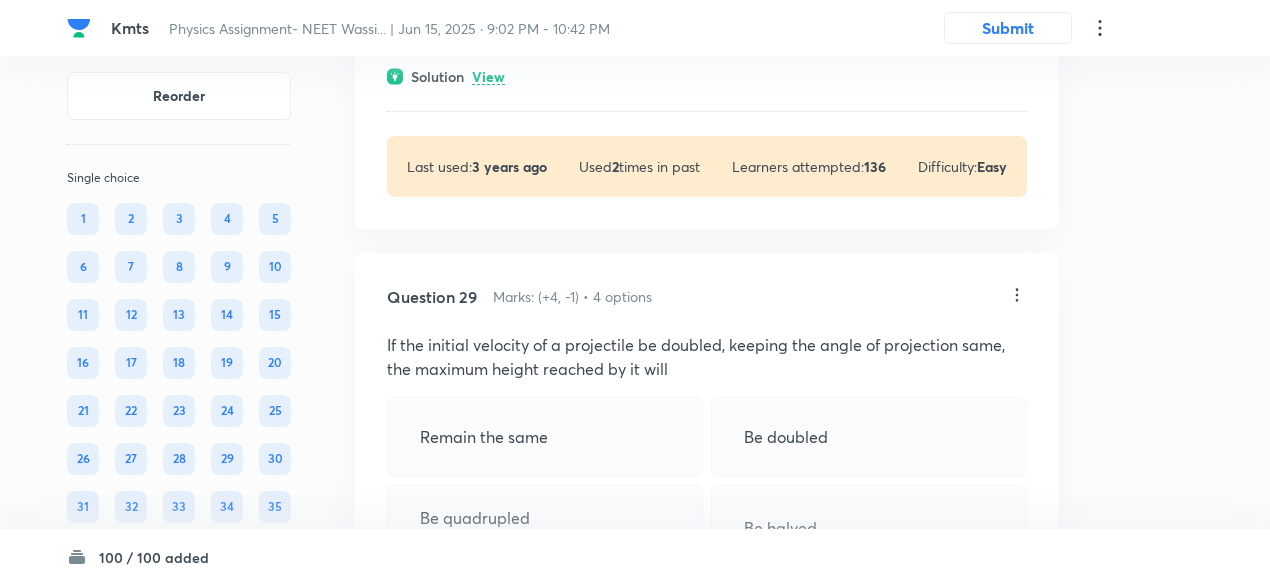 scroll, scrollTop: 15666, scrollLeft: 0, axis: vertical 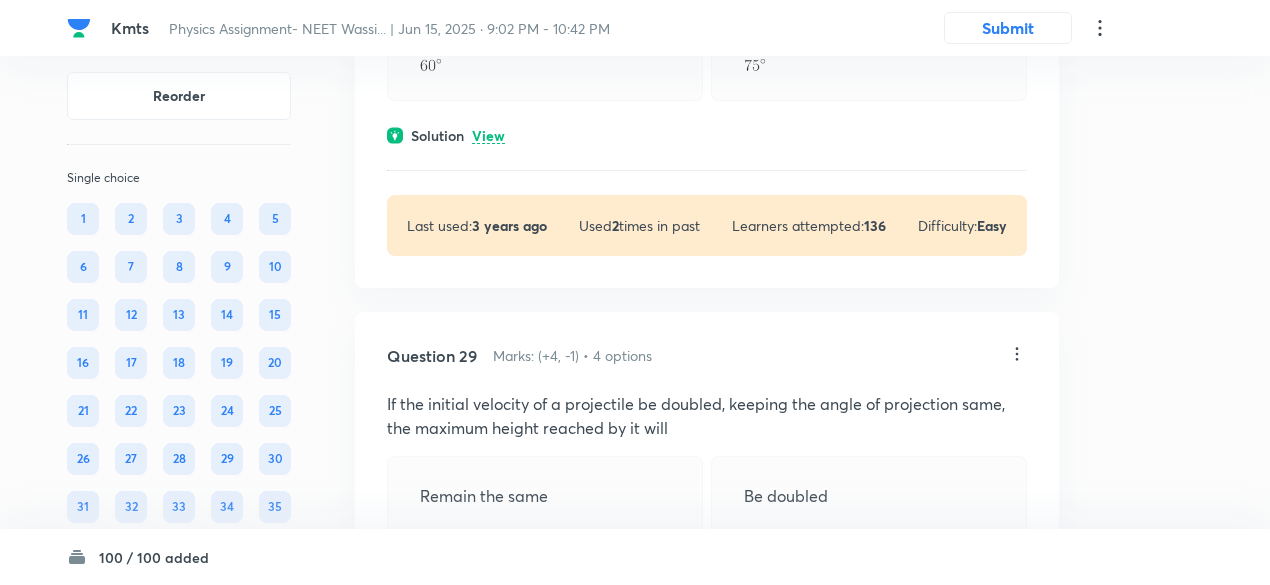 click on "View" at bounding box center [488, 136] 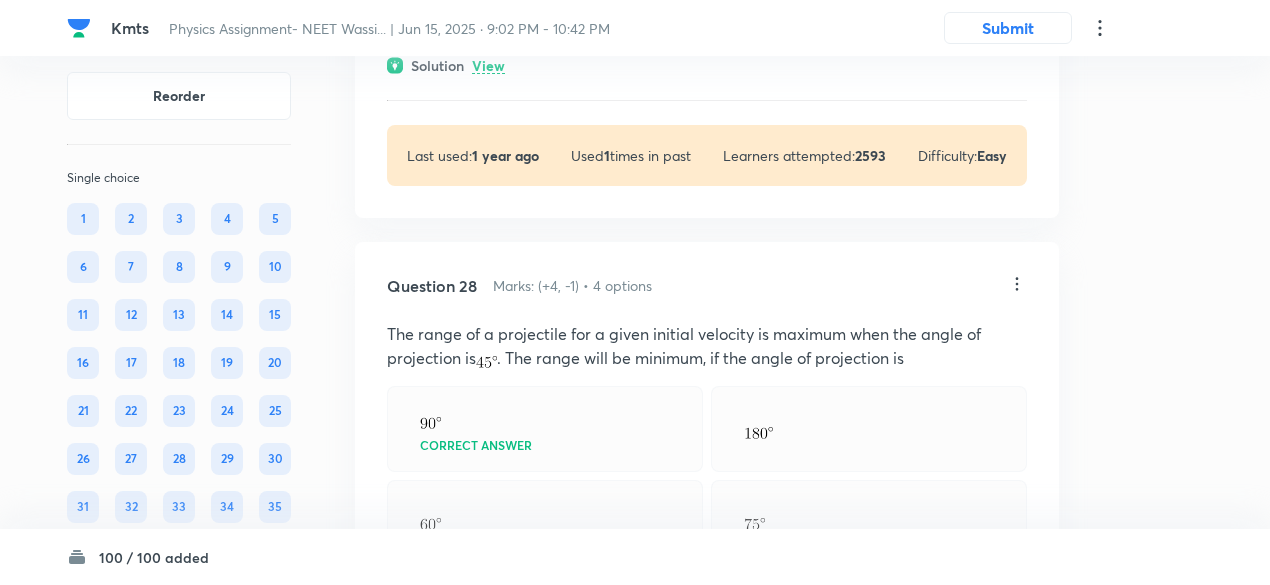 scroll, scrollTop: 15205, scrollLeft: 0, axis: vertical 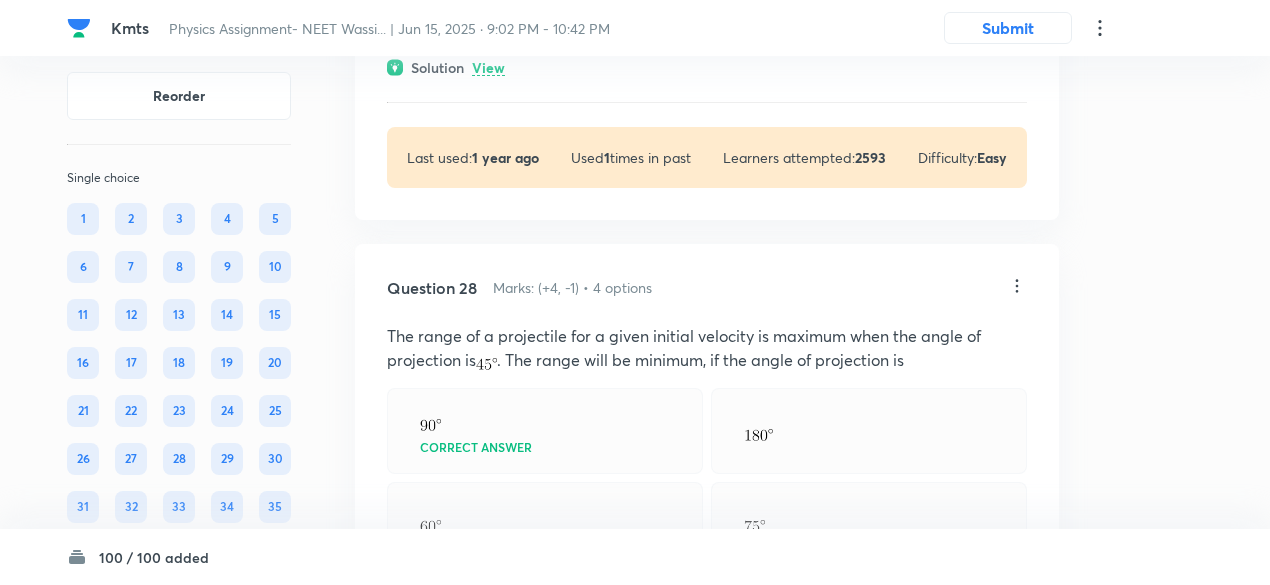 click on "View" at bounding box center [488, 68] 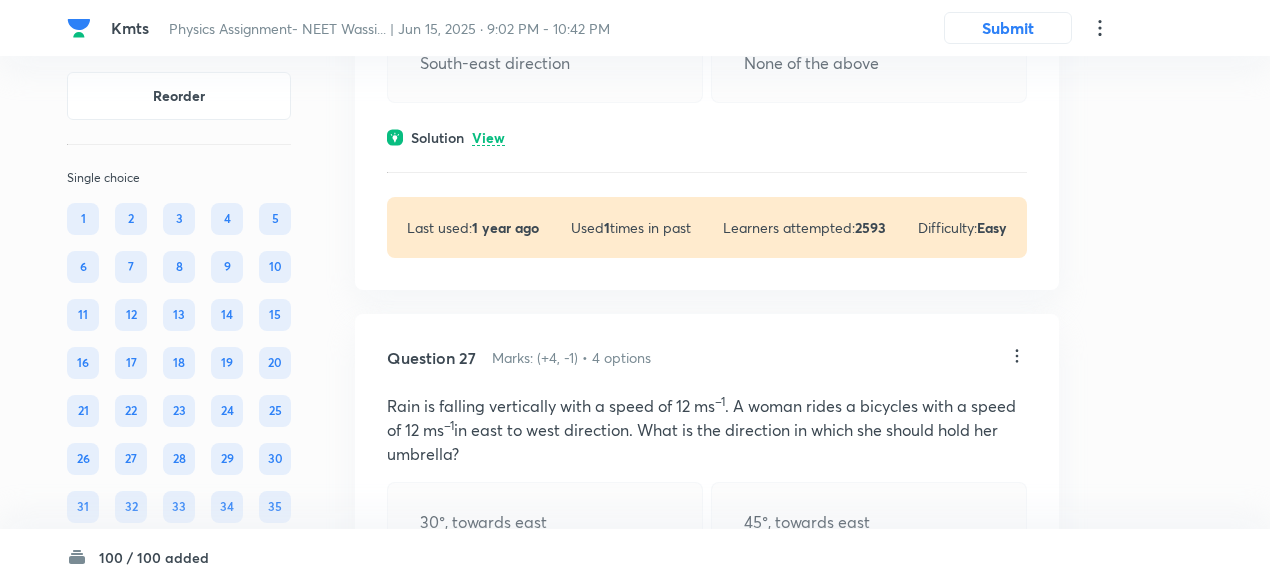 scroll, scrollTop: 14581, scrollLeft: 0, axis: vertical 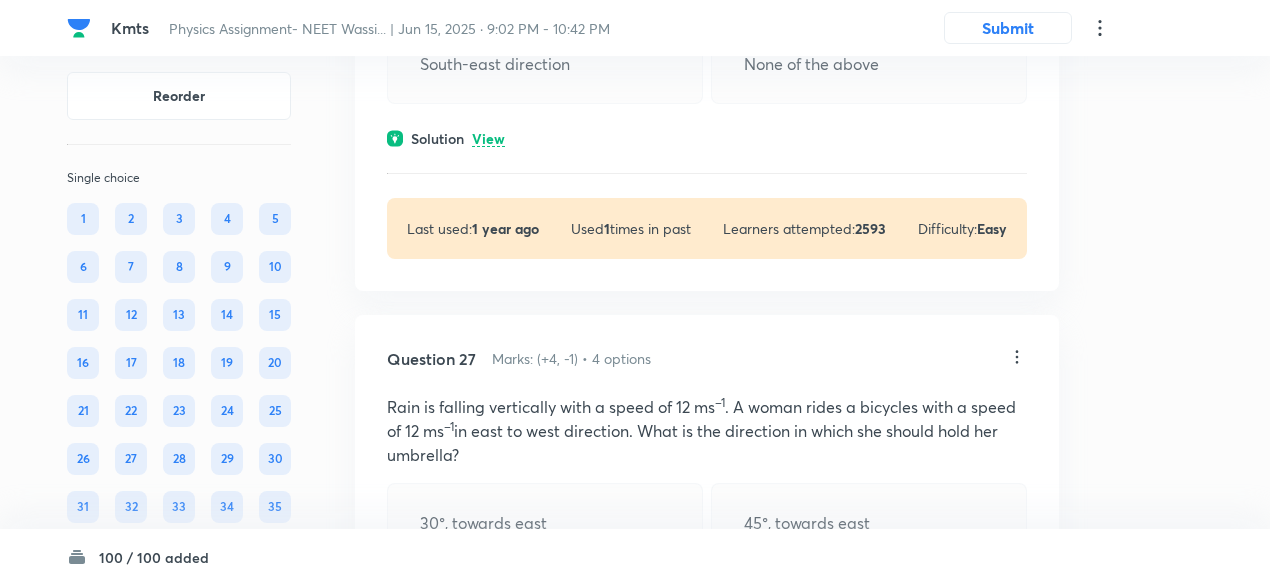 click on "View" at bounding box center [488, 139] 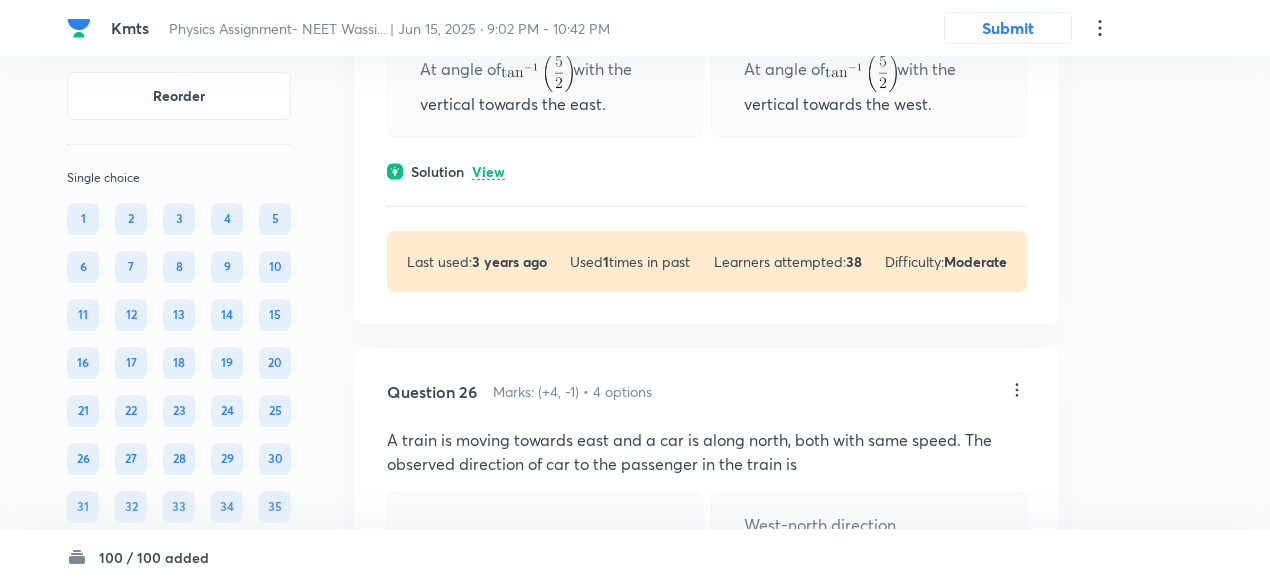 scroll, scrollTop: 14017, scrollLeft: 0, axis: vertical 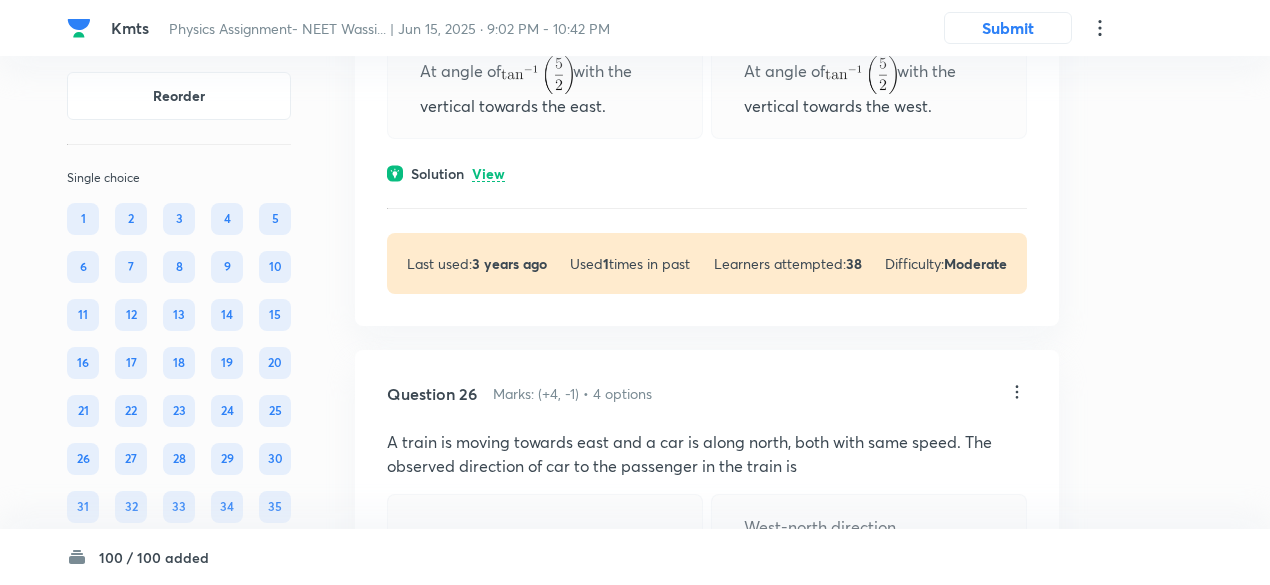 click on "Solution View" at bounding box center [707, 173] 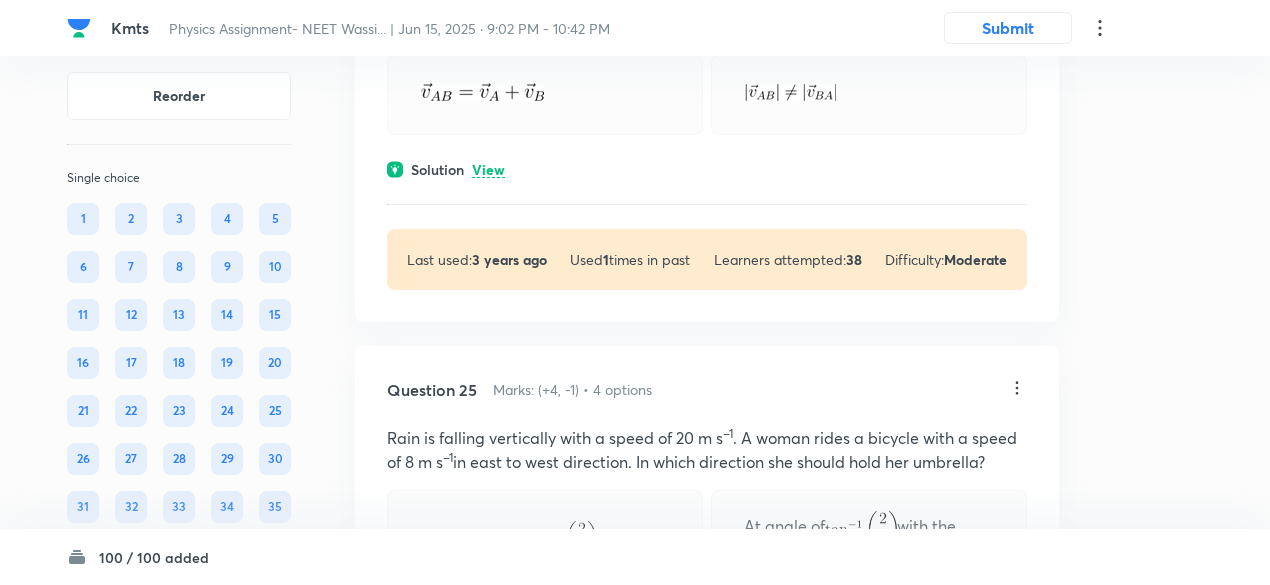 scroll, scrollTop: 13427, scrollLeft: 0, axis: vertical 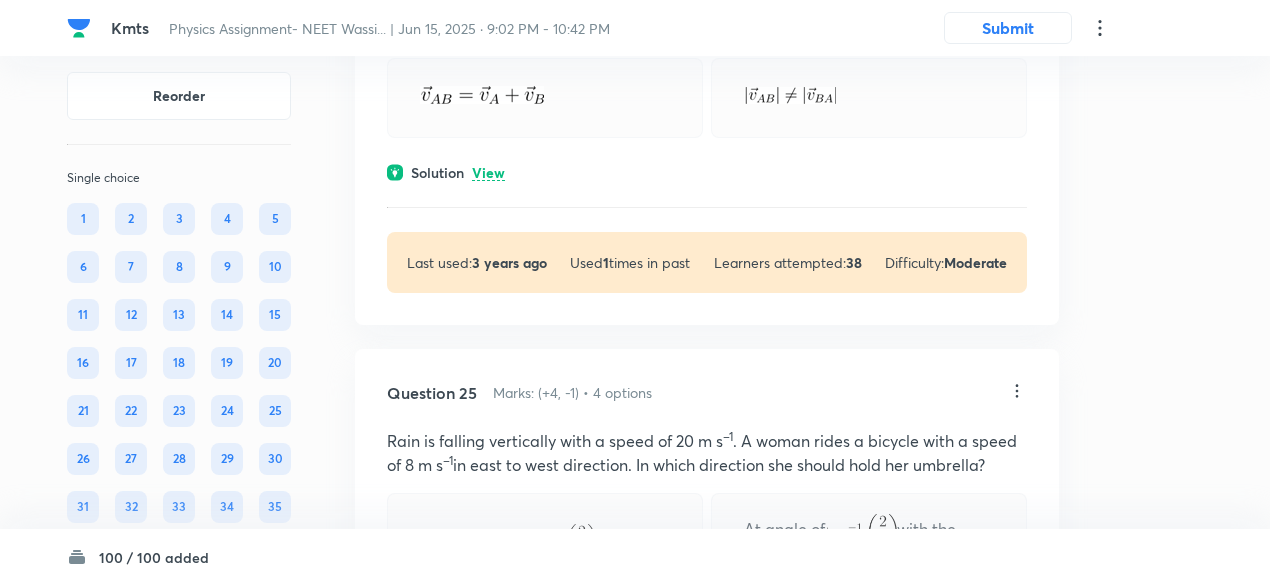 click on "View" at bounding box center (488, 173) 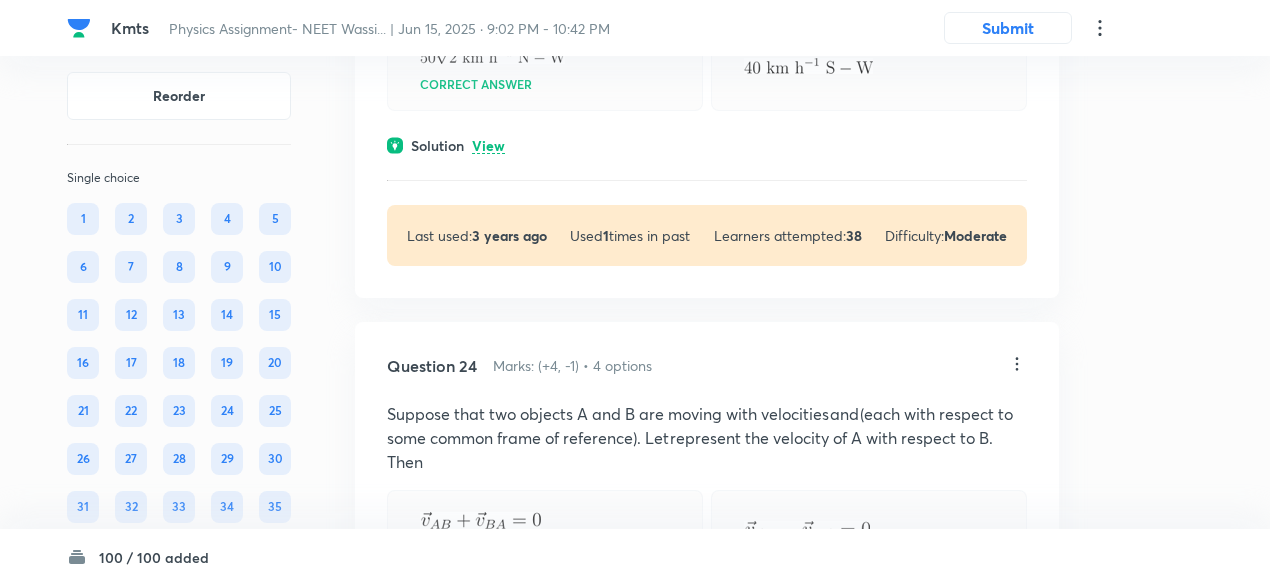 scroll, scrollTop: 12900, scrollLeft: 0, axis: vertical 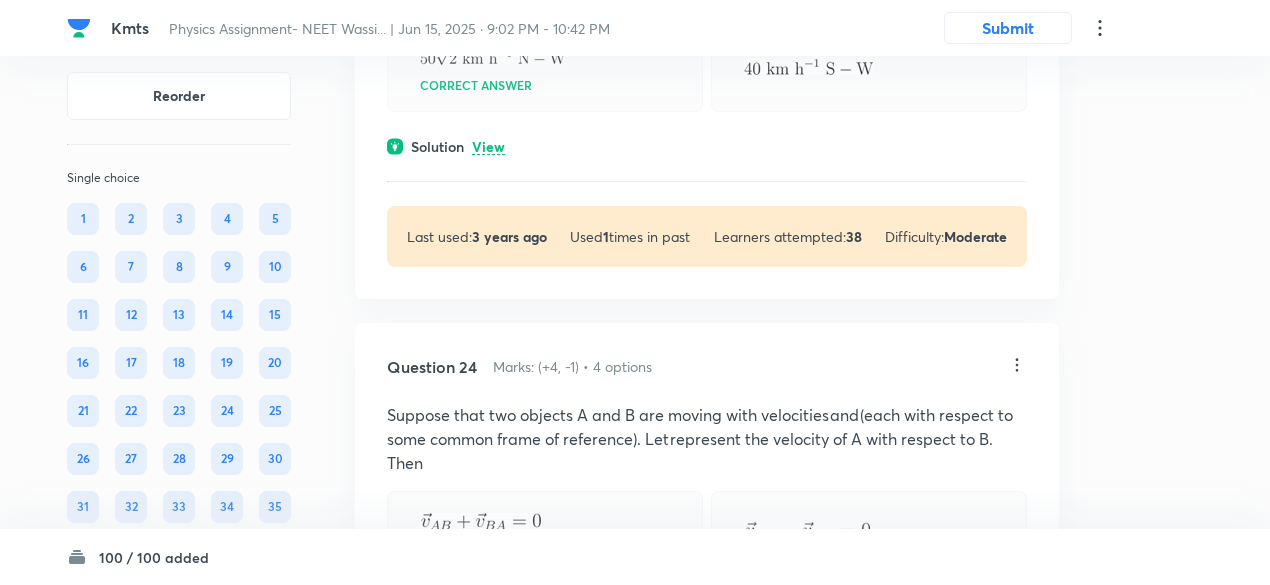 click on "View" at bounding box center (488, 147) 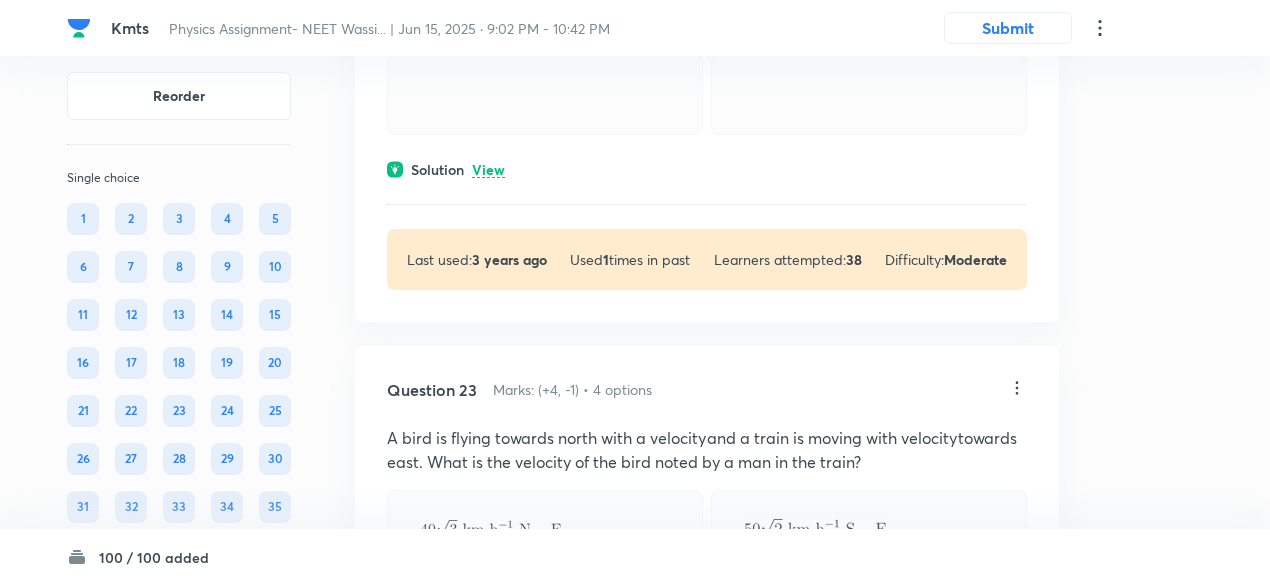 scroll, scrollTop: 12347, scrollLeft: 0, axis: vertical 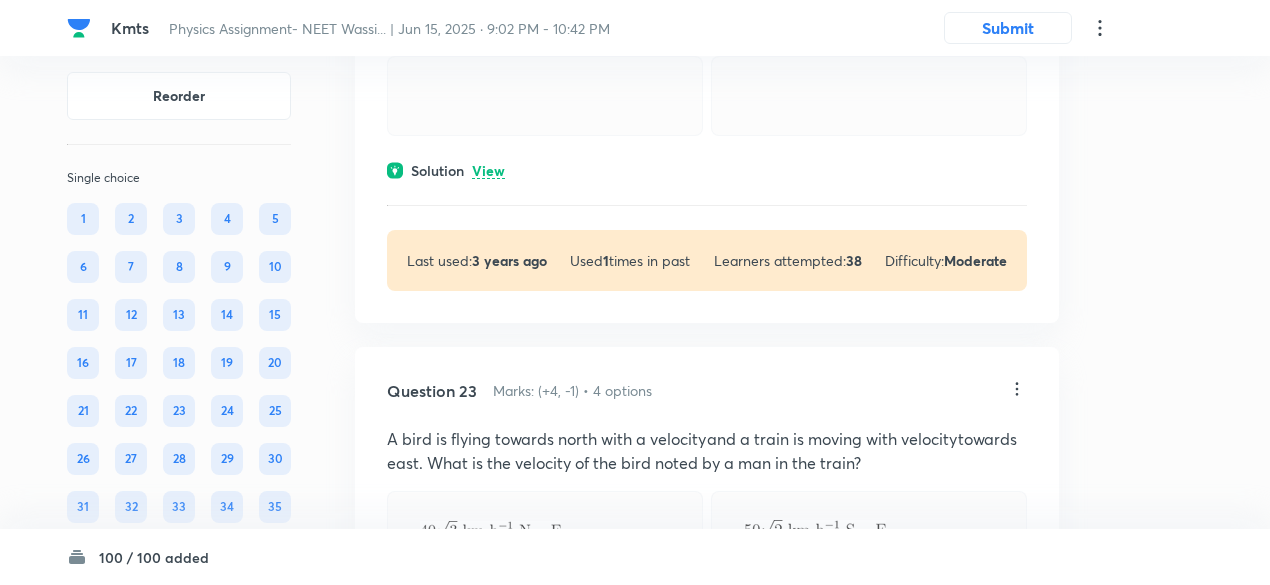click on "View" at bounding box center [488, 171] 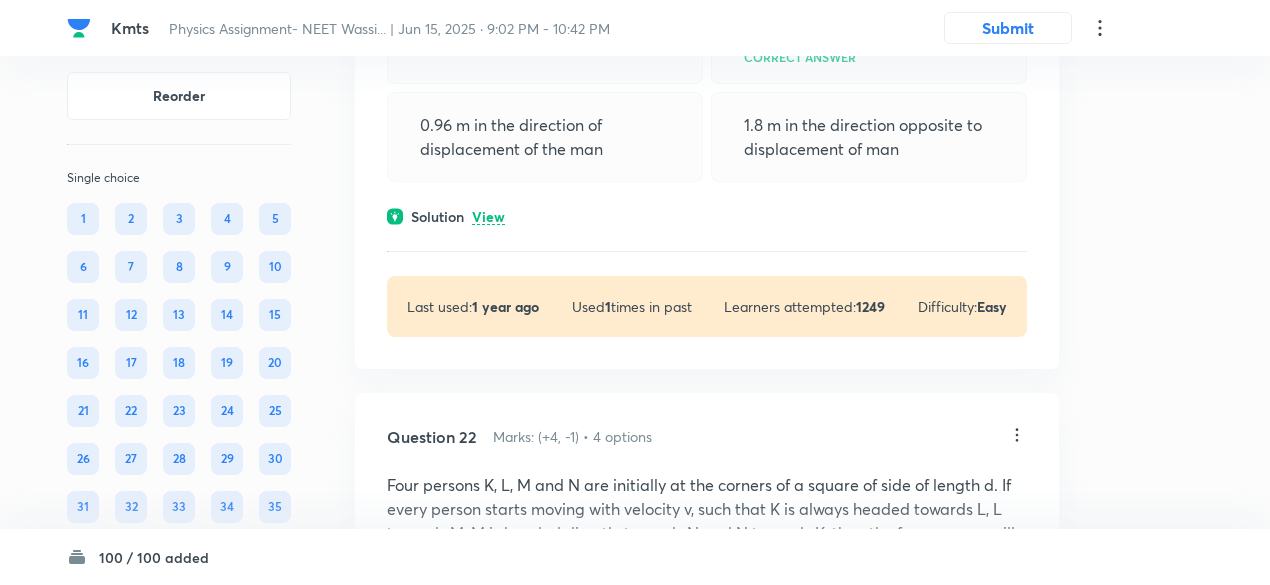 scroll, scrollTop: 11651, scrollLeft: 0, axis: vertical 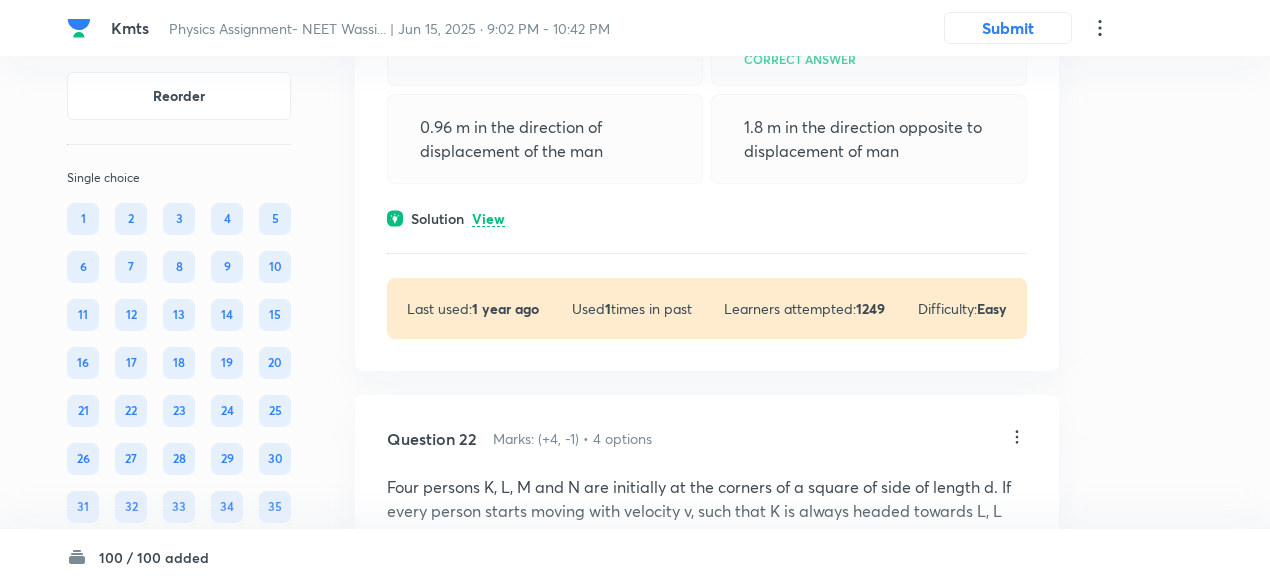 click on "View" at bounding box center (488, 219) 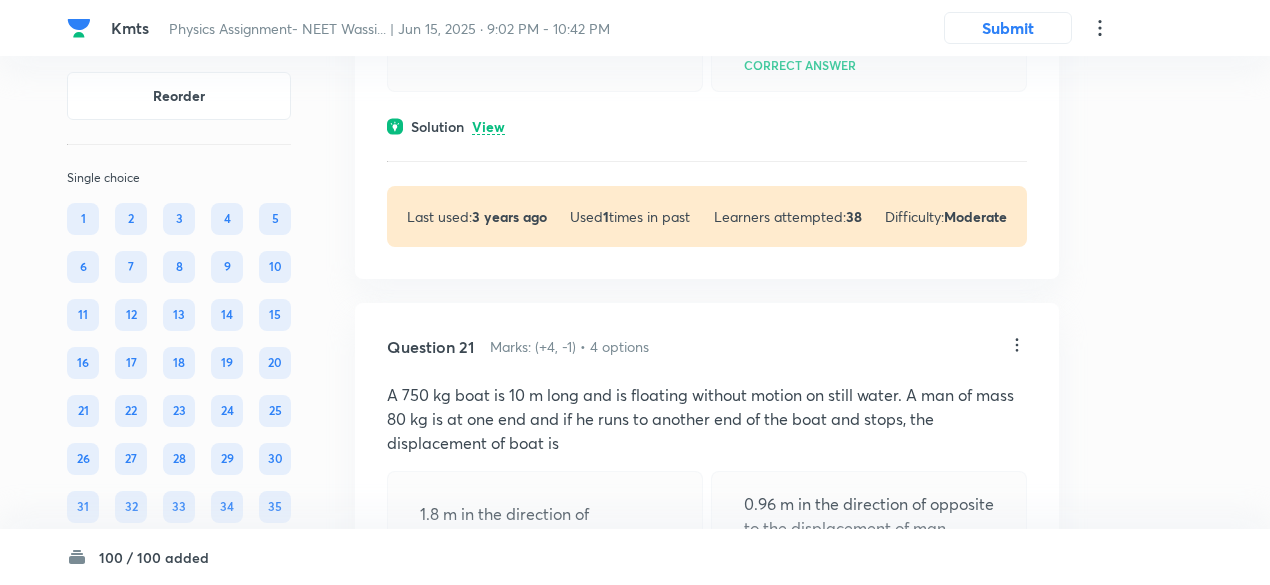 scroll, scrollTop: 11063, scrollLeft: 0, axis: vertical 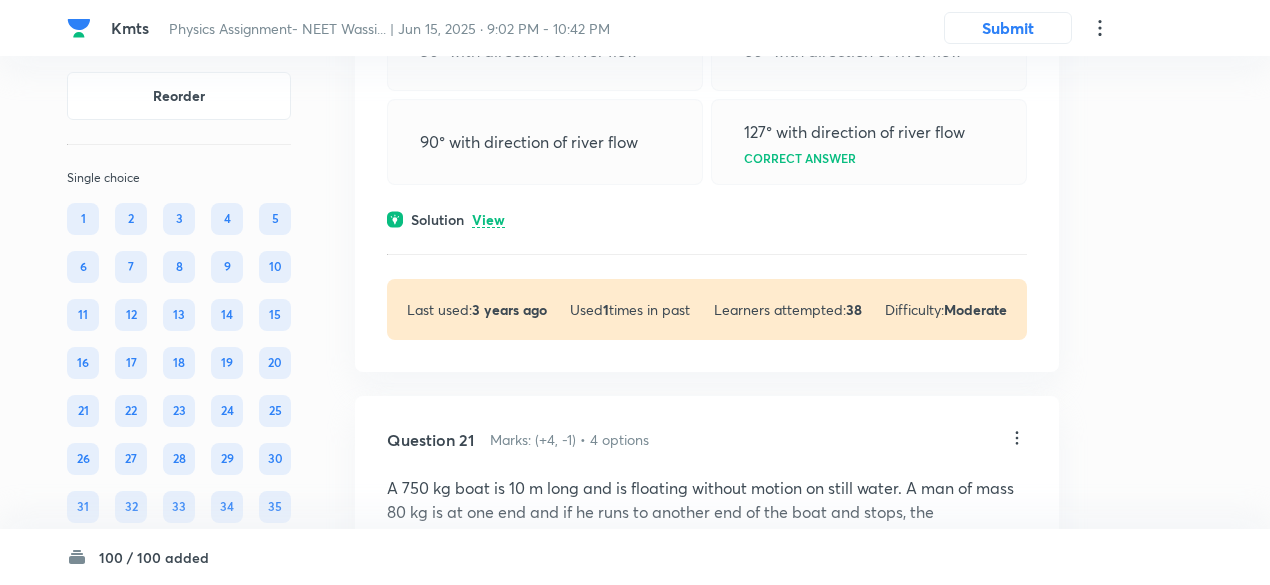 click on "View" at bounding box center (488, 220) 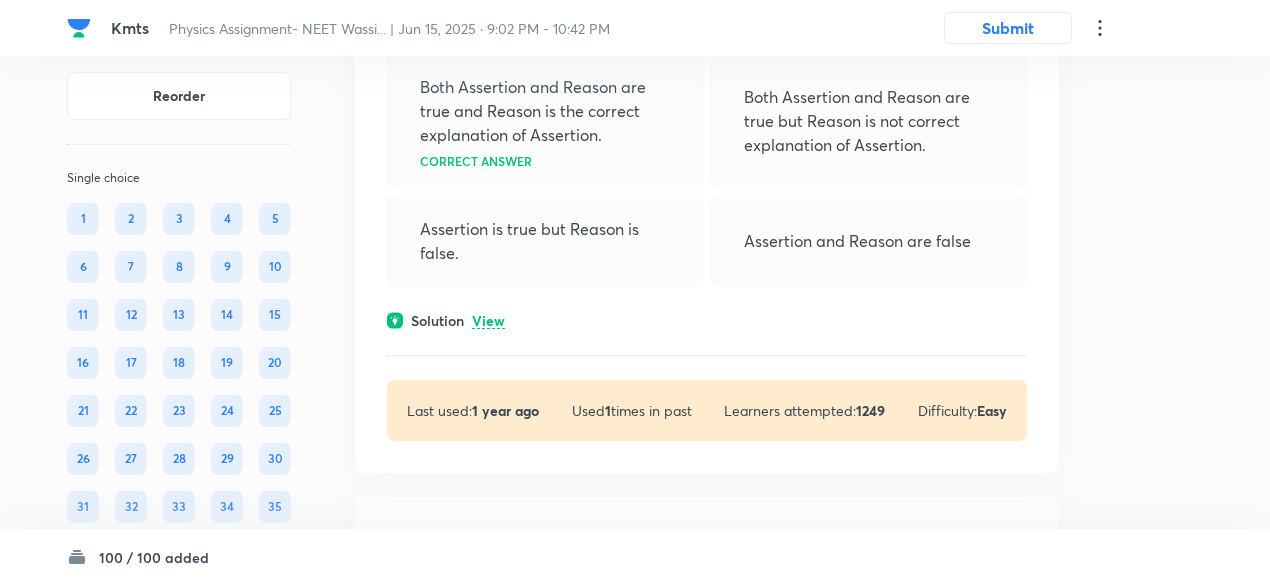 scroll, scrollTop: 10405, scrollLeft: 0, axis: vertical 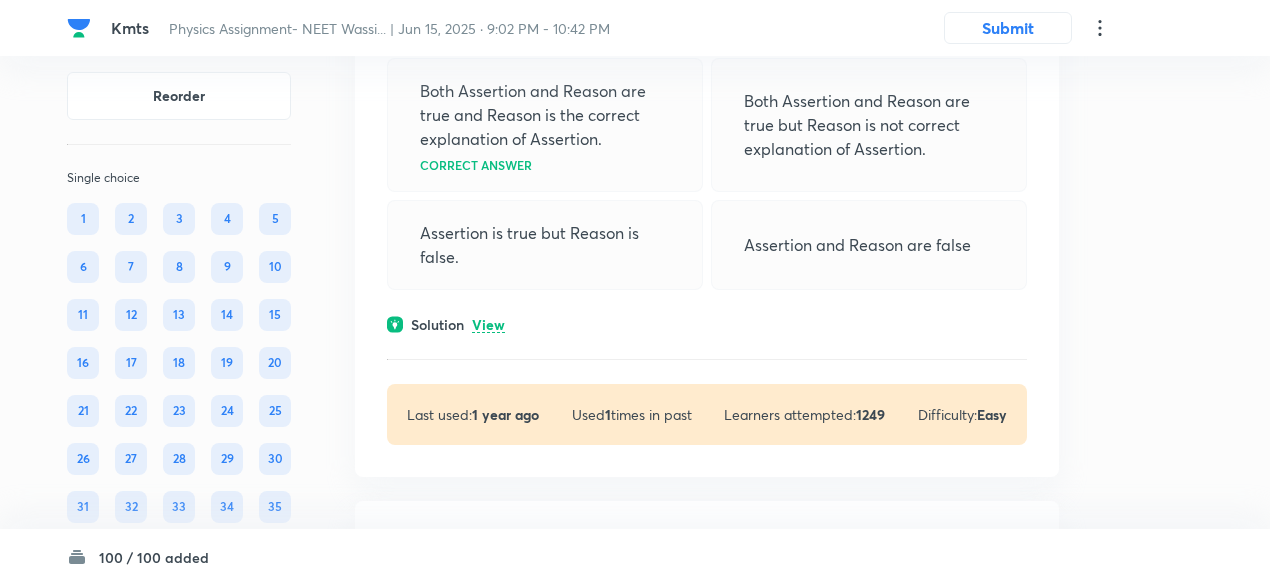 drag, startPoint x: 490, startPoint y: 311, endPoint x: 493, endPoint y: 325, distance: 14.3178215 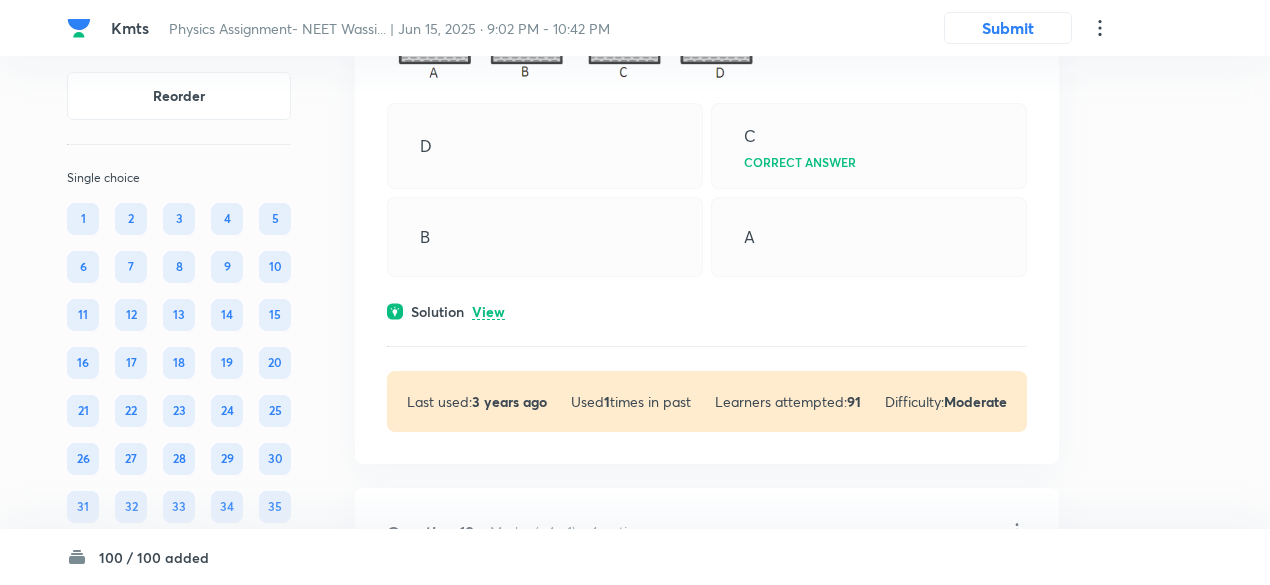 scroll, scrollTop: 9781, scrollLeft: 0, axis: vertical 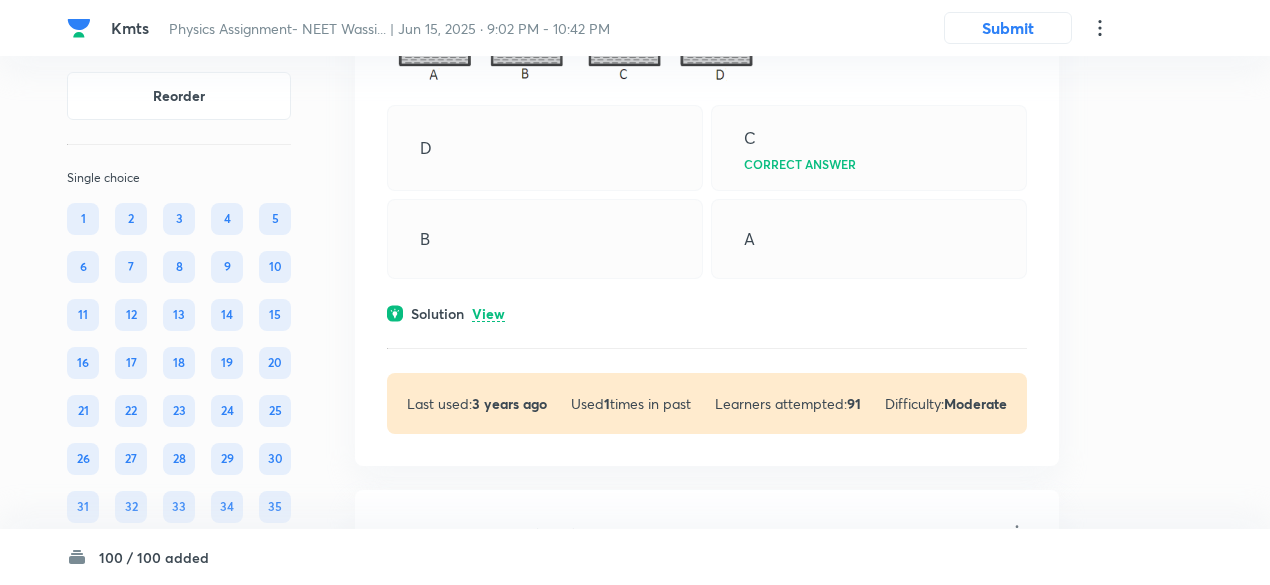 click on "View" at bounding box center [488, 314] 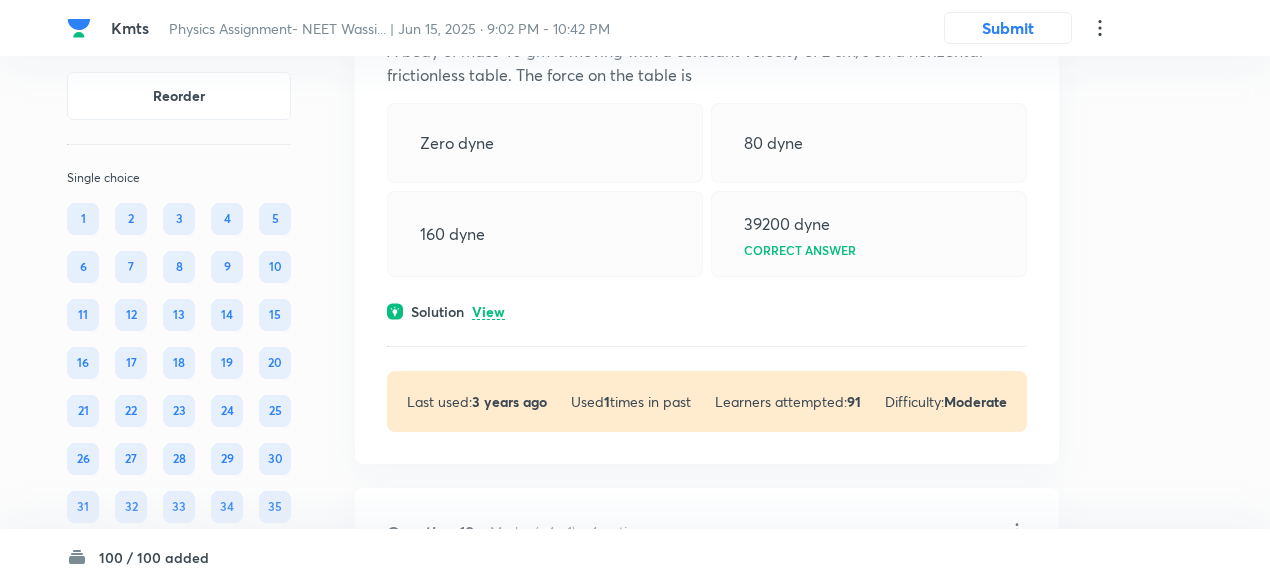 scroll, scrollTop: 9122, scrollLeft: 0, axis: vertical 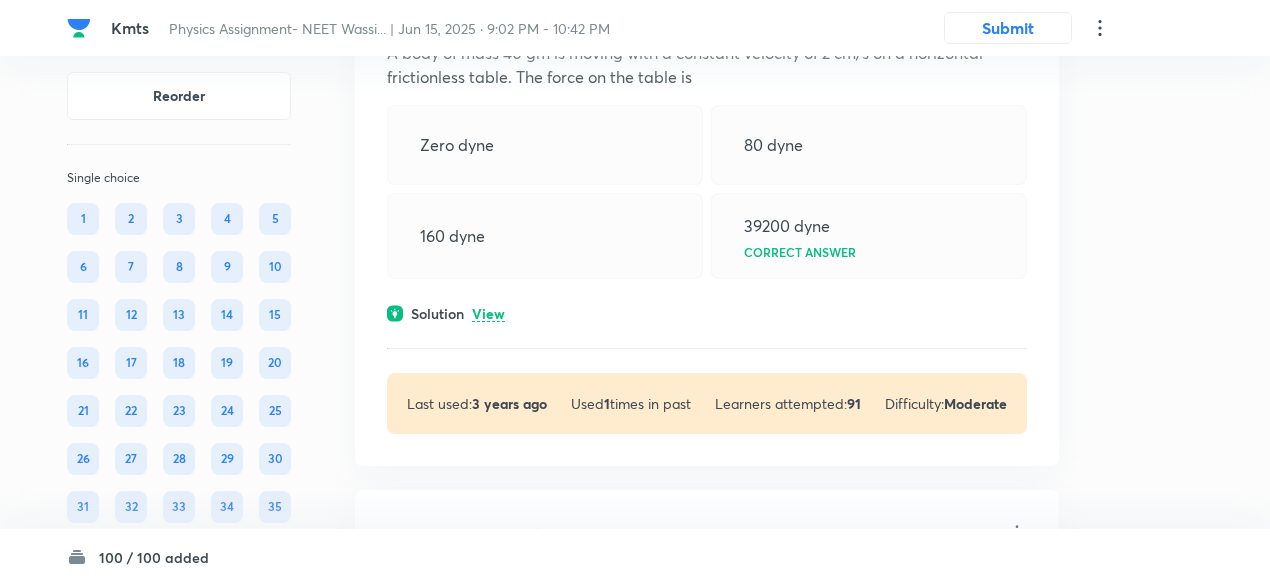 click on "View" at bounding box center (488, 314) 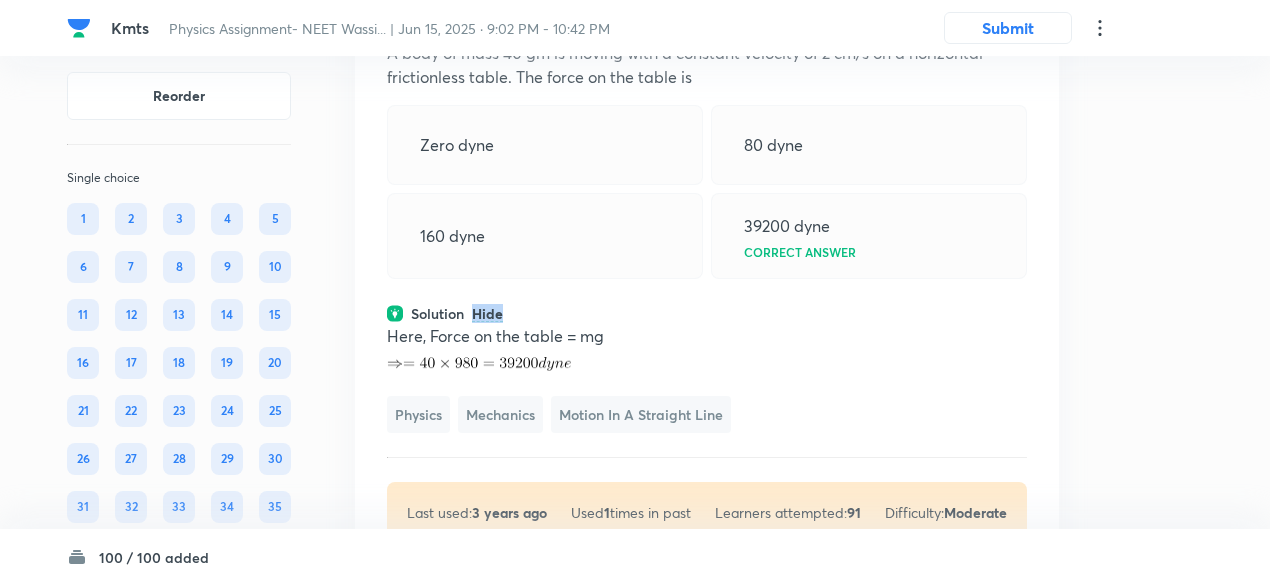 click on "Hide" at bounding box center [487, 314] 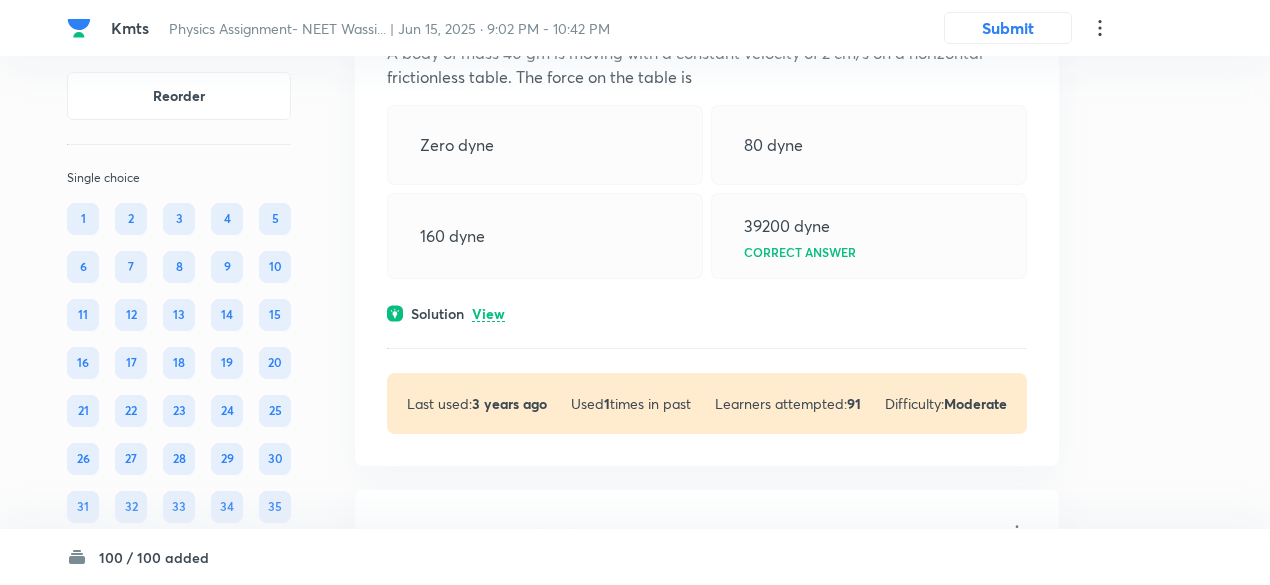 click on "View" at bounding box center [488, 314] 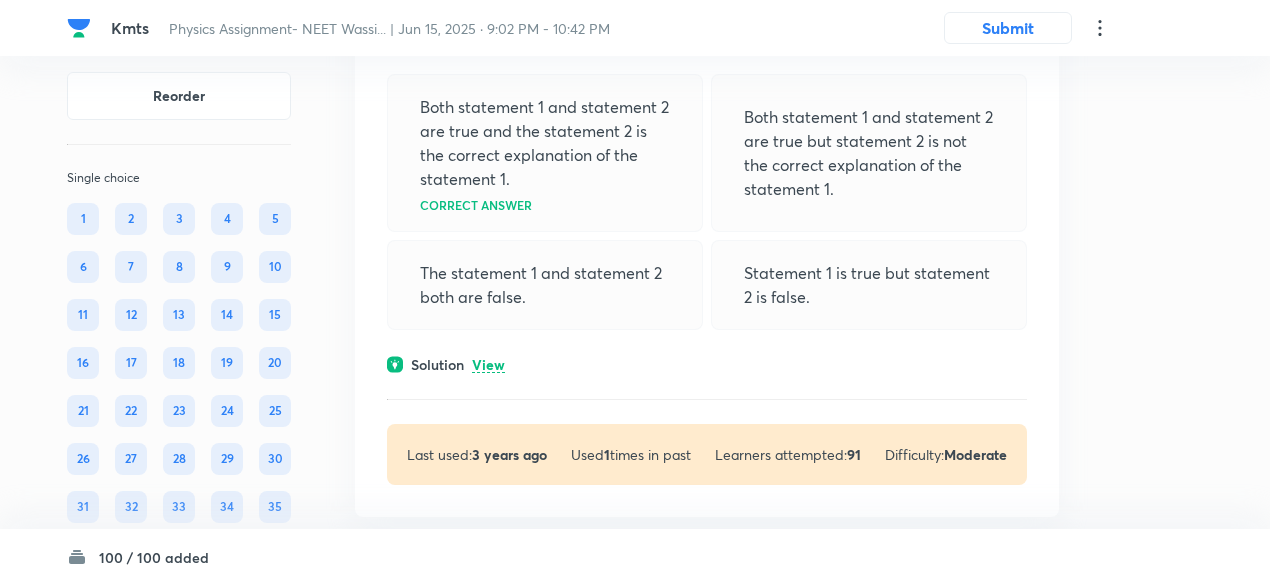 scroll, scrollTop: 8533, scrollLeft: 0, axis: vertical 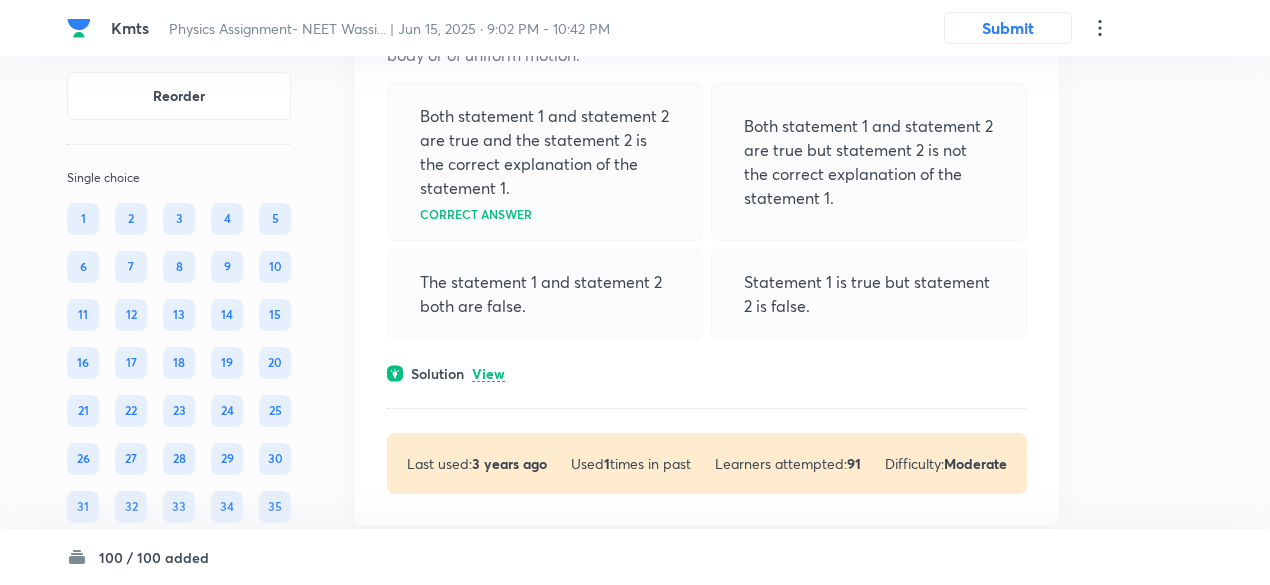 click on "View" at bounding box center [488, 374] 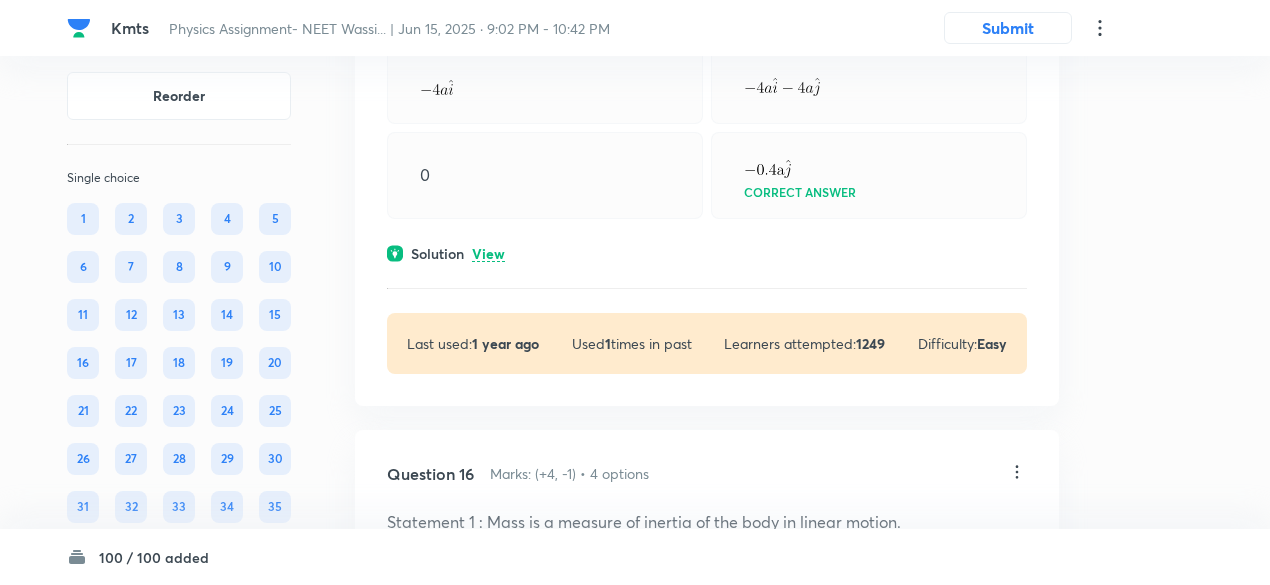 scroll, scrollTop: 8000, scrollLeft: 0, axis: vertical 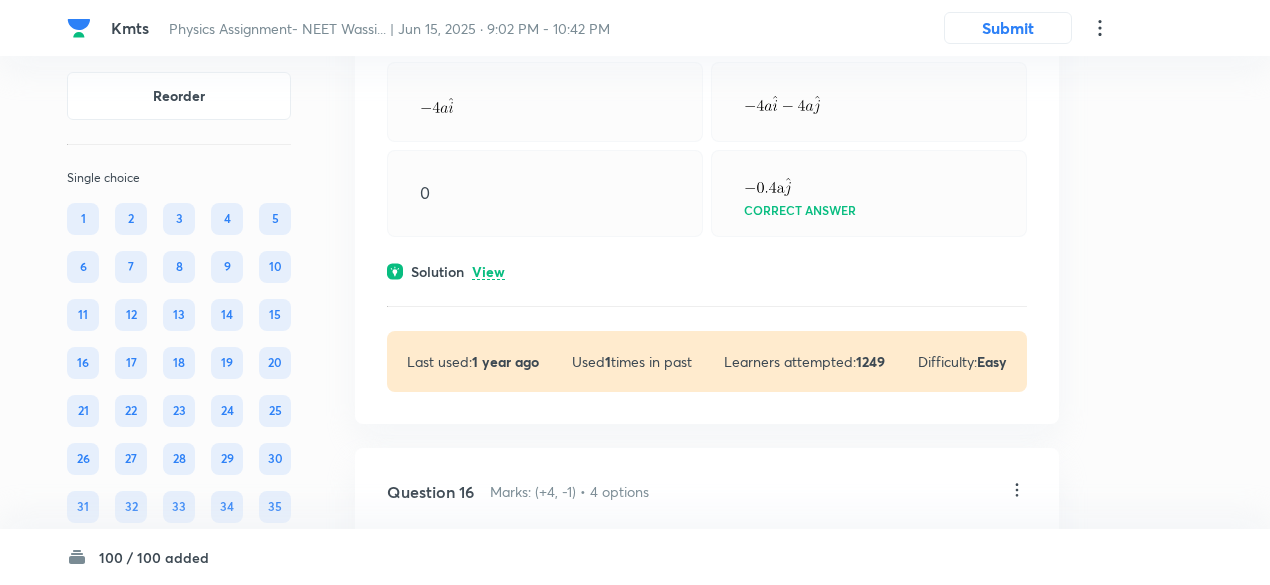 click on "View" at bounding box center [488, 272] 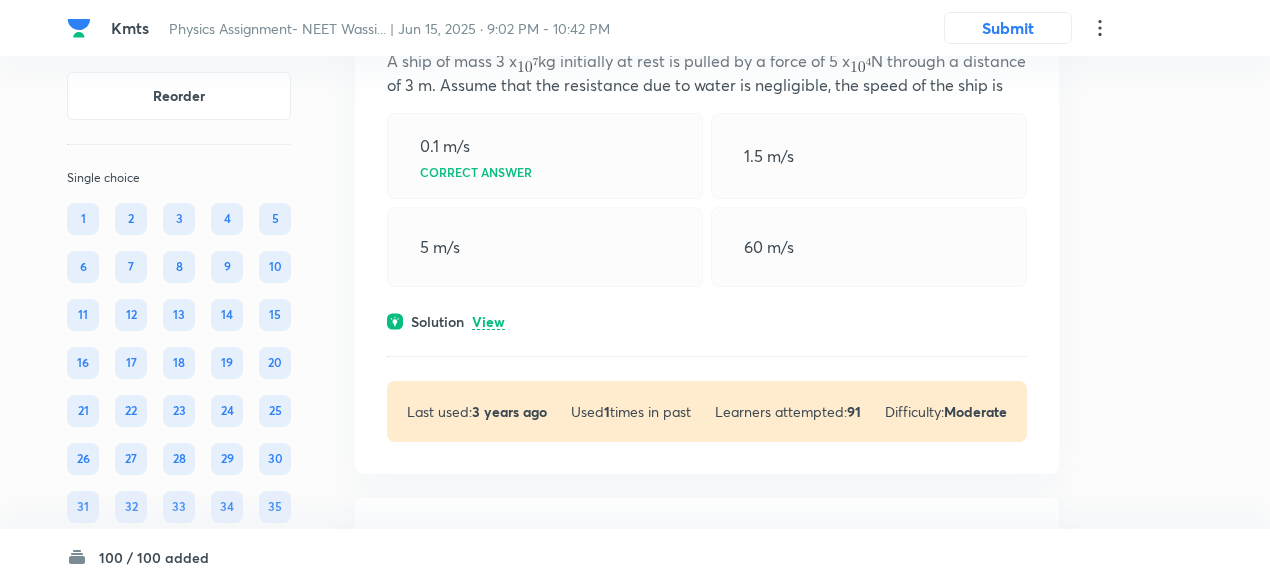 scroll, scrollTop: 7388, scrollLeft: 0, axis: vertical 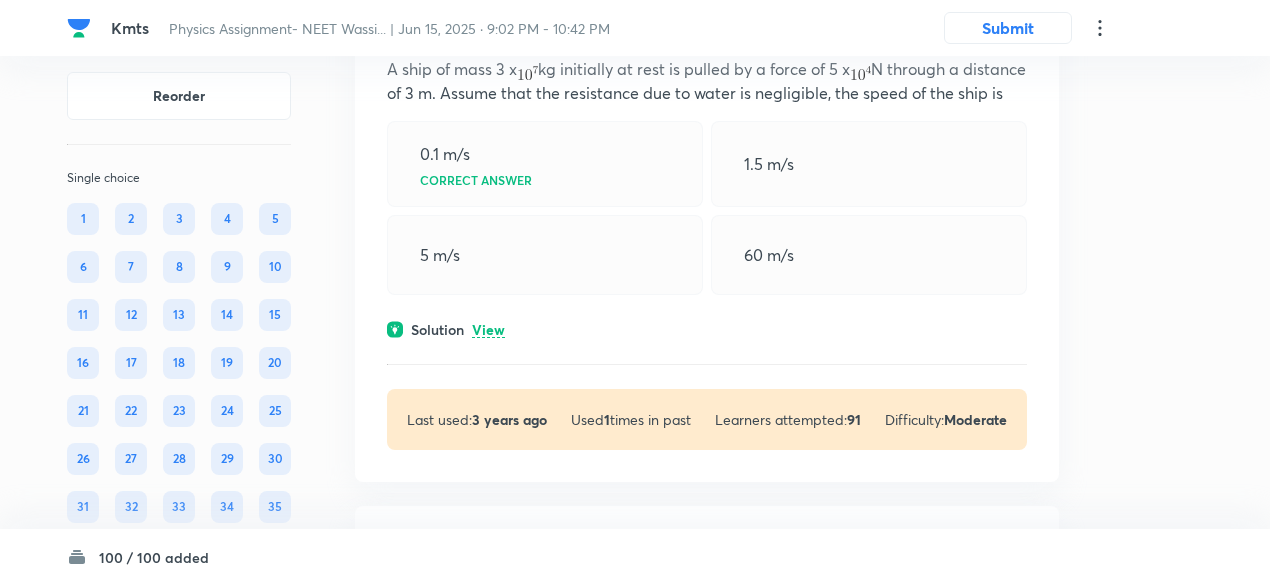 click on "View" at bounding box center [488, 330] 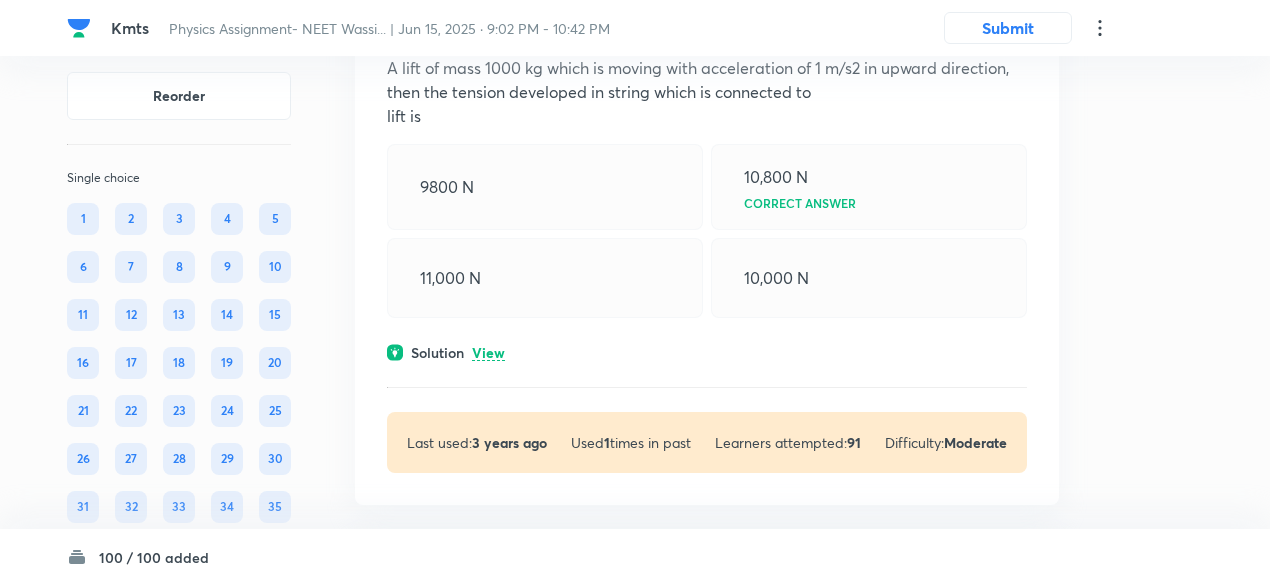 scroll, scrollTop: 6822, scrollLeft: 0, axis: vertical 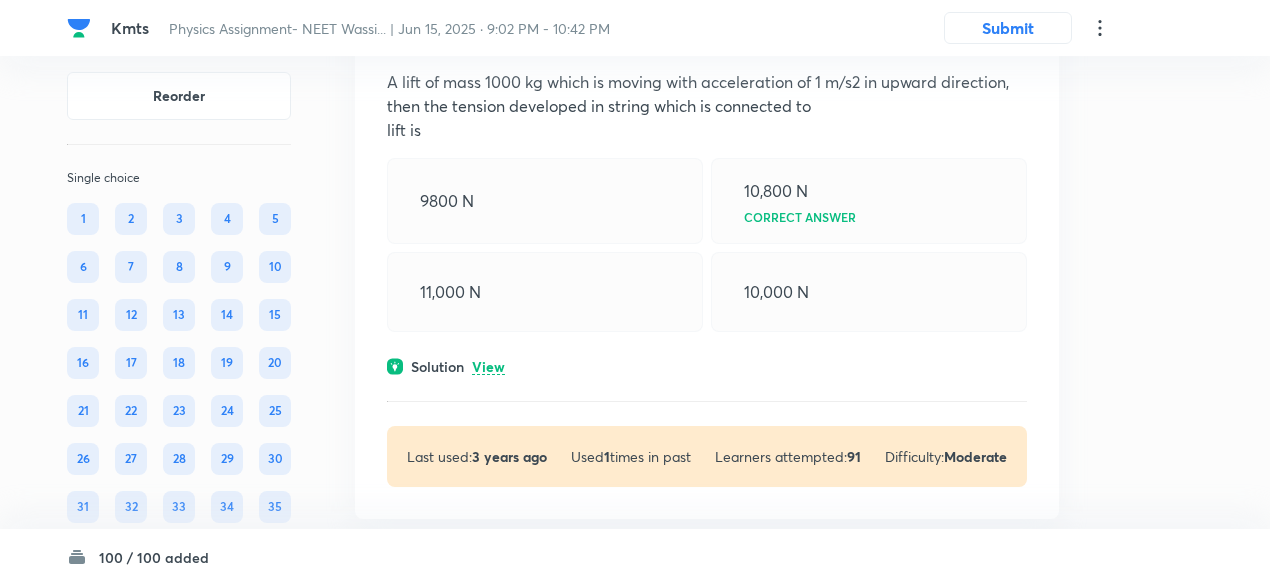 click on "View" at bounding box center (488, 367) 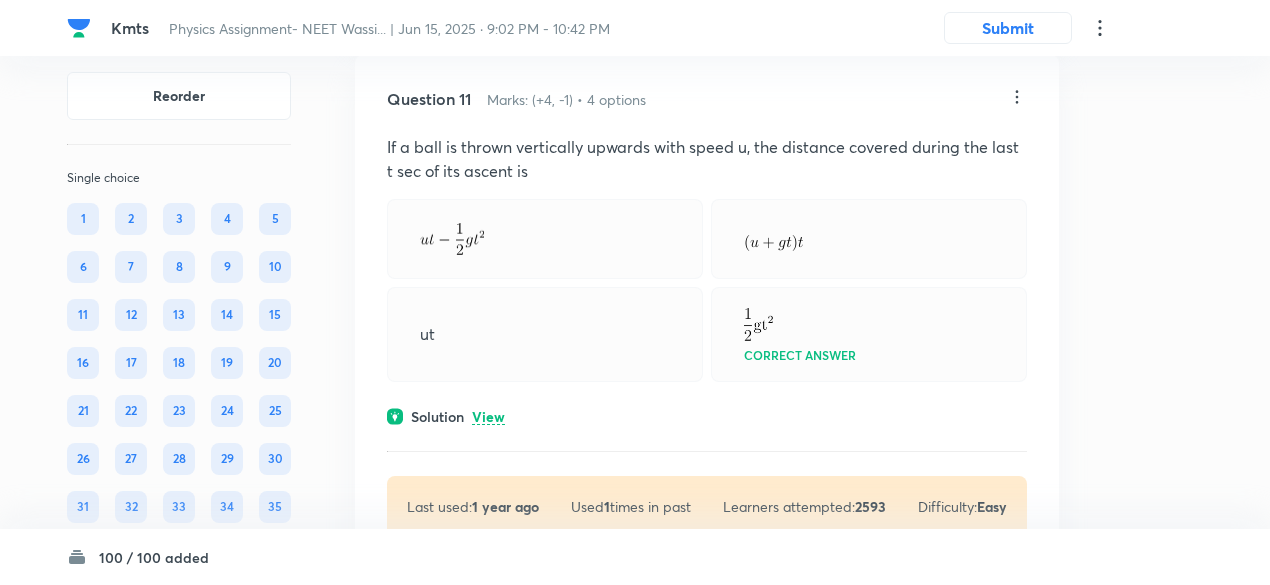 scroll, scrollTop: 5694, scrollLeft: 0, axis: vertical 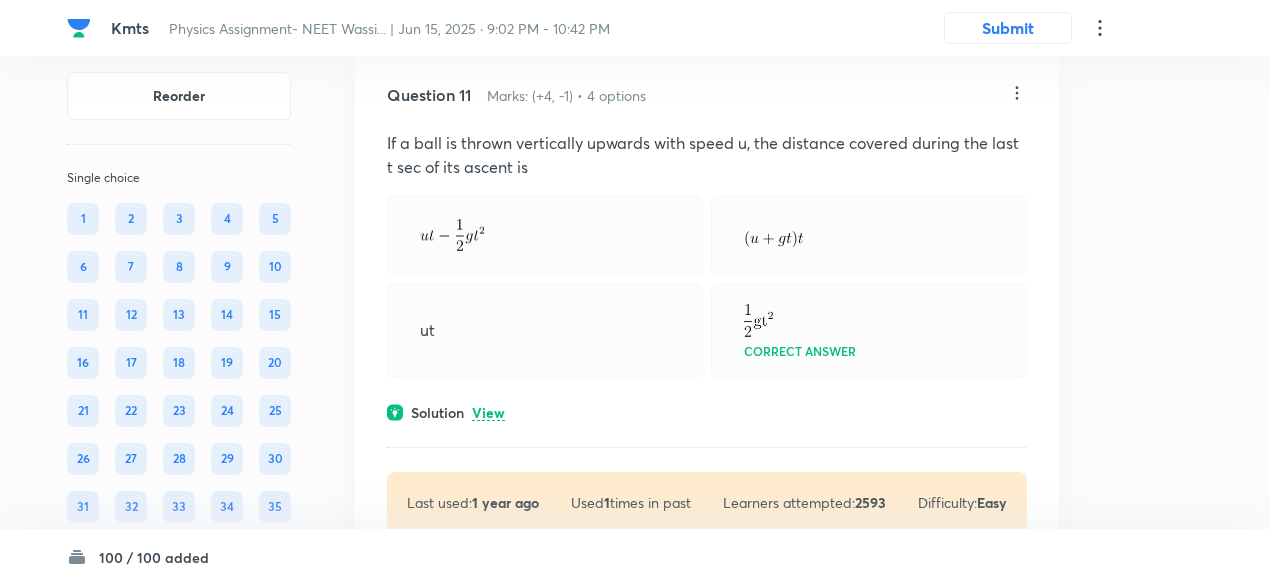 click on "View" at bounding box center (488, 413) 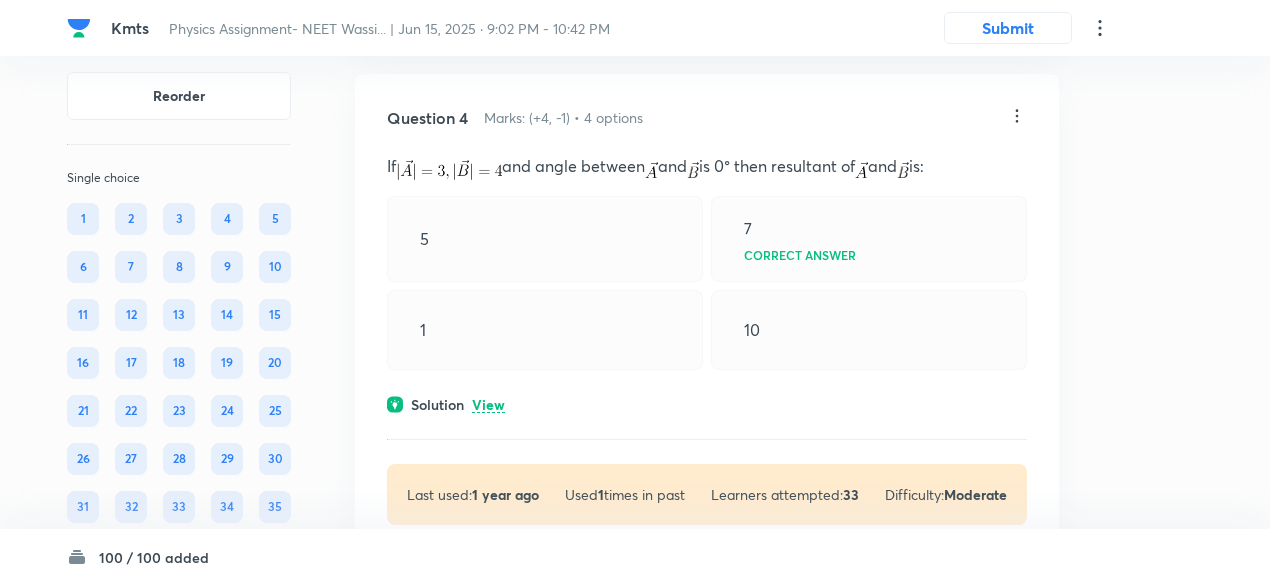 scroll, scrollTop: 1776, scrollLeft: 0, axis: vertical 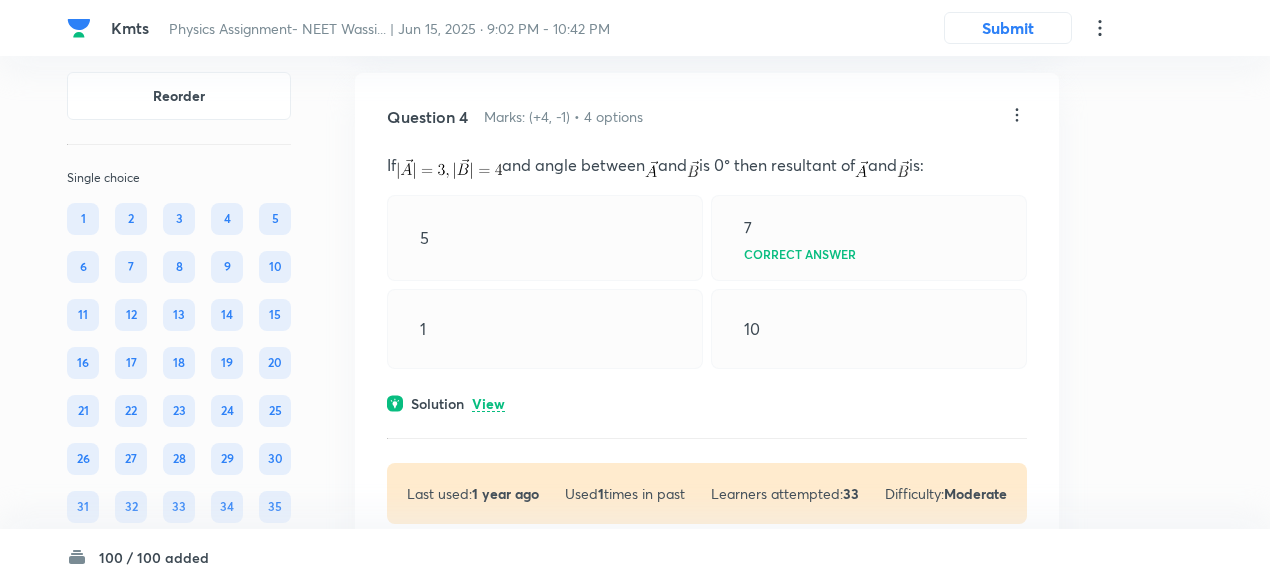 click on "View" at bounding box center [488, 404] 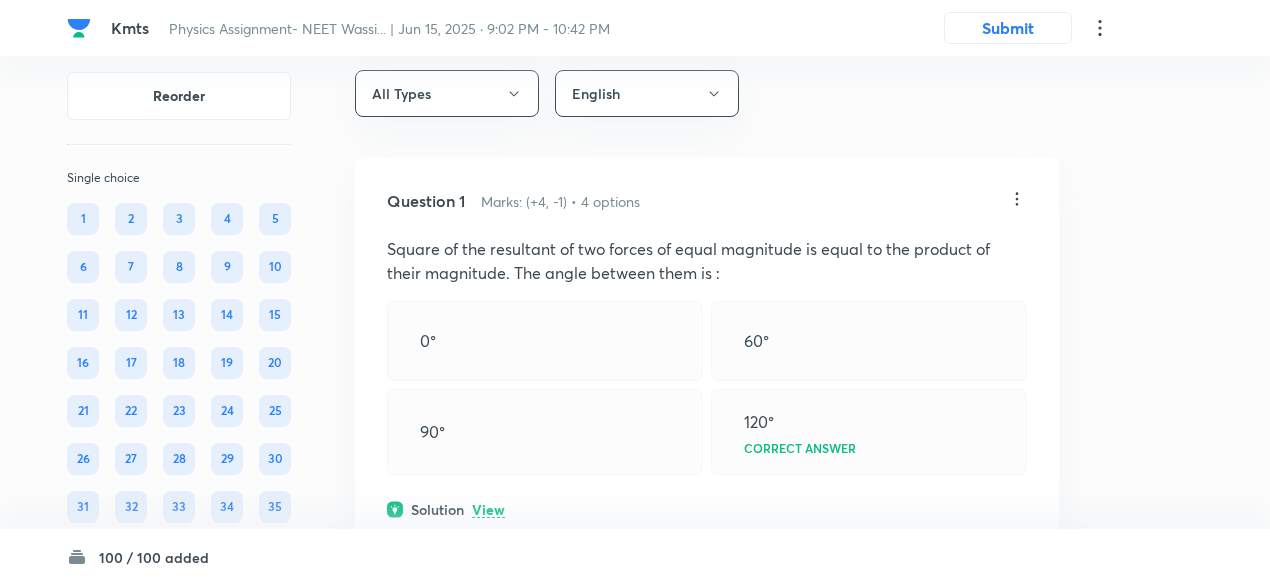 scroll, scrollTop: 0, scrollLeft: 0, axis: both 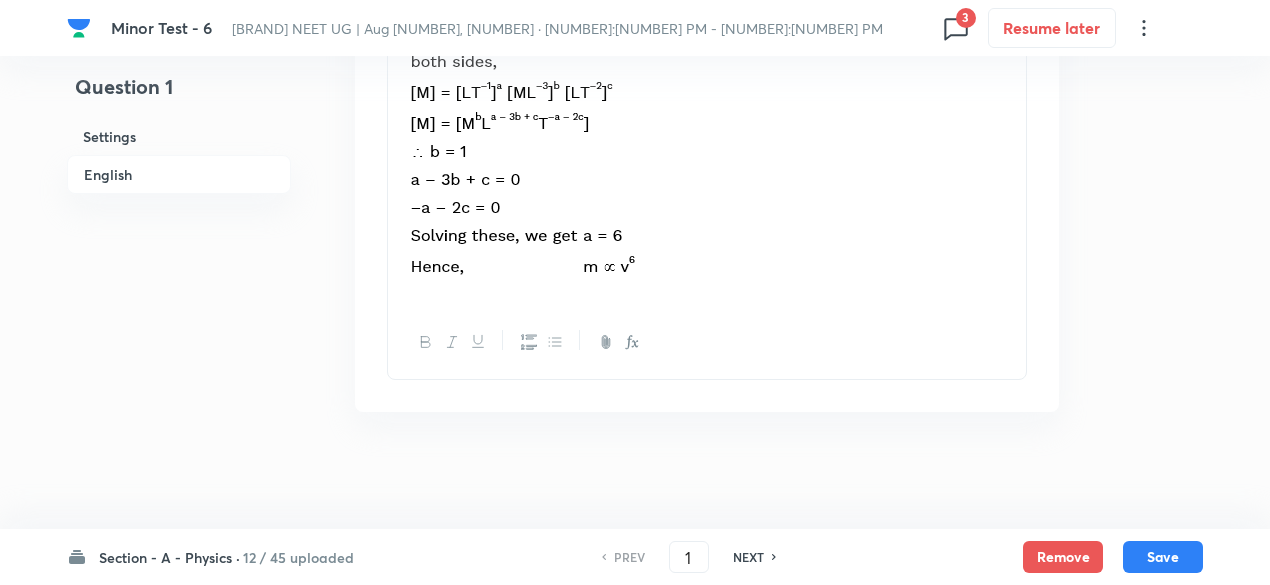 click on "NEXT" at bounding box center (748, 557) 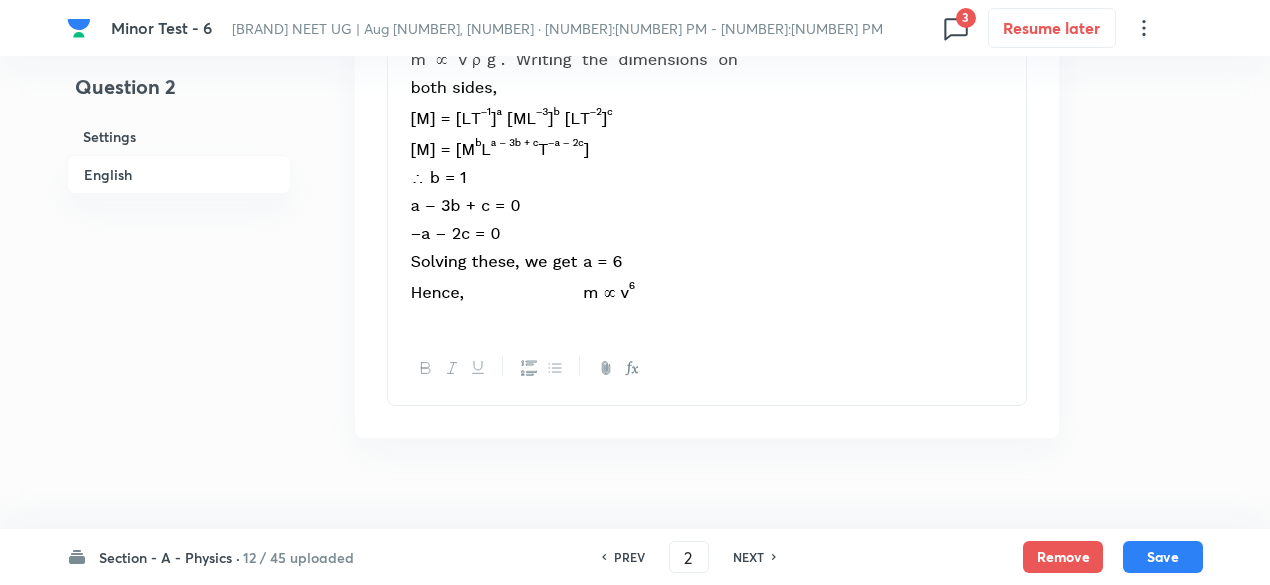 type on "2" 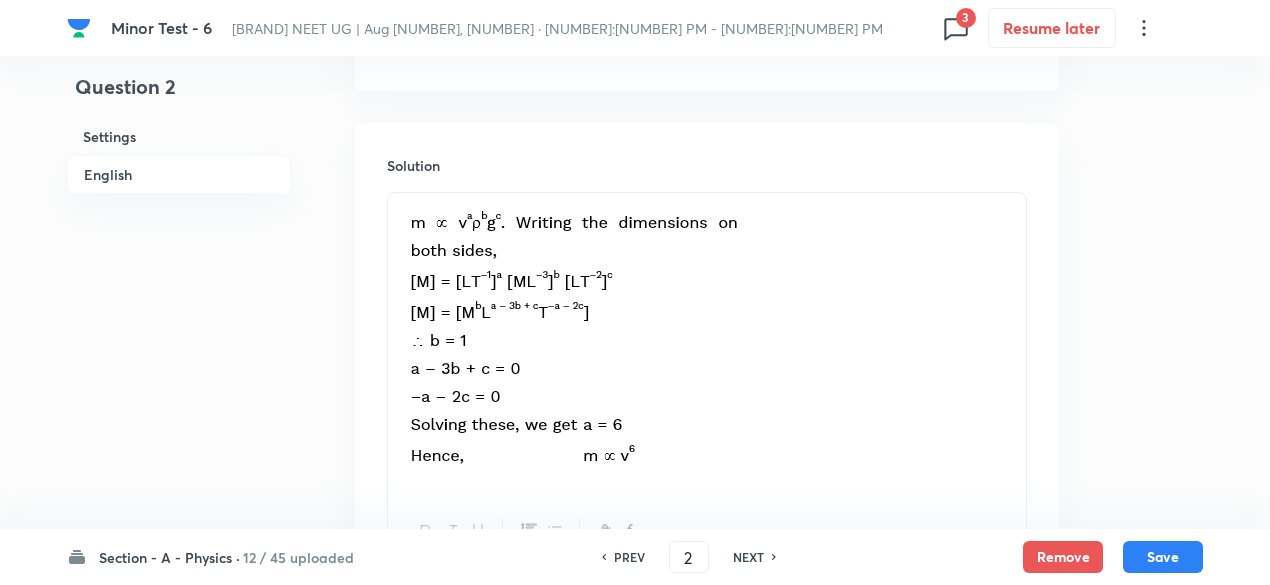 checkbox on "true" 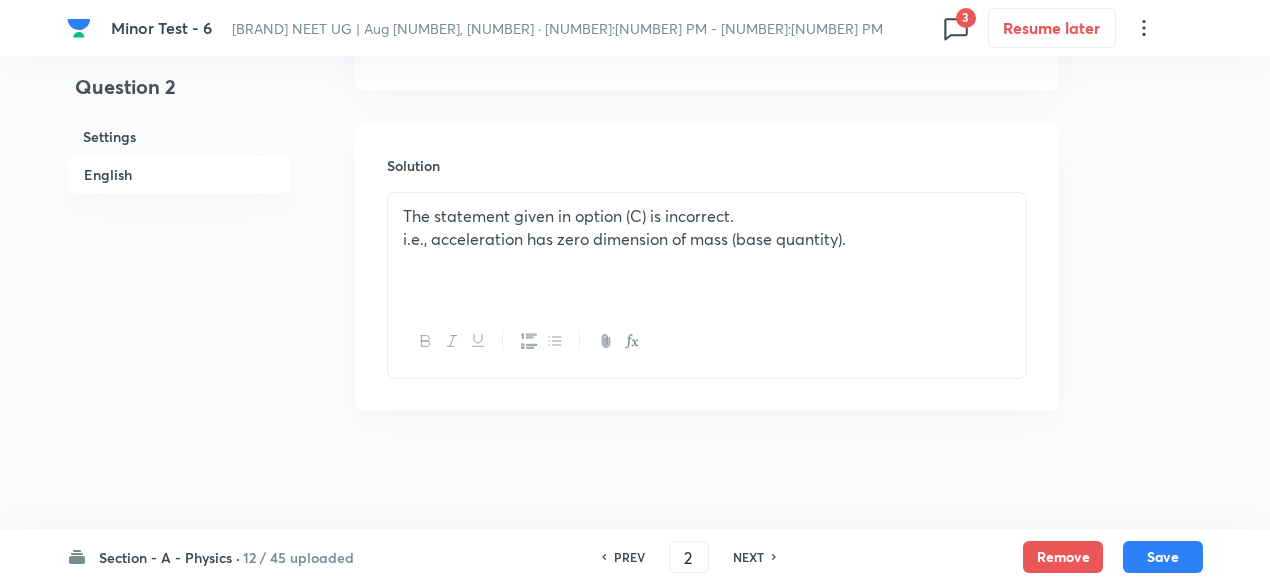 click on "NEXT" at bounding box center [748, 557] 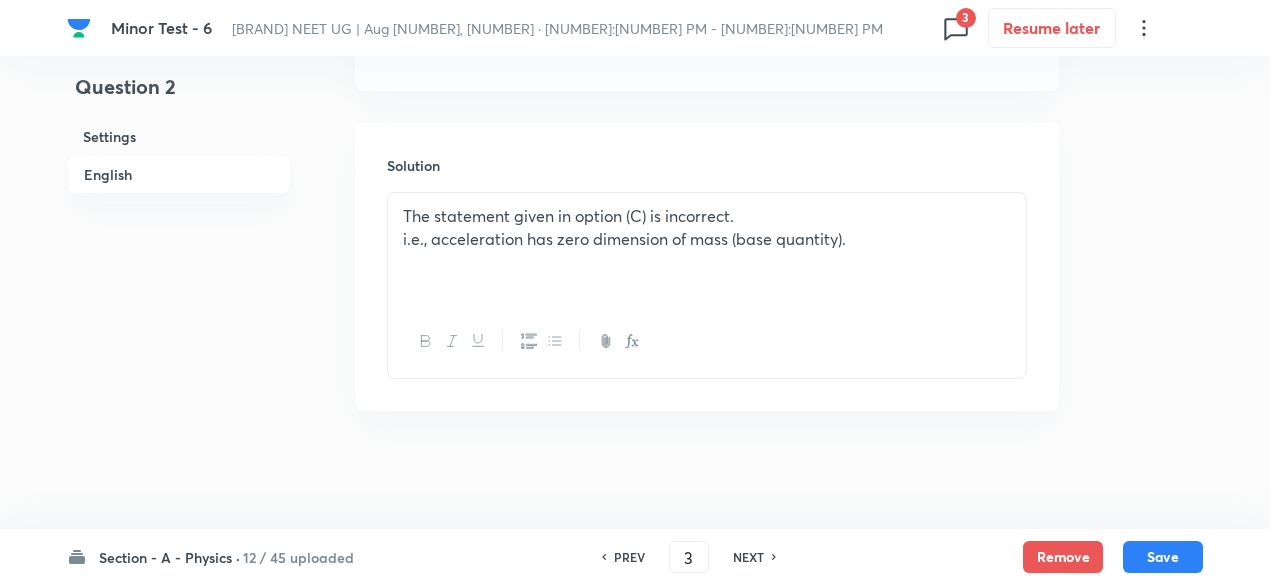 checkbox on "false" 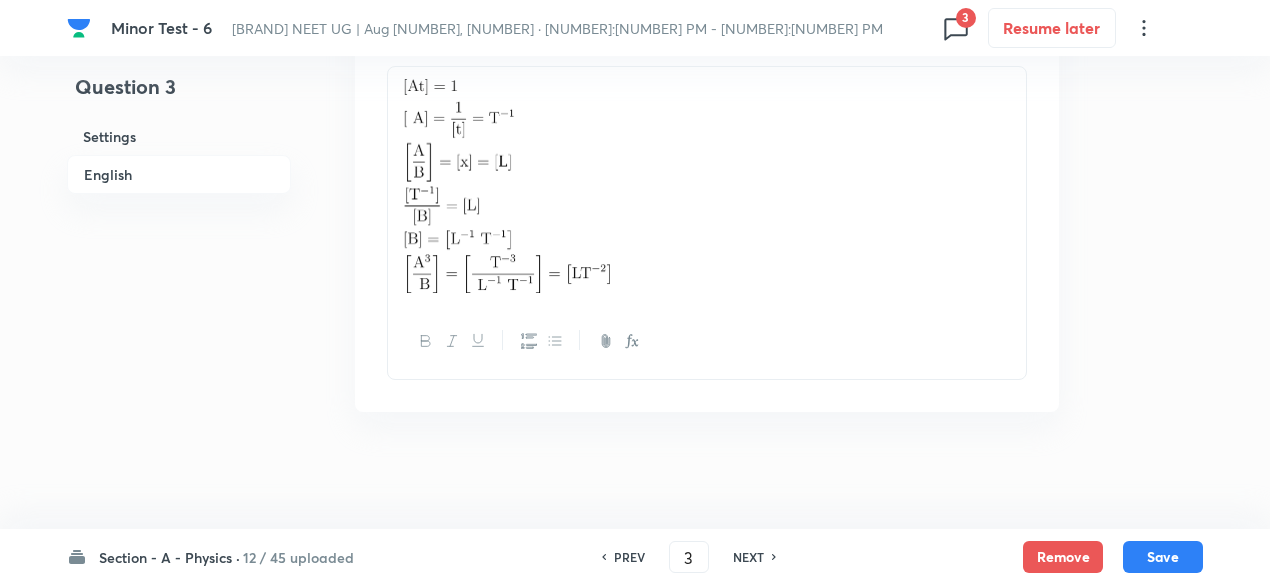 click on "NEXT" at bounding box center [748, 557] 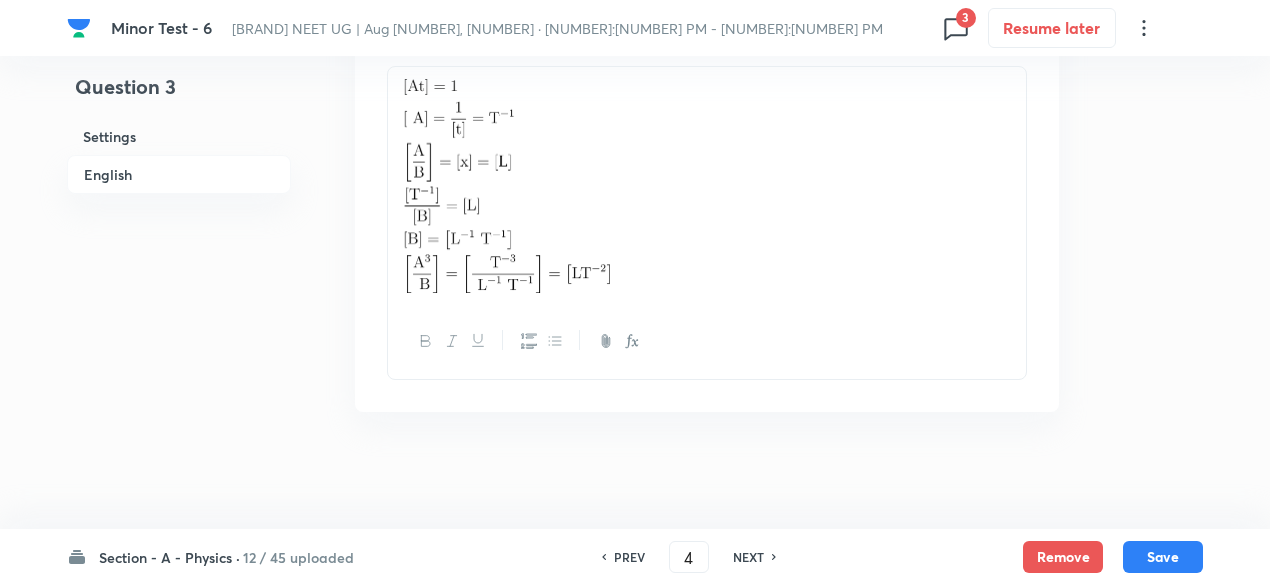 checkbox on "false" 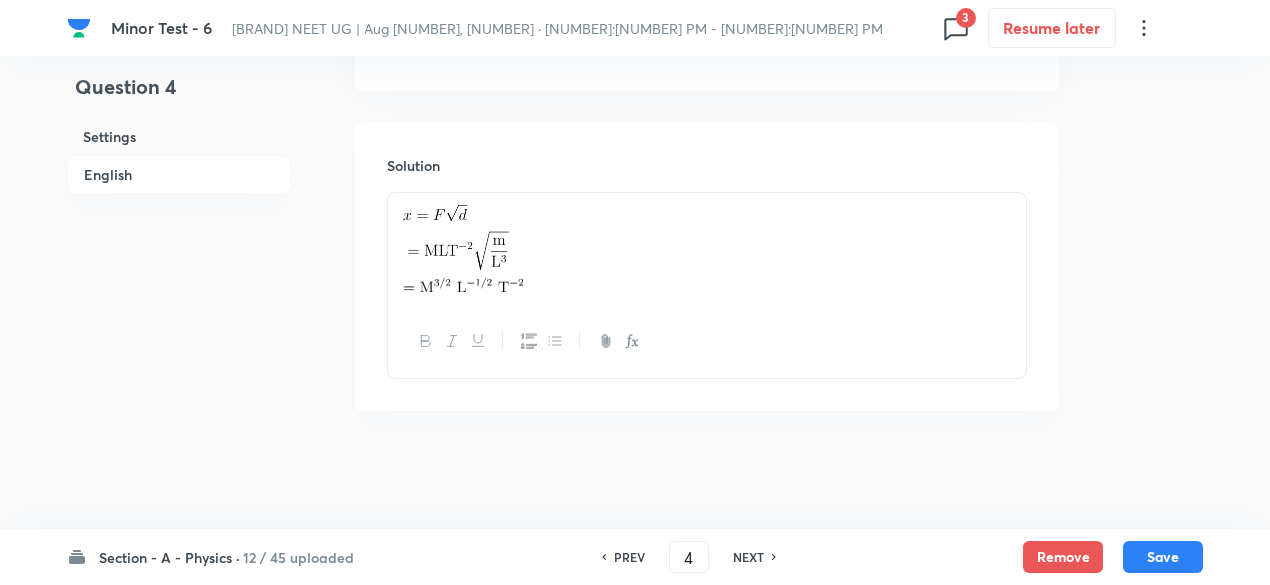 click on "NEXT" at bounding box center [748, 557] 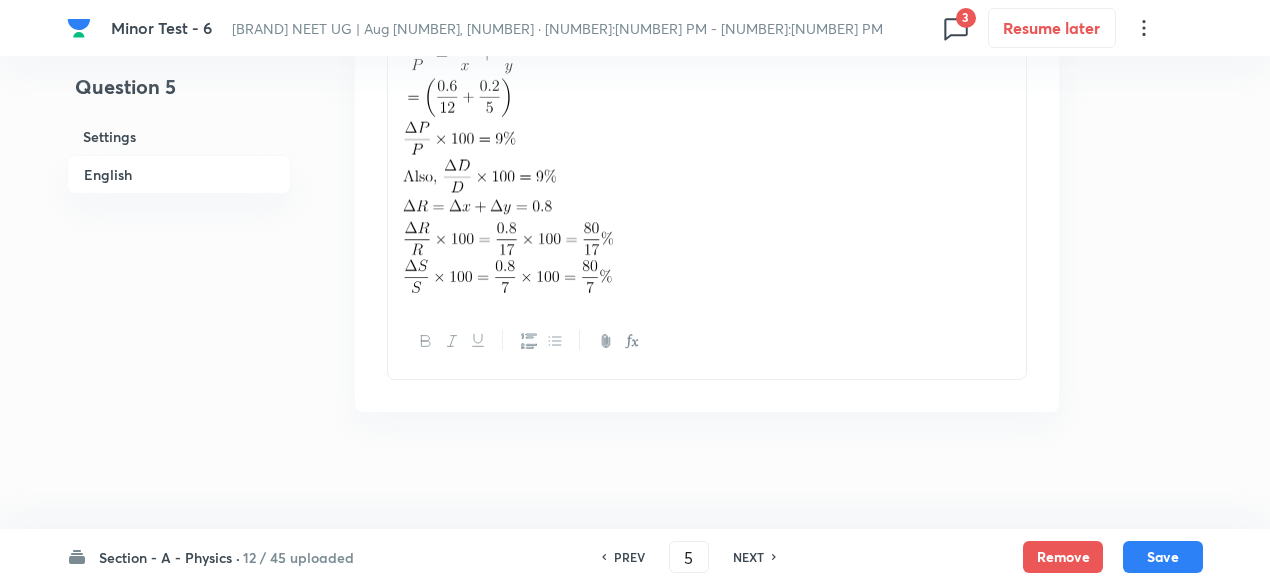 click on "NEXT" at bounding box center [748, 557] 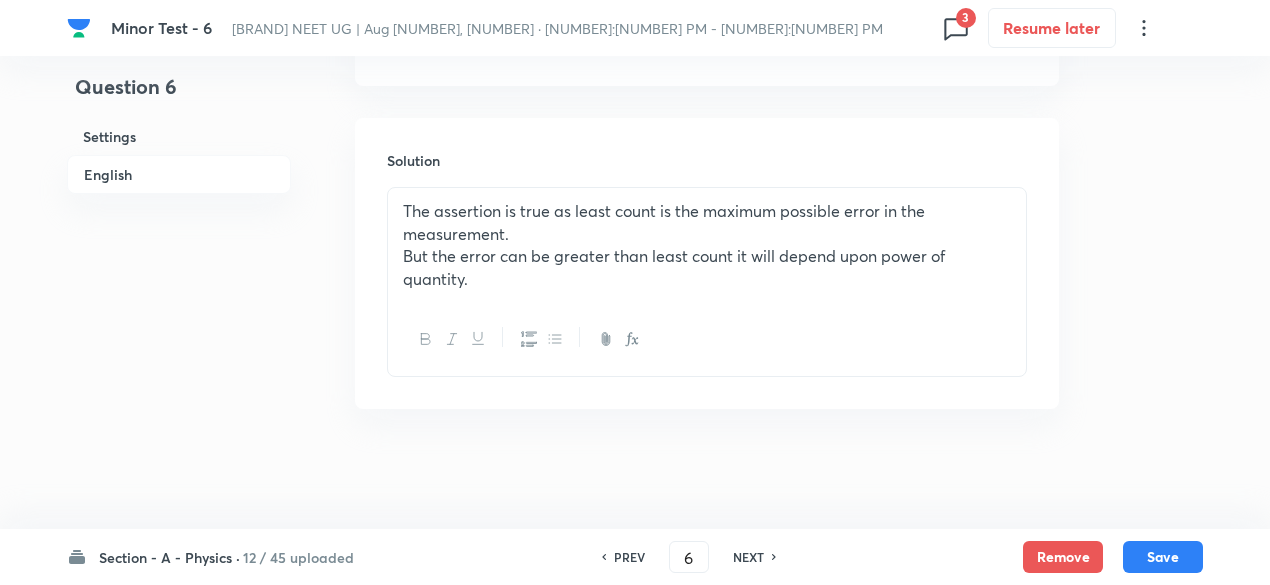 checkbox on "true" 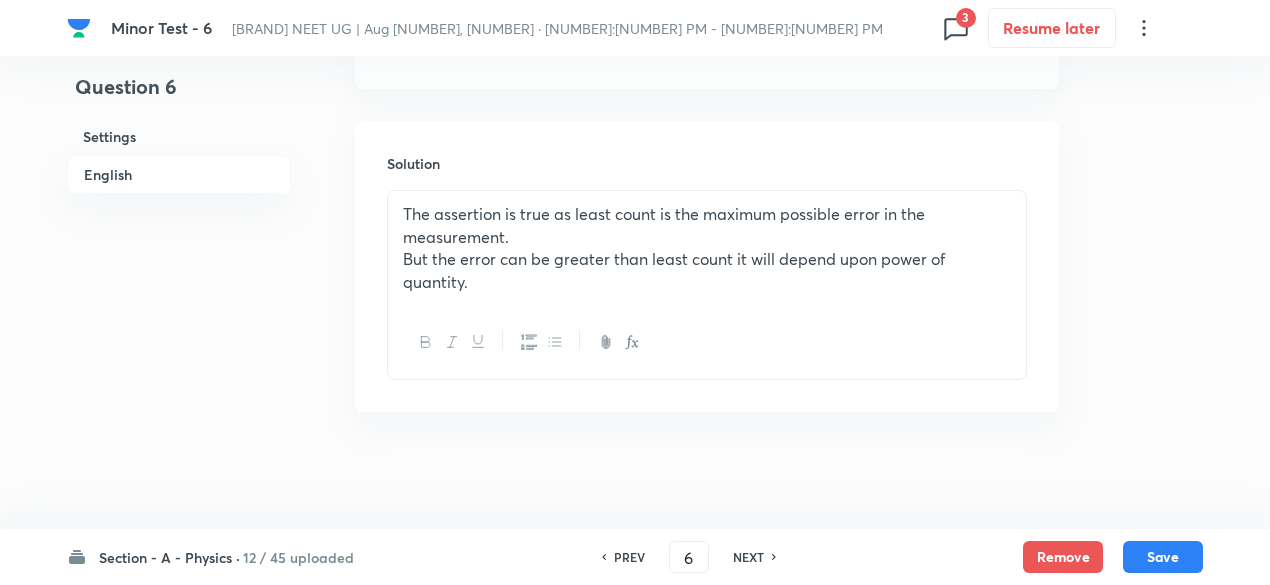 click on "NEXT" at bounding box center [748, 557] 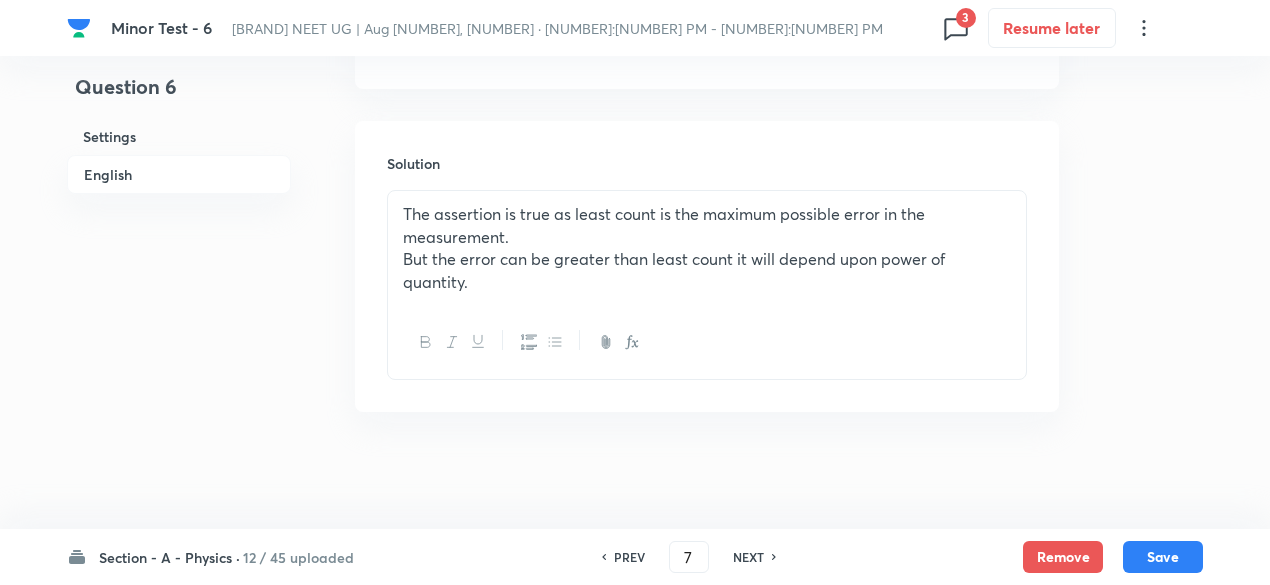 checkbox on "true" 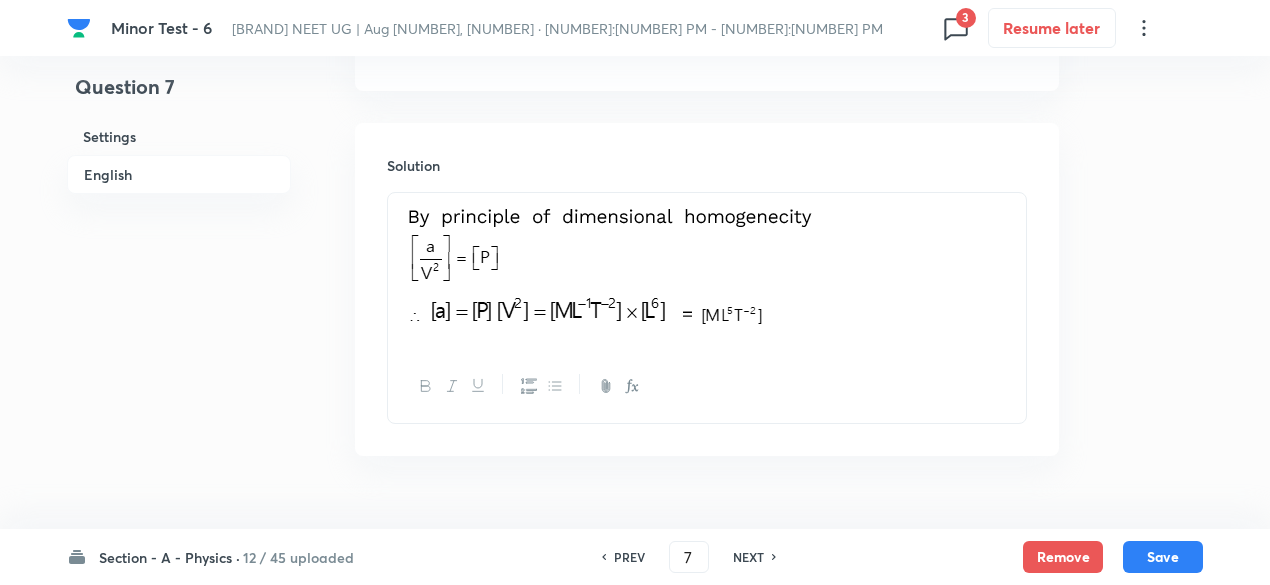 click on "NEXT" at bounding box center (748, 557) 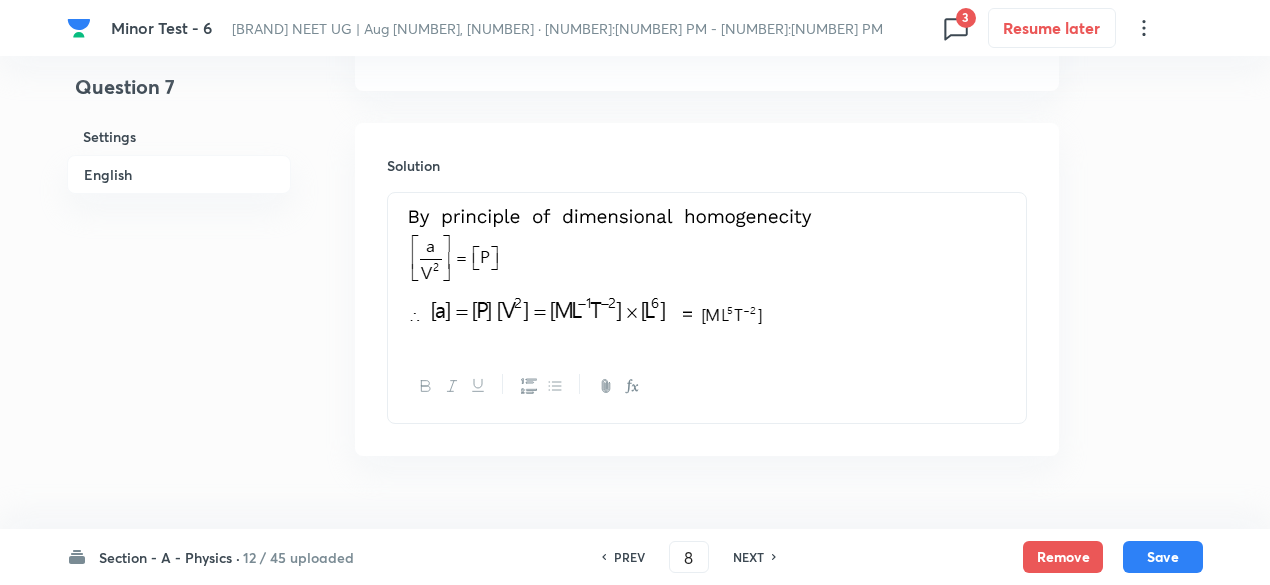 checkbox on "false" 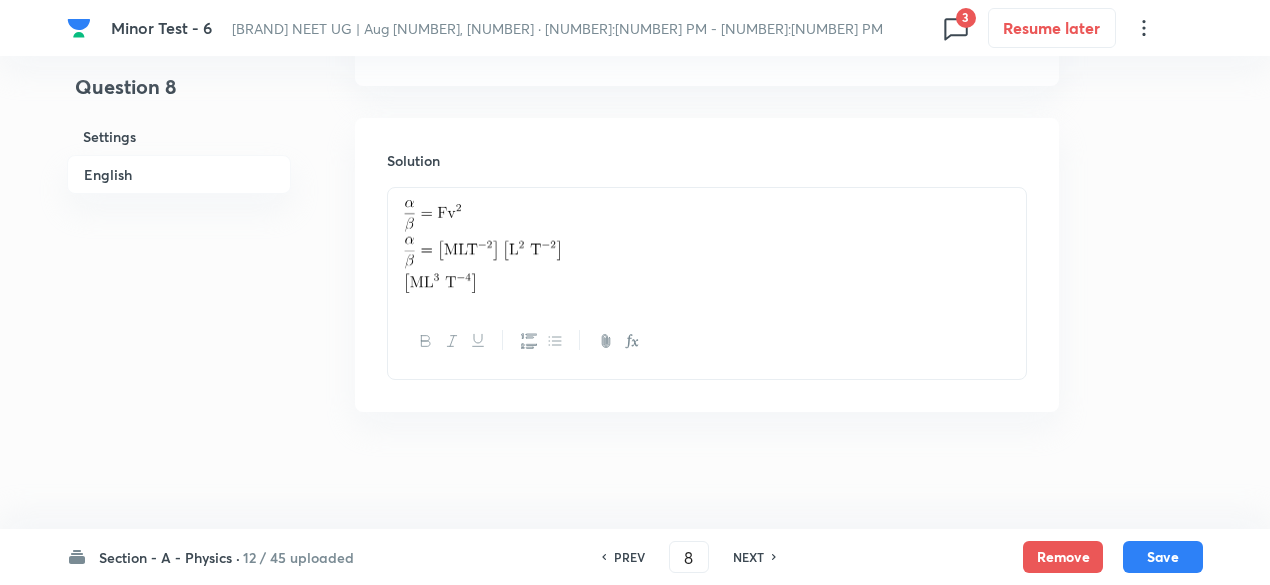 click on "NEXT" at bounding box center [748, 557] 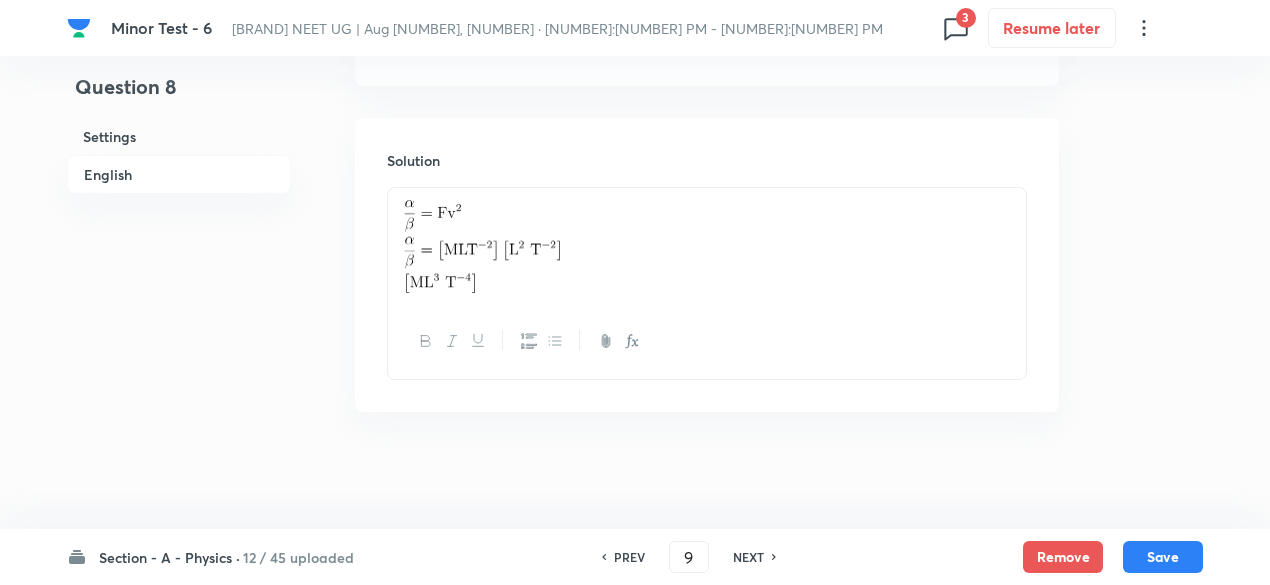 checkbox on "true" 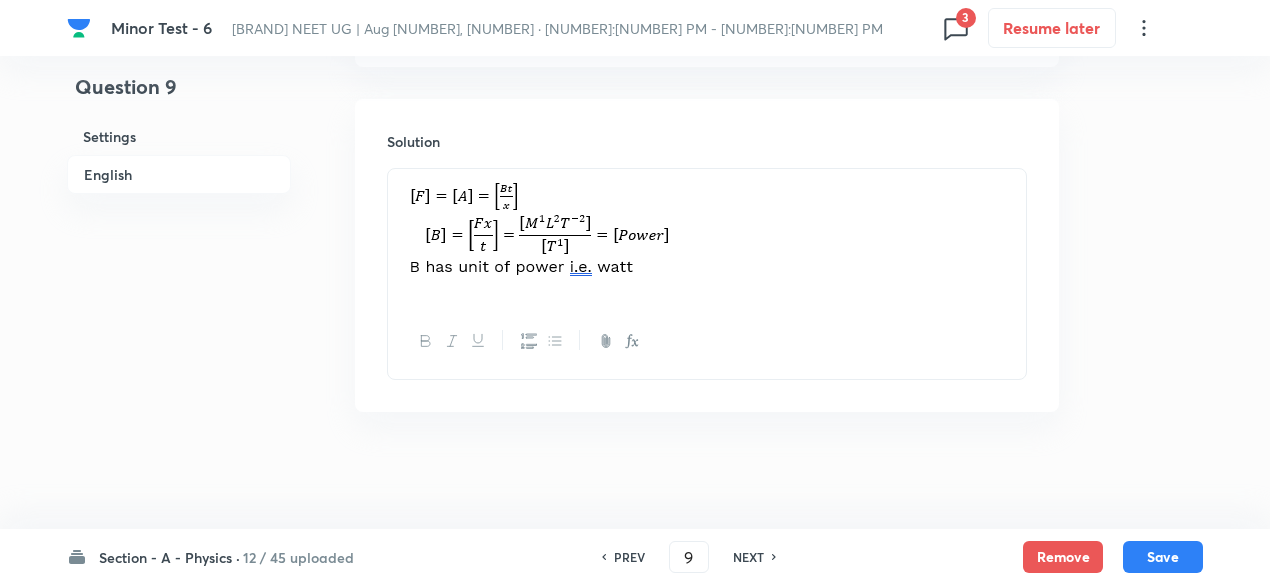 click on "NEXT" at bounding box center (748, 557) 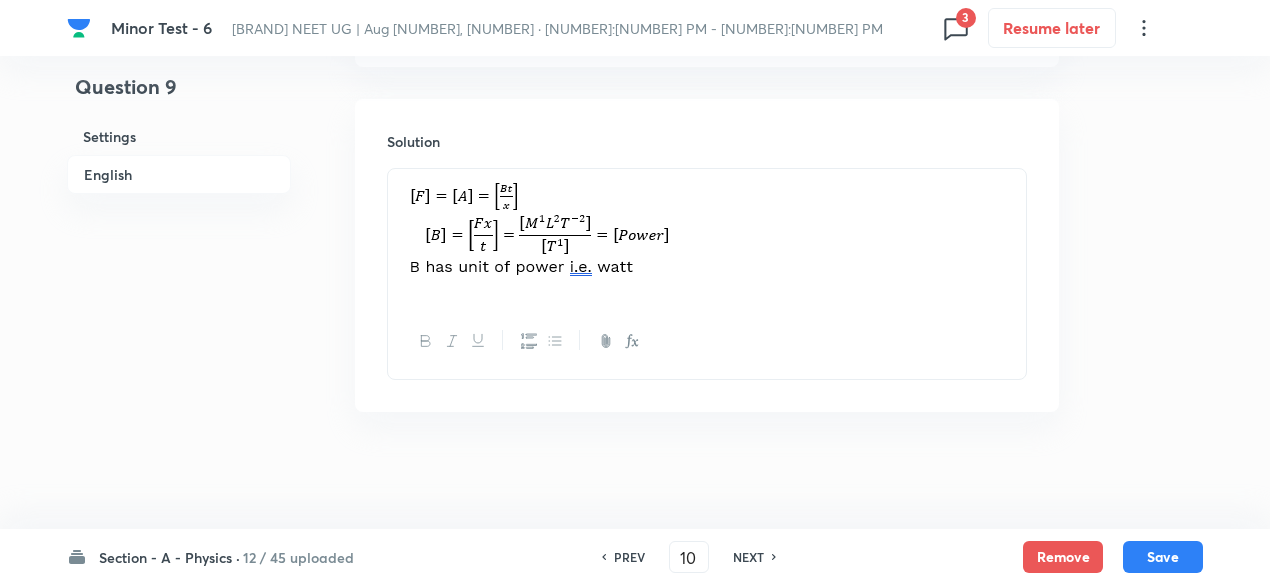checkbox on "false" 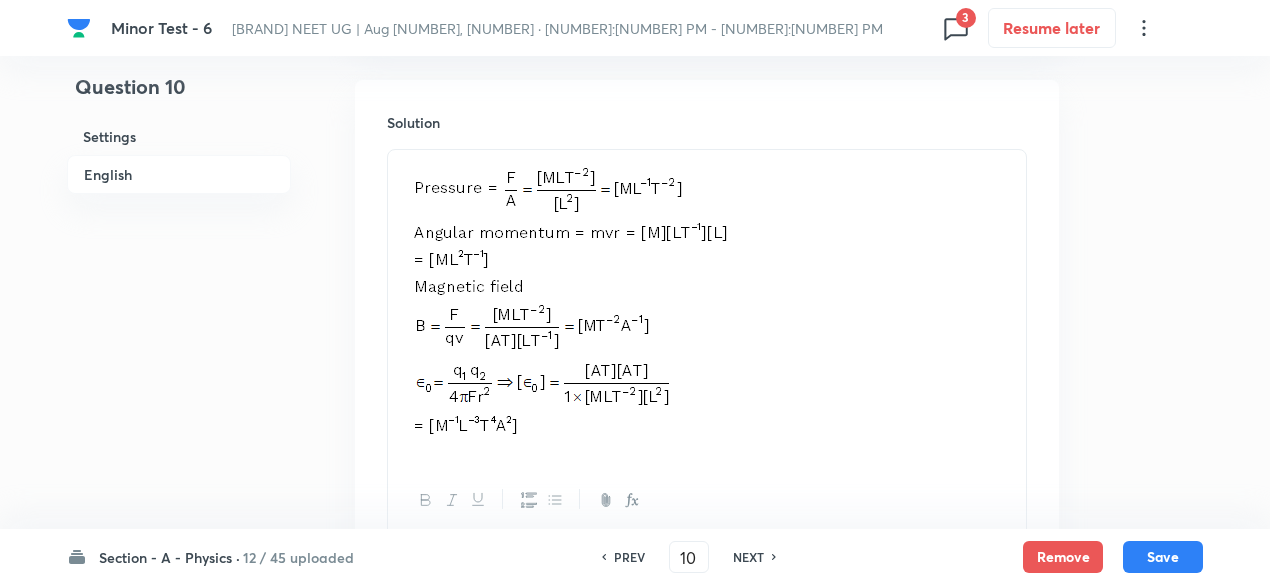 scroll, scrollTop: 2352, scrollLeft: 0, axis: vertical 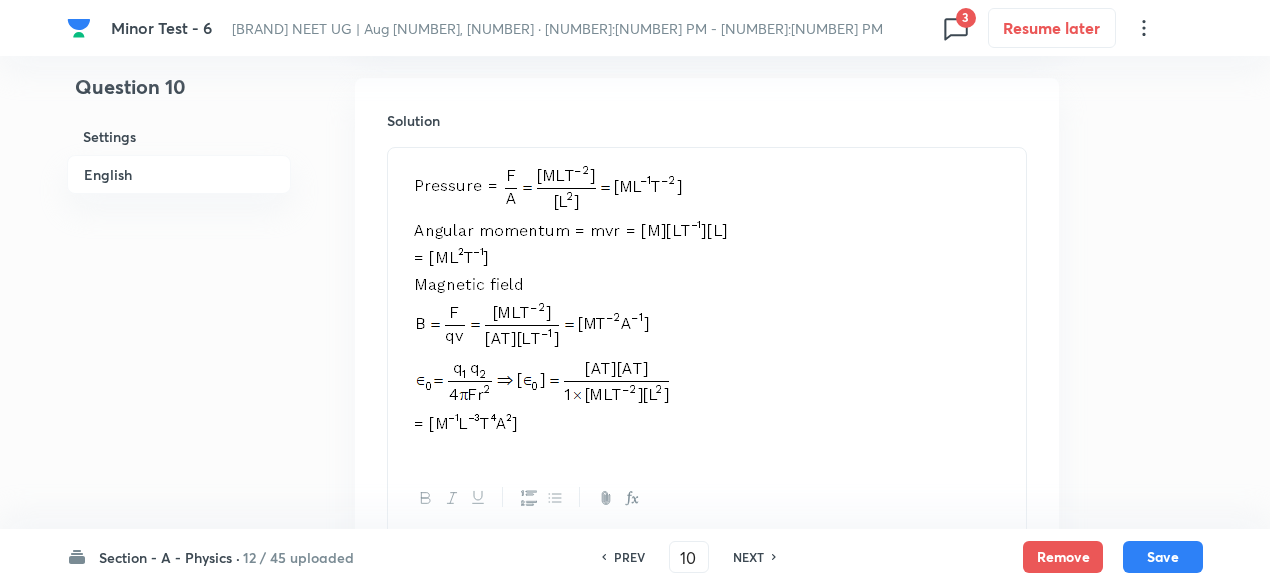 click on "NEXT" at bounding box center (748, 557) 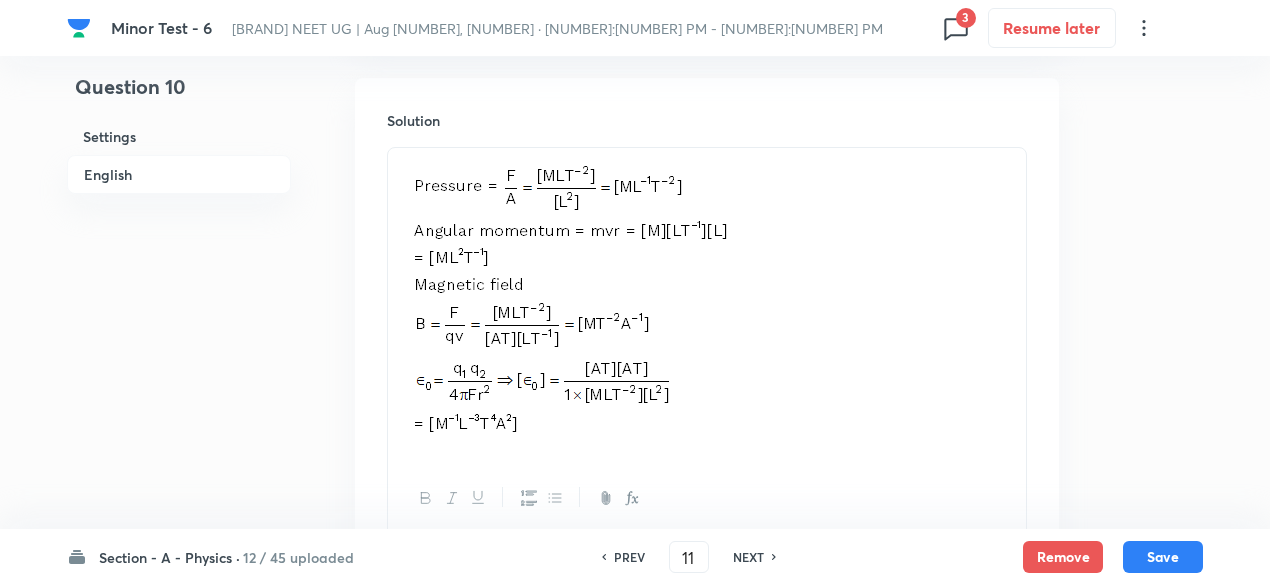 checkbox on "false" 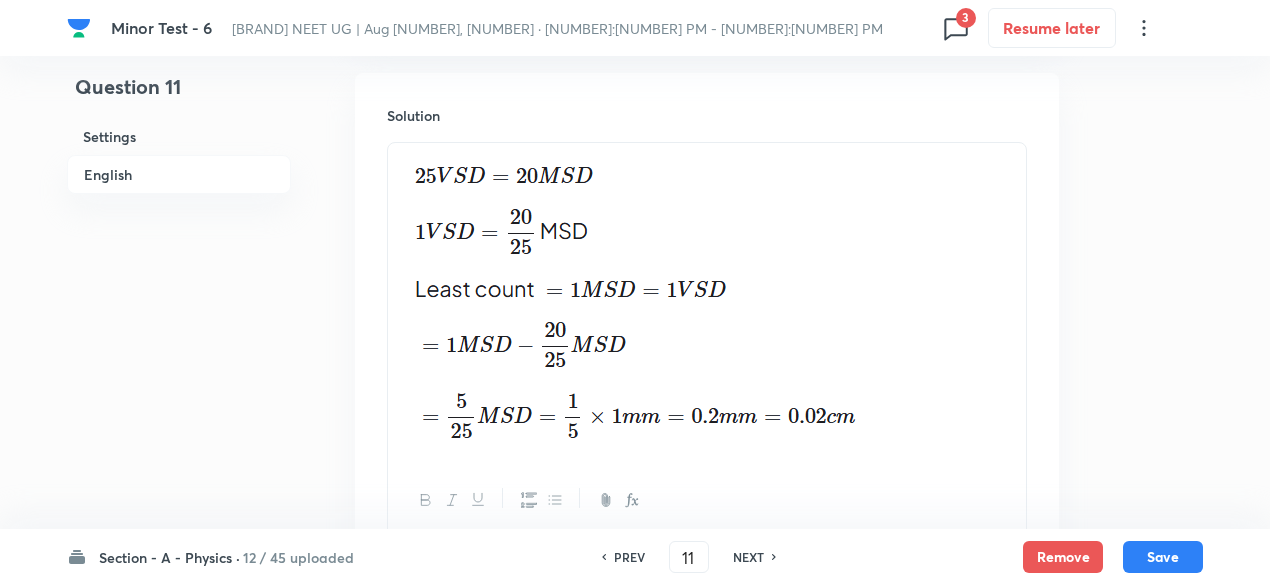click on "NEXT" at bounding box center (748, 557) 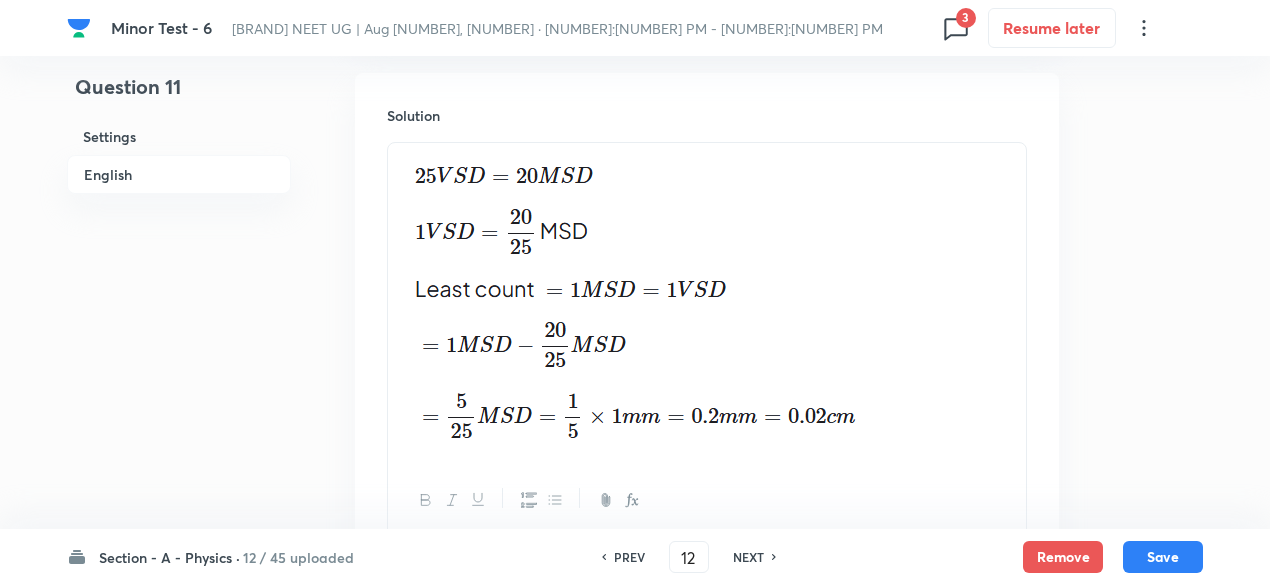 scroll, scrollTop: 2171, scrollLeft: 0, axis: vertical 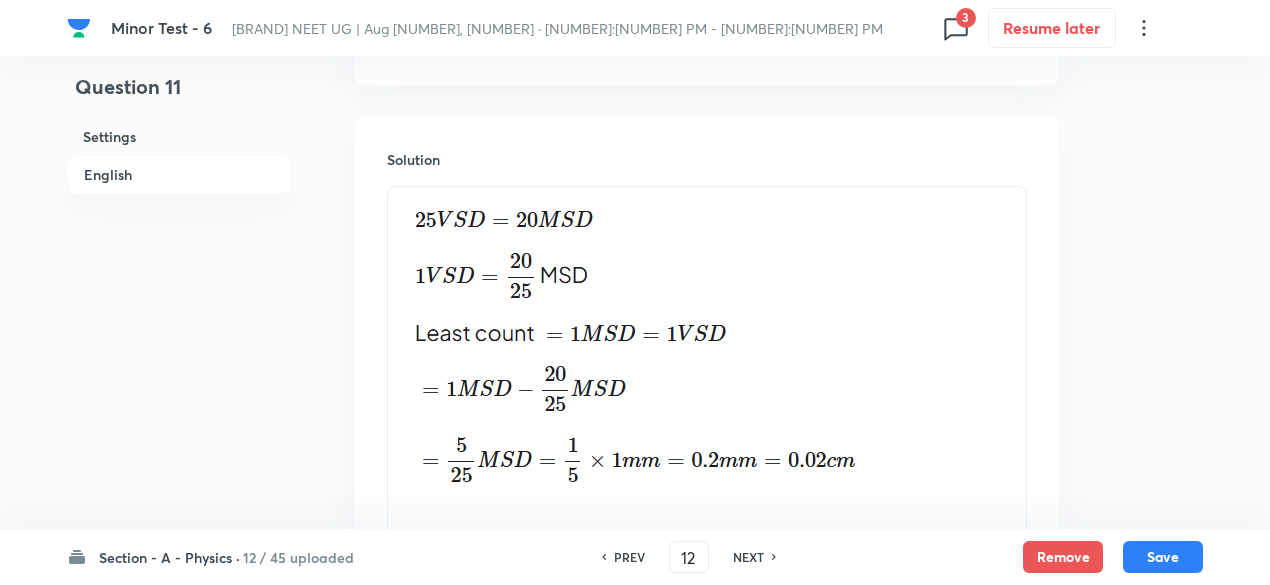 checkbox on "true" 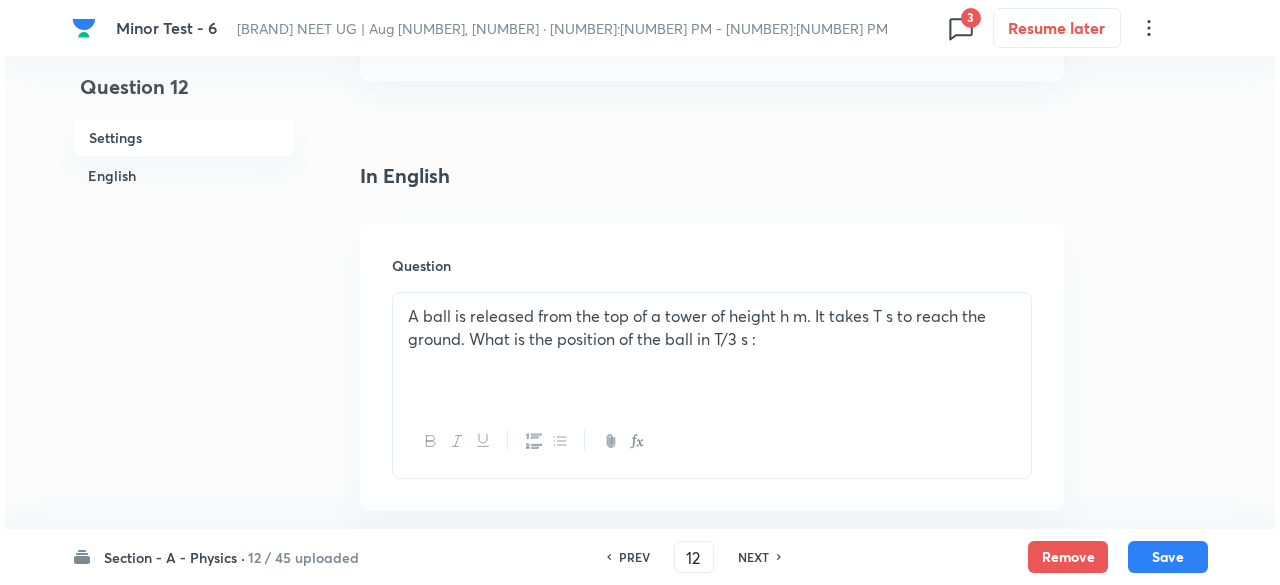 scroll, scrollTop: 0, scrollLeft: 0, axis: both 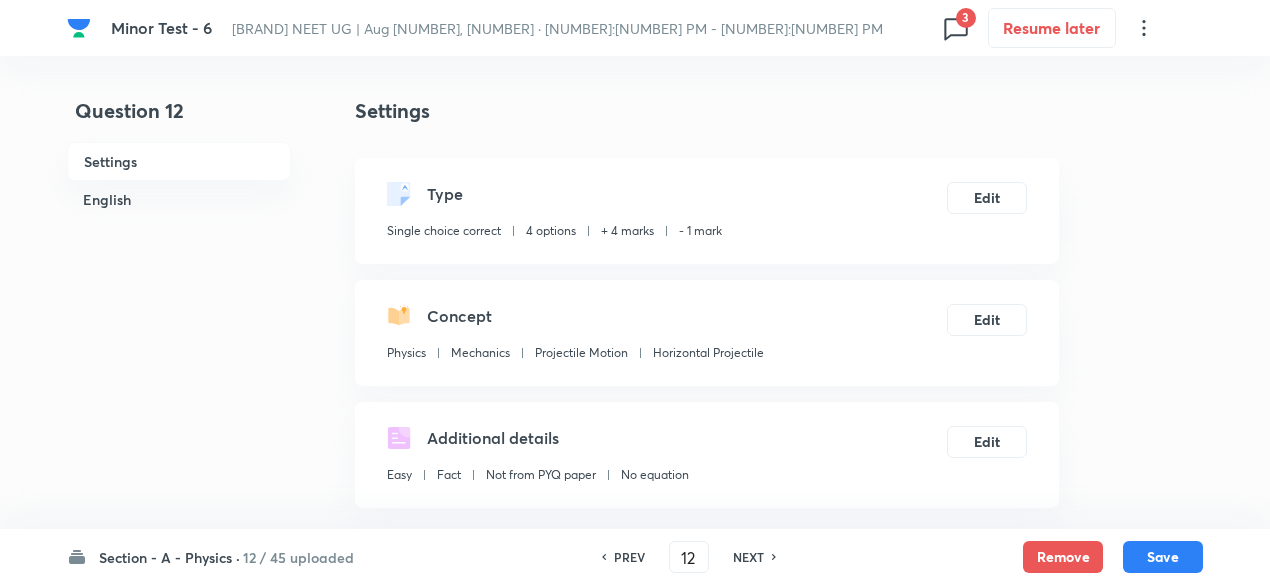 click on "NEXT" at bounding box center (748, 557) 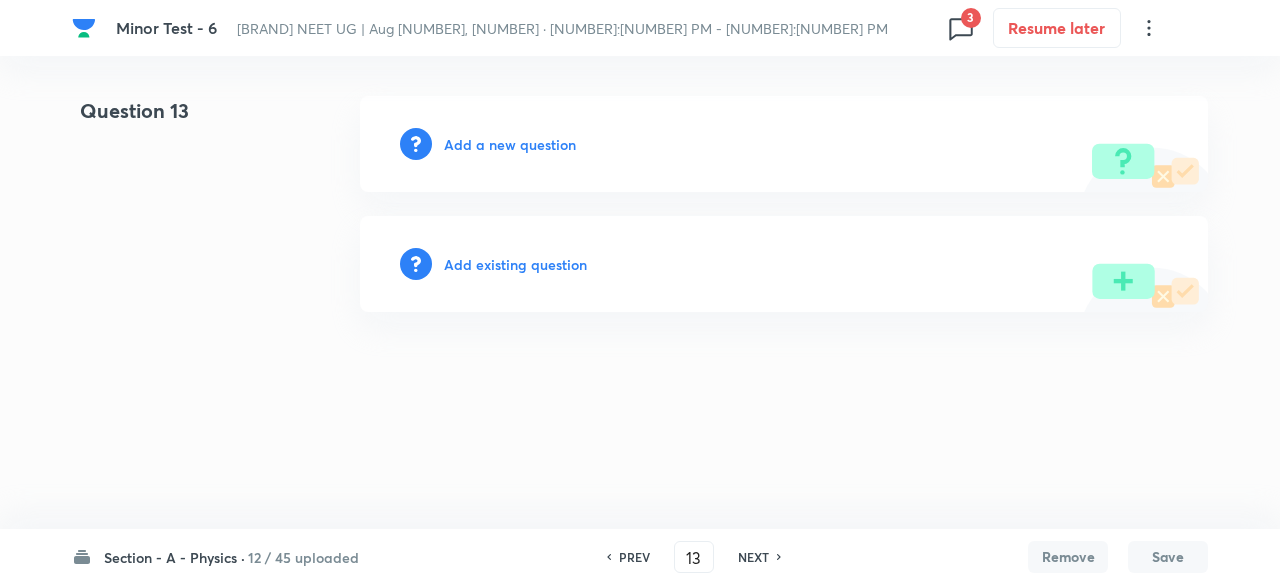 click on "Add existing question" at bounding box center [515, 264] 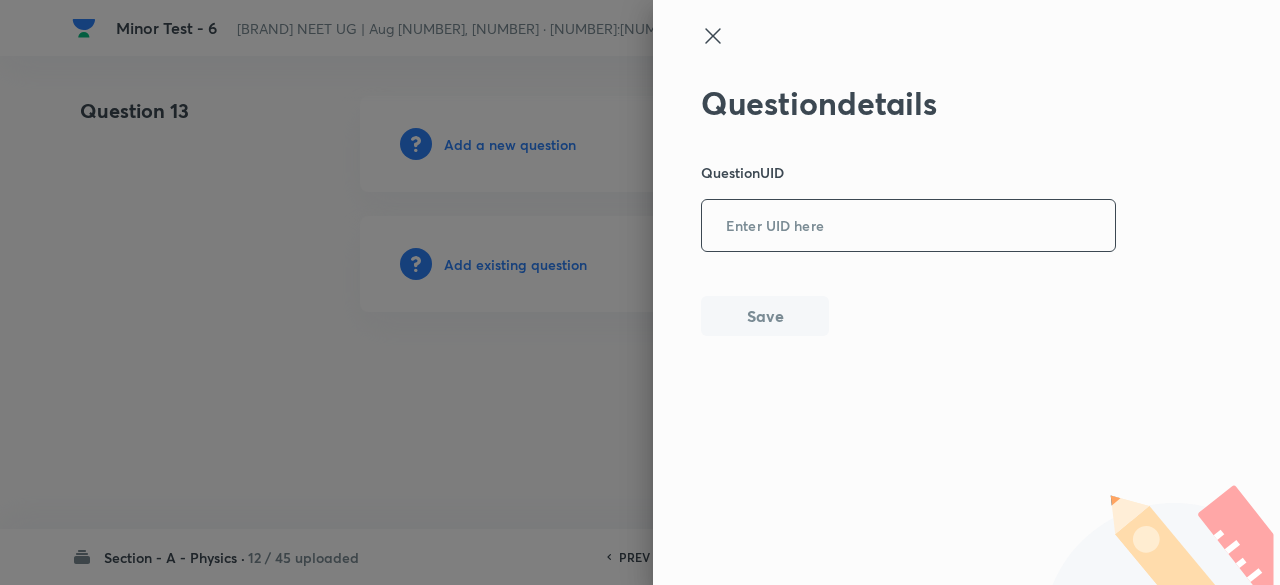 click at bounding box center [908, 226] 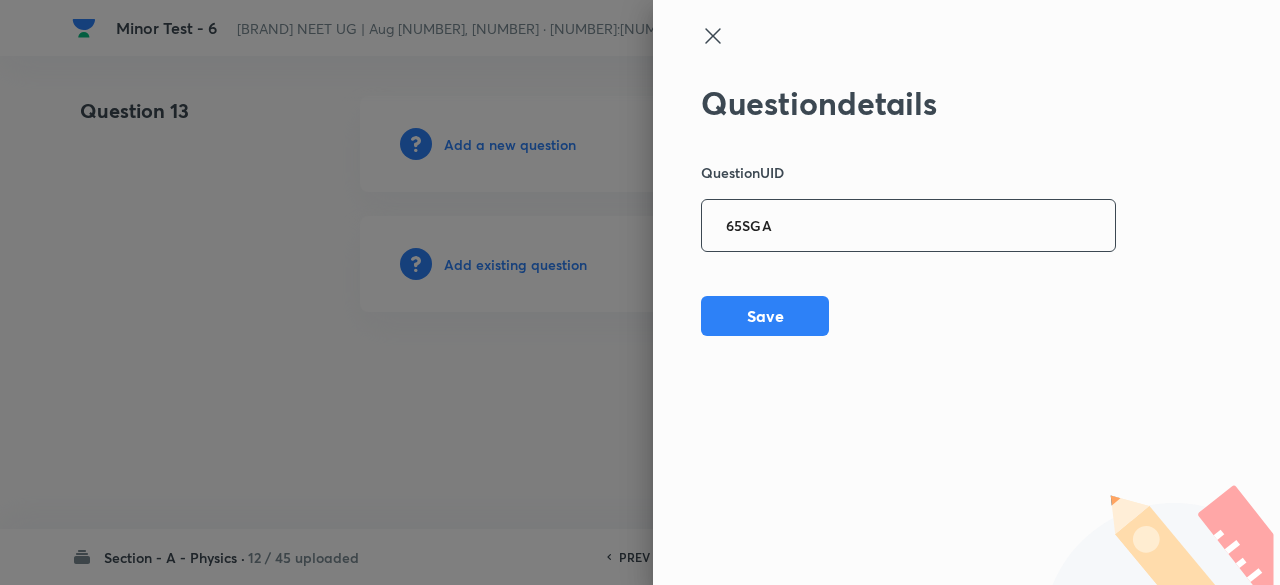 type on "65SGA" 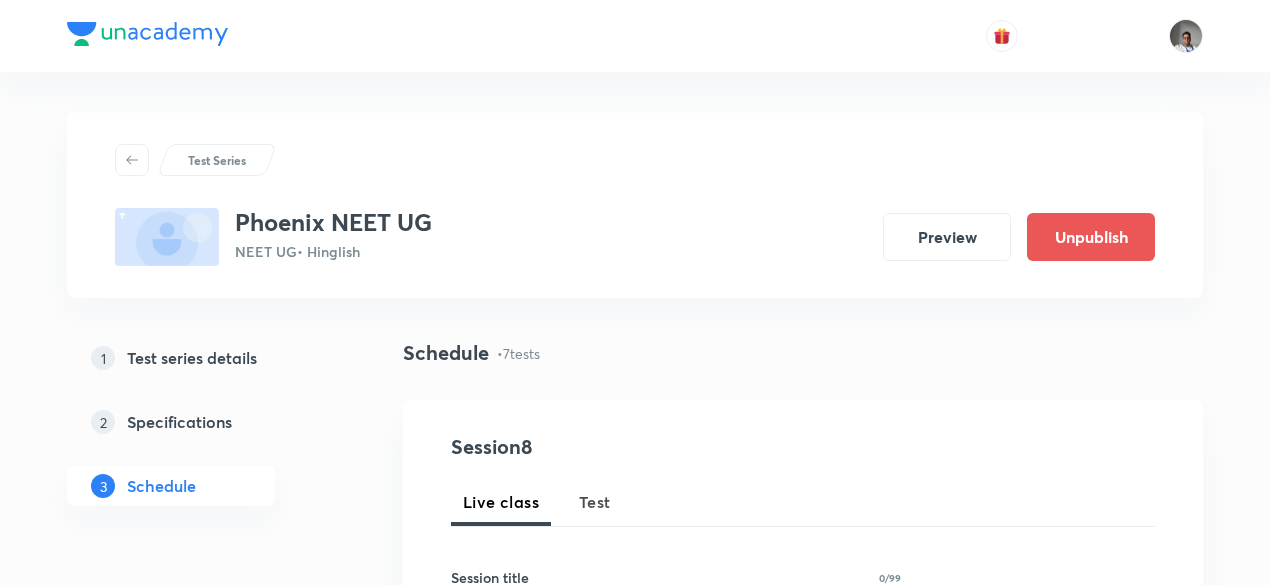 scroll, scrollTop: 2033, scrollLeft: 0, axis: vertical 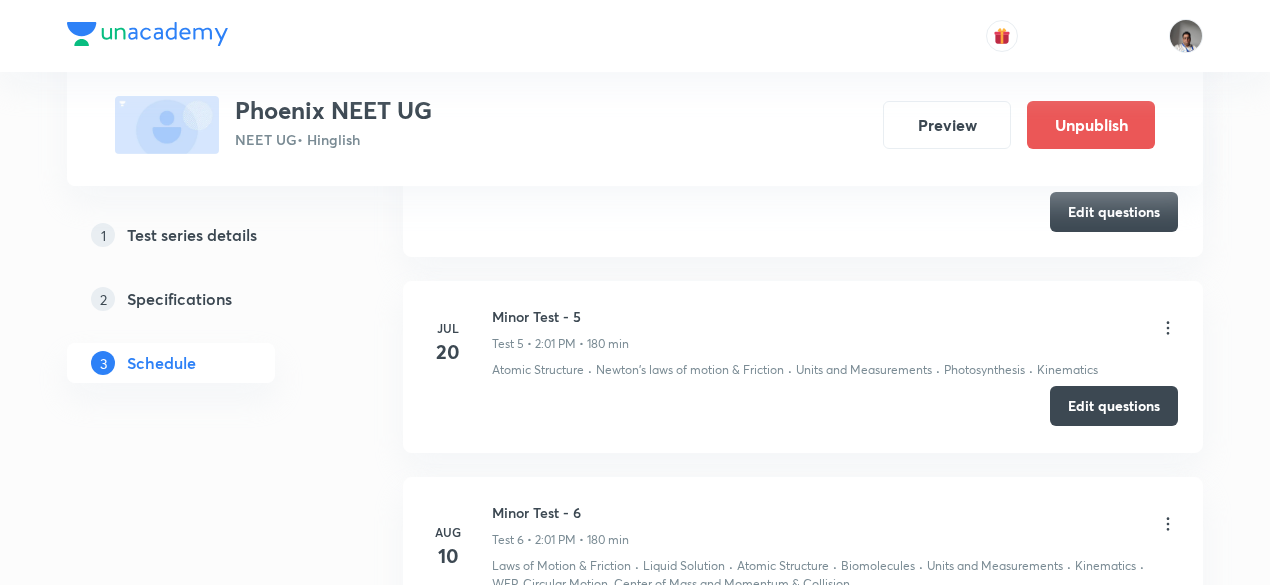 click on "Edit questions" at bounding box center [1114, 406] 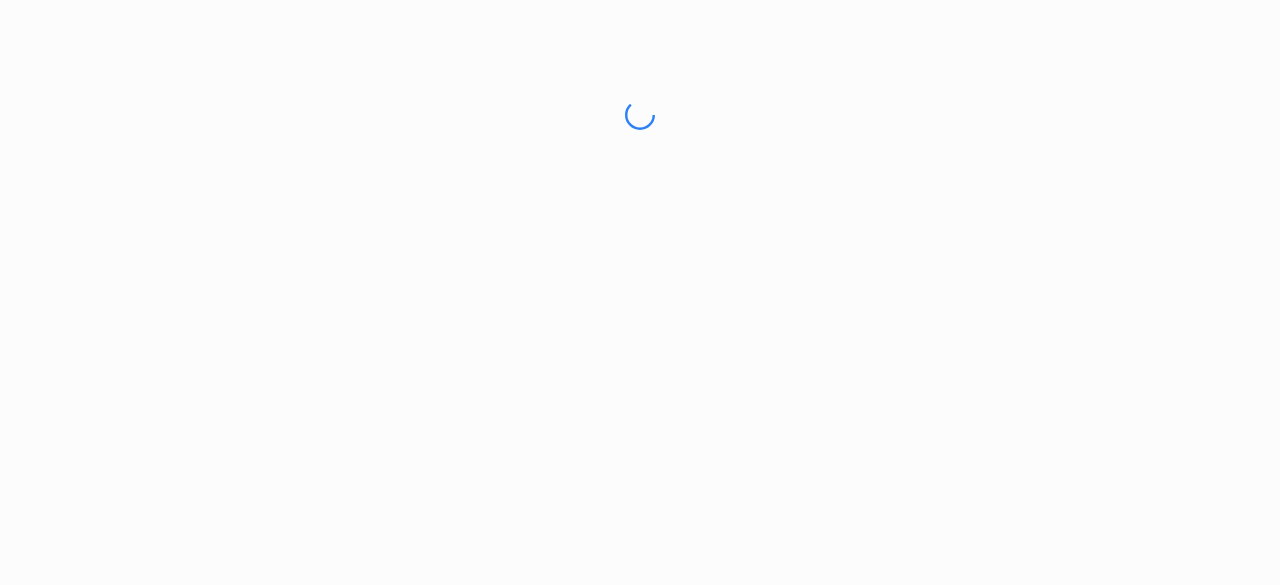 scroll, scrollTop: 0, scrollLeft: 0, axis: both 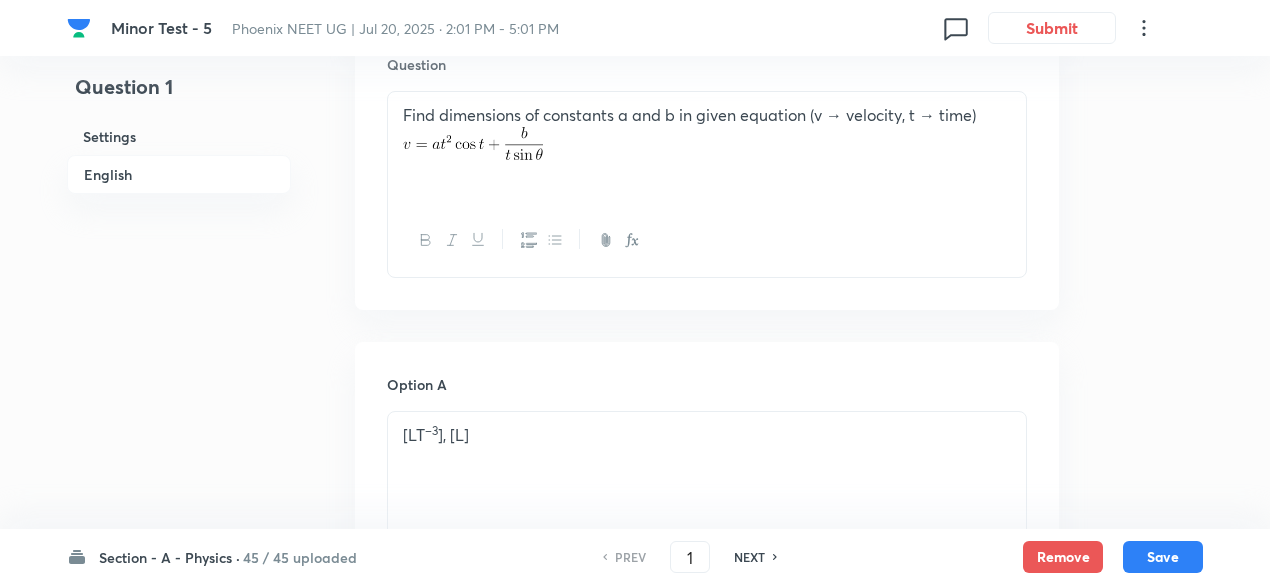 click on "NEXT" at bounding box center [749, 557] 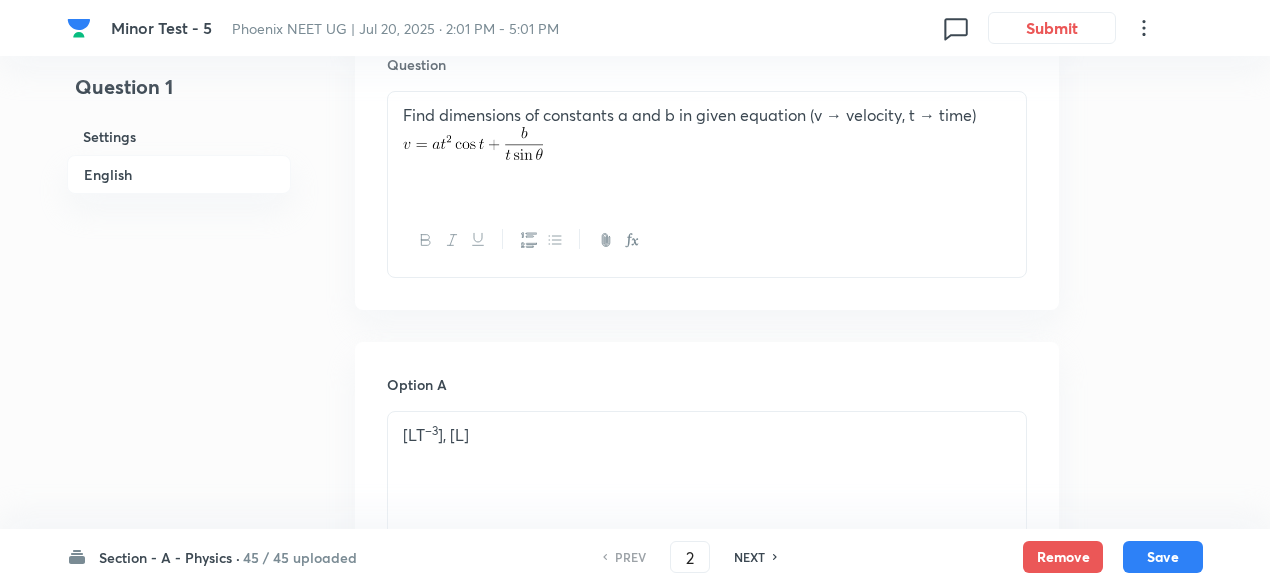 checkbox on "false" 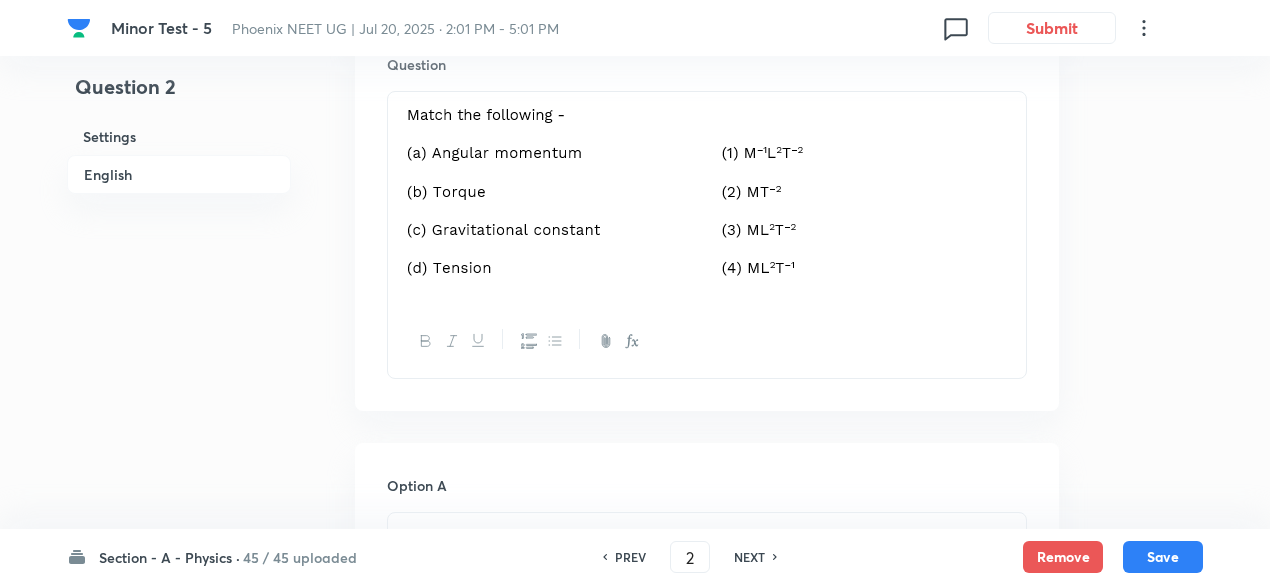 checkbox on "true" 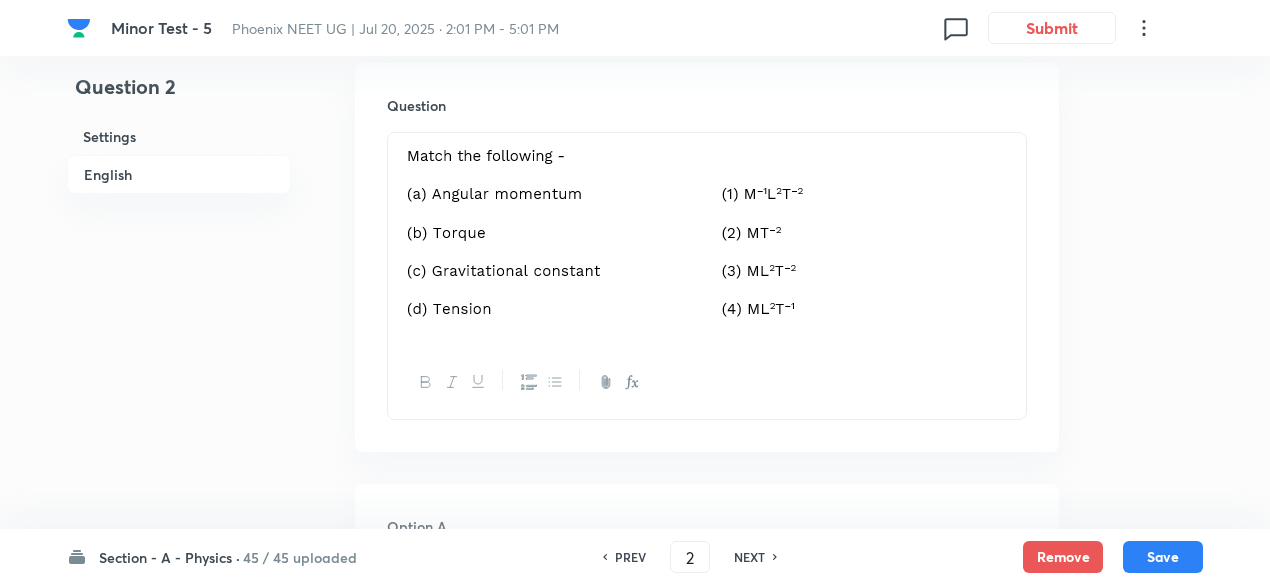 scroll, scrollTop: 591, scrollLeft: 0, axis: vertical 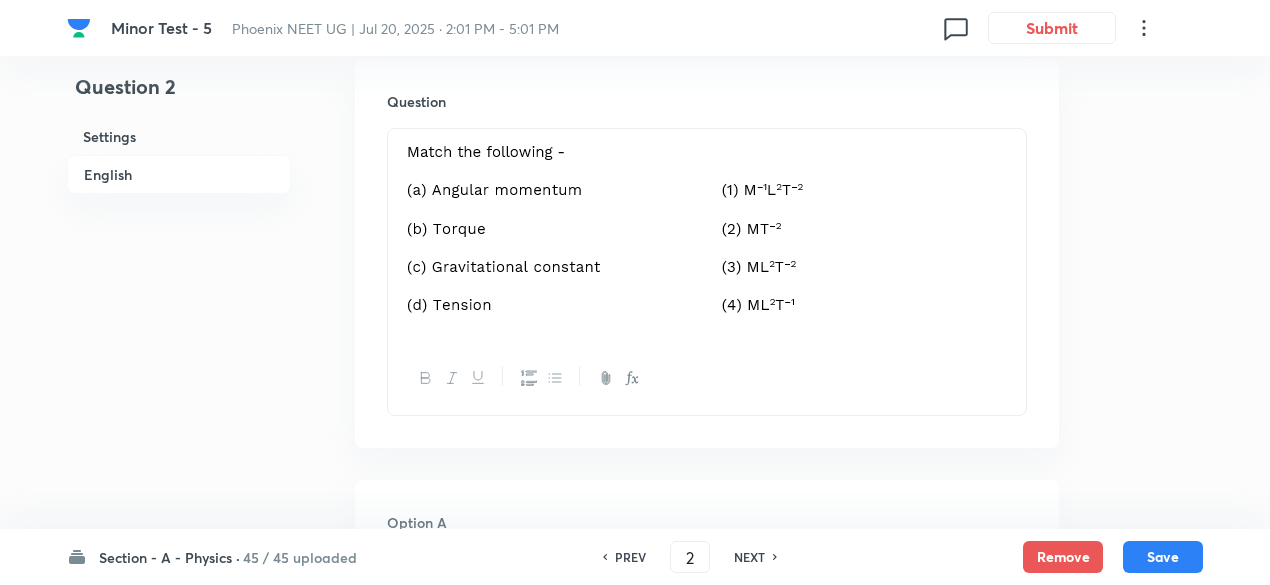 click on "NEXT" at bounding box center [749, 557] 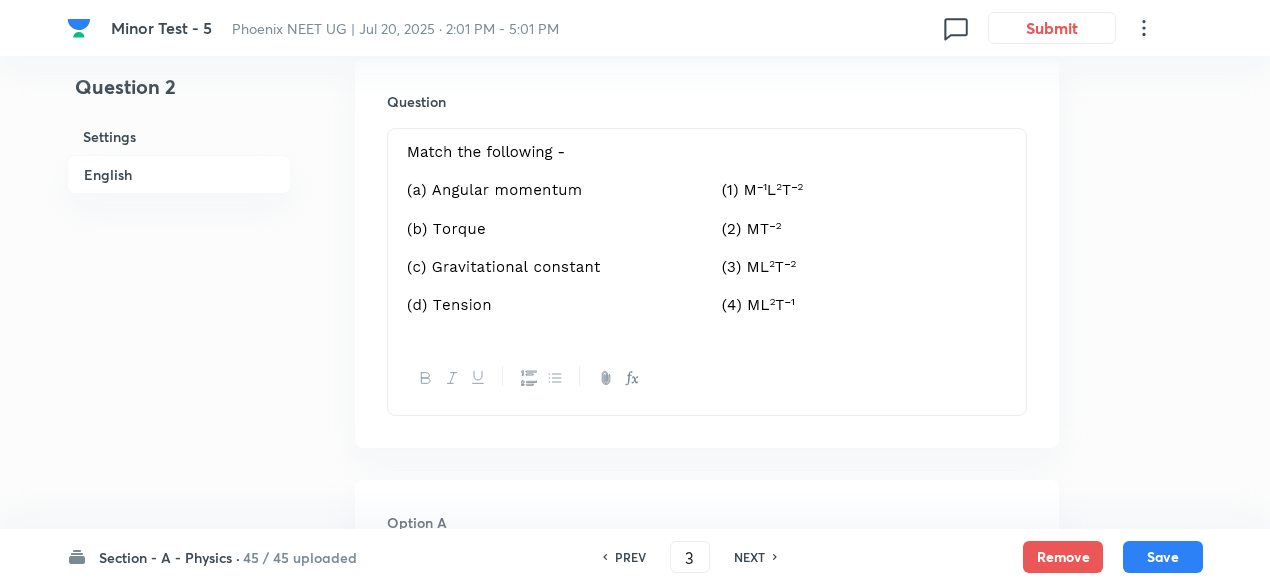 checkbox on "false" 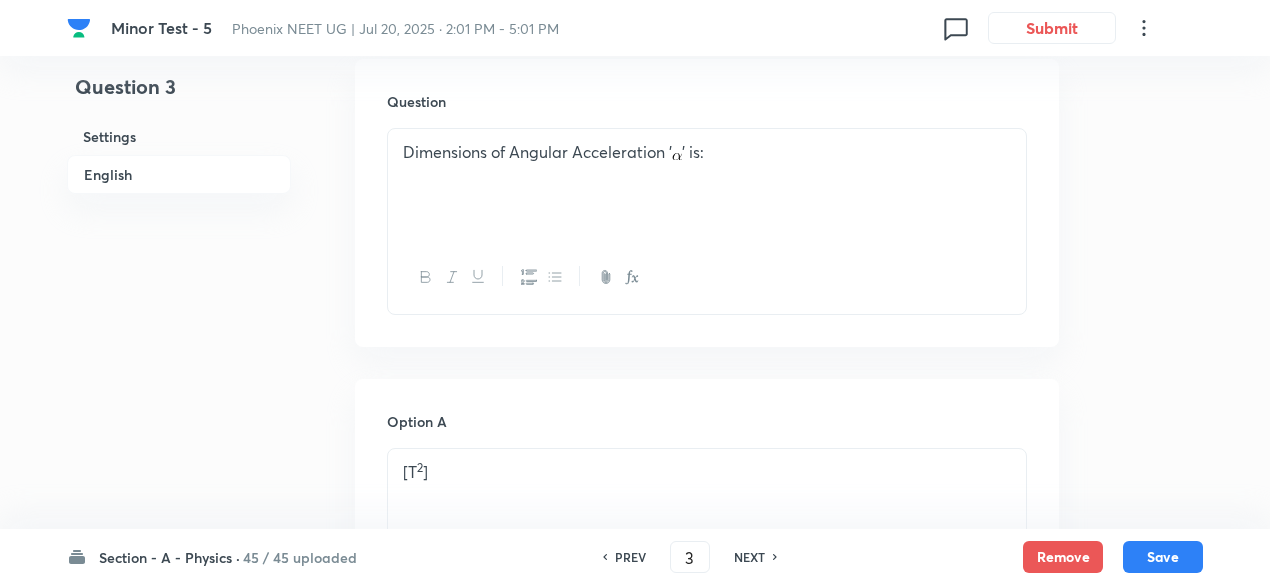 click on "NEXT" at bounding box center [749, 557] 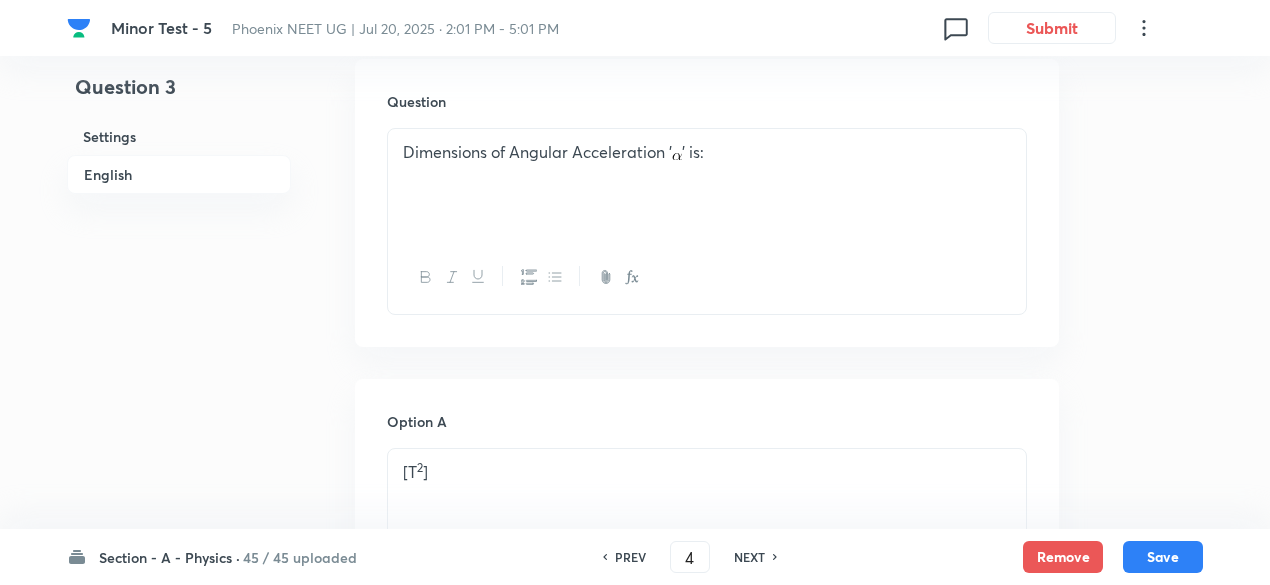 checkbox on "false" 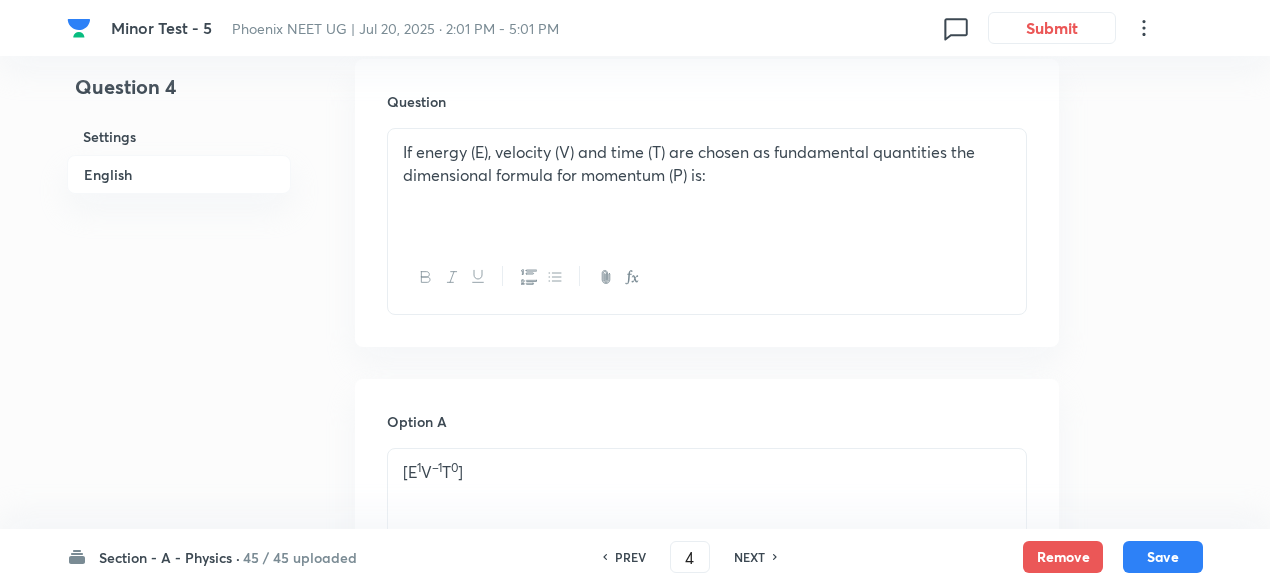 click on "NEXT" at bounding box center [749, 557] 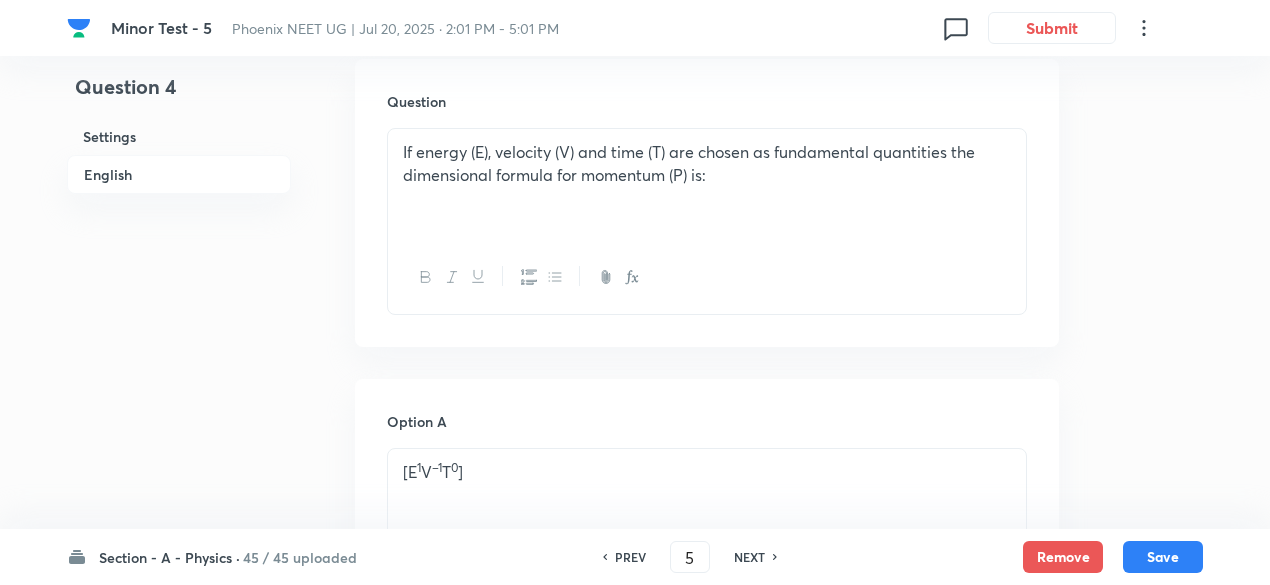 checkbox on "false" 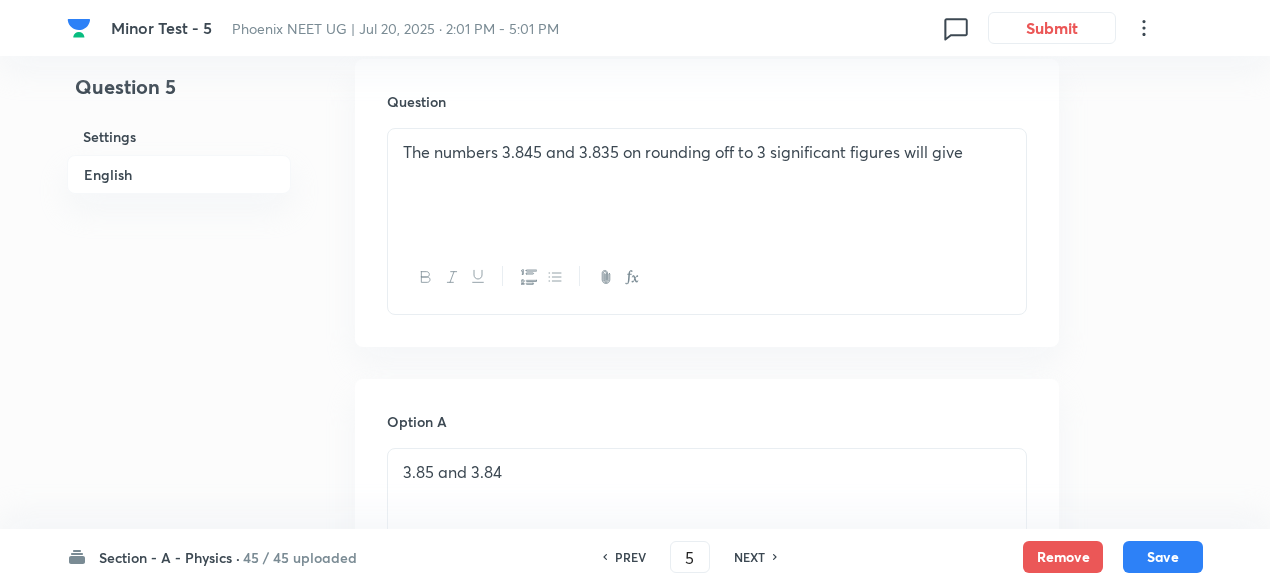 click on "NEXT" at bounding box center (749, 557) 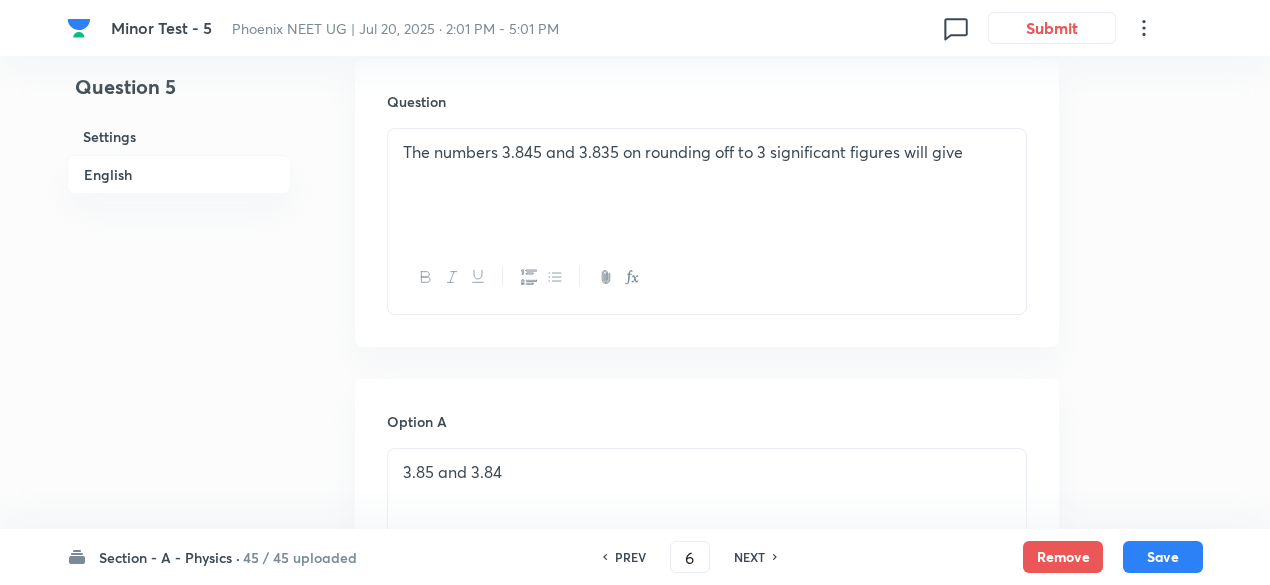 checkbox on "true" 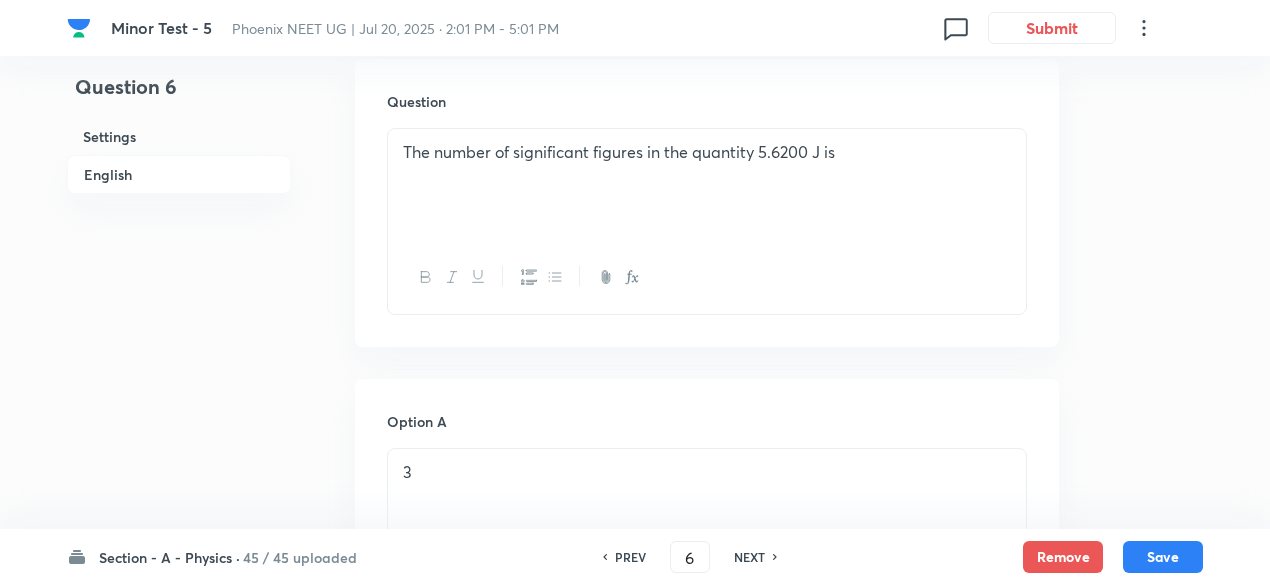 click on "NEXT" at bounding box center [749, 557] 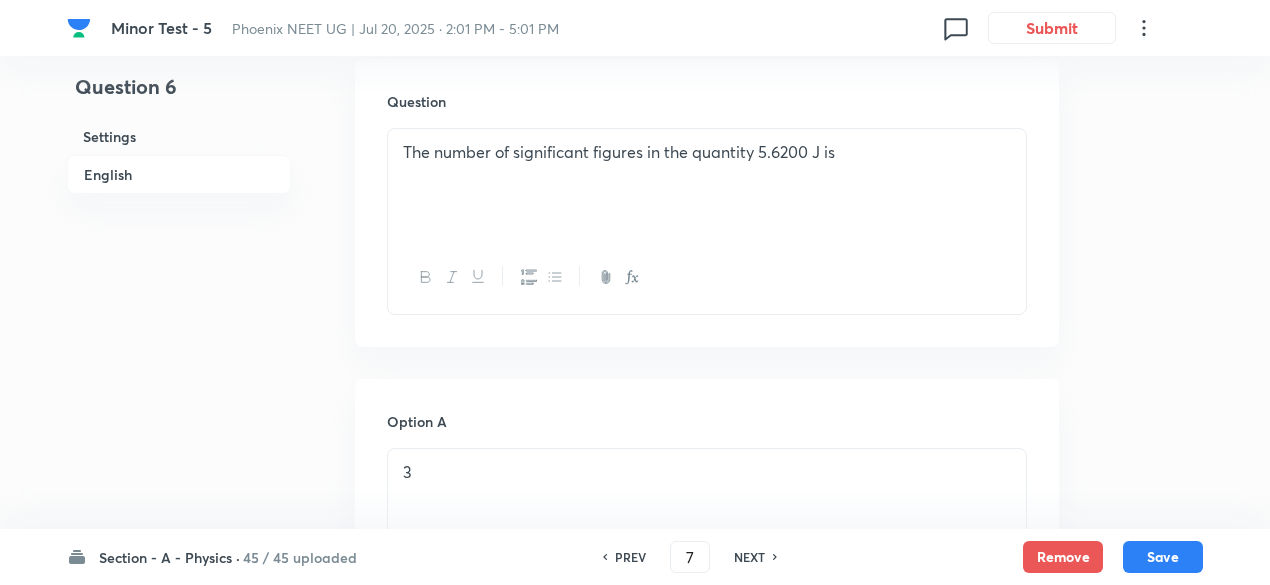 checkbox on "false" 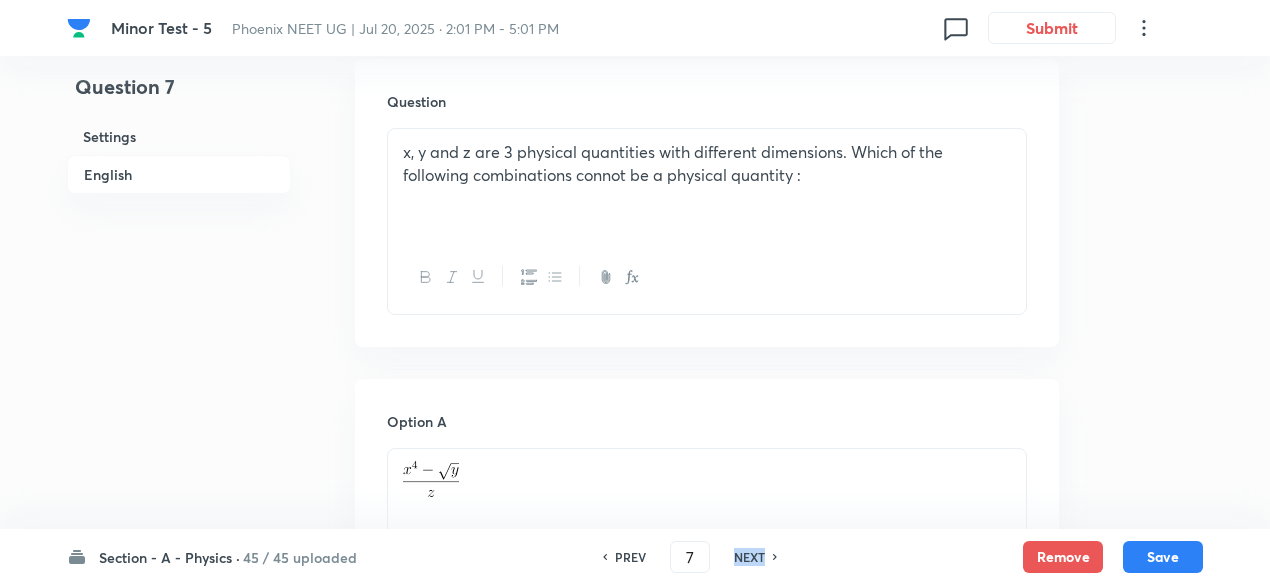 click on "NEXT" at bounding box center [749, 557] 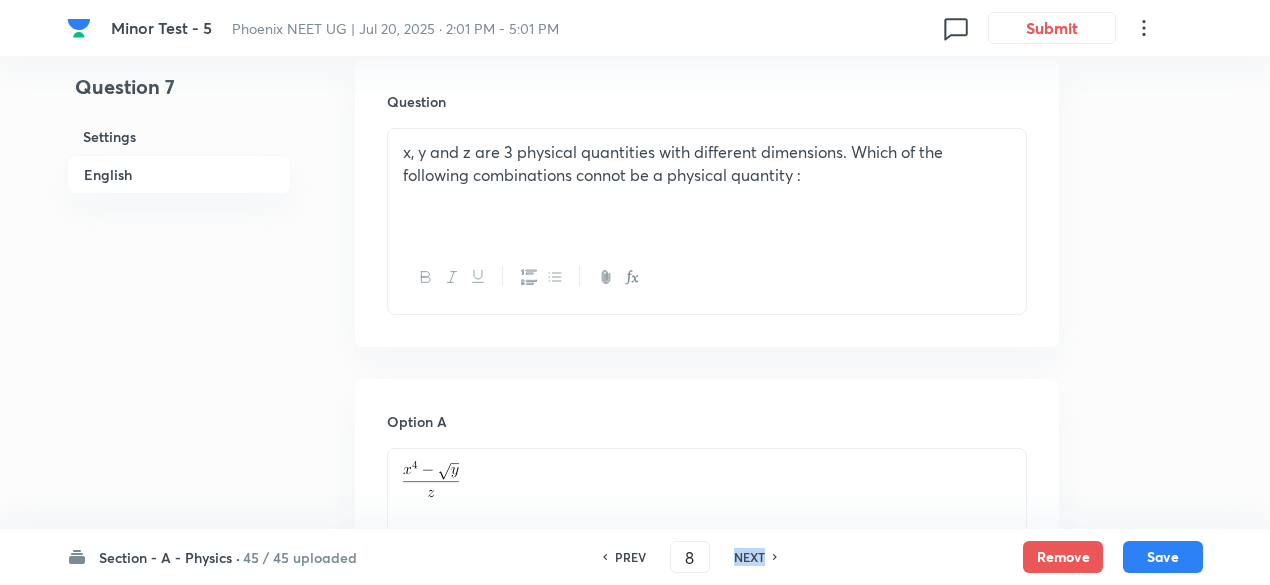 checkbox on "false" 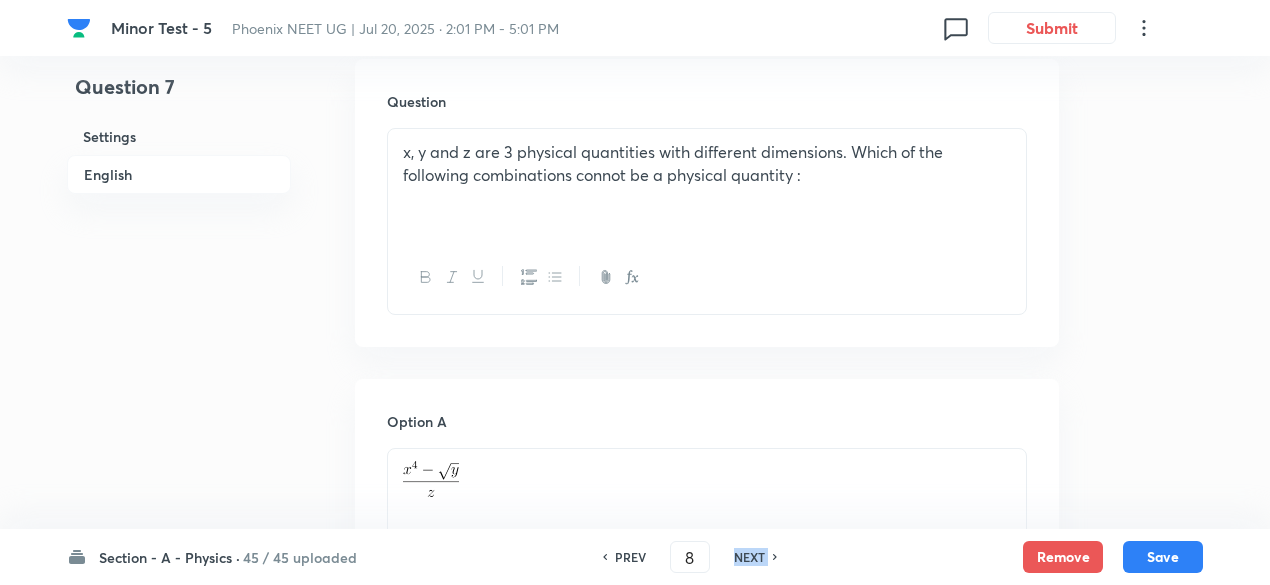 click on "NEXT" at bounding box center [749, 557] 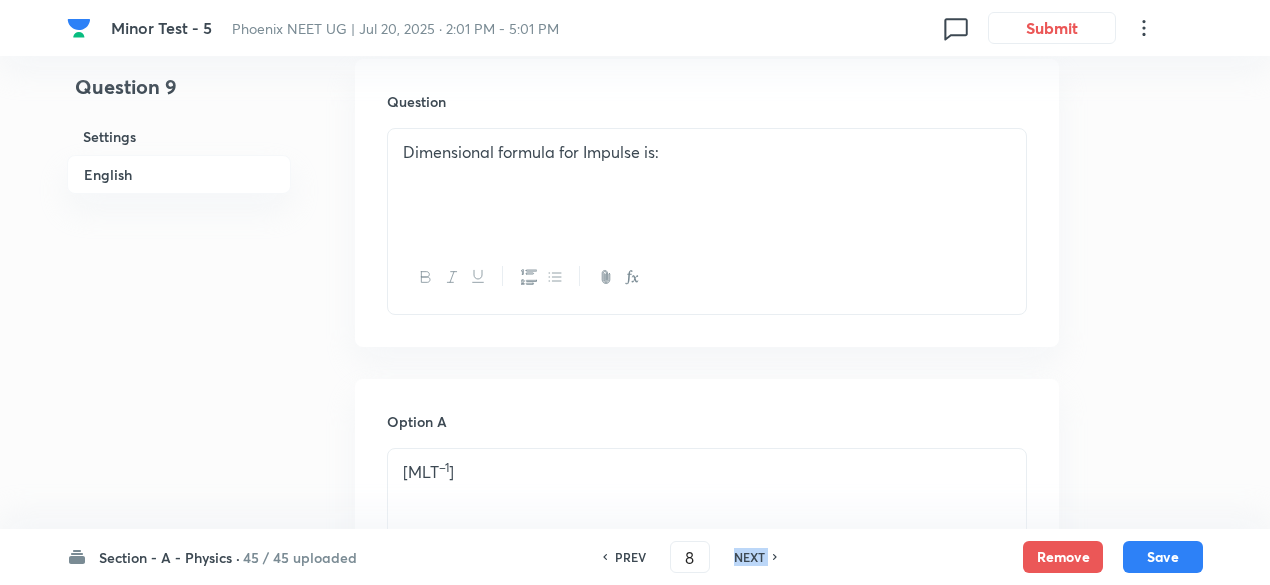 type on "9" 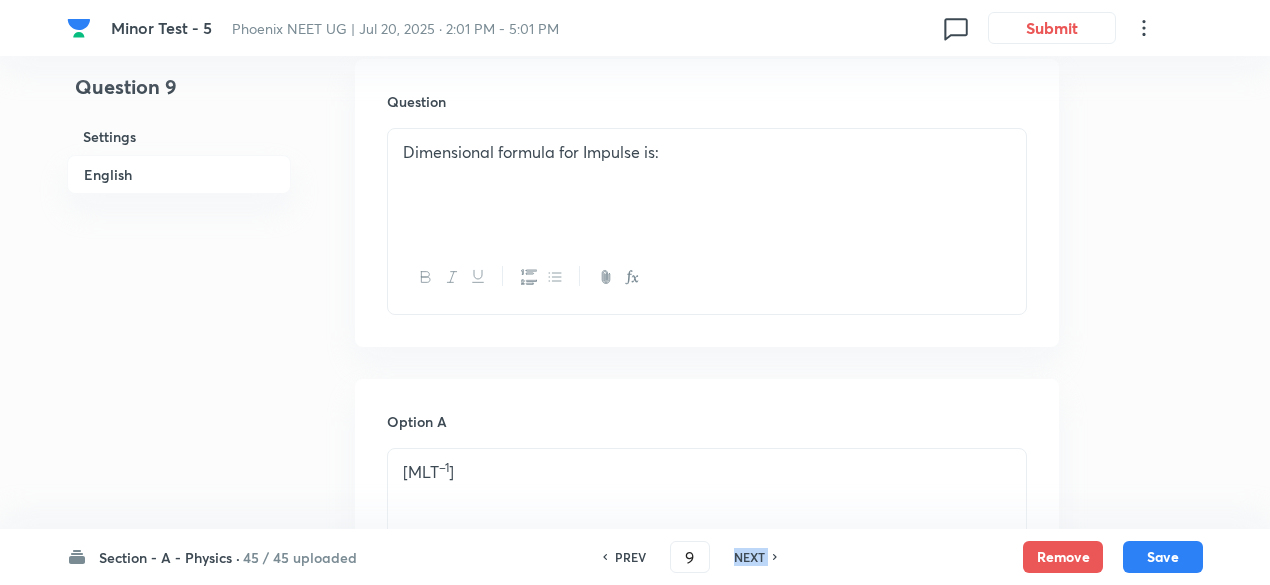 checkbox on "false" 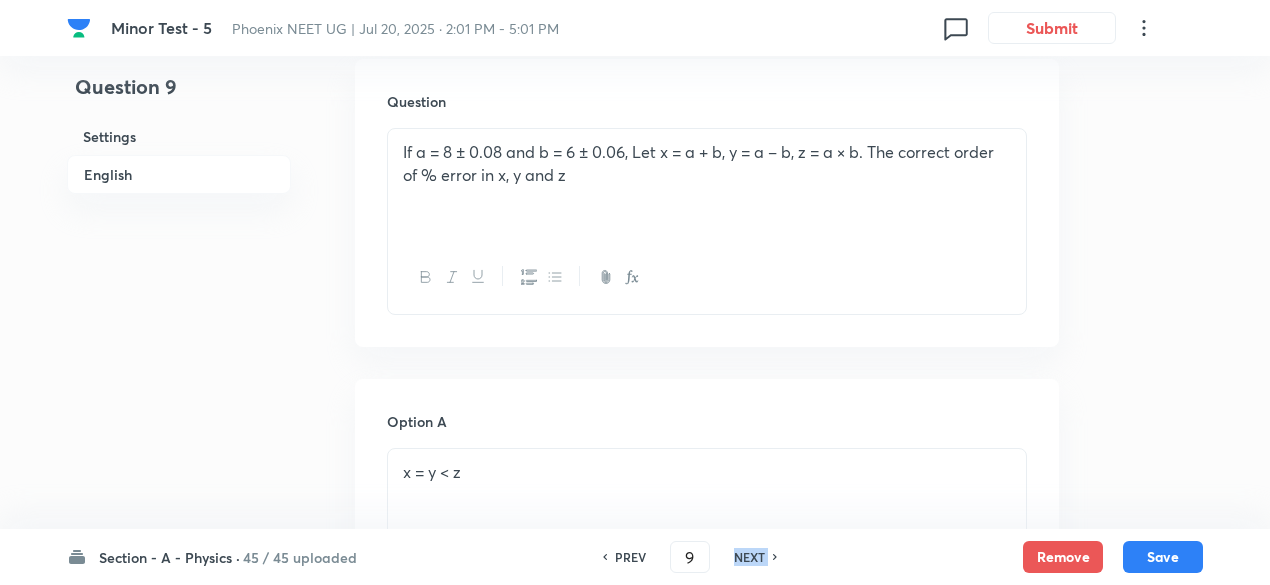 click on "NEXT" at bounding box center (749, 557) 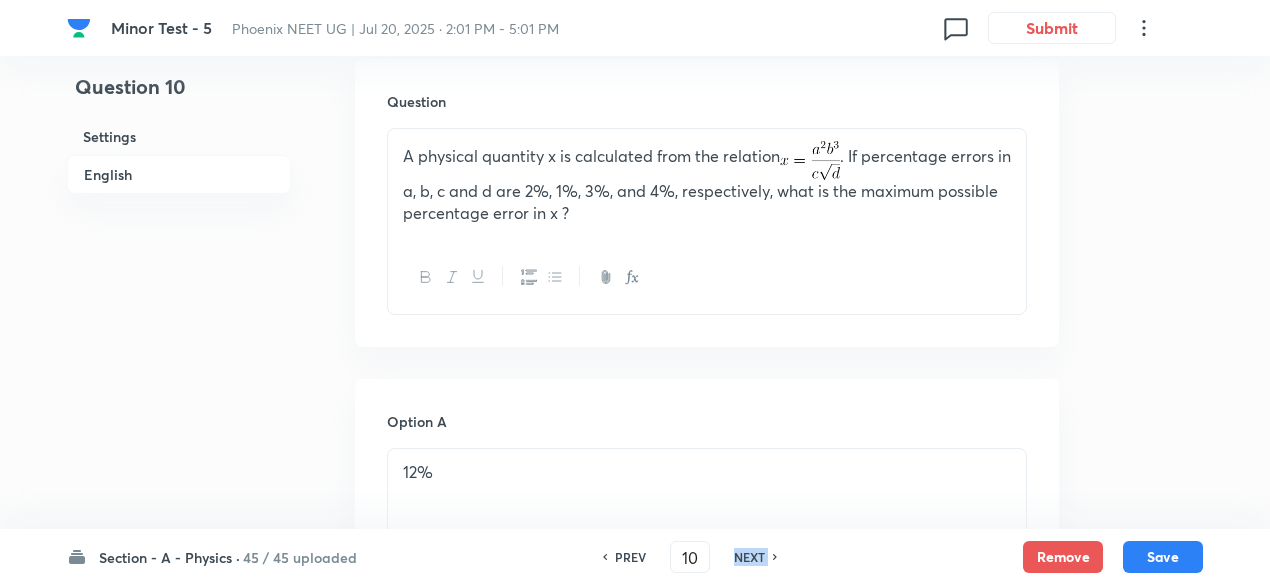 checkbox on "true" 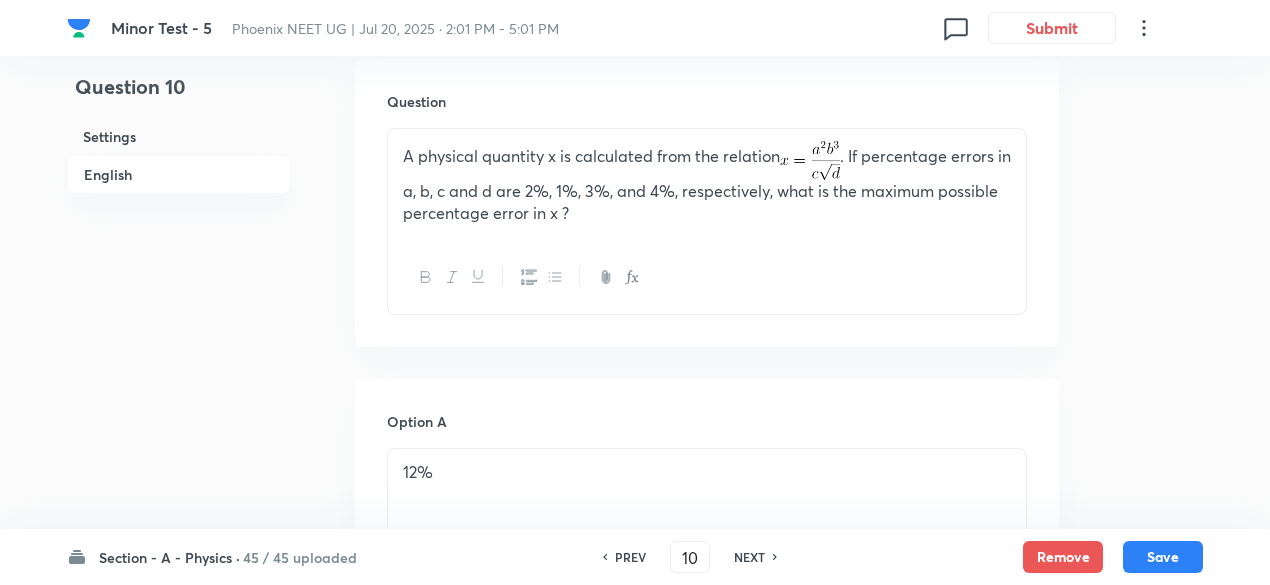 click on "NEXT" at bounding box center (749, 557) 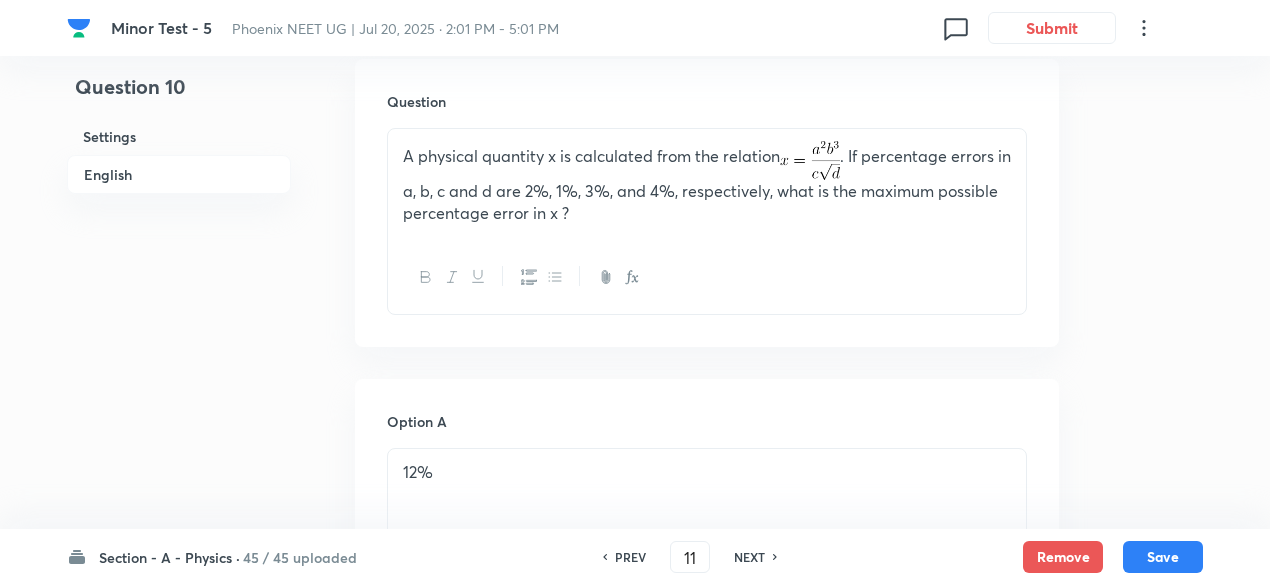 checkbox on "false" 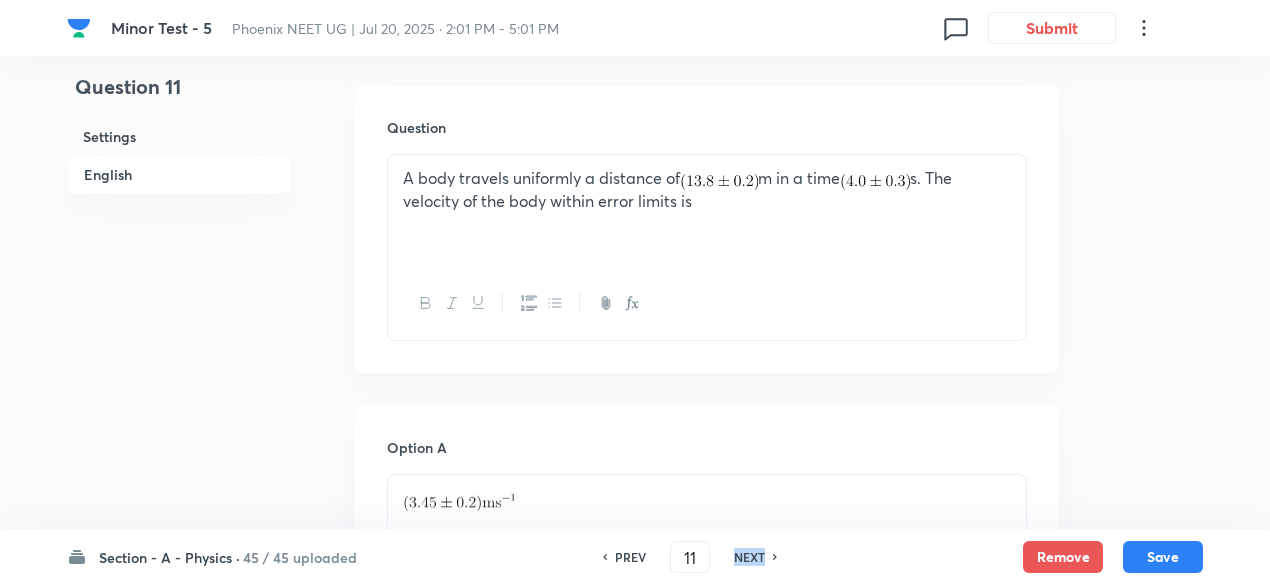 click on "NEXT" at bounding box center [749, 557] 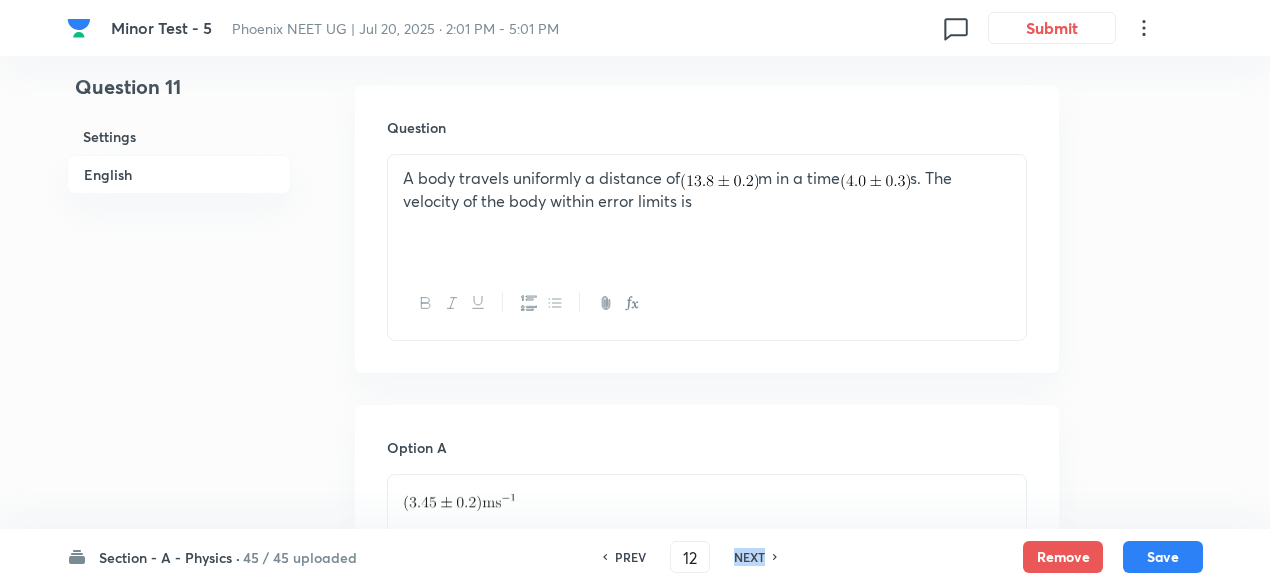 checkbox on "true" 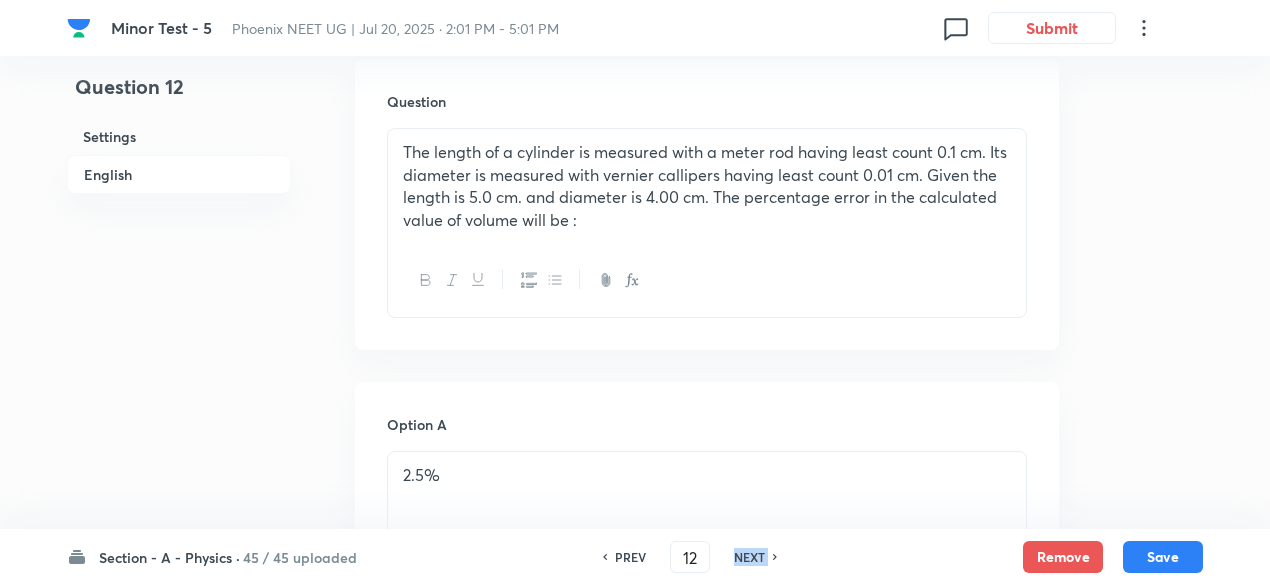 click on "NEXT" at bounding box center [749, 557] 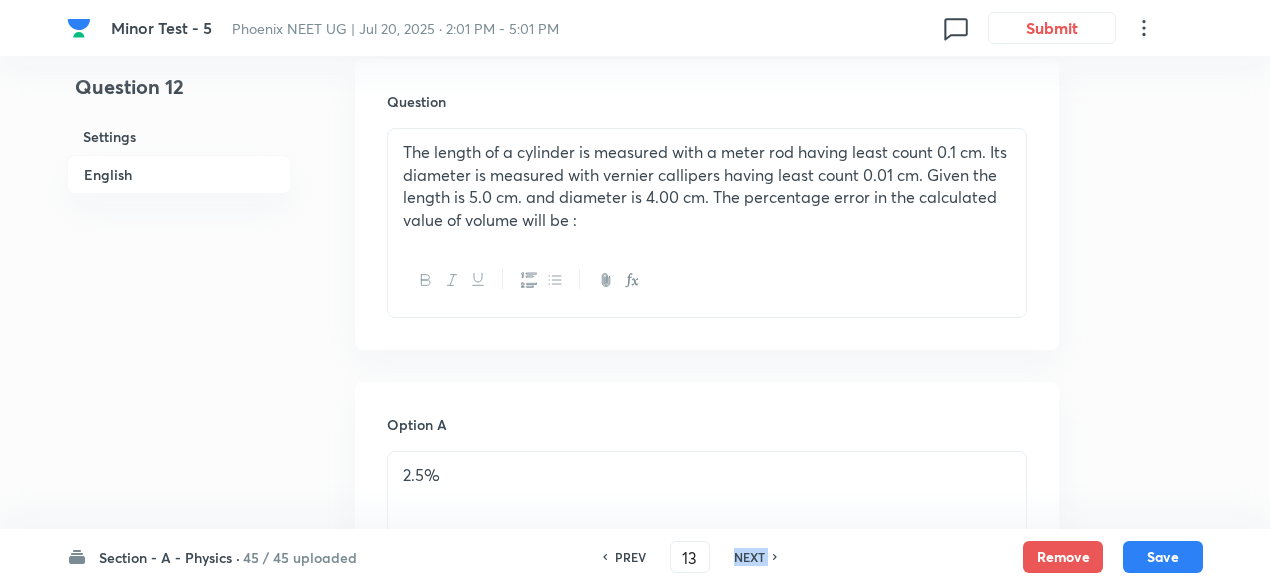 checkbox on "false" 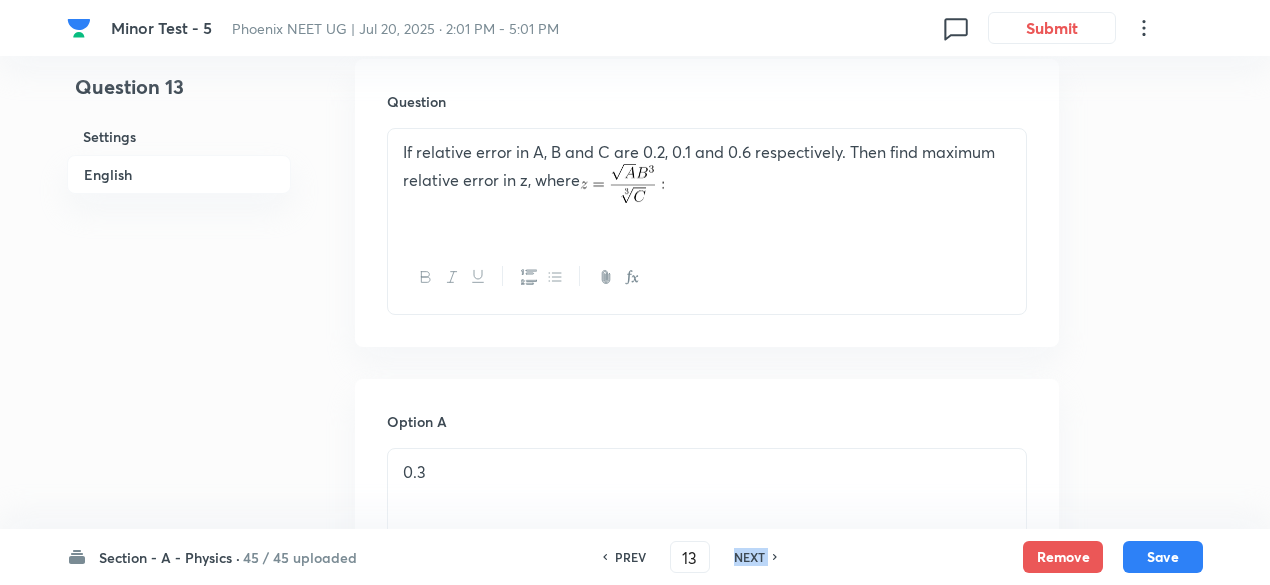click on "NEXT" at bounding box center (749, 557) 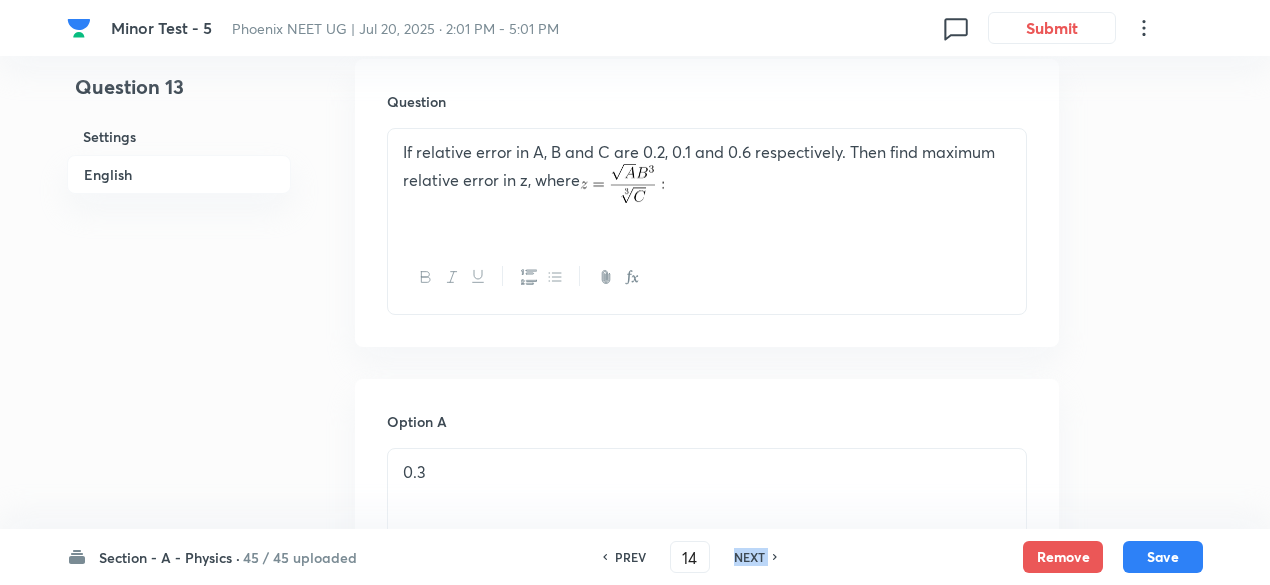 checkbox on "true" 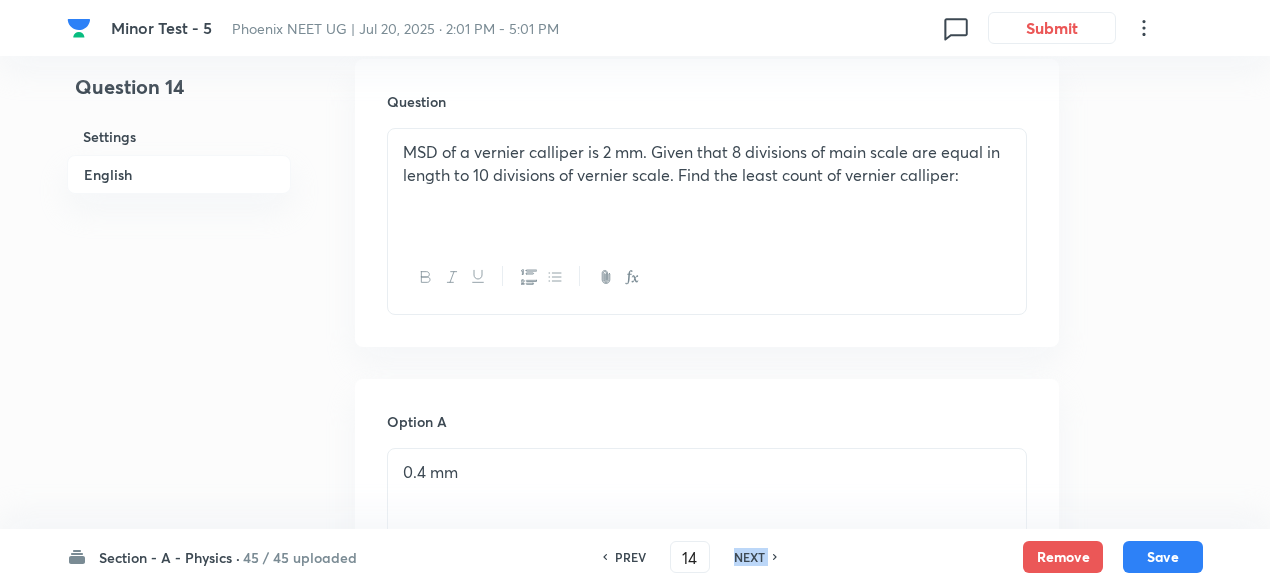 click on "NEXT" at bounding box center [749, 557] 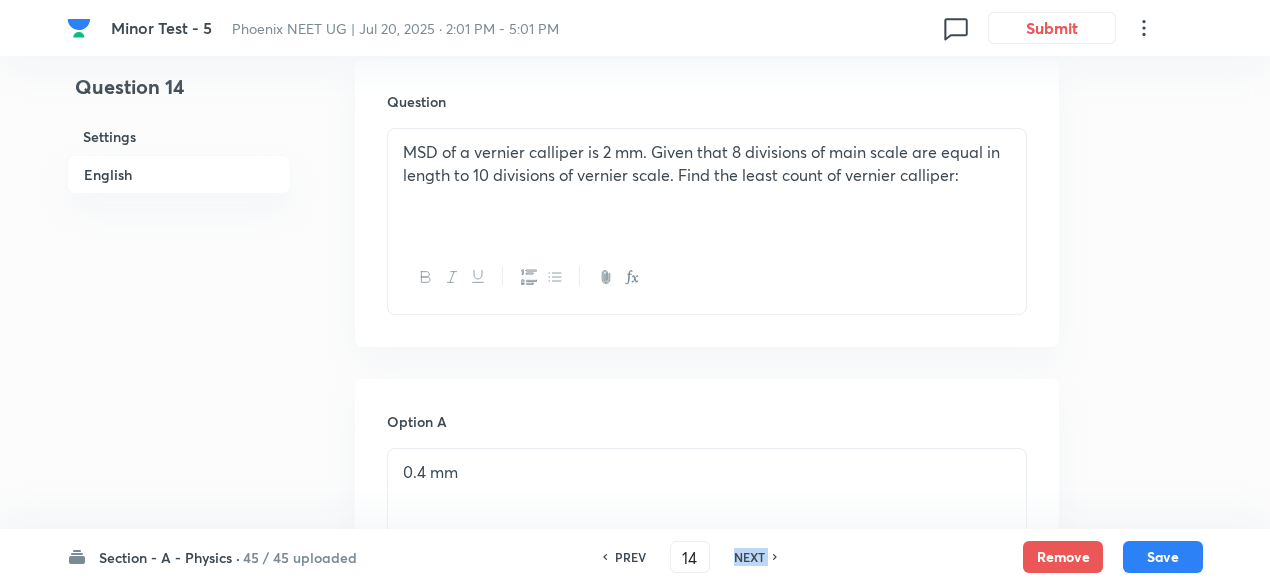 type on "15" 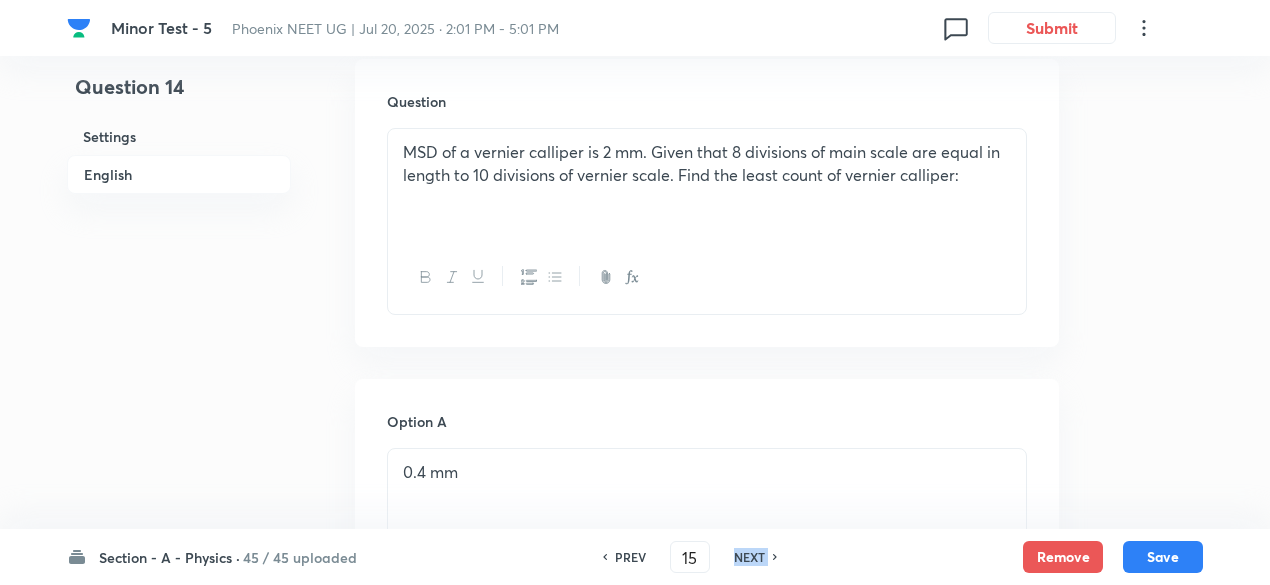checkbox on "false" 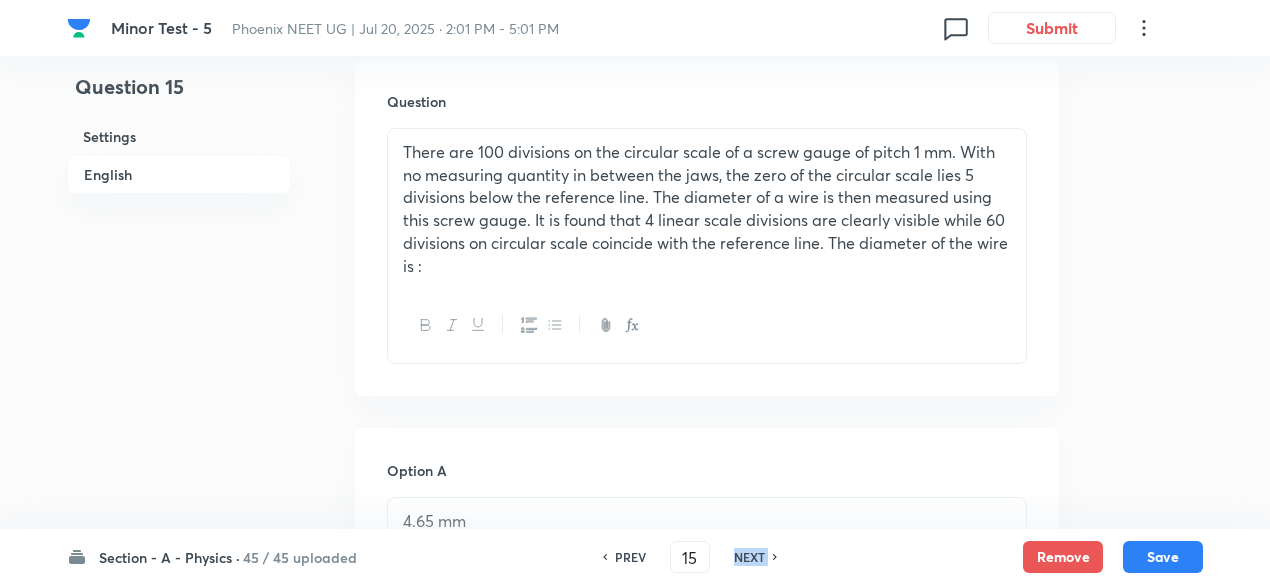 click on "NEXT" at bounding box center (749, 557) 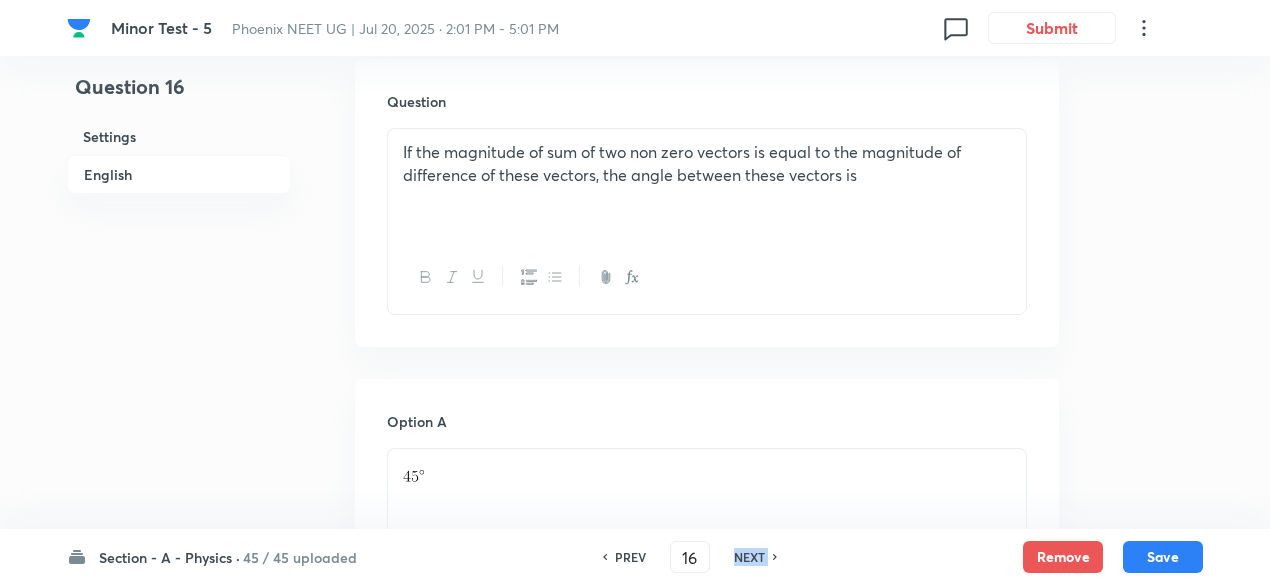 click on "NEXT" at bounding box center (749, 557) 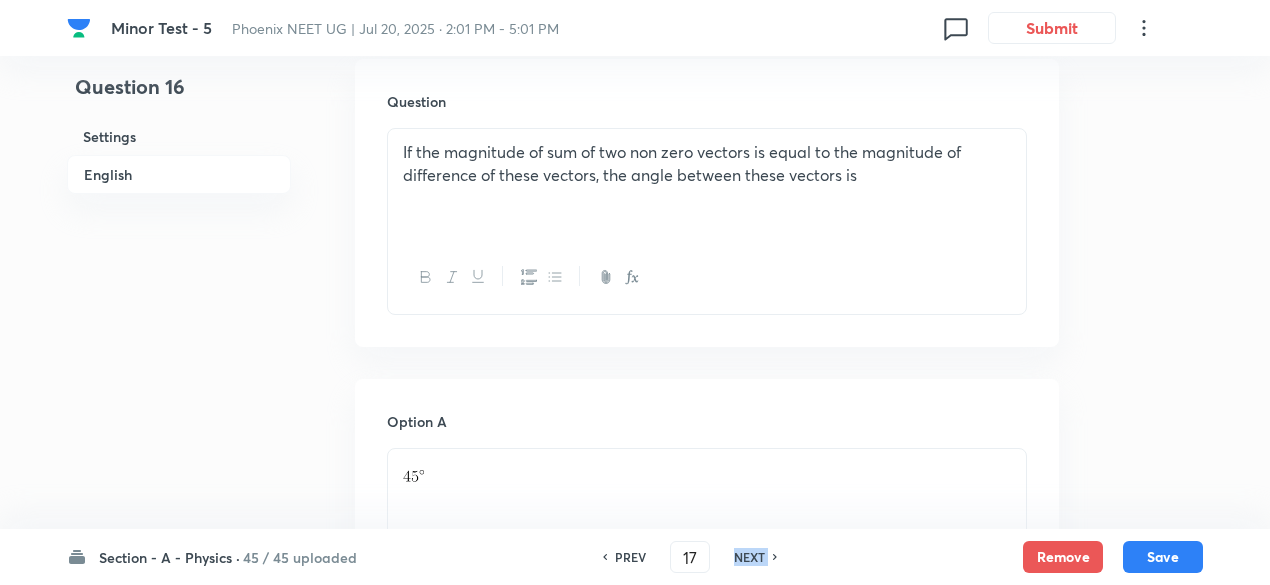 checkbox on "true" 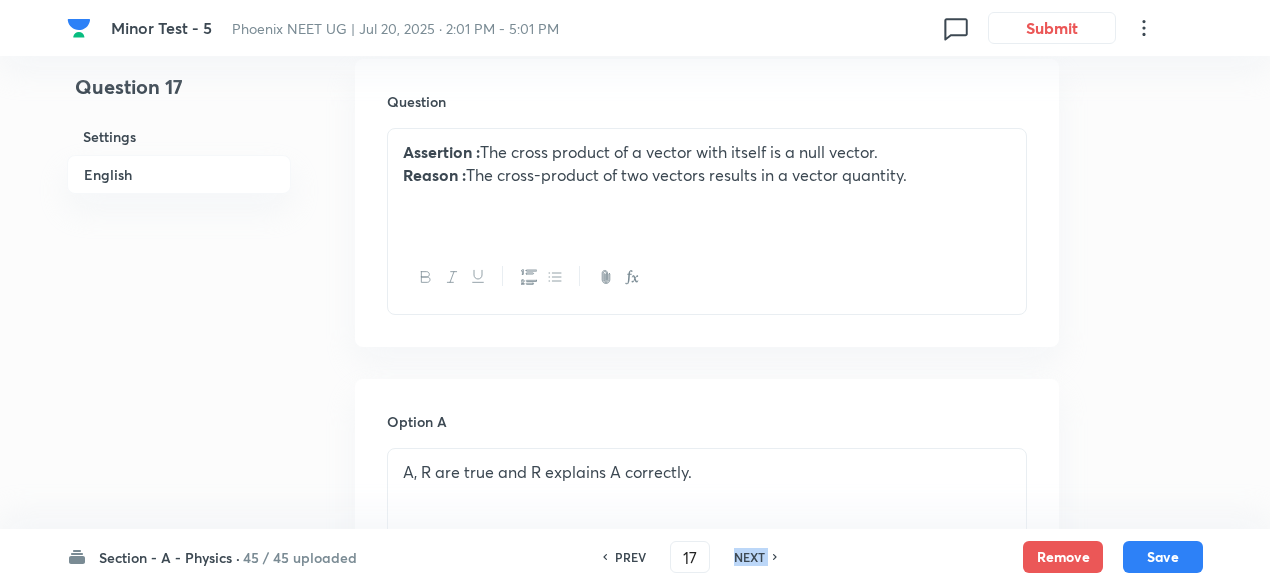 click on "NEXT" at bounding box center [749, 557] 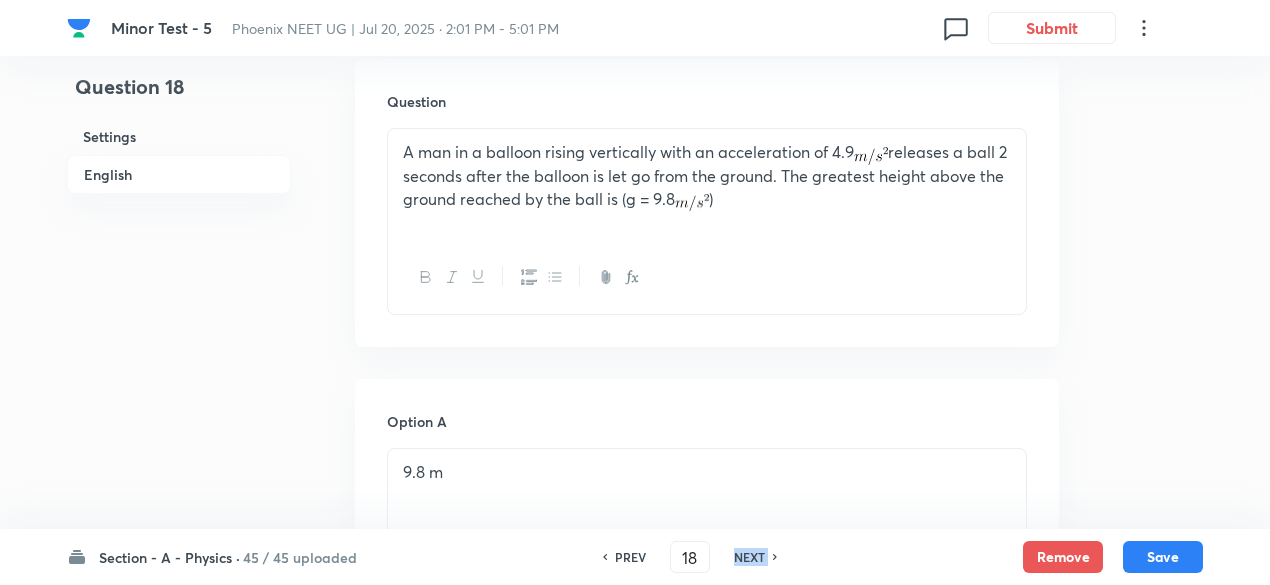 click on "NEXT" at bounding box center (749, 557) 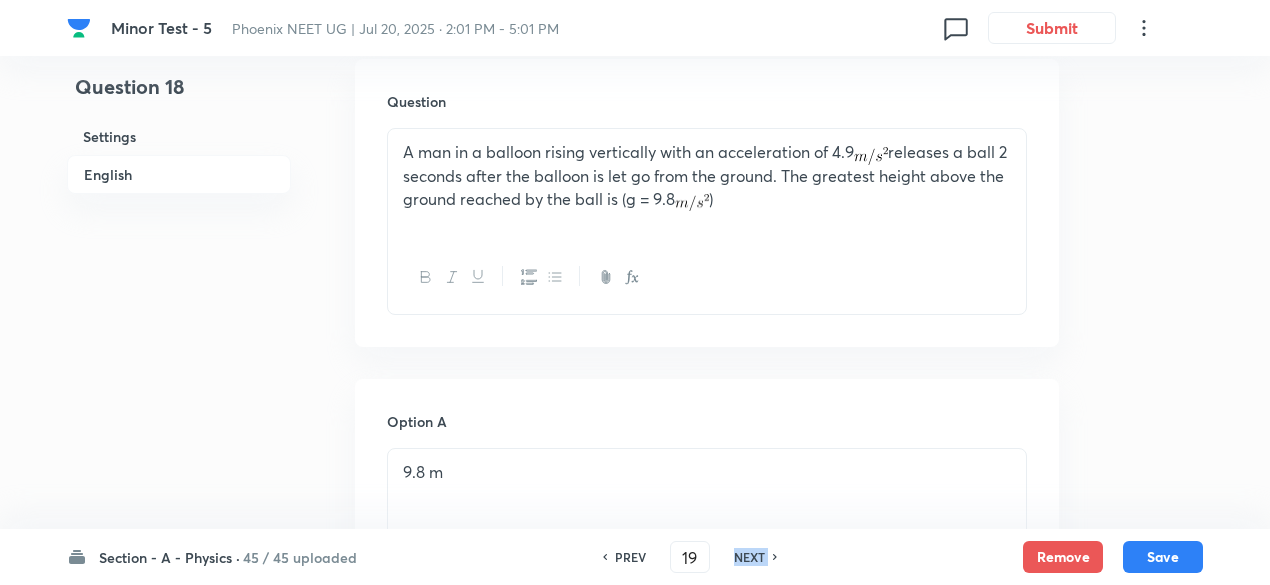checkbox on "true" 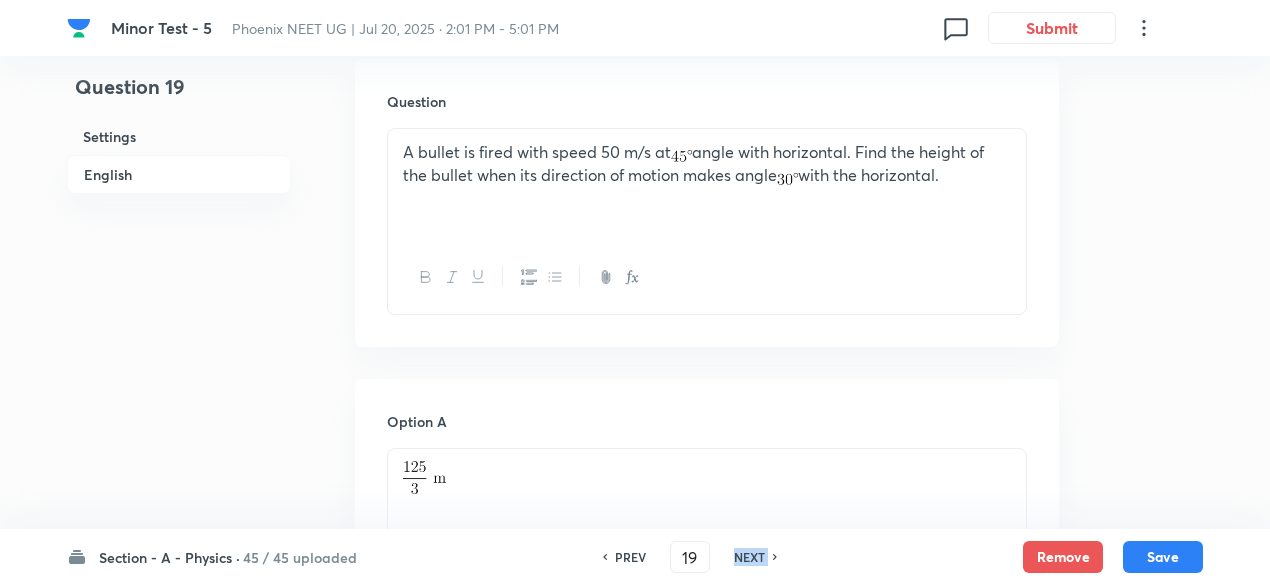 click on "NEXT" at bounding box center [749, 557] 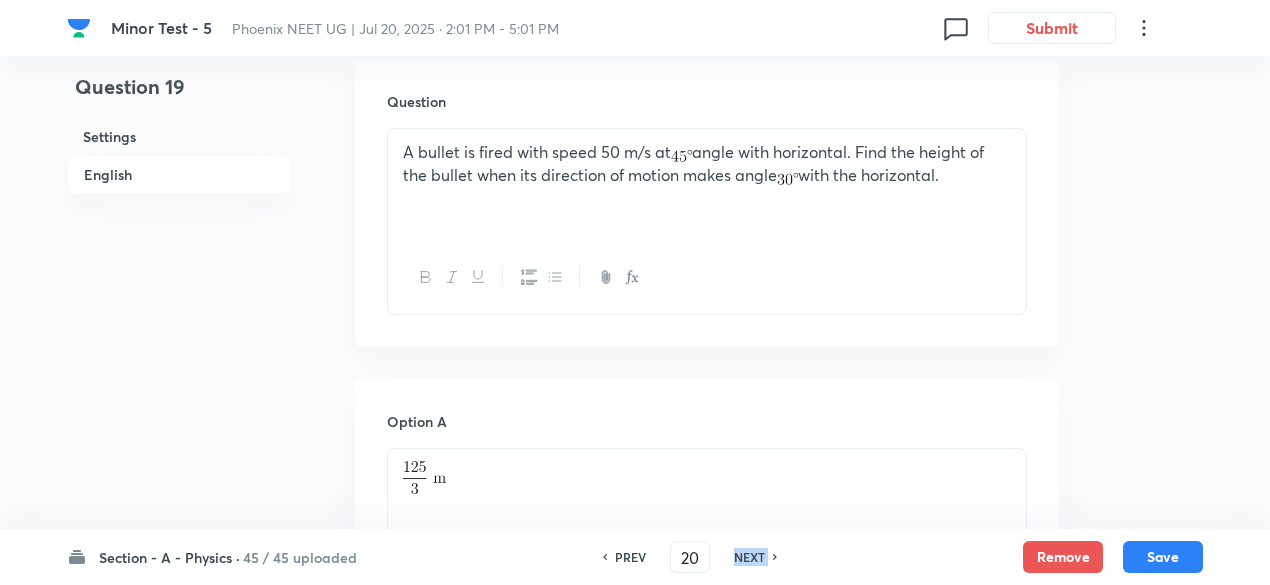 checkbox on "false" 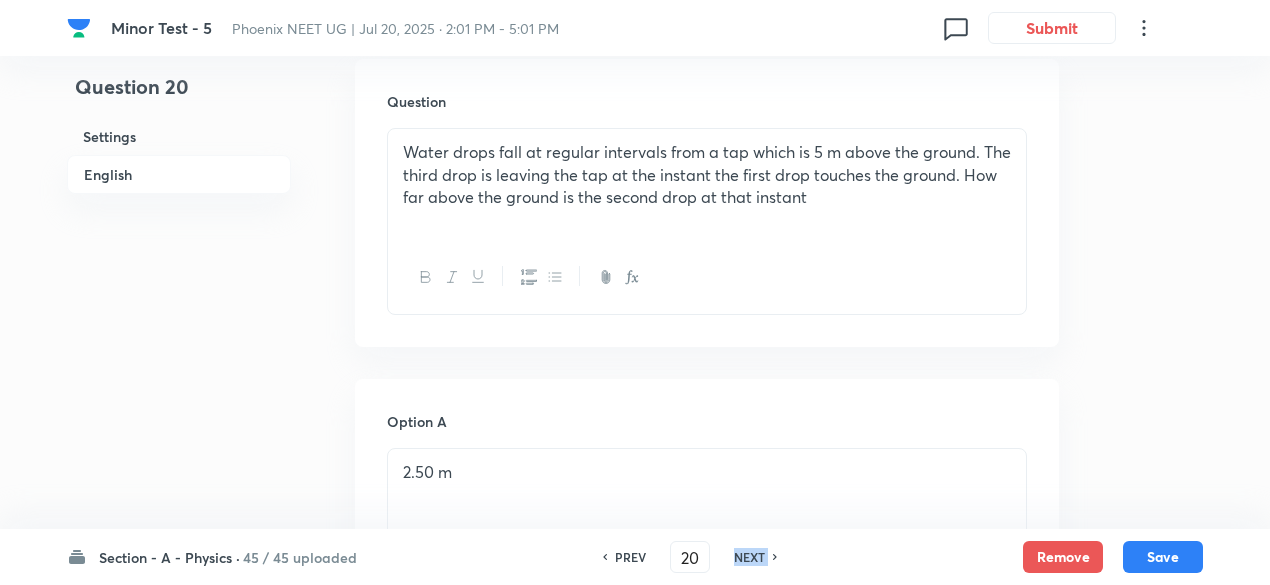 checkbox on "true" 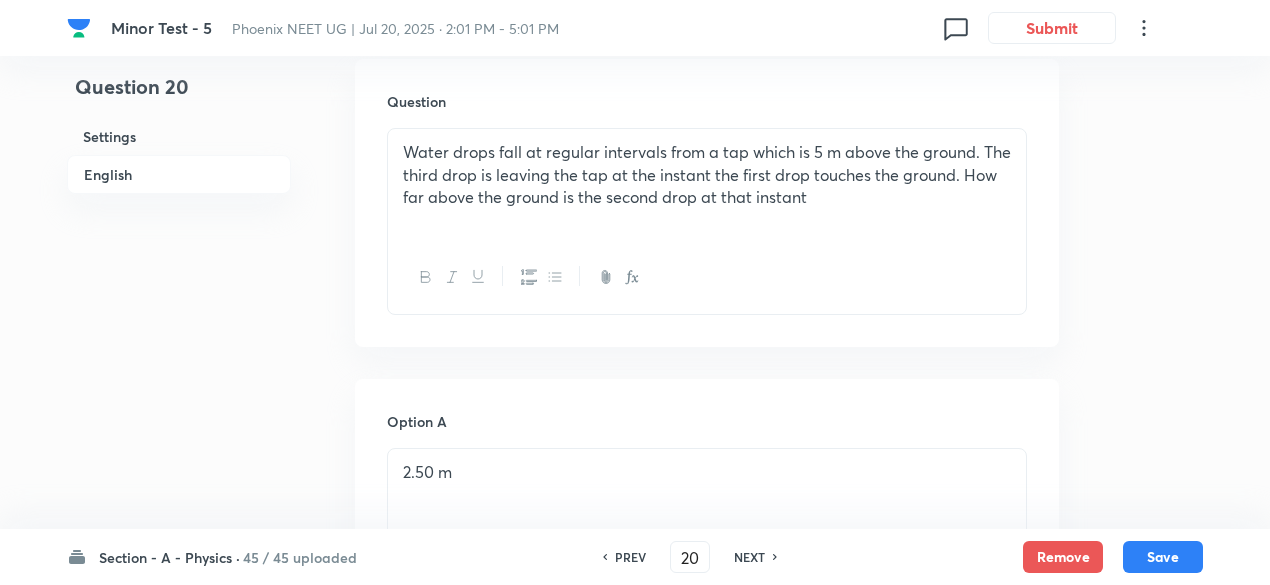click on "NEXT" at bounding box center [749, 557] 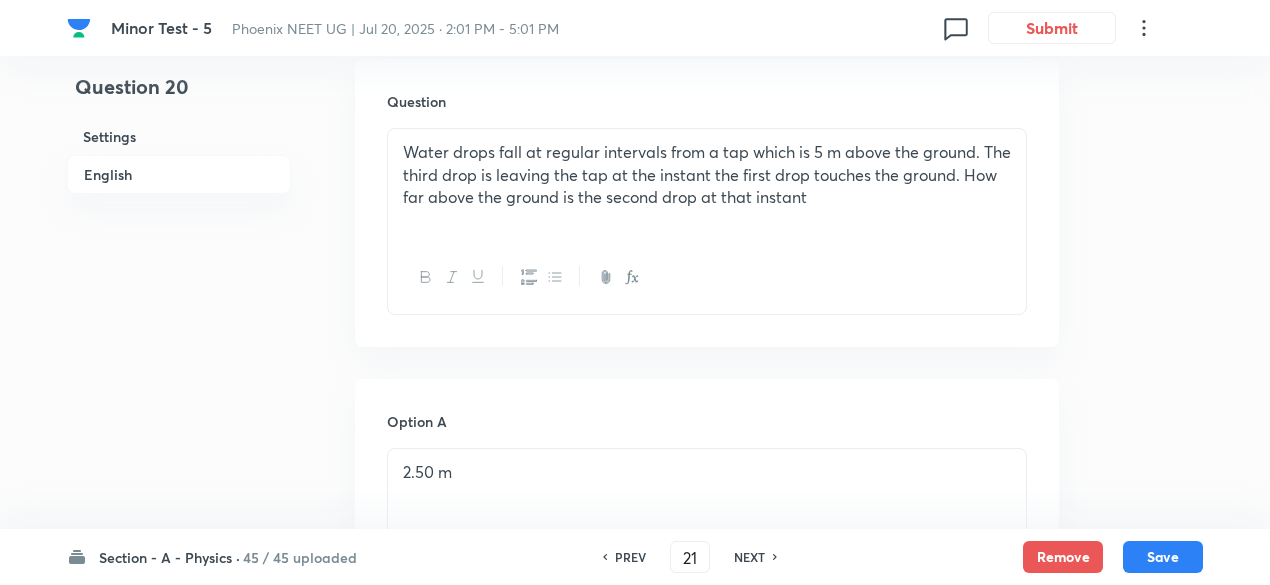 checkbox on "false" 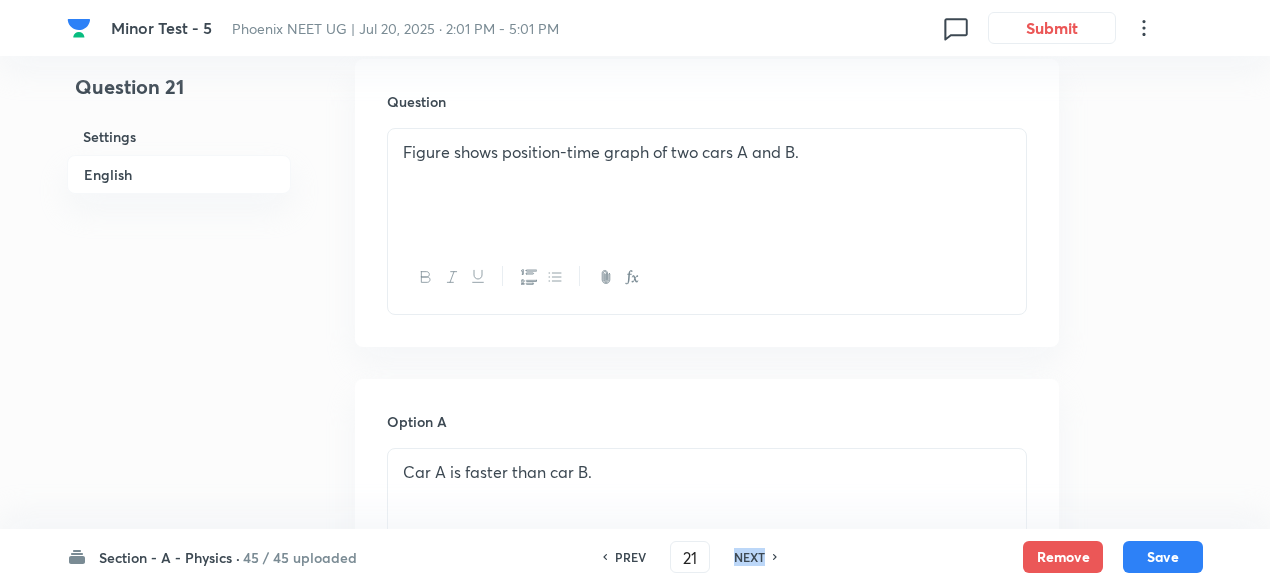 click on "NEXT" at bounding box center (749, 557) 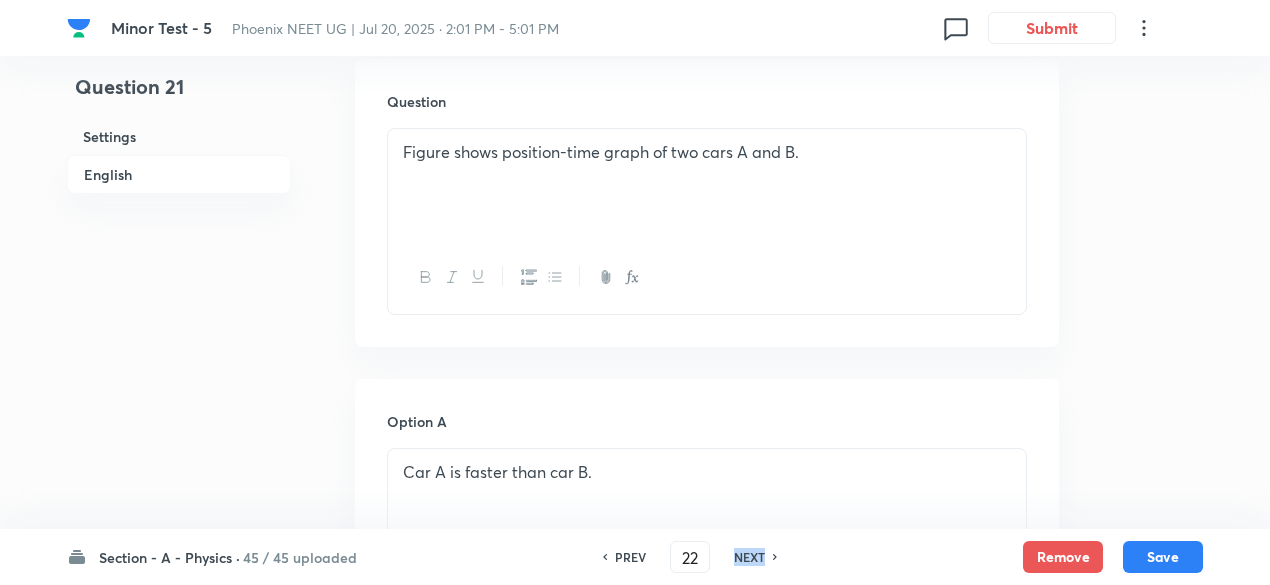 checkbox on "true" 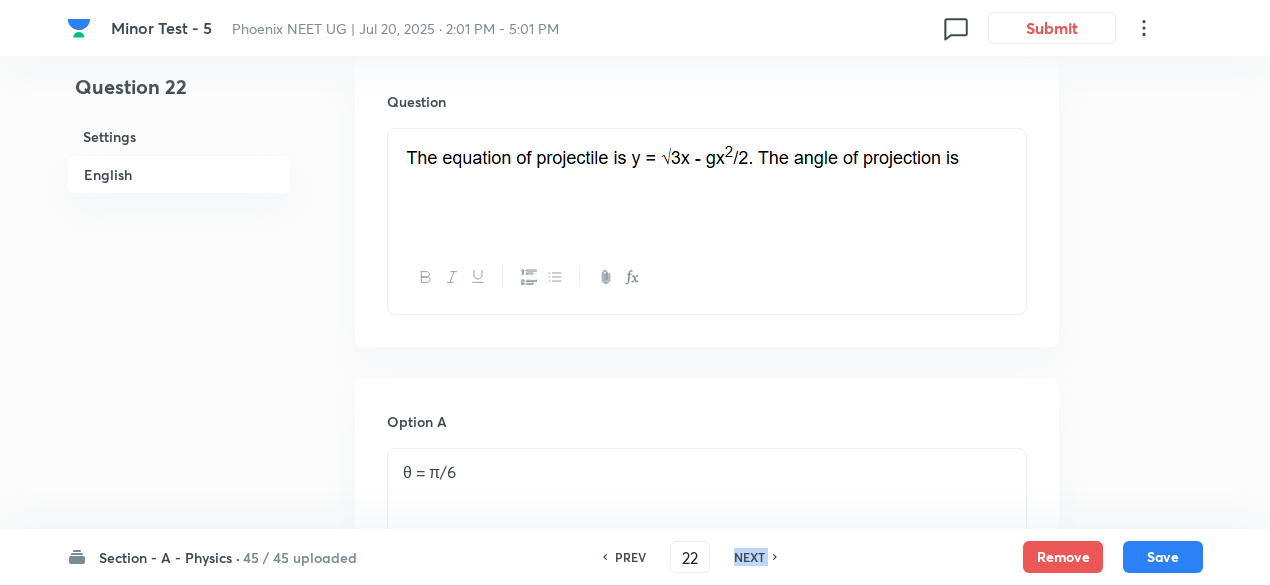 click on "NEXT" at bounding box center (749, 557) 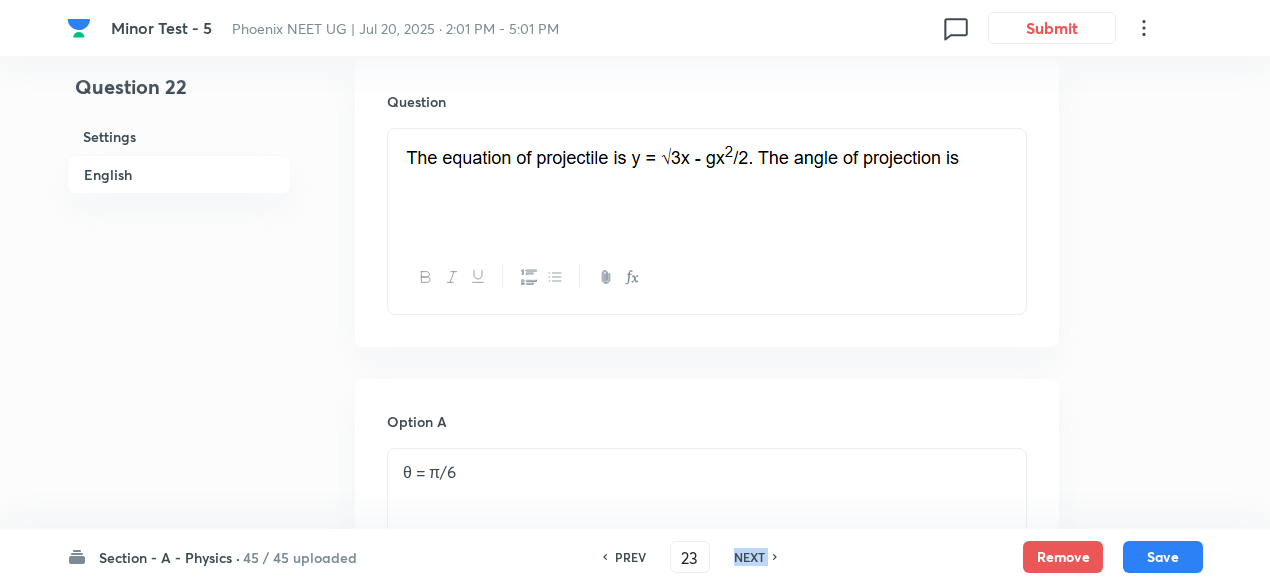 checkbox on "true" 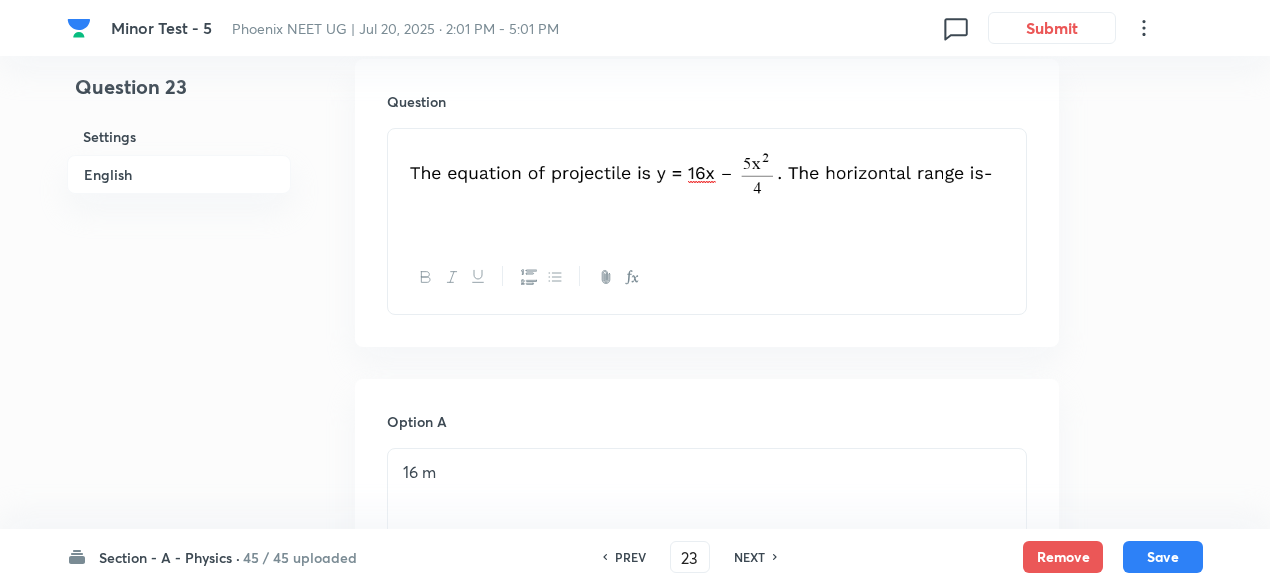 click on "NEXT" at bounding box center [749, 557] 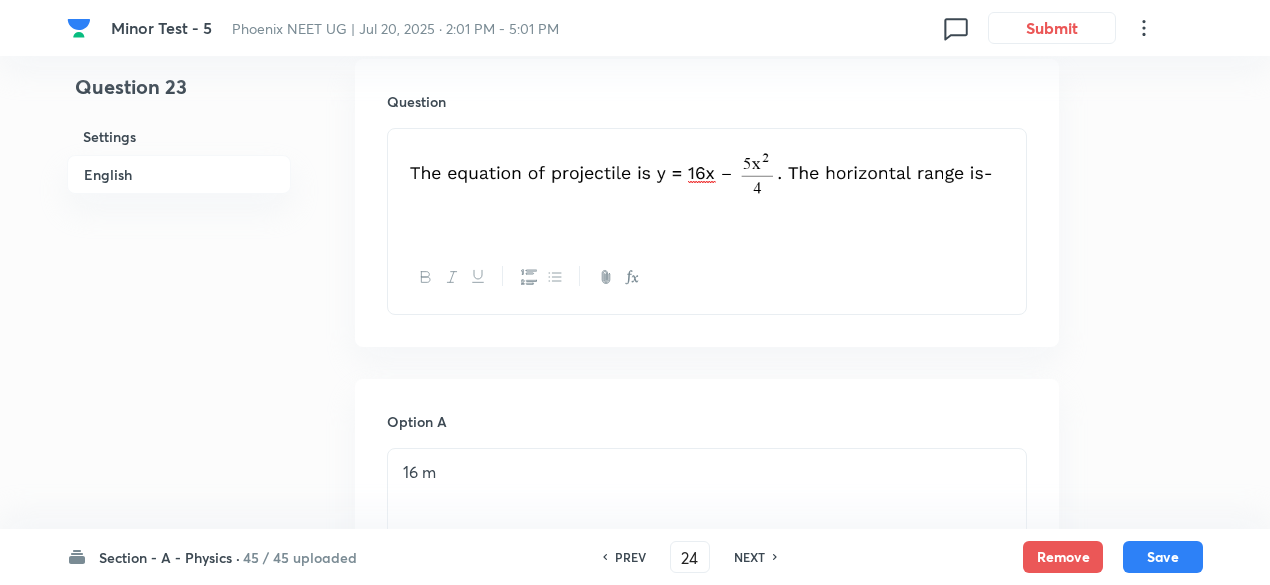 checkbox on "true" 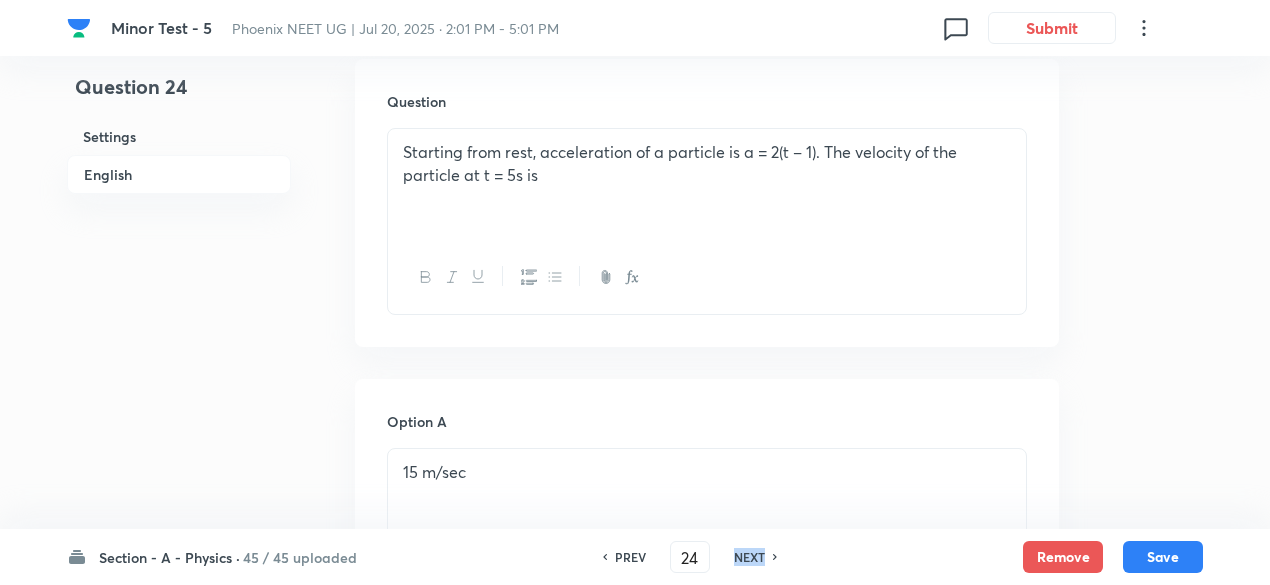 click on "NEXT" at bounding box center (749, 557) 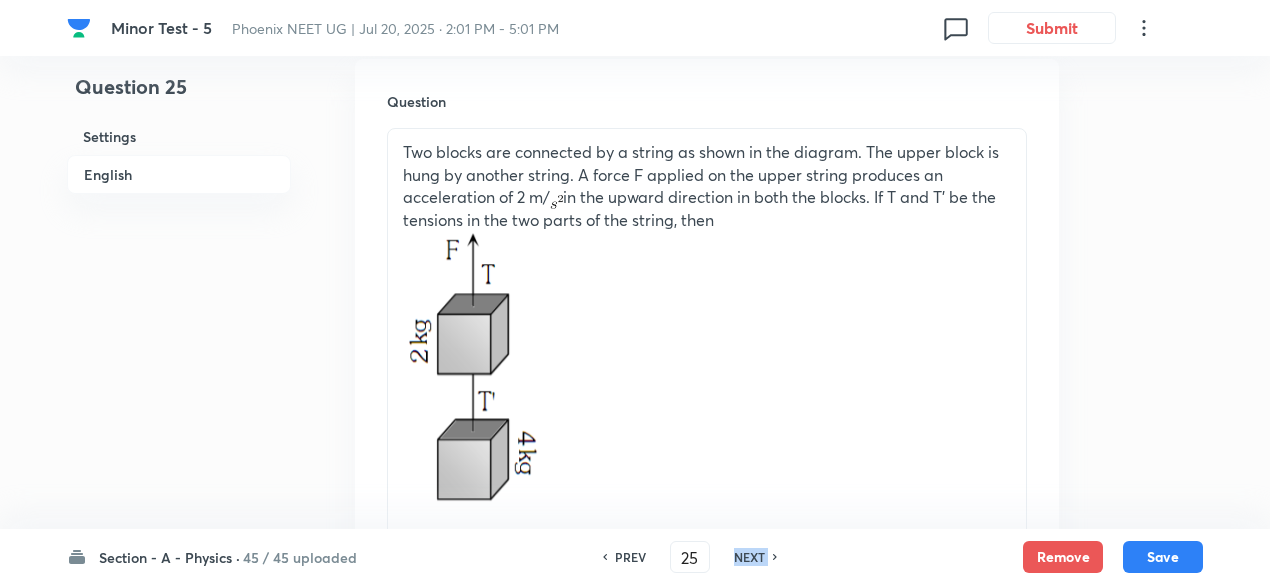 click on "NEXT" at bounding box center (749, 557) 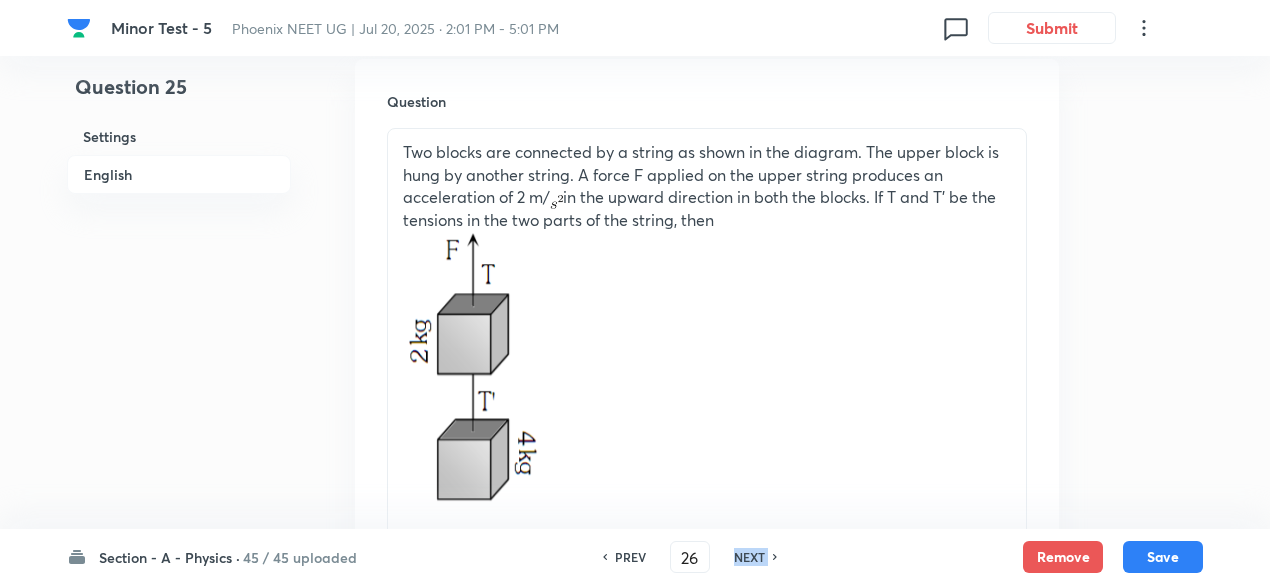 checkbox on "true" 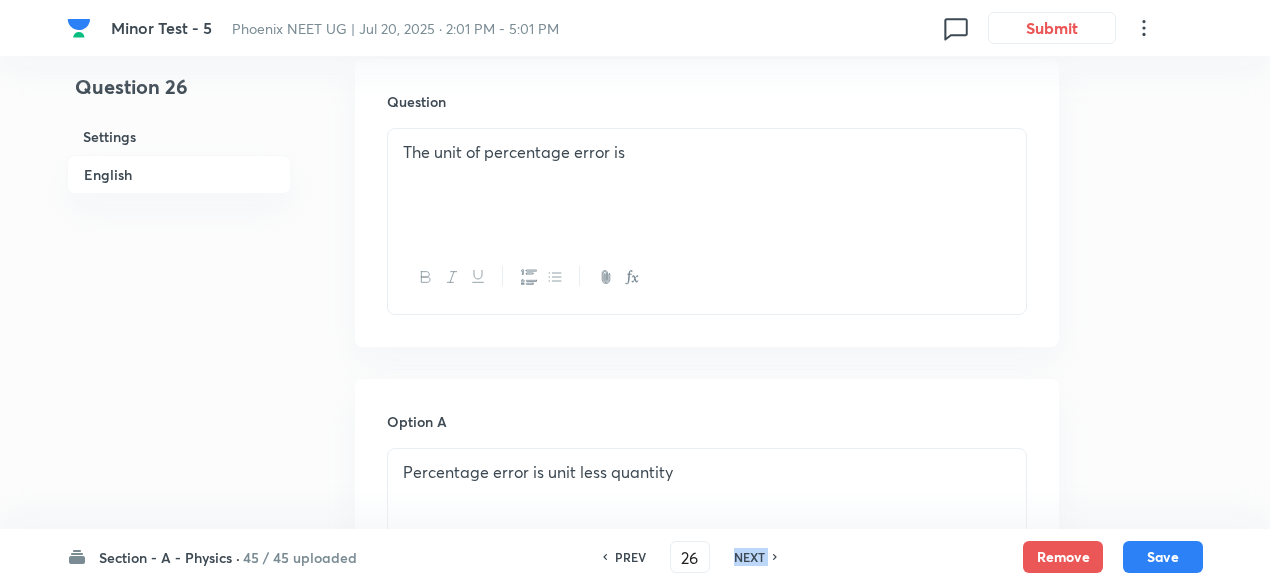 click on "NEXT" at bounding box center (749, 557) 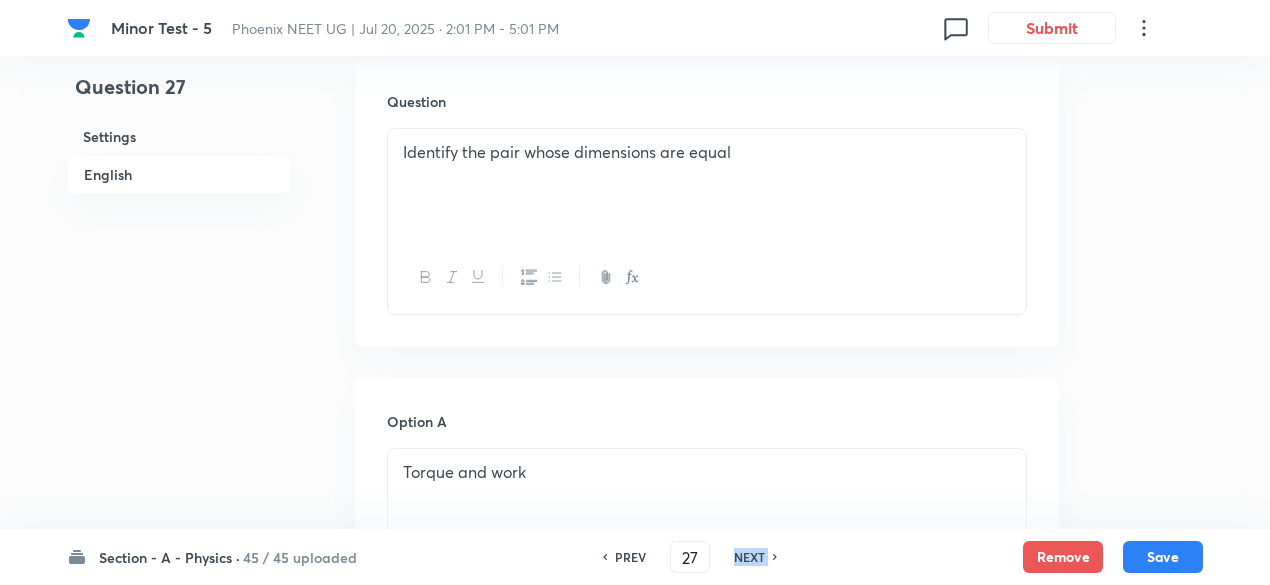 click on "NEXT" at bounding box center (749, 557) 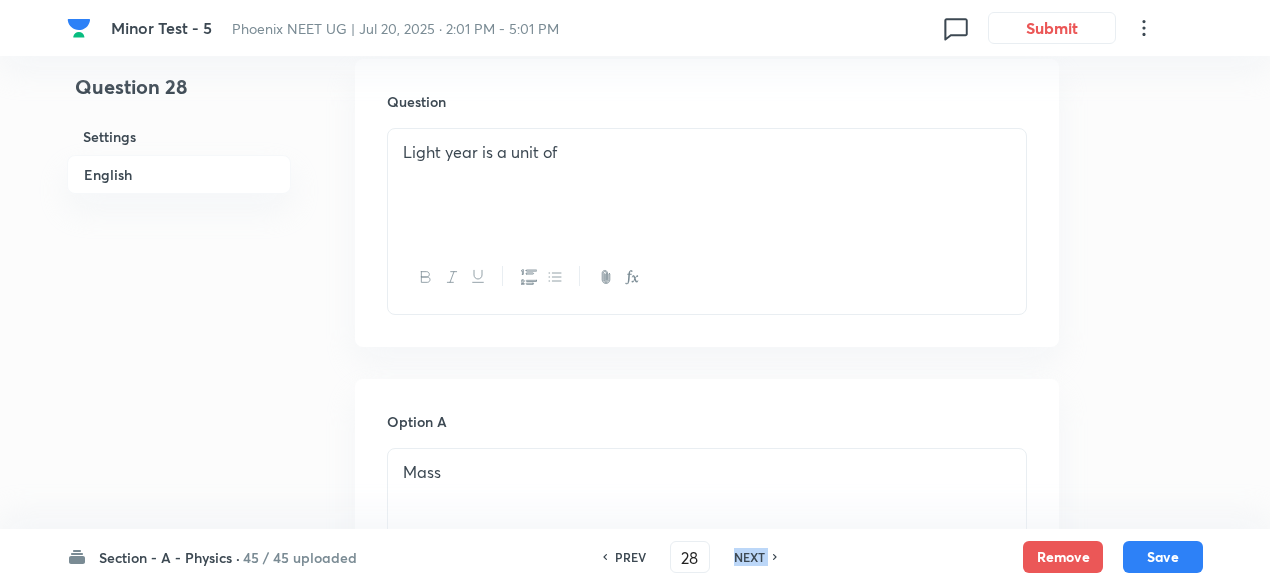 click on "NEXT" at bounding box center (749, 557) 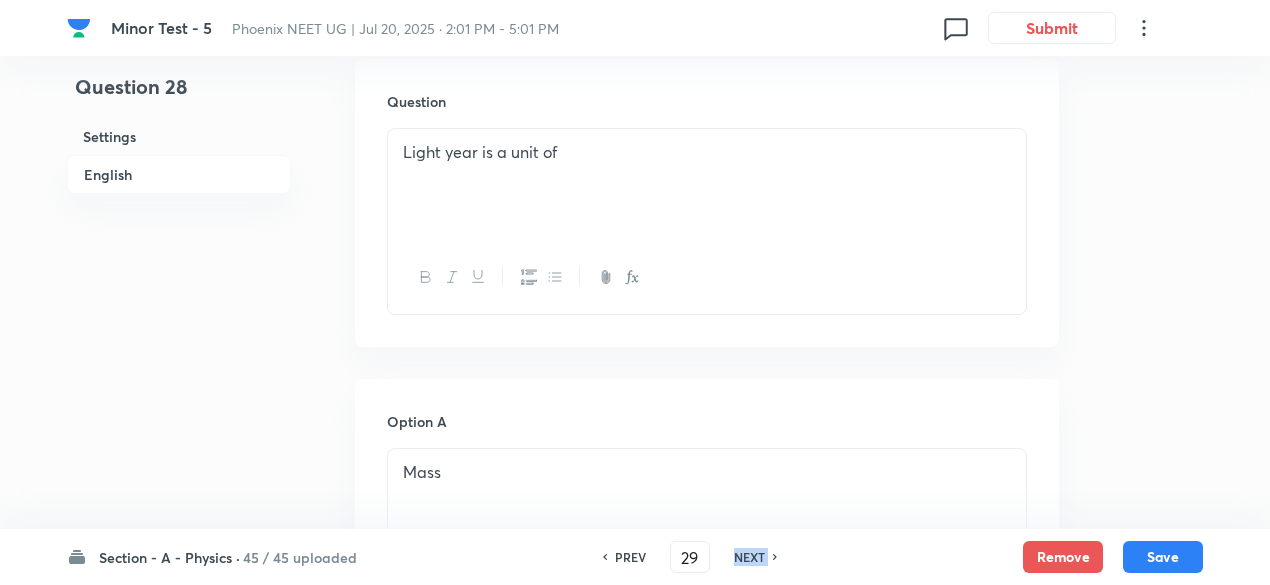 checkbox on "true" 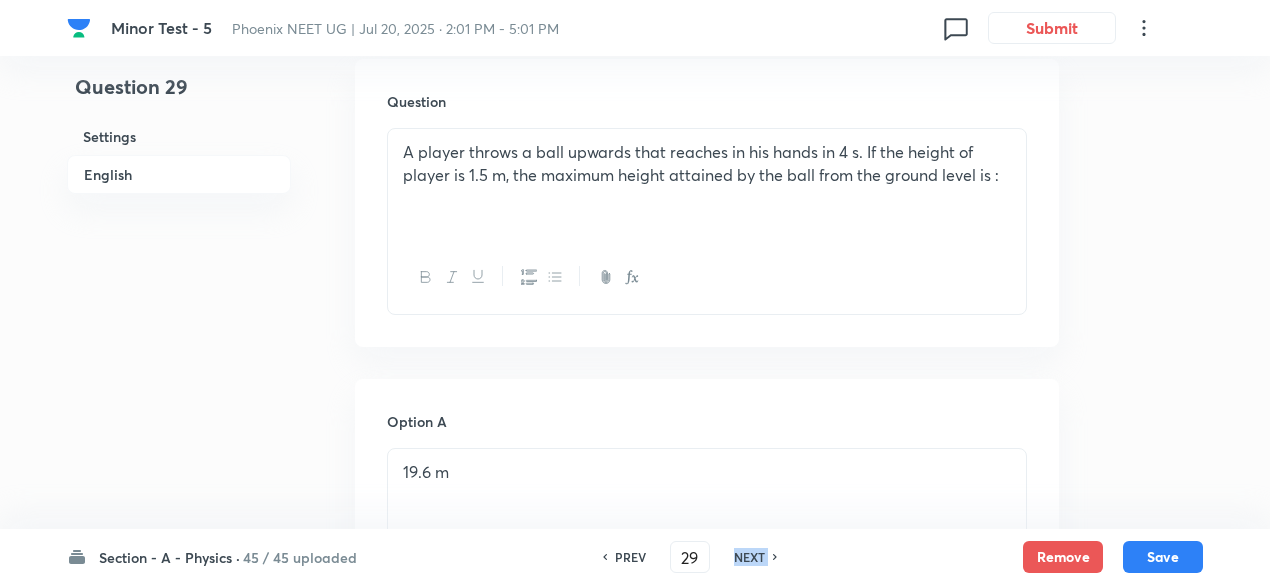click on "NEXT" at bounding box center (749, 557) 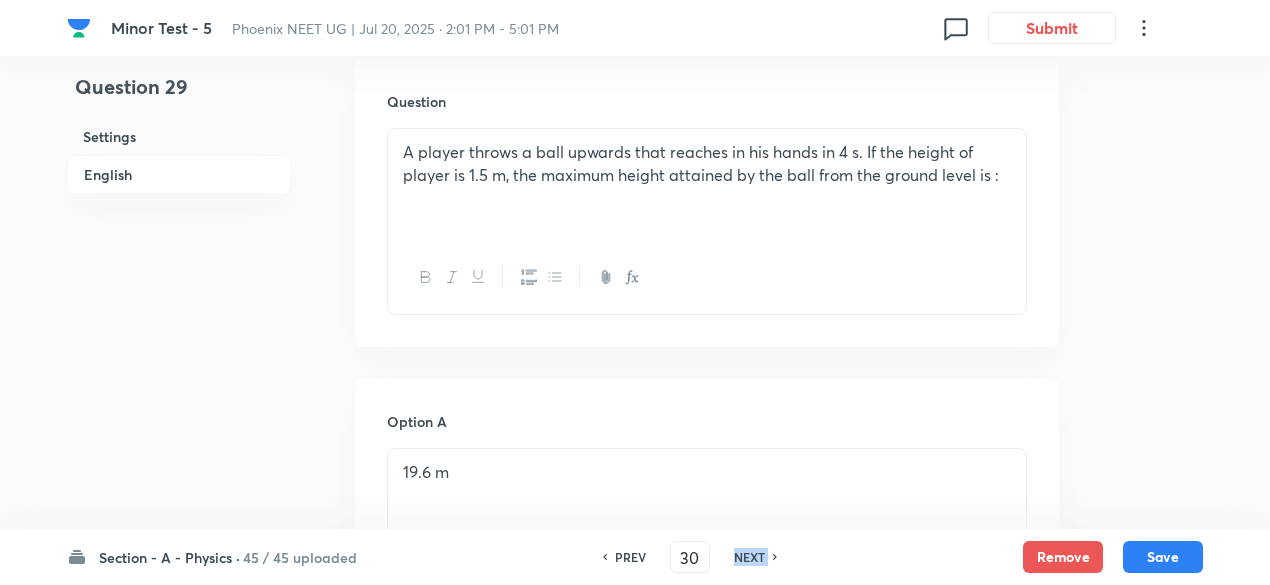 checkbox on "false" 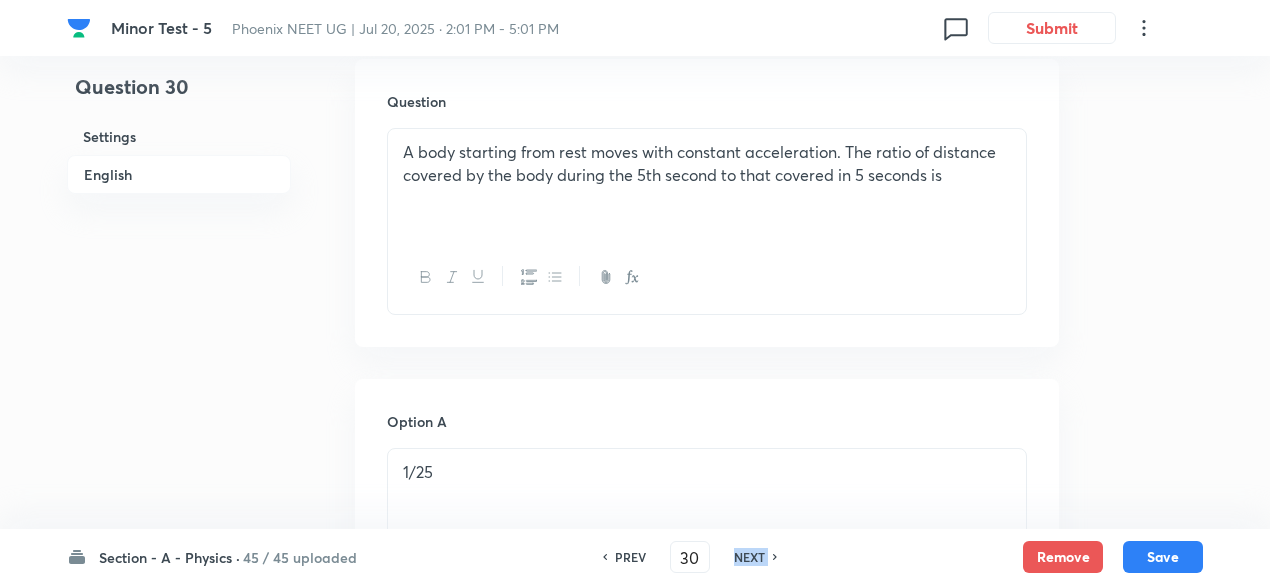click on "NEXT" at bounding box center [749, 557] 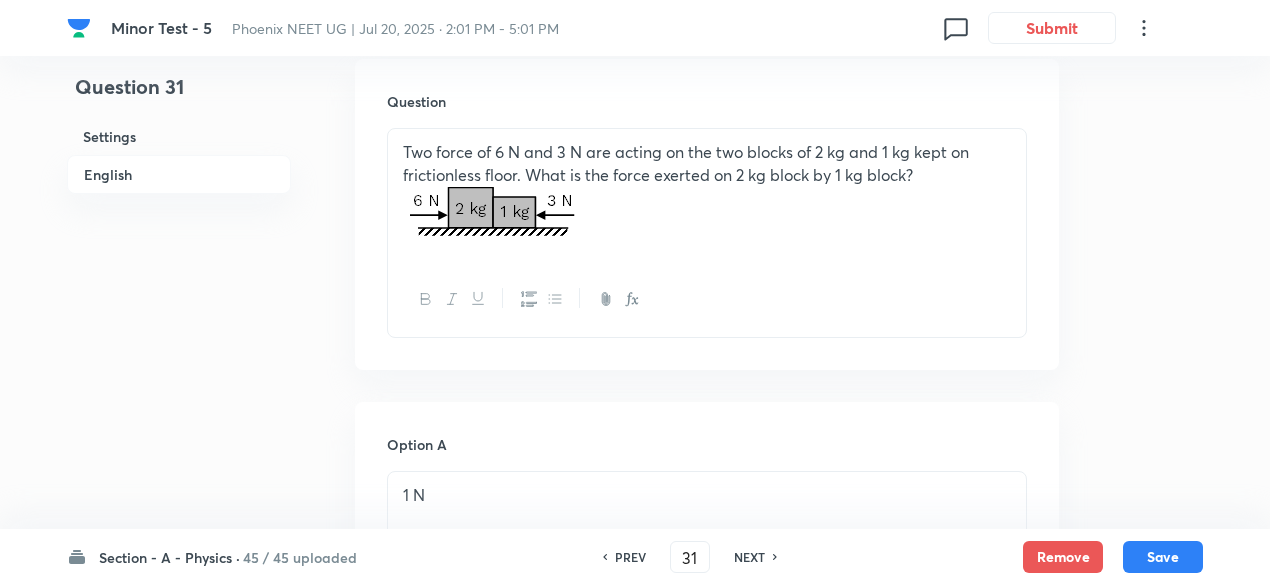click on "NEXT" at bounding box center [749, 557] 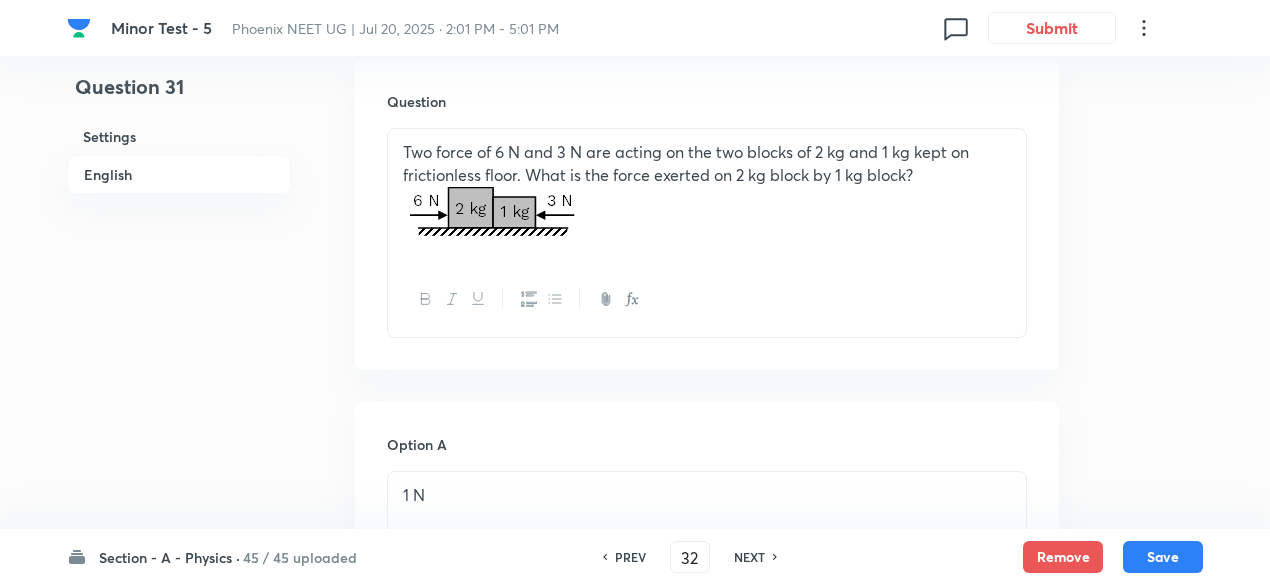 checkbox on "true" 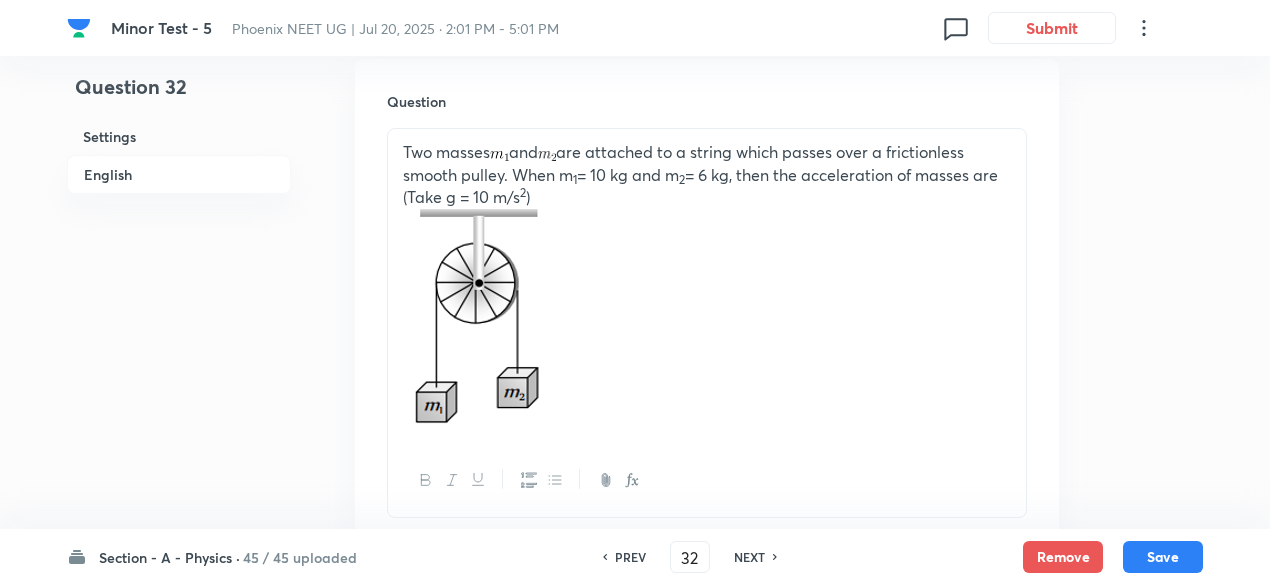 click on "NEXT" at bounding box center (749, 557) 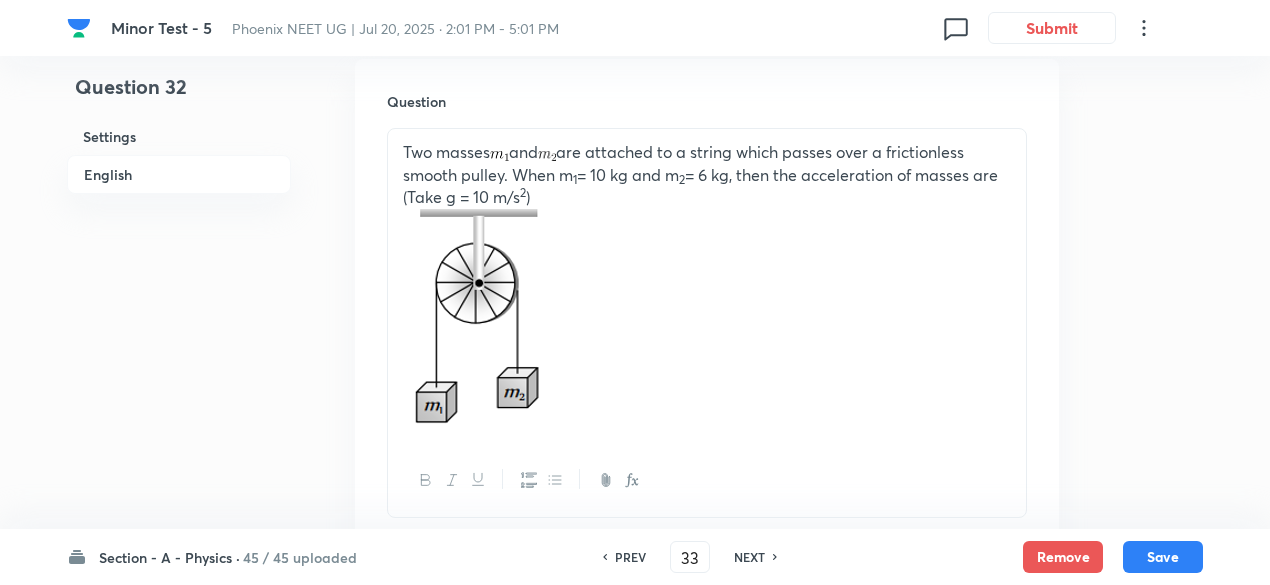 checkbox on "true" 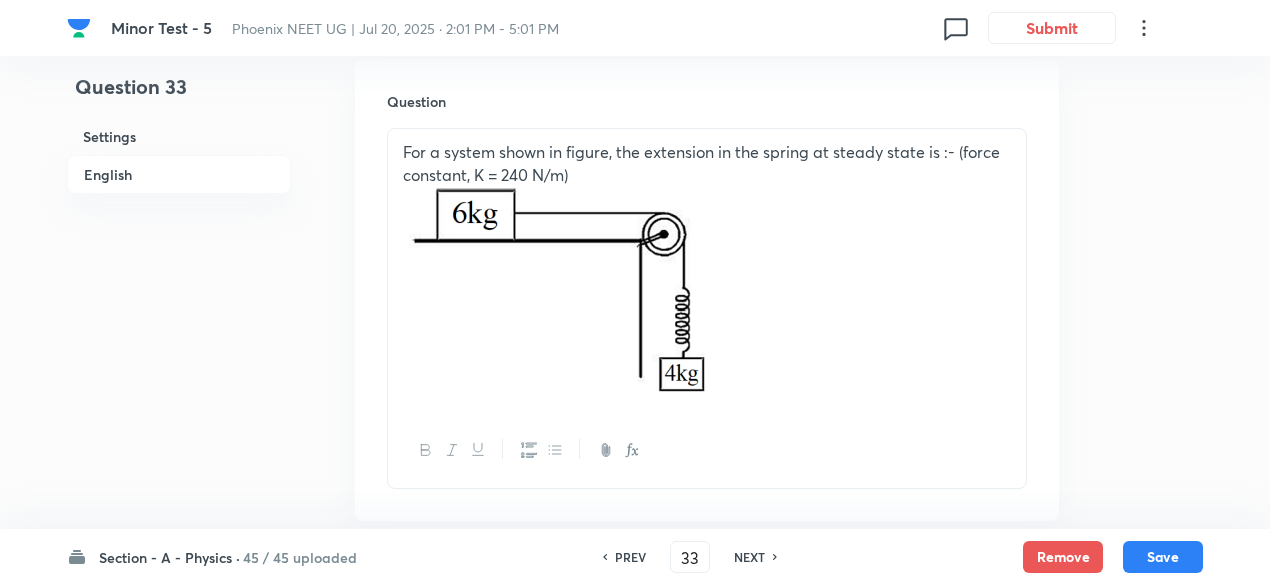 click on "NEXT" at bounding box center (749, 557) 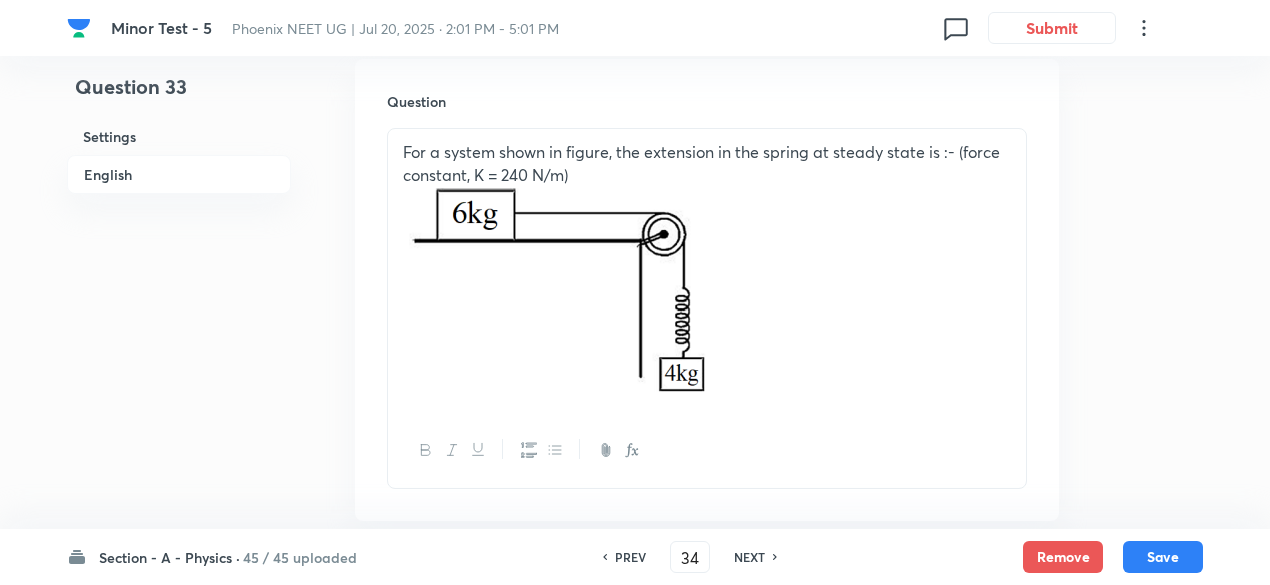 checkbox on "false" 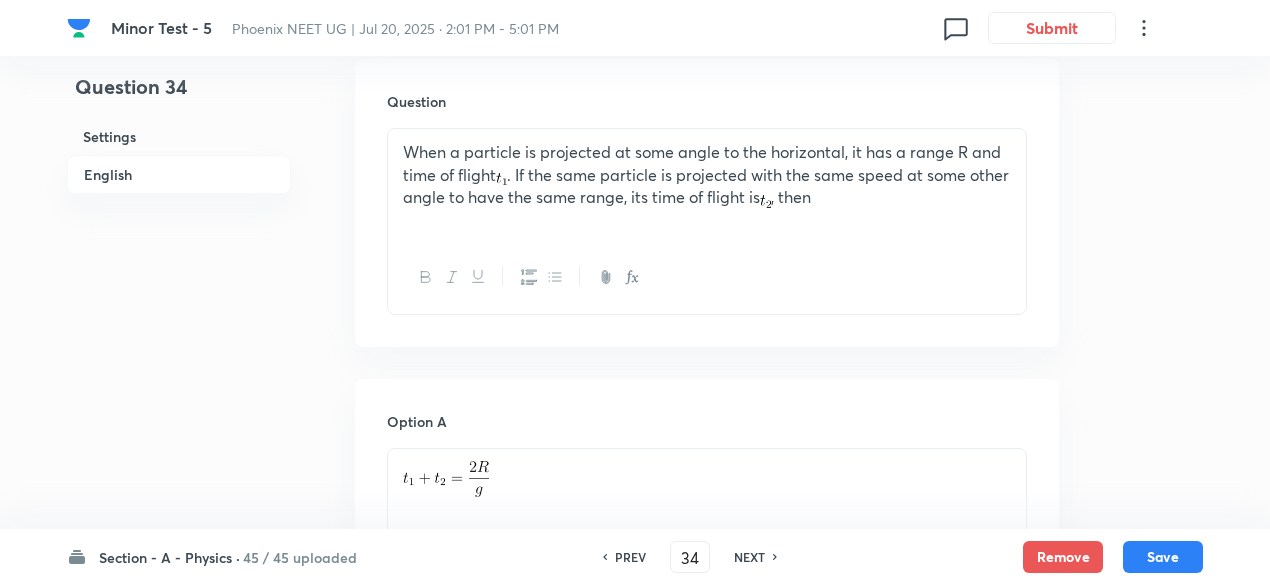 click on "NEXT" at bounding box center (749, 557) 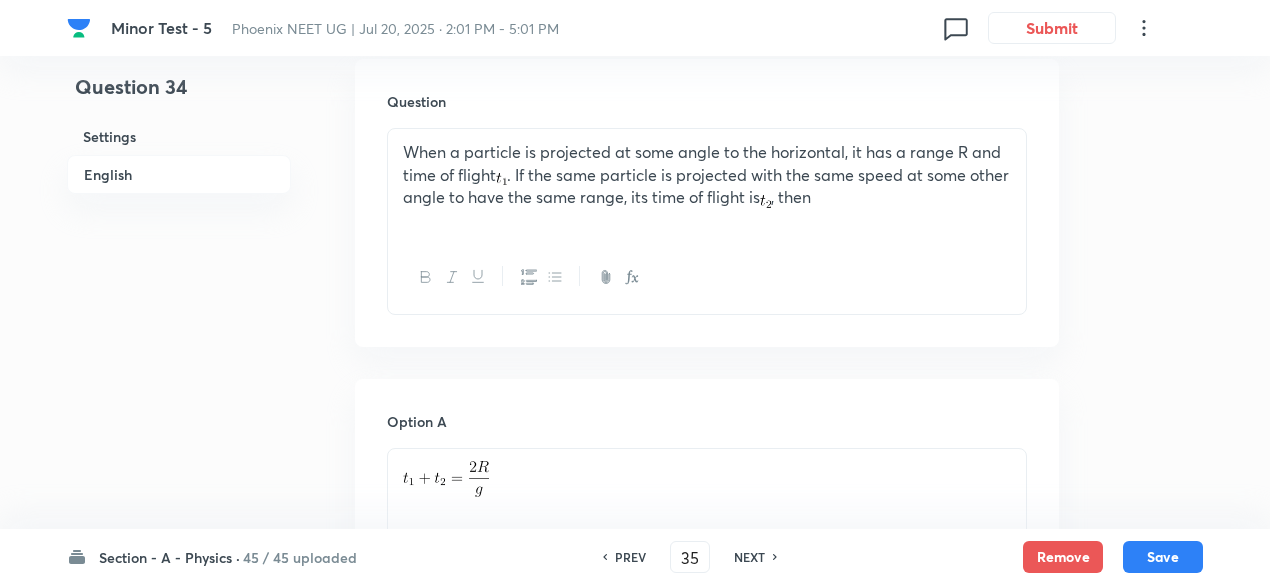 checkbox on "true" 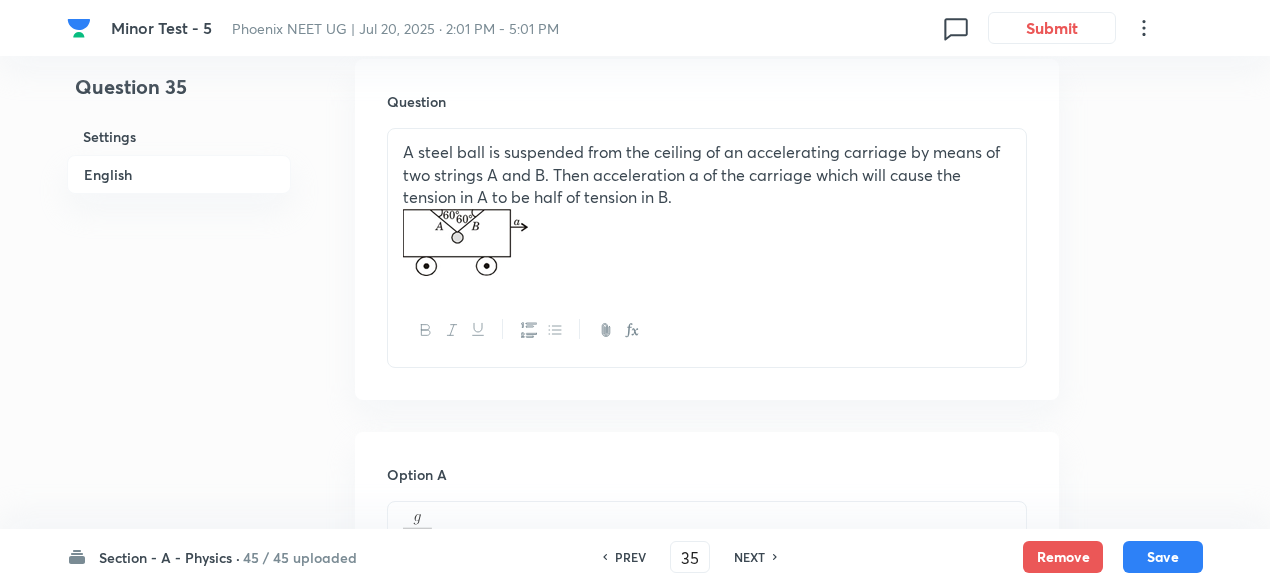 click on "NEXT" at bounding box center [749, 557] 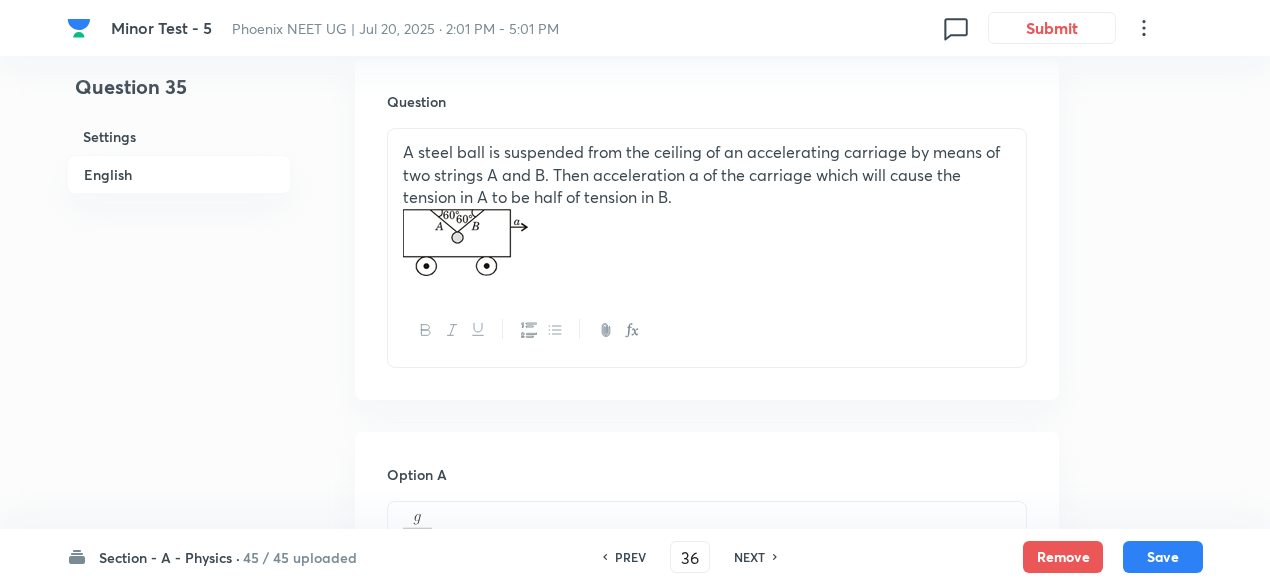 checkbox on "false" 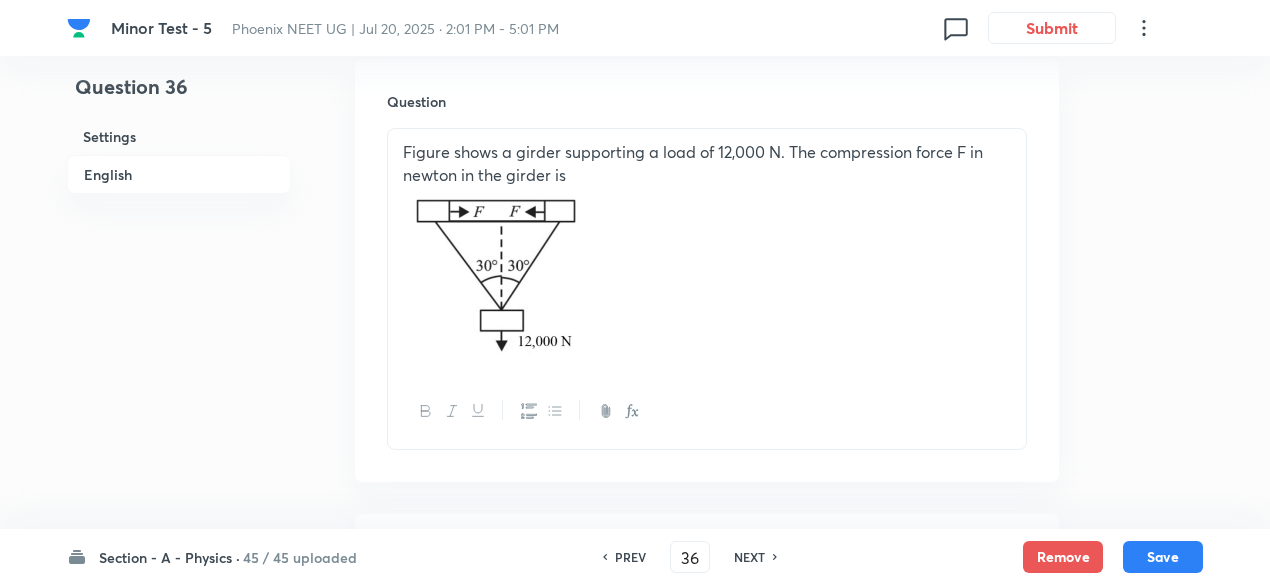 click on "NEXT" at bounding box center [749, 557] 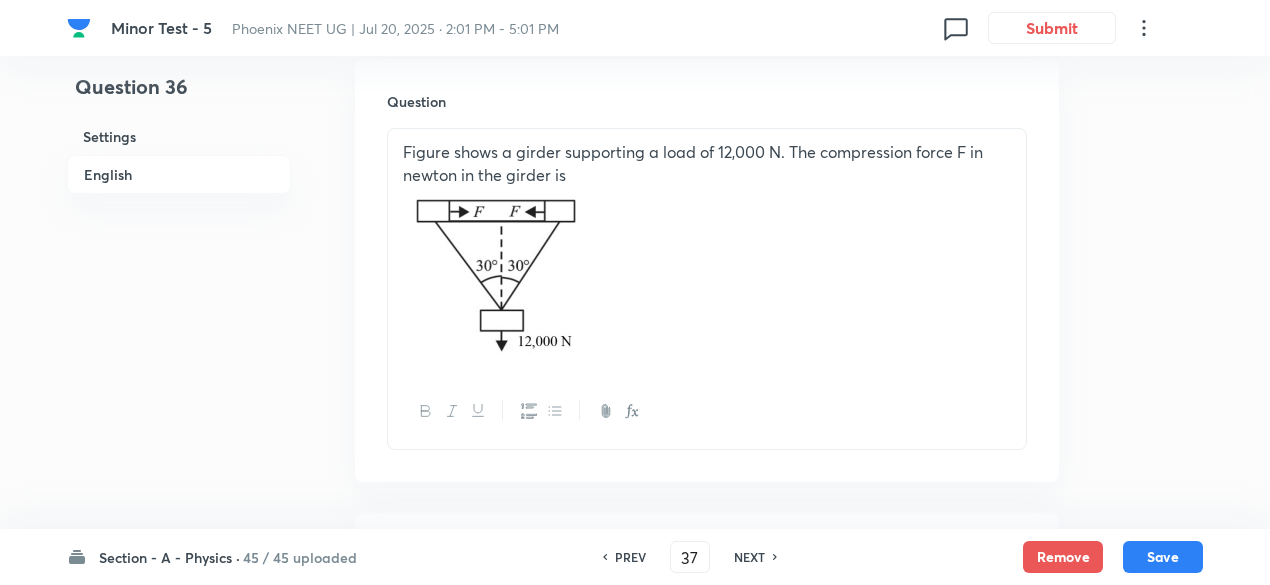 checkbox on "true" 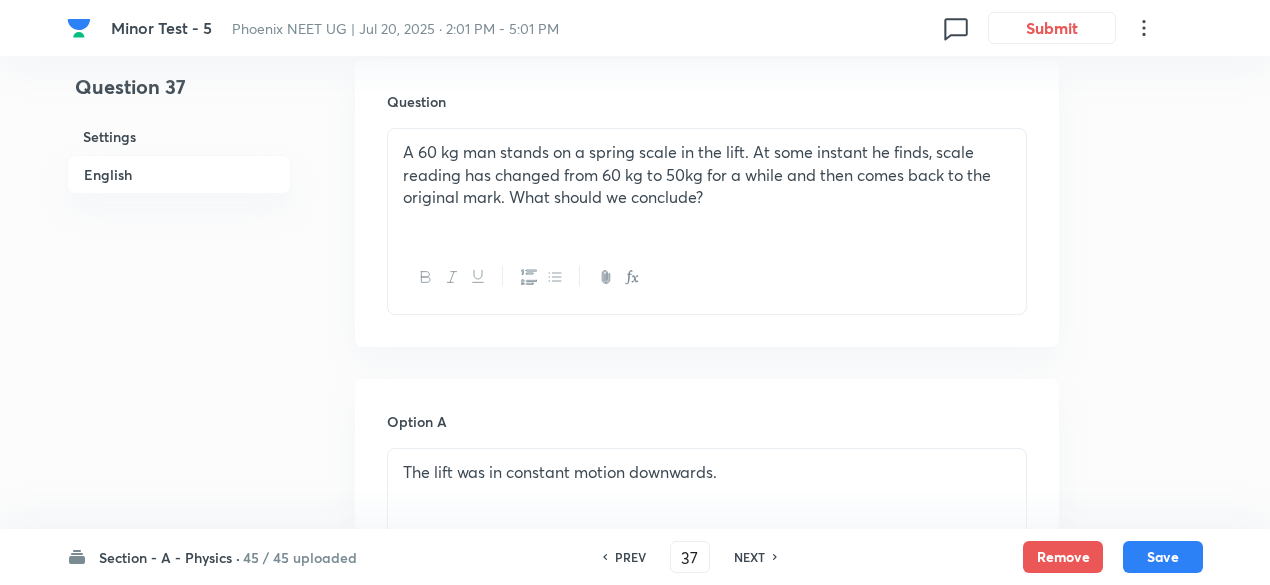 click on "NEXT" at bounding box center [749, 557] 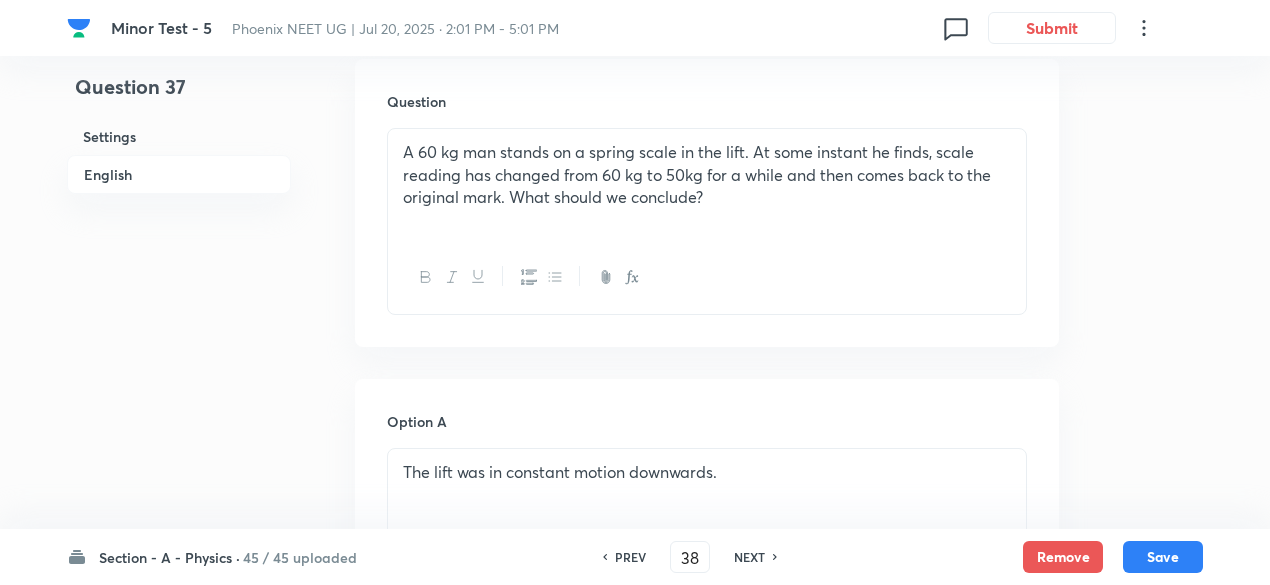 checkbox on "false" 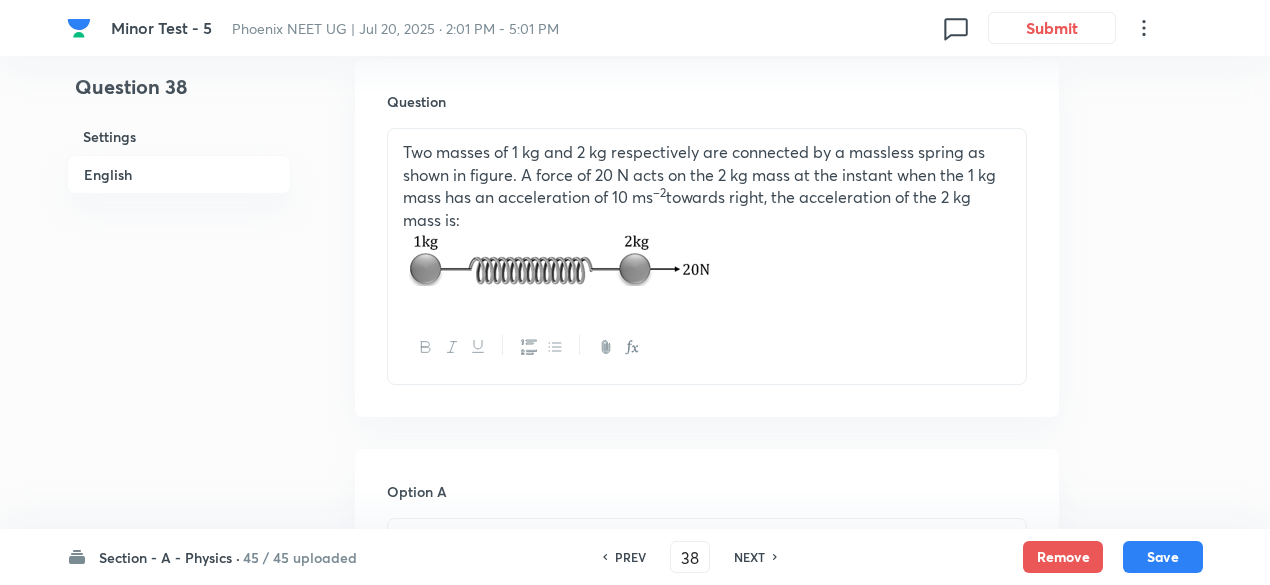 click on "NEXT" at bounding box center (749, 557) 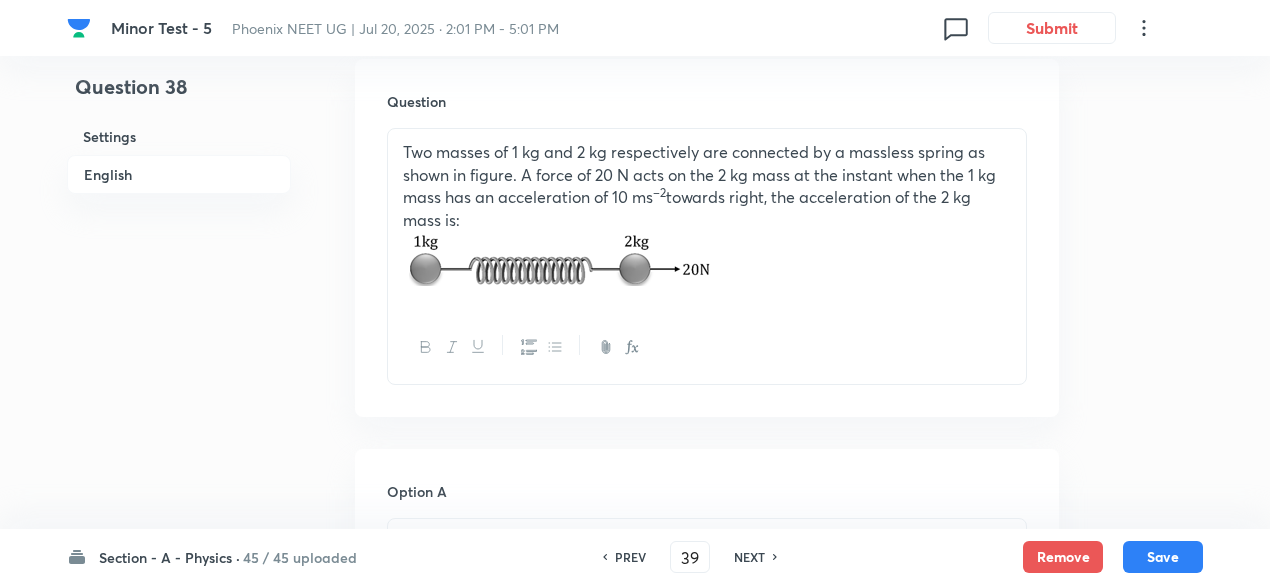 checkbox on "false" 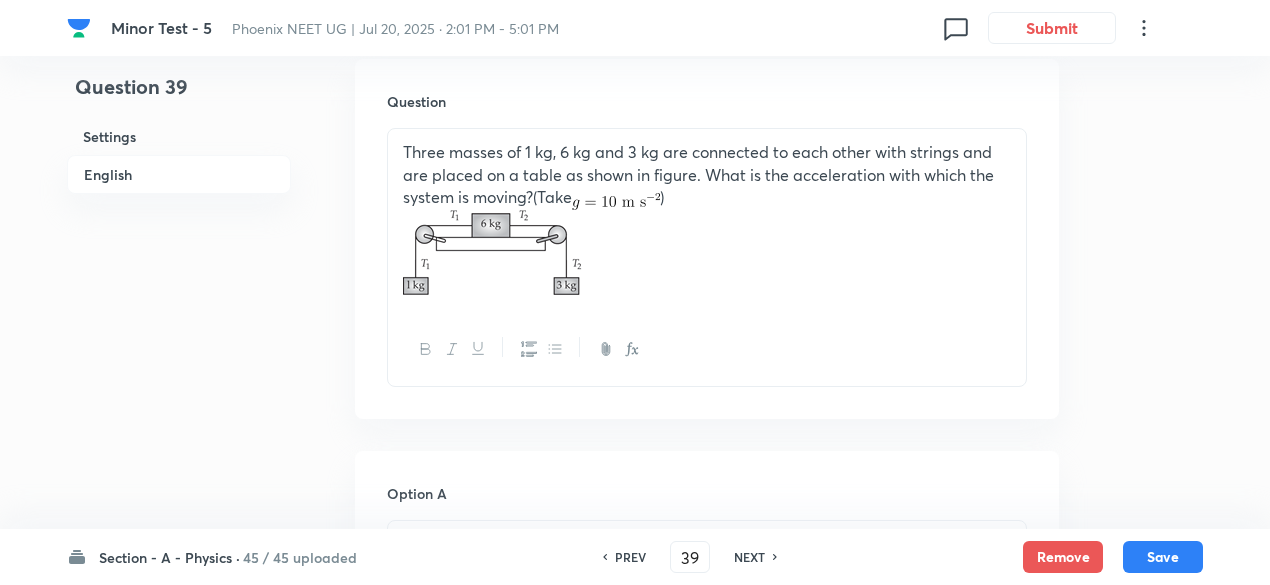 click on "NEXT" at bounding box center (749, 557) 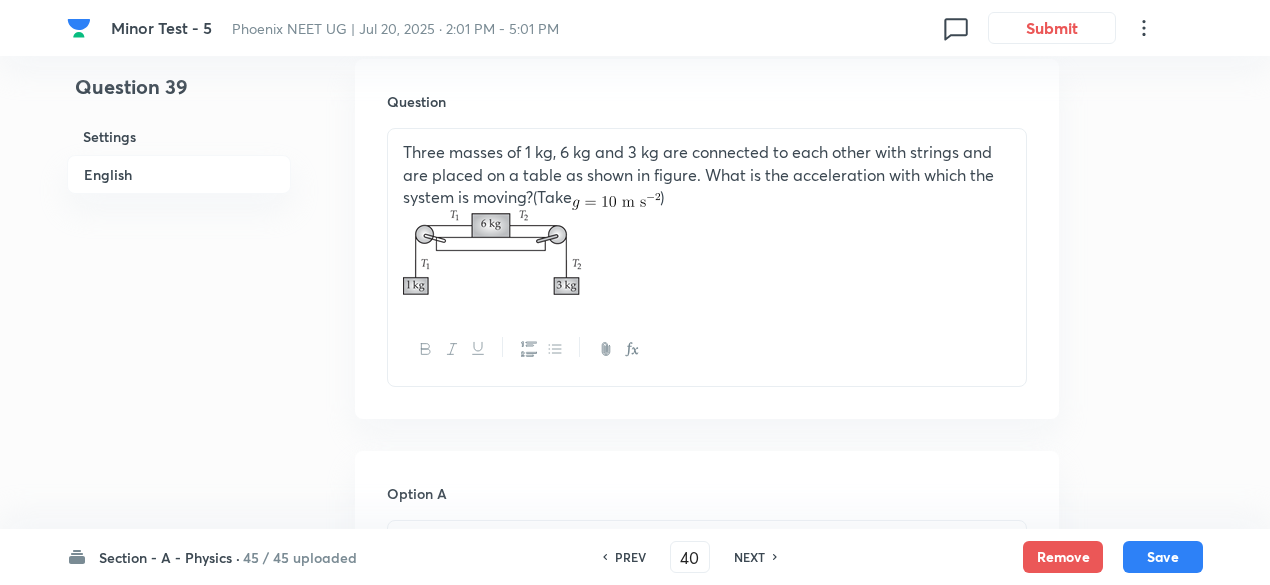 checkbox on "true" 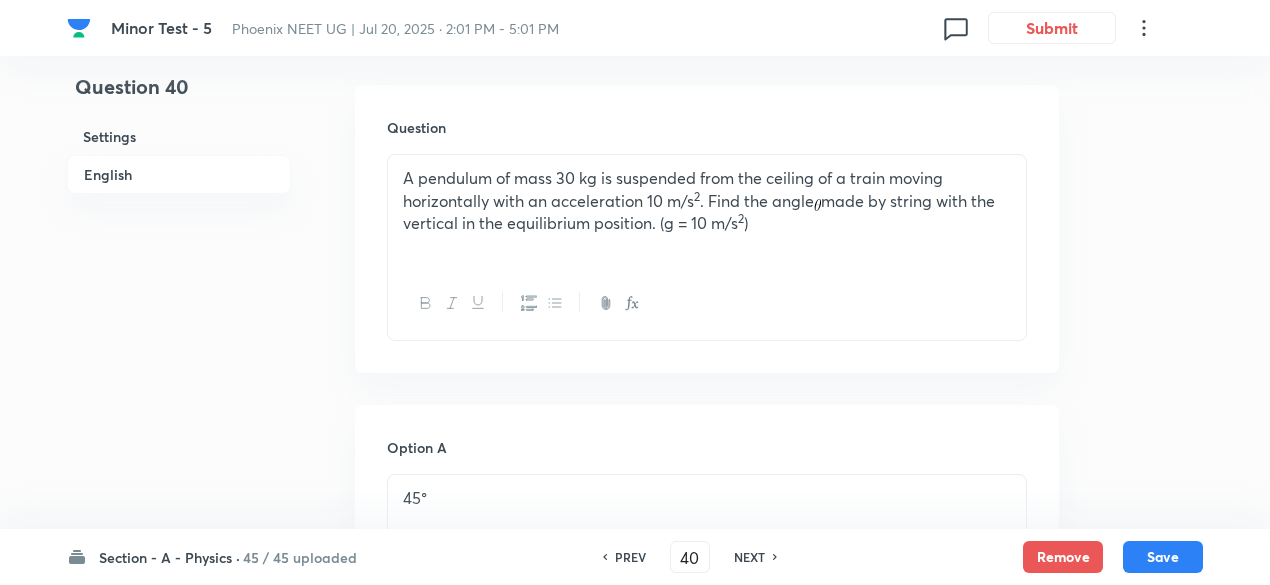 click on "PREV" at bounding box center (627, 557) 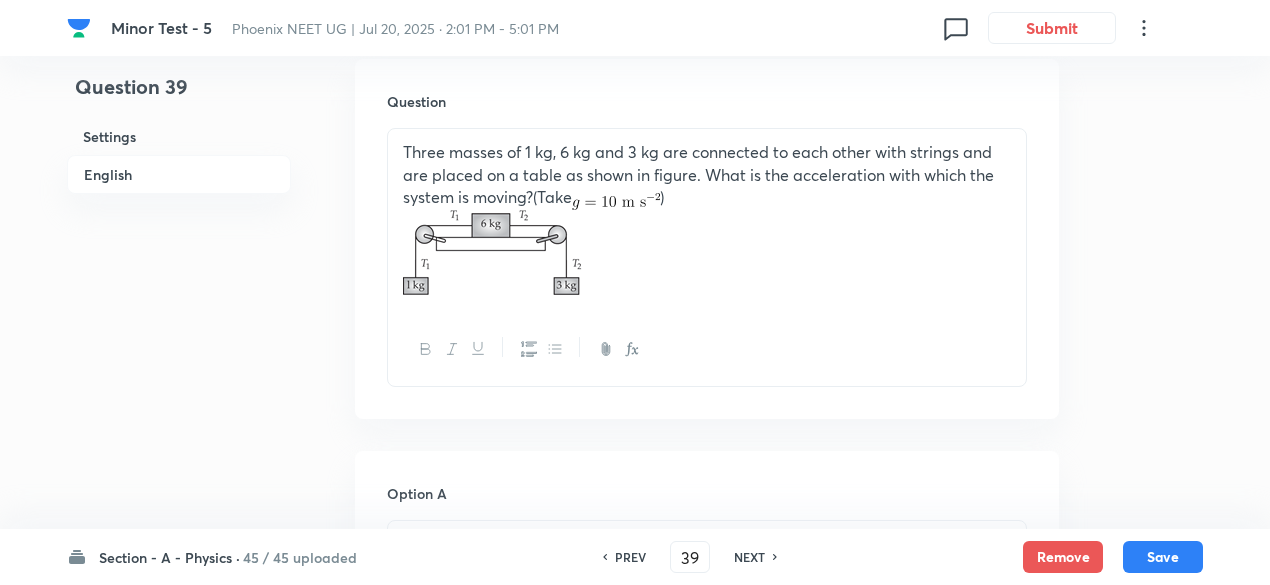 checkbox on "true" 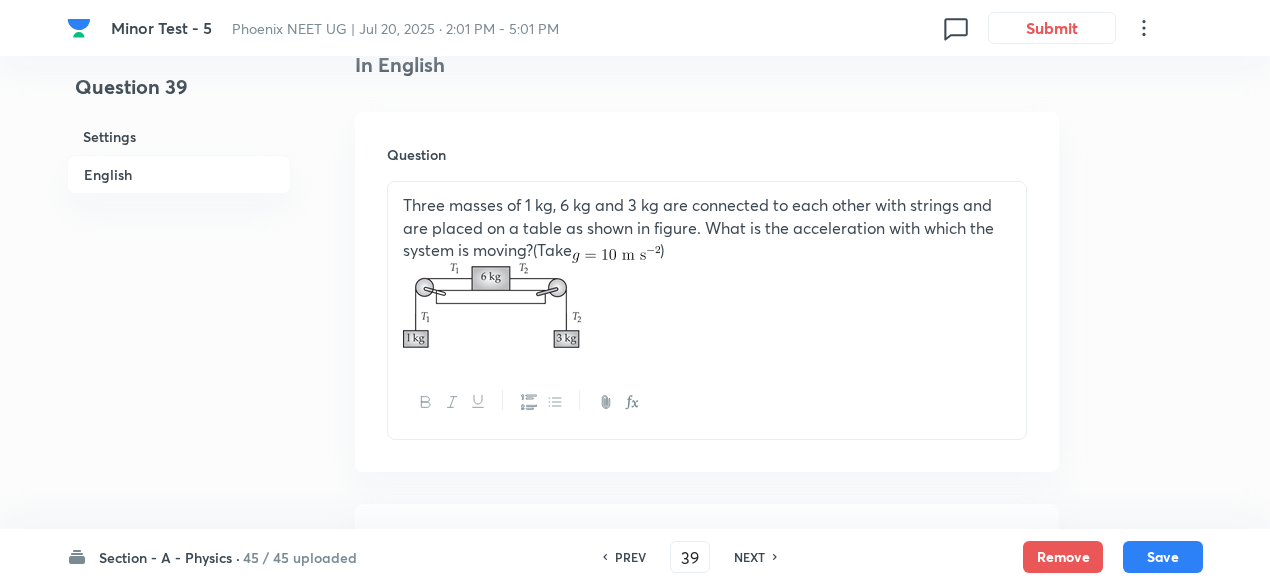 scroll, scrollTop: 534, scrollLeft: 0, axis: vertical 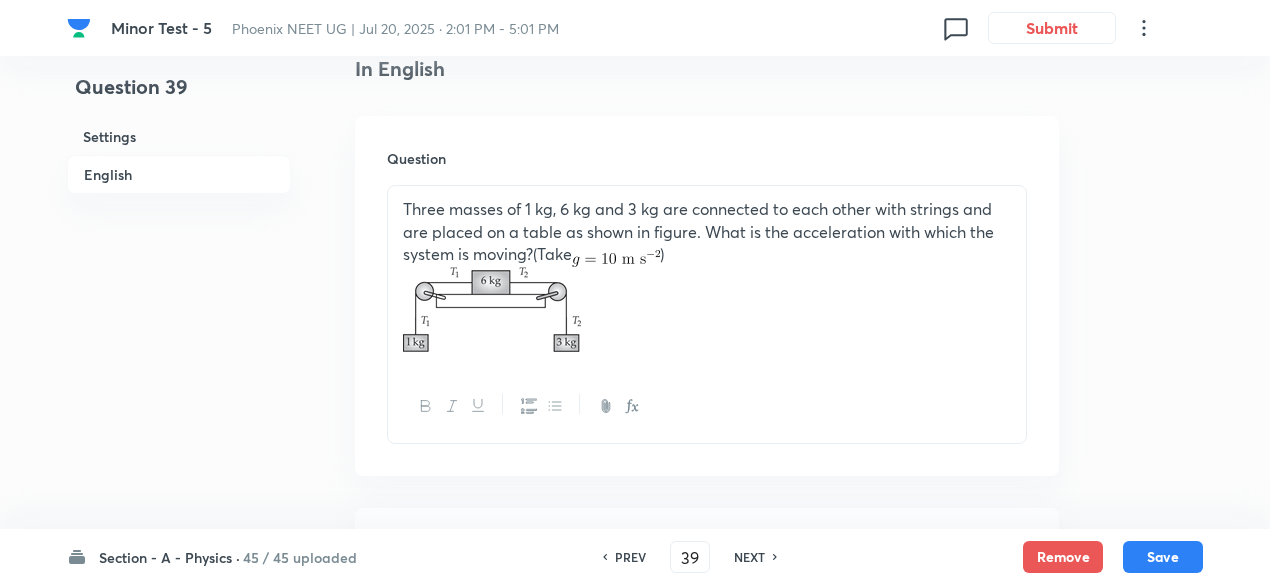 click on "NEXT" at bounding box center (749, 557) 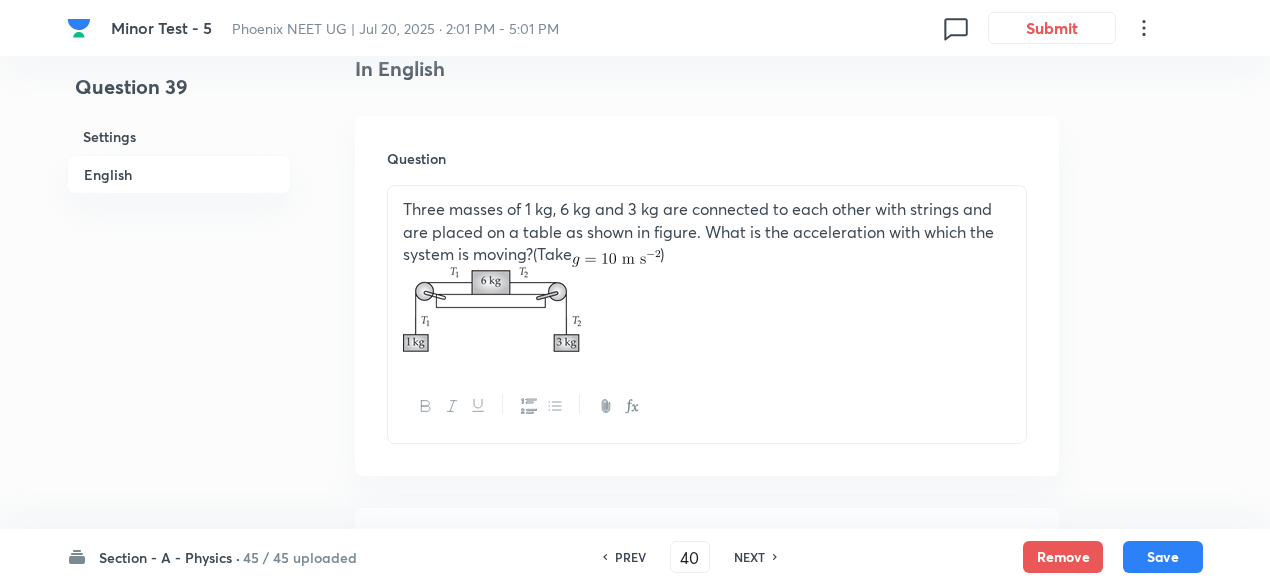 checkbox on "false" 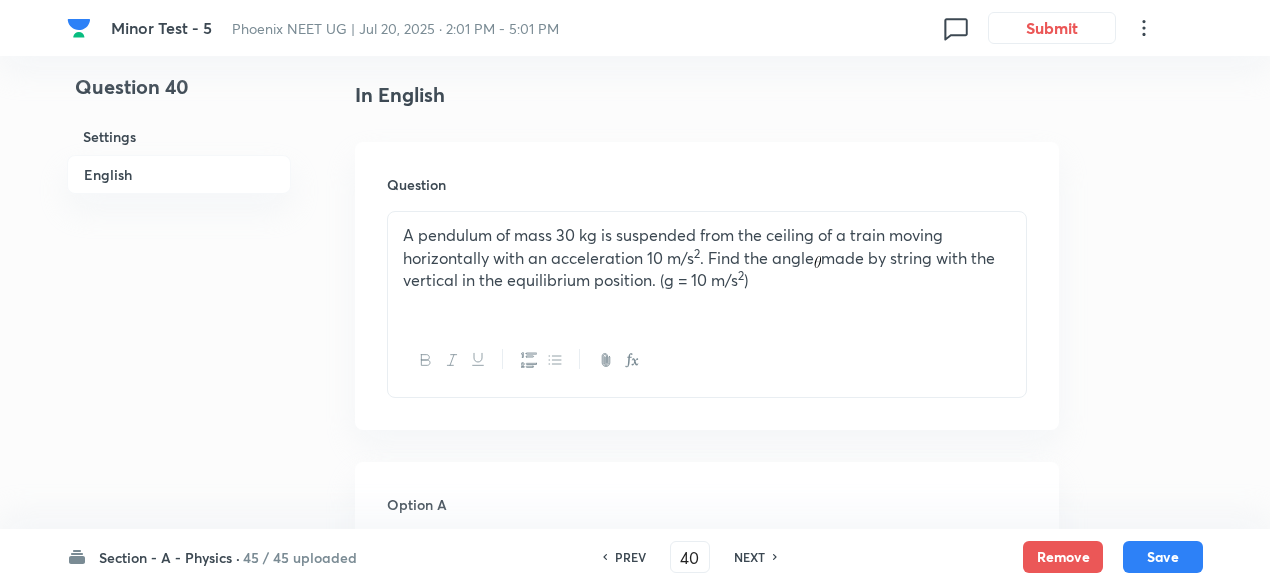 click on "NEXT" at bounding box center [749, 557] 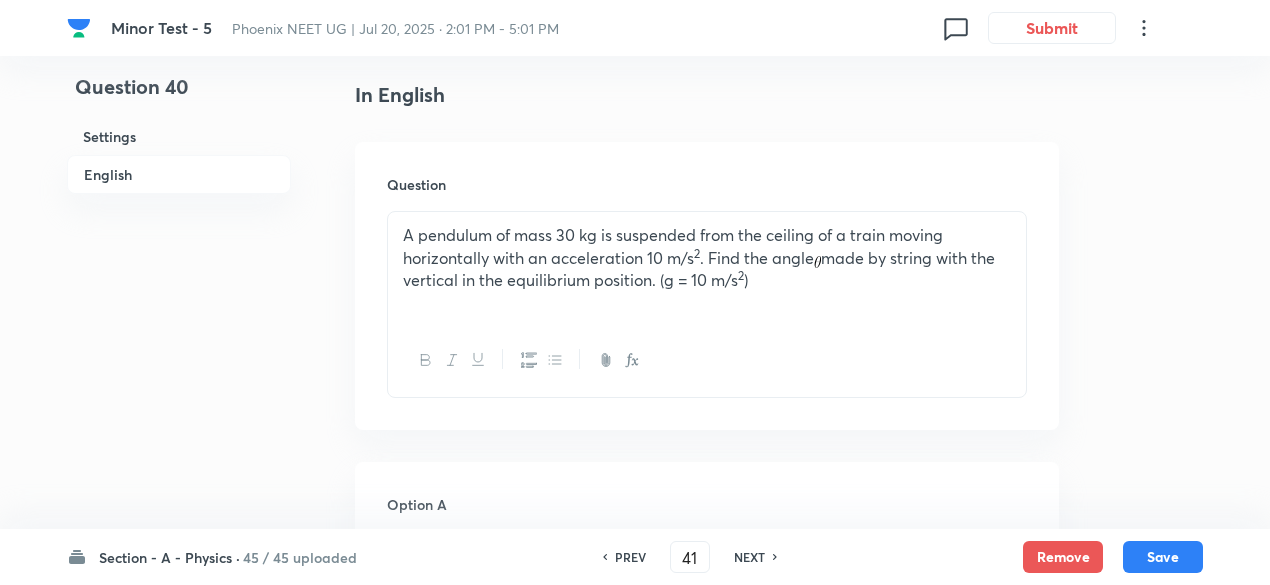 checkbox on "true" 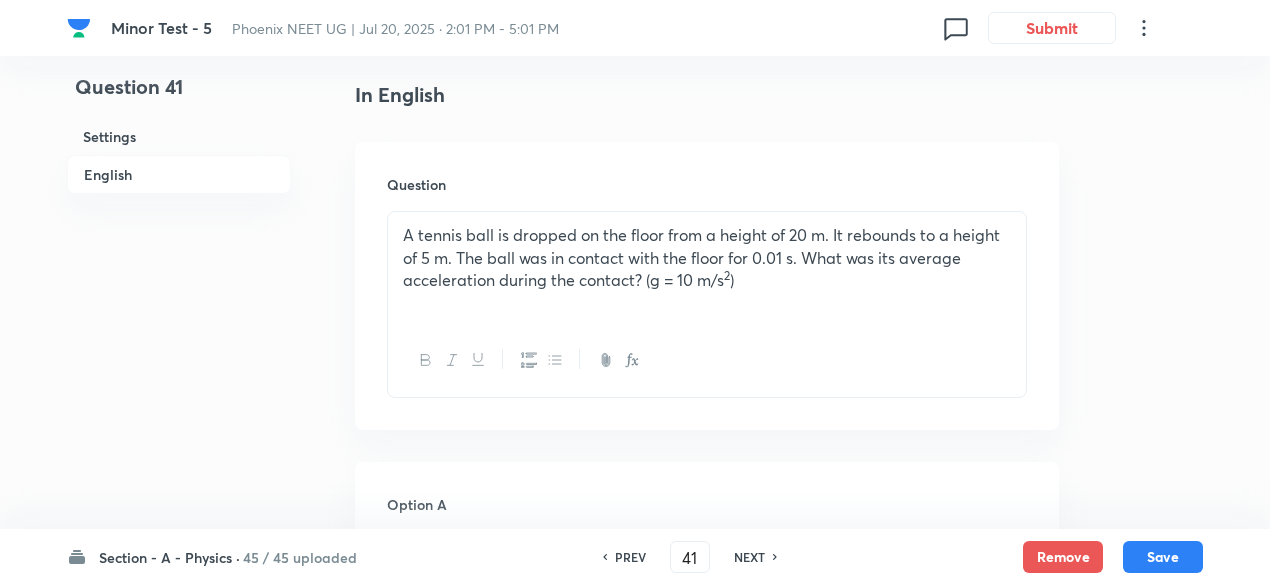 click on "NEXT" at bounding box center (749, 557) 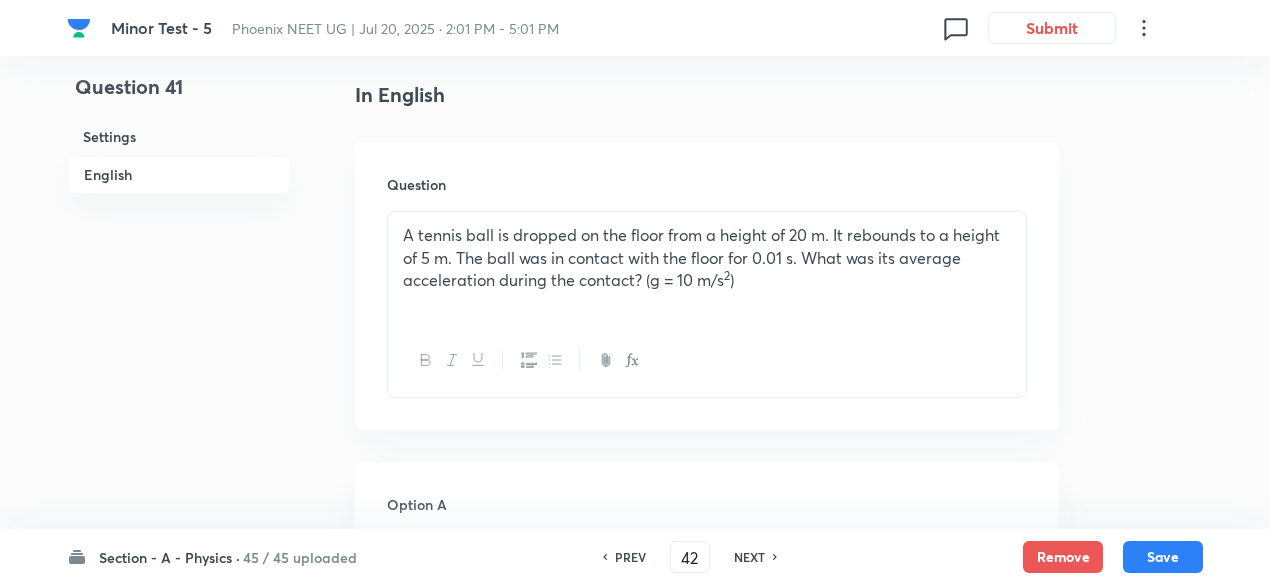 checkbox on "true" 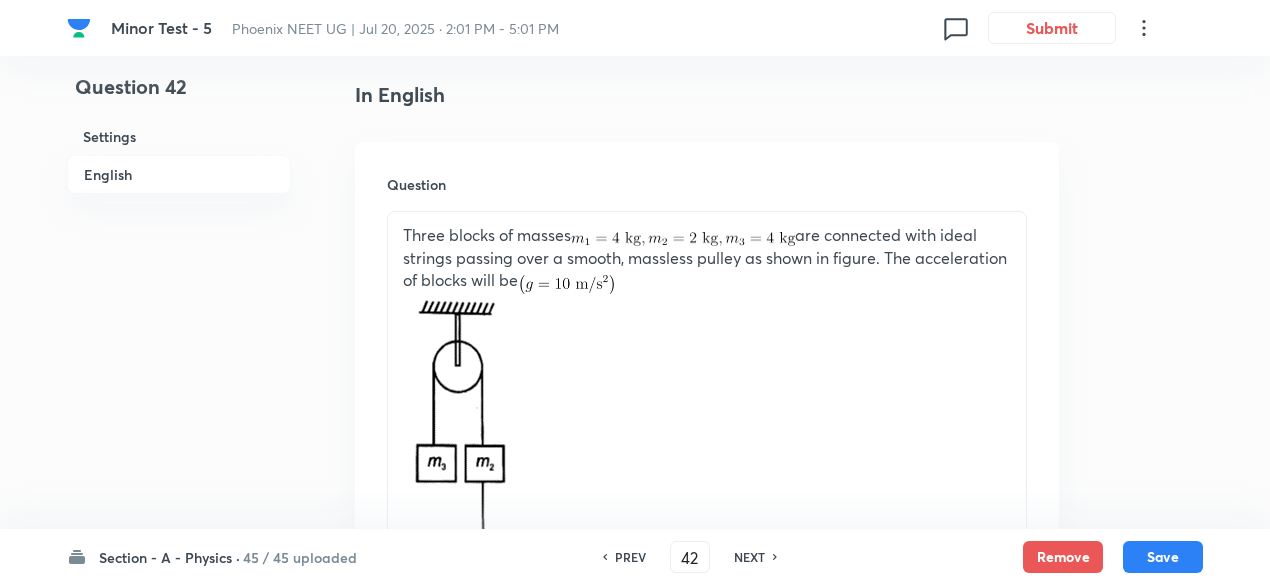 click on "NEXT" at bounding box center (749, 557) 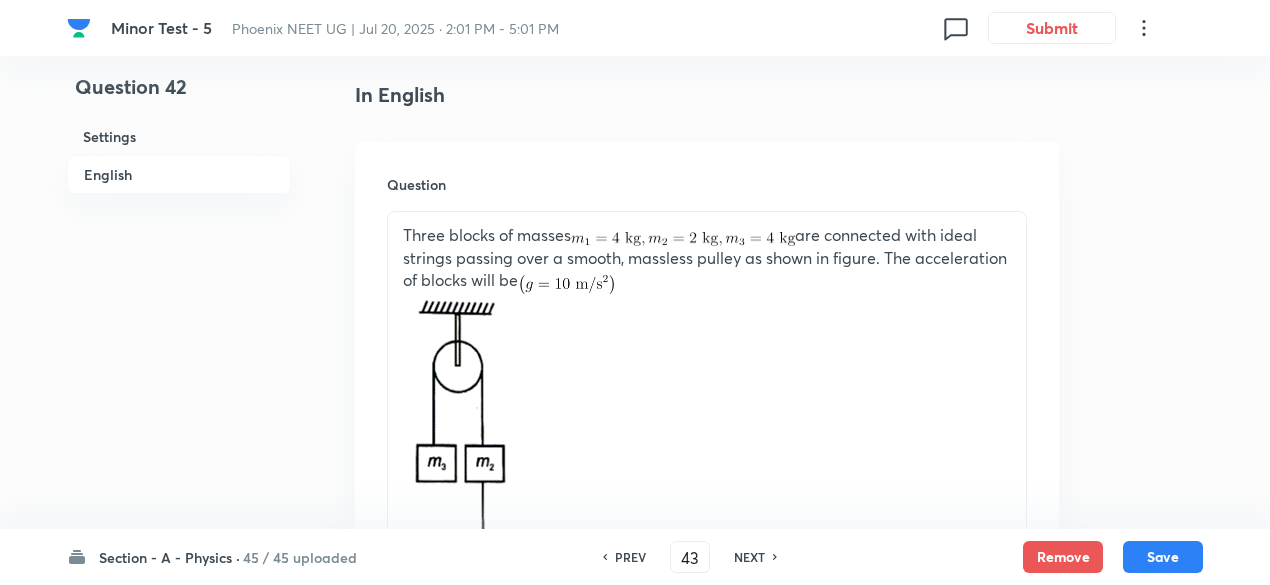 checkbox on "false" 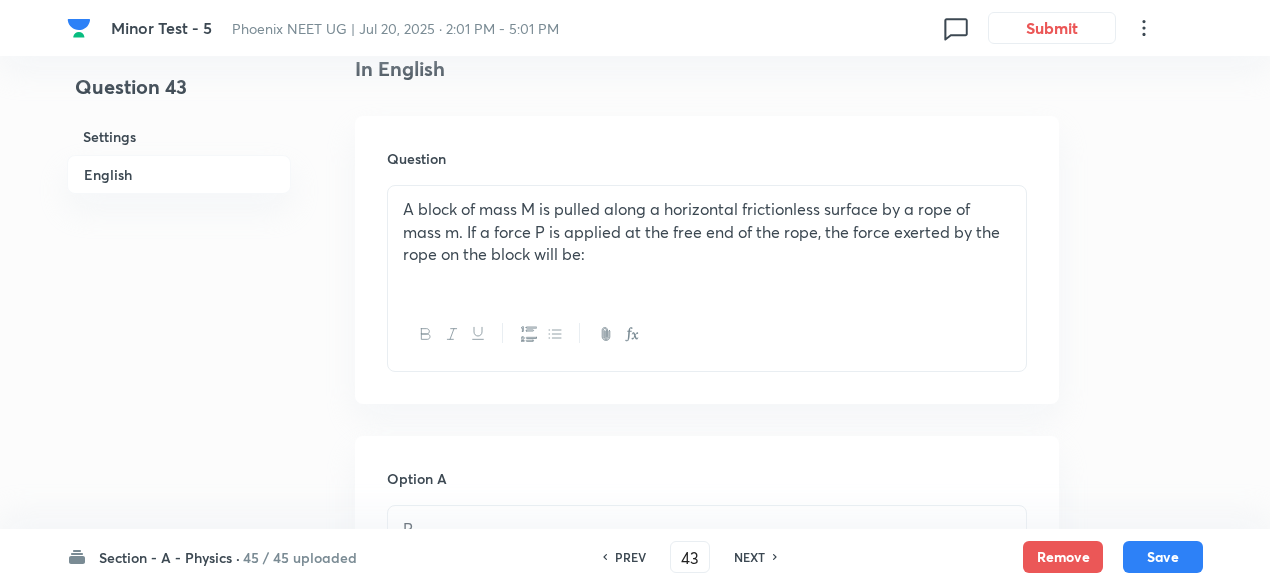 click on "PREV 43 ​ NEXT" at bounding box center (690, 557) 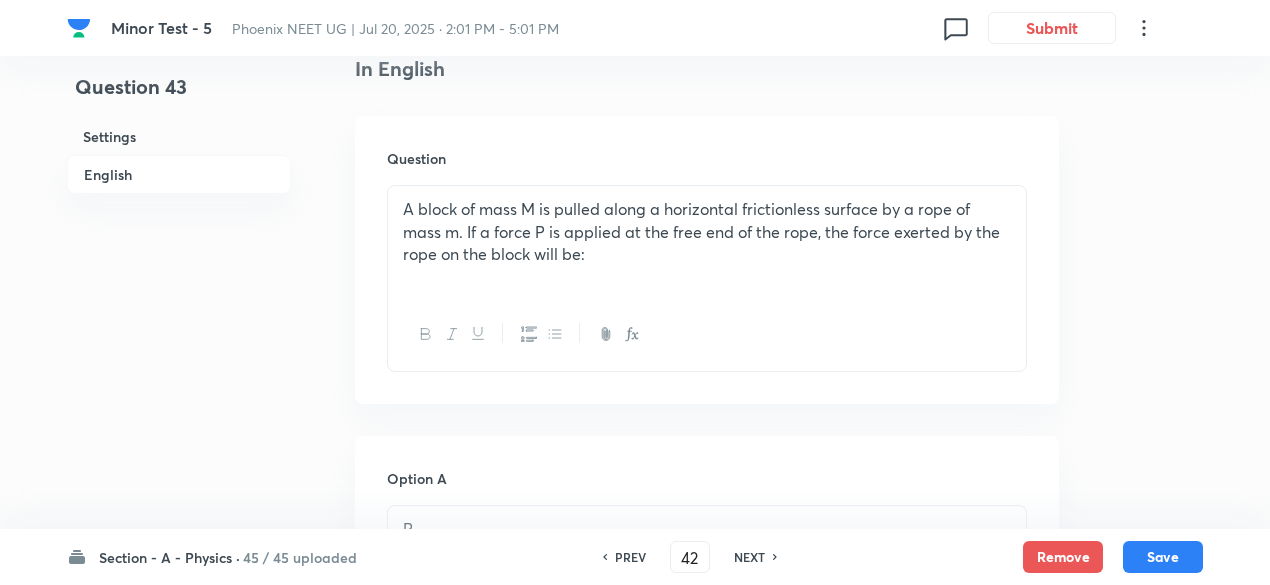 checkbox on "true" 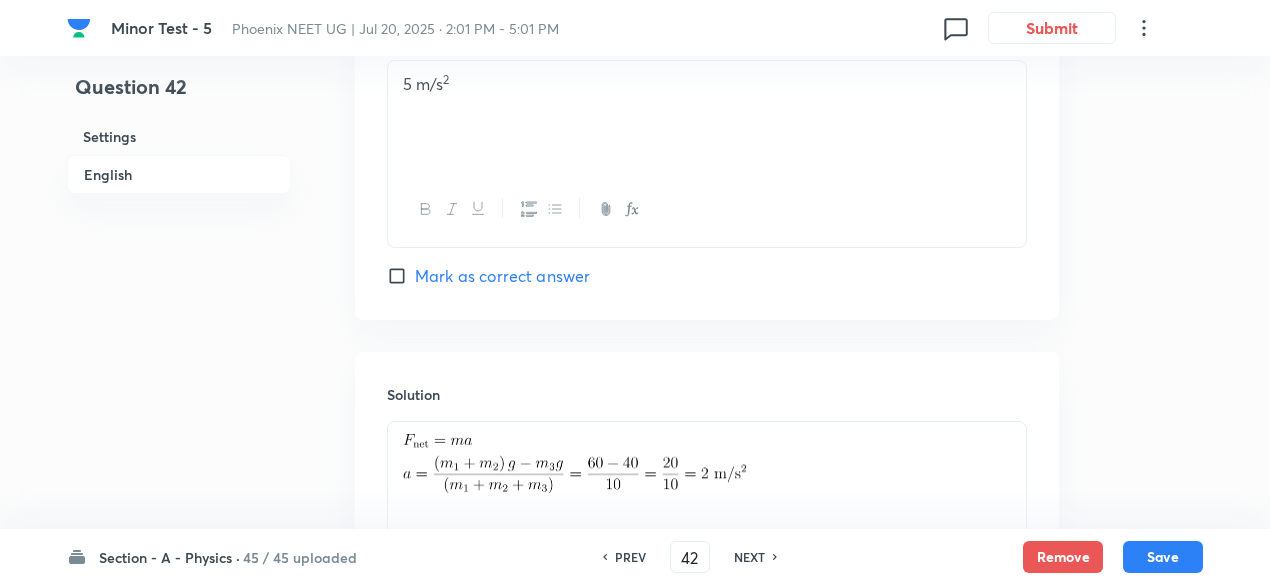 scroll, scrollTop: 2418, scrollLeft: 0, axis: vertical 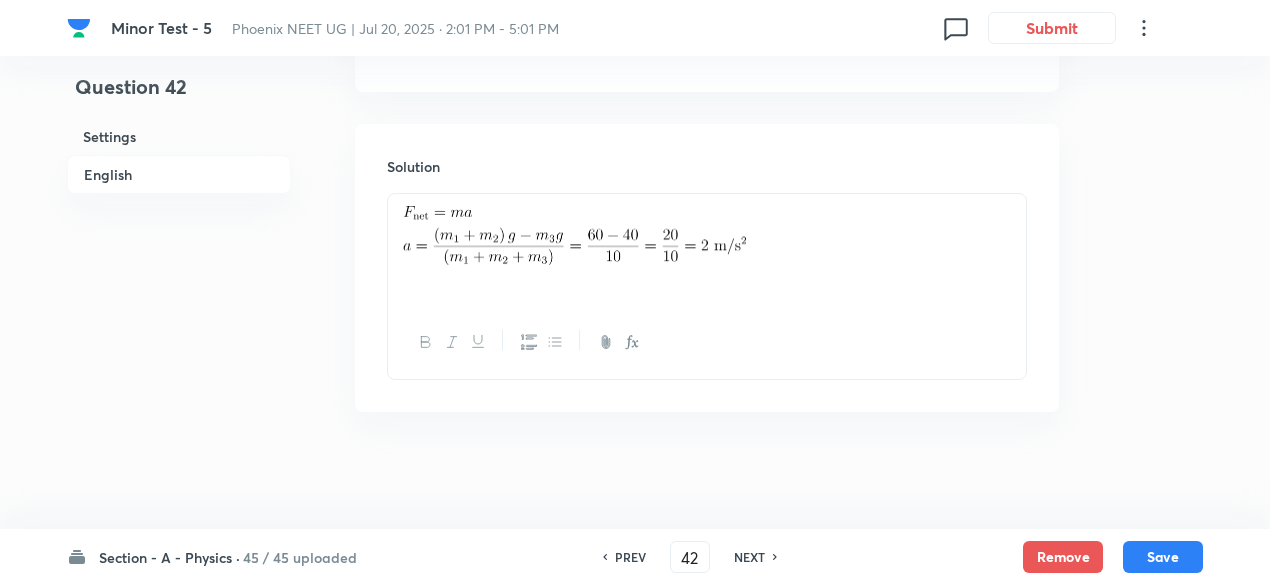 click on "NEXT" at bounding box center (752, 557) 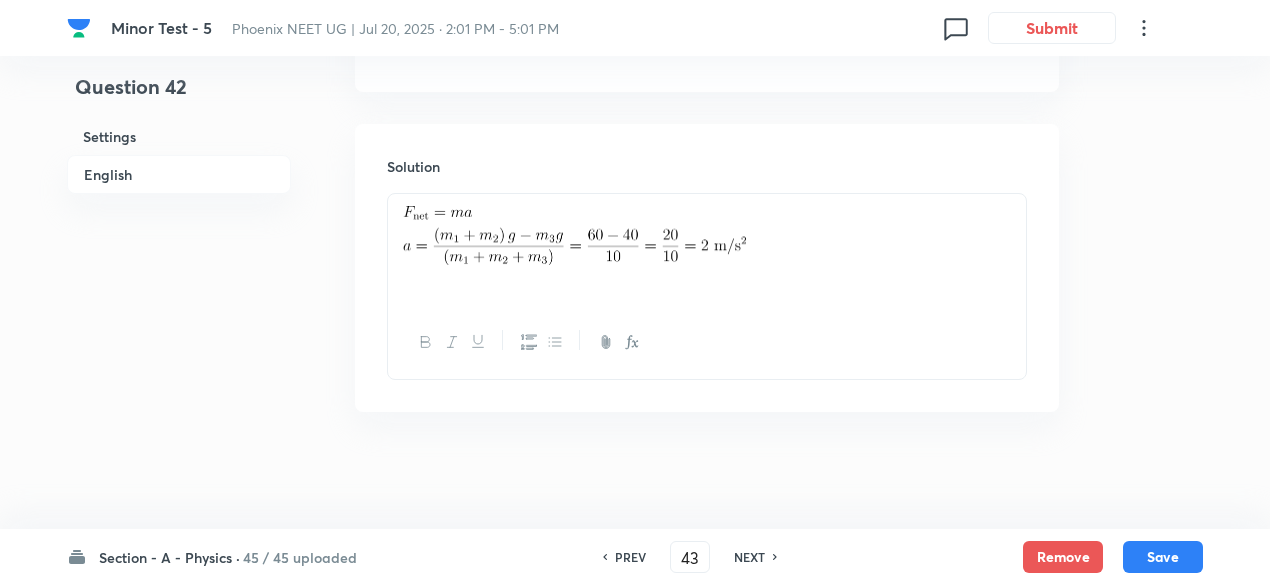 checkbox on "false" 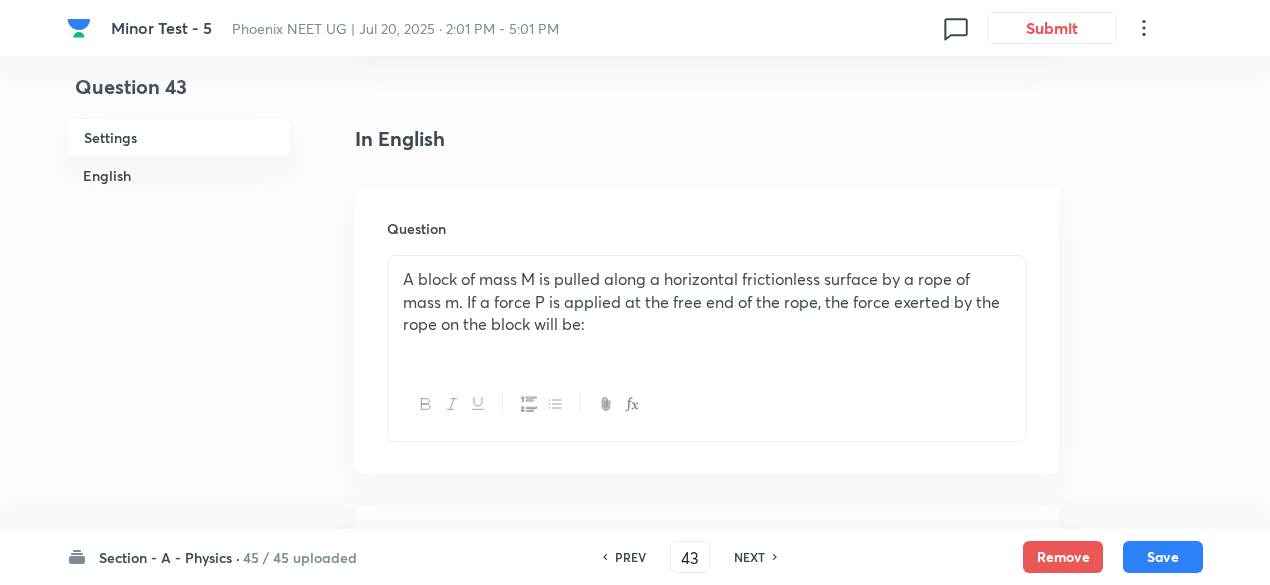 scroll, scrollTop: 463, scrollLeft: 0, axis: vertical 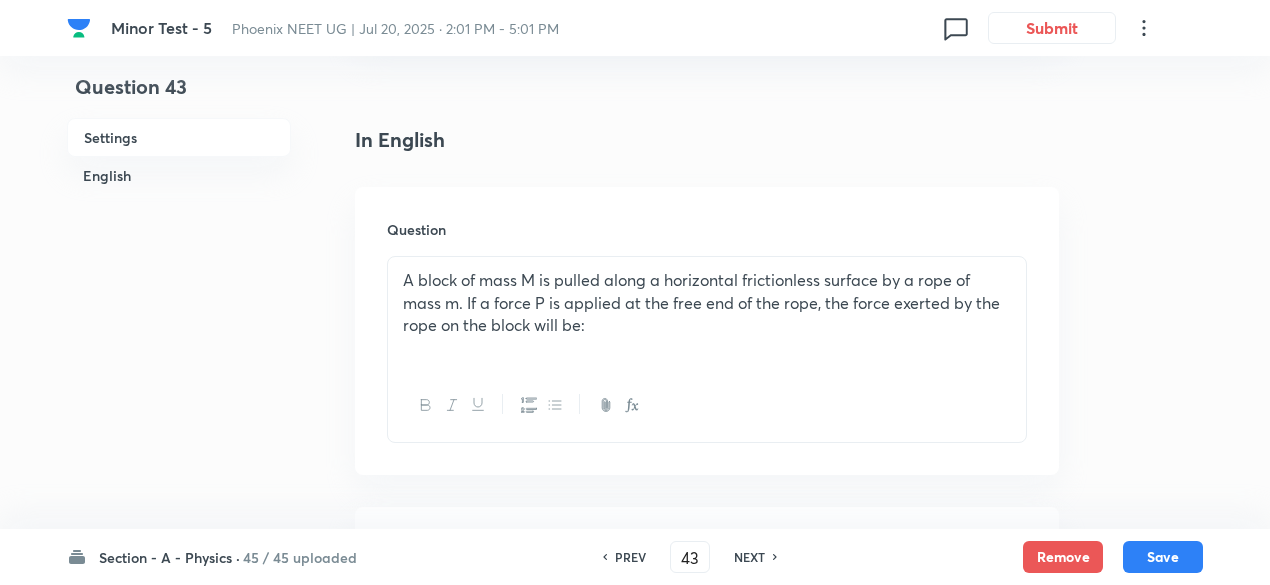 click on "NEXT" at bounding box center (749, 557) 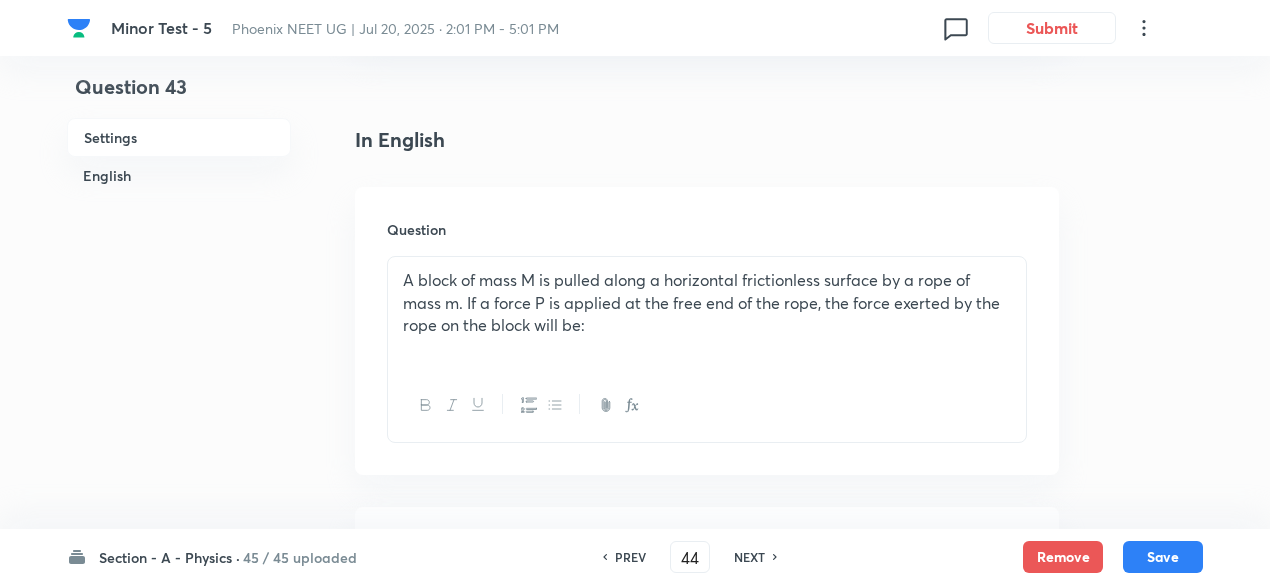 checkbox on "false" 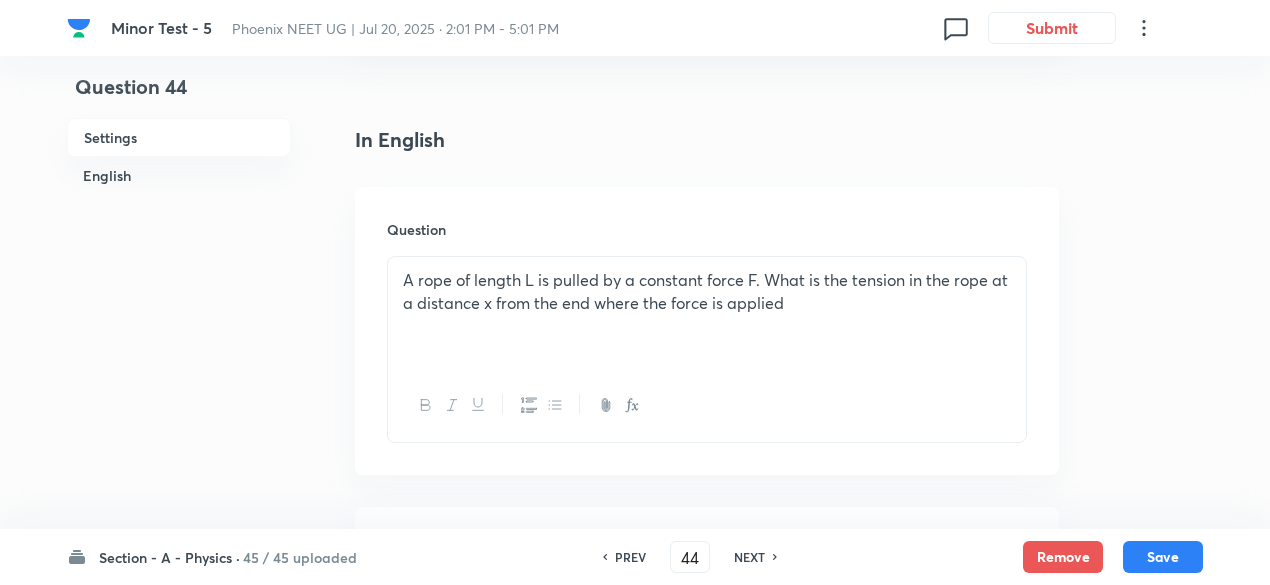 click on "NEXT" at bounding box center [749, 557] 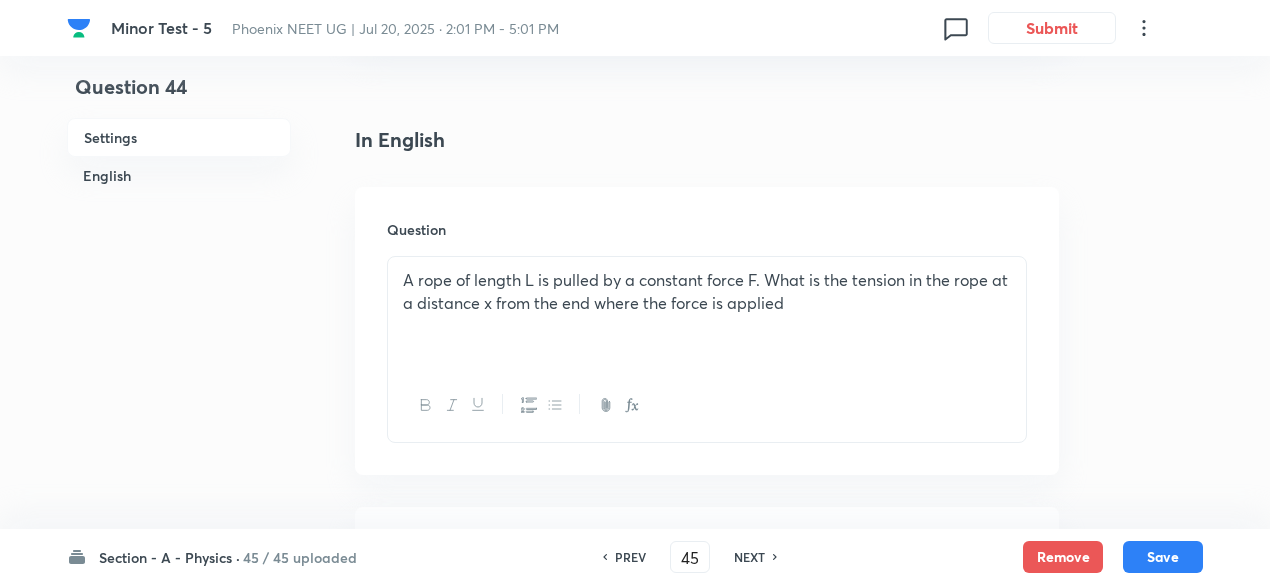 checkbox on "false" 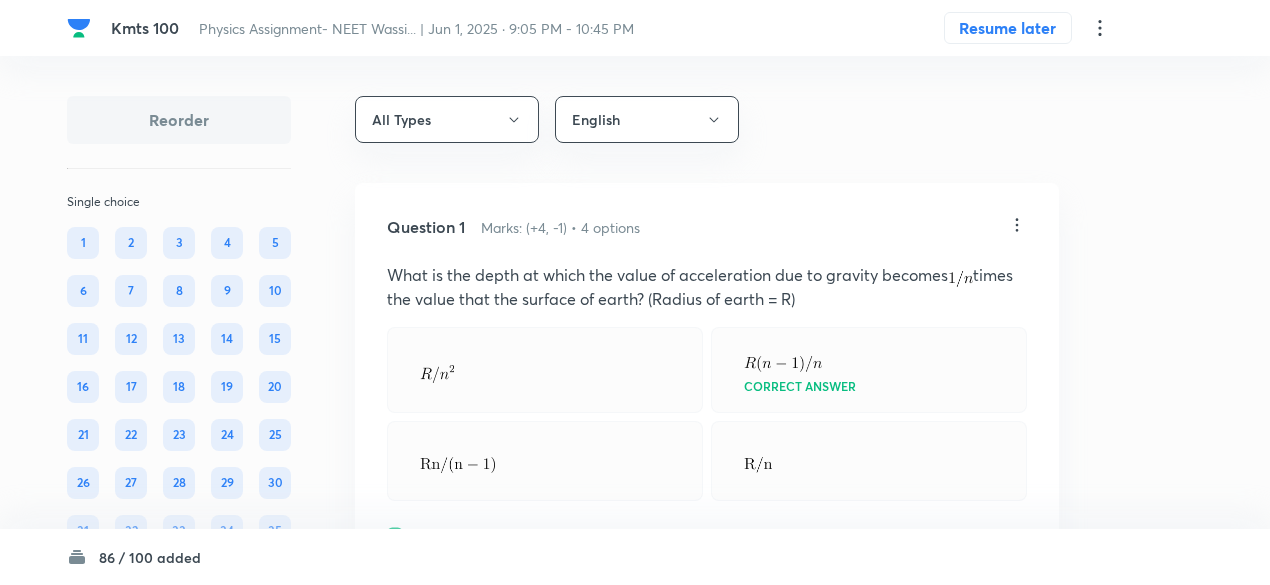 scroll, scrollTop: 0, scrollLeft: 0, axis: both 